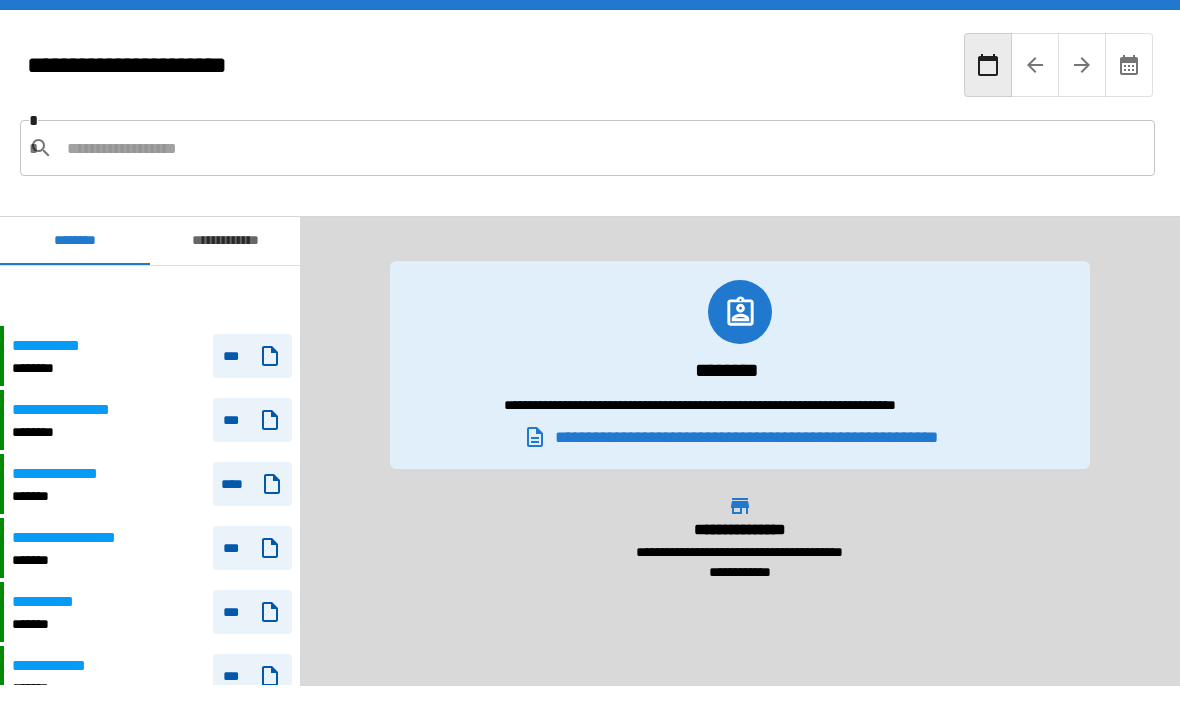 scroll, scrollTop: 64, scrollLeft: 0, axis: vertical 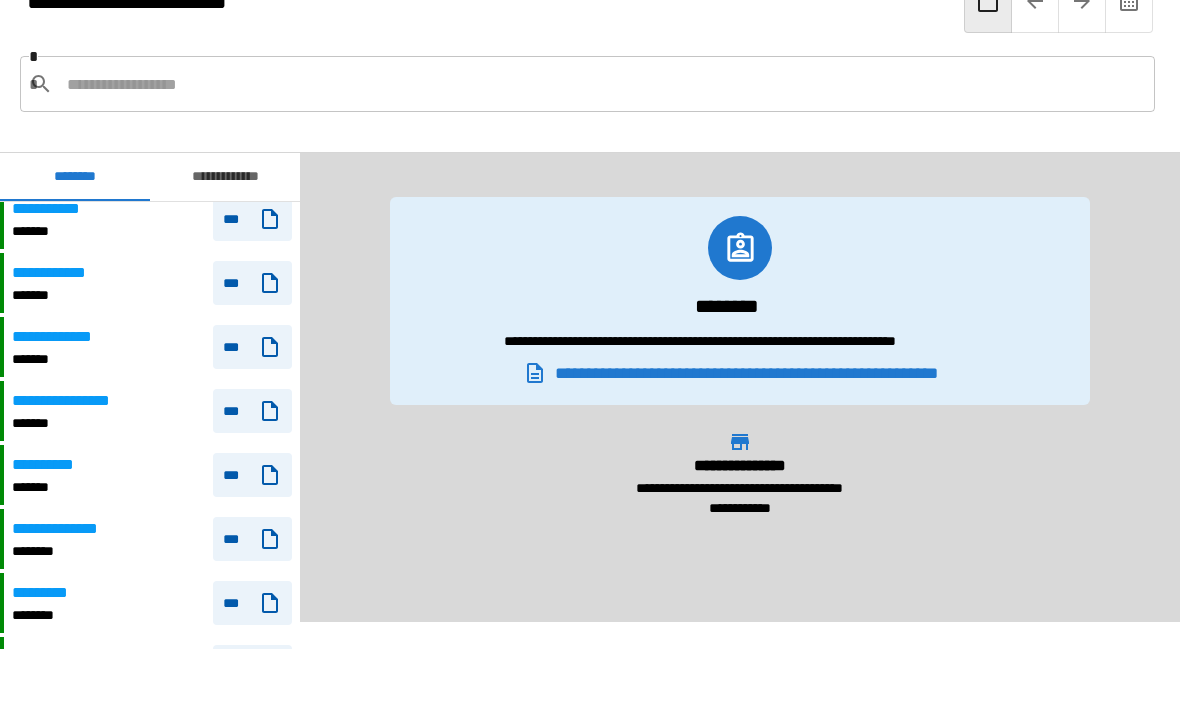 click on "***" at bounding box center [252, 347] 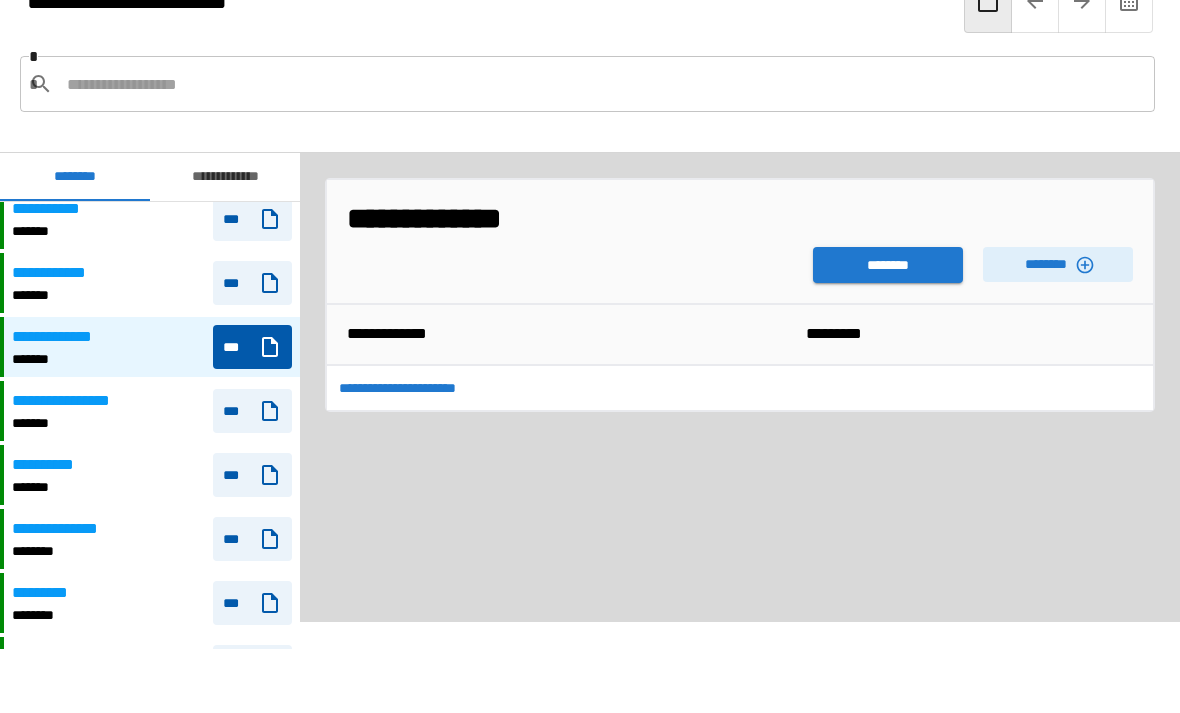 click on "********" at bounding box center (888, 265) 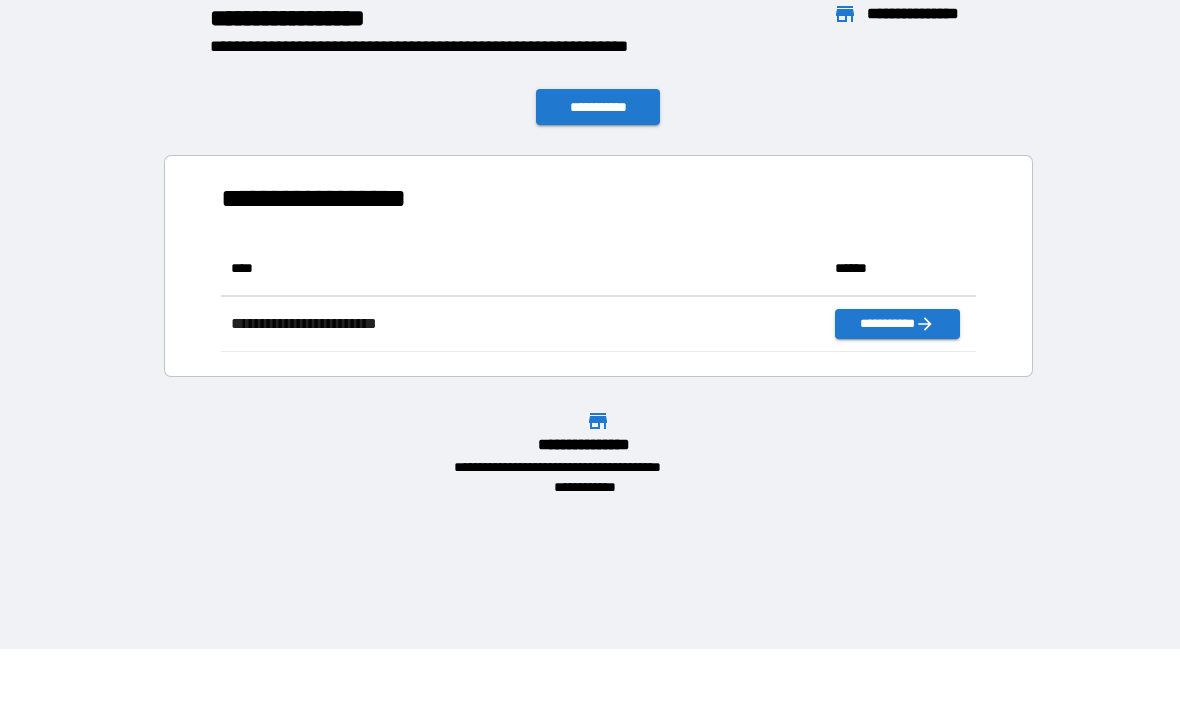 scroll, scrollTop: 1, scrollLeft: 1, axis: both 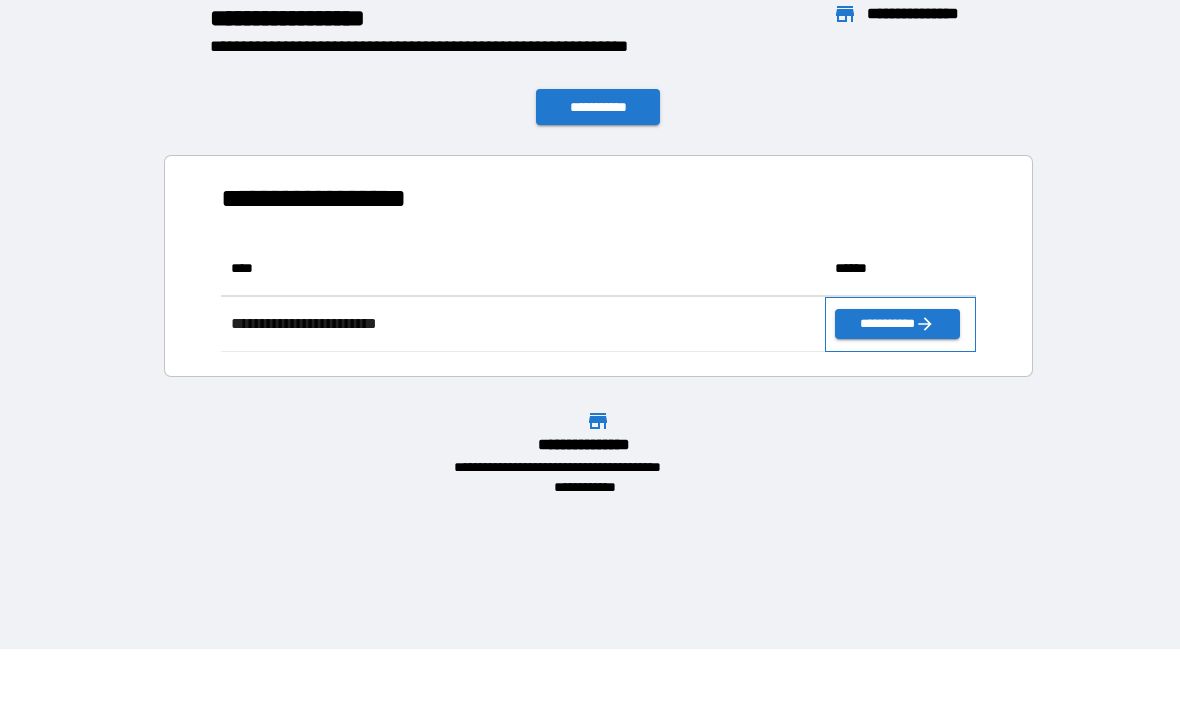 click on "**********" at bounding box center [900, 324] 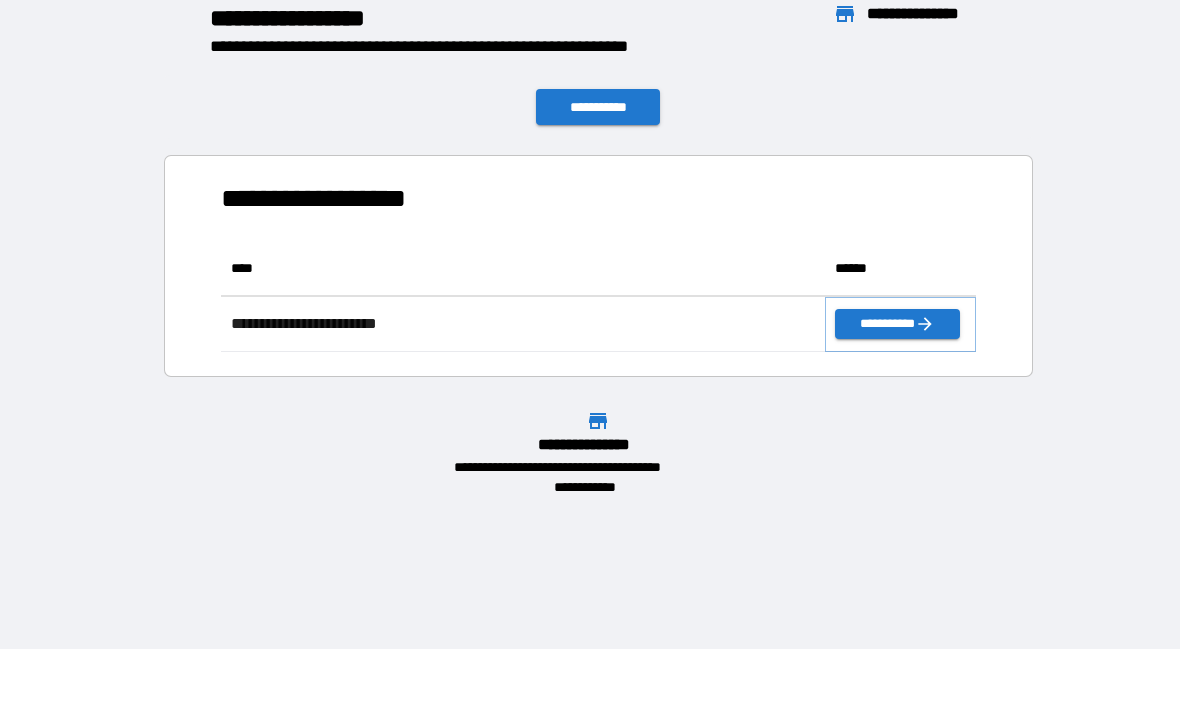 click on "**********" at bounding box center (897, 324) 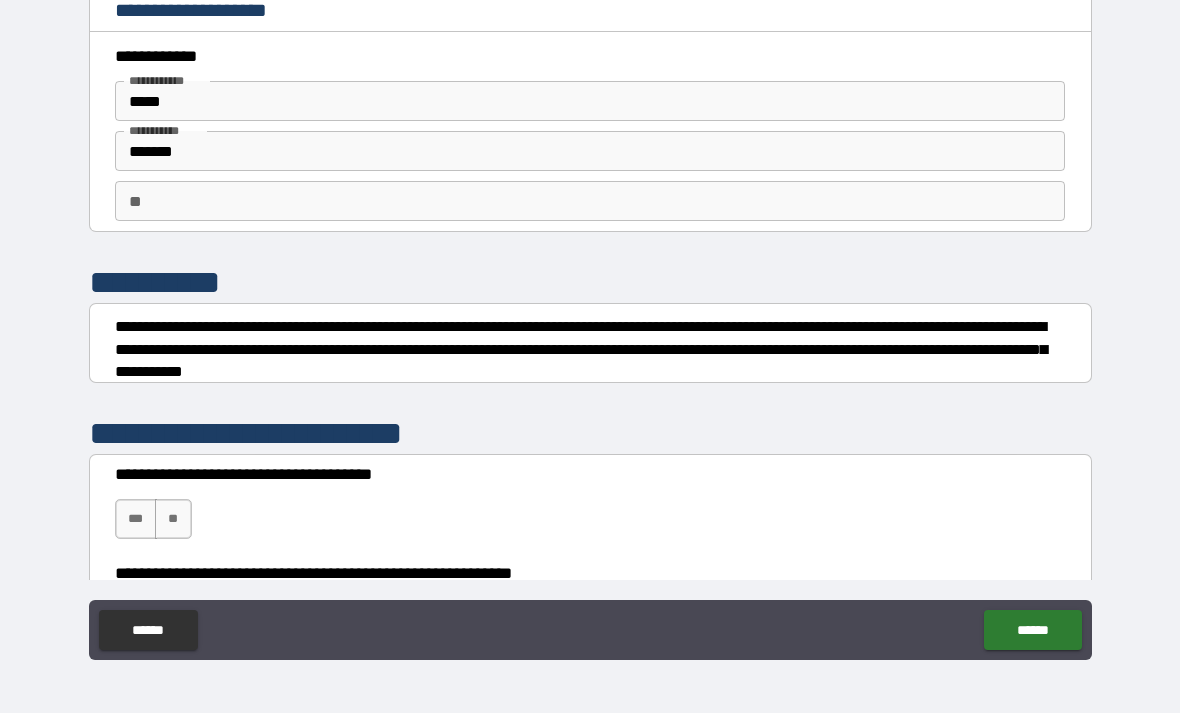 scroll, scrollTop: 0, scrollLeft: 0, axis: both 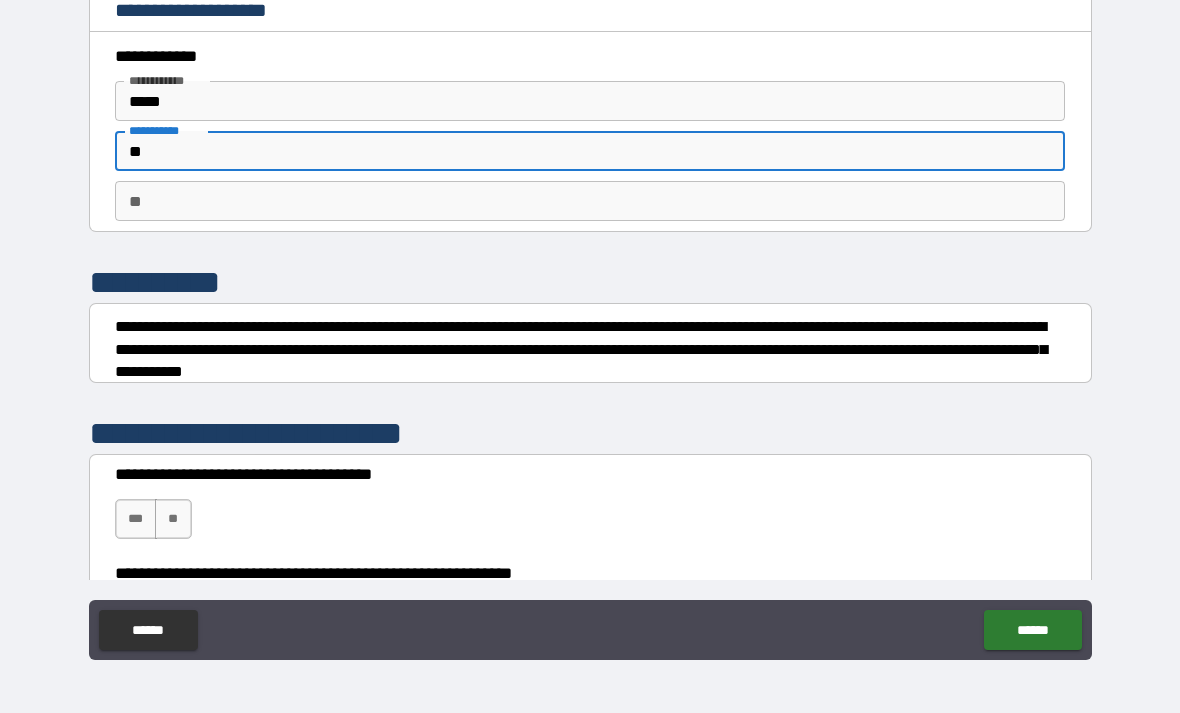 type on "*" 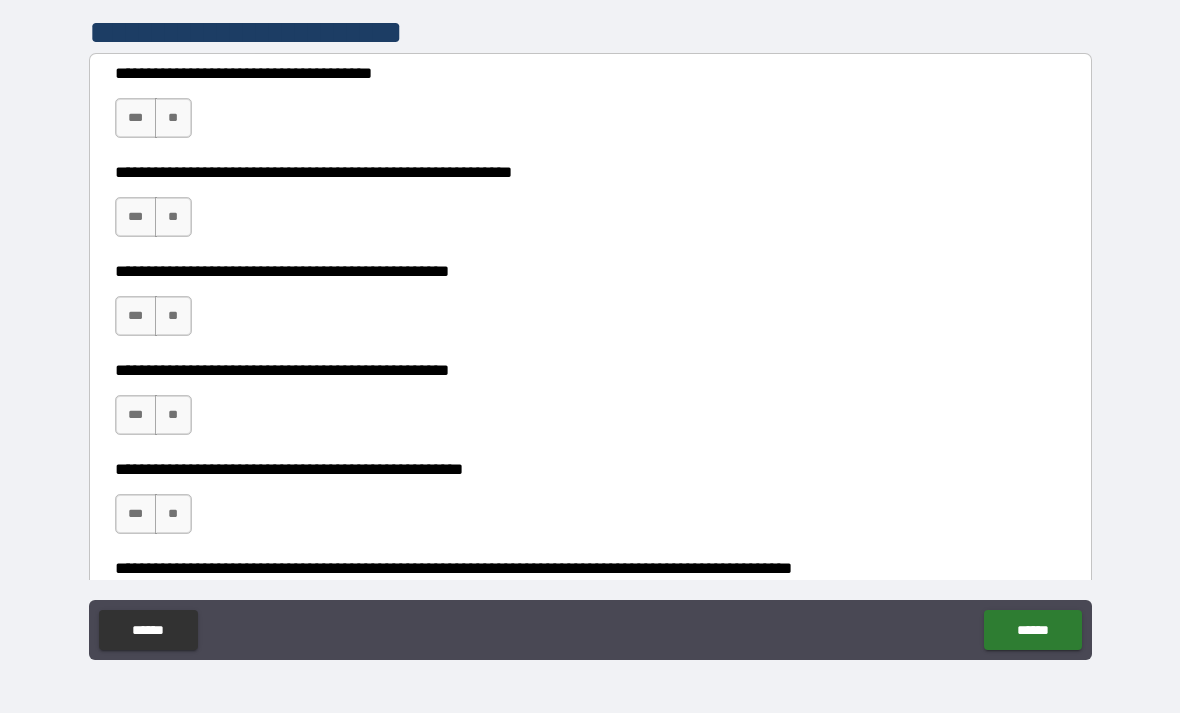 scroll, scrollTop: 408, scrollLeft: 0, axis: vertical 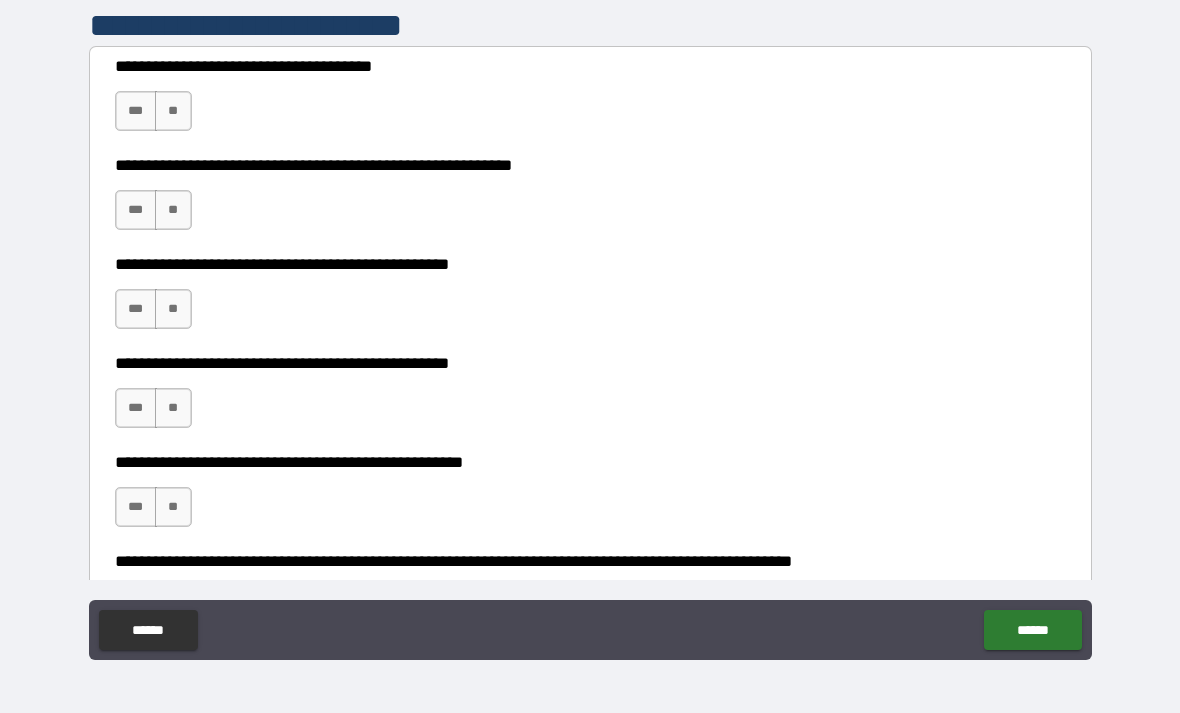 type on "******" 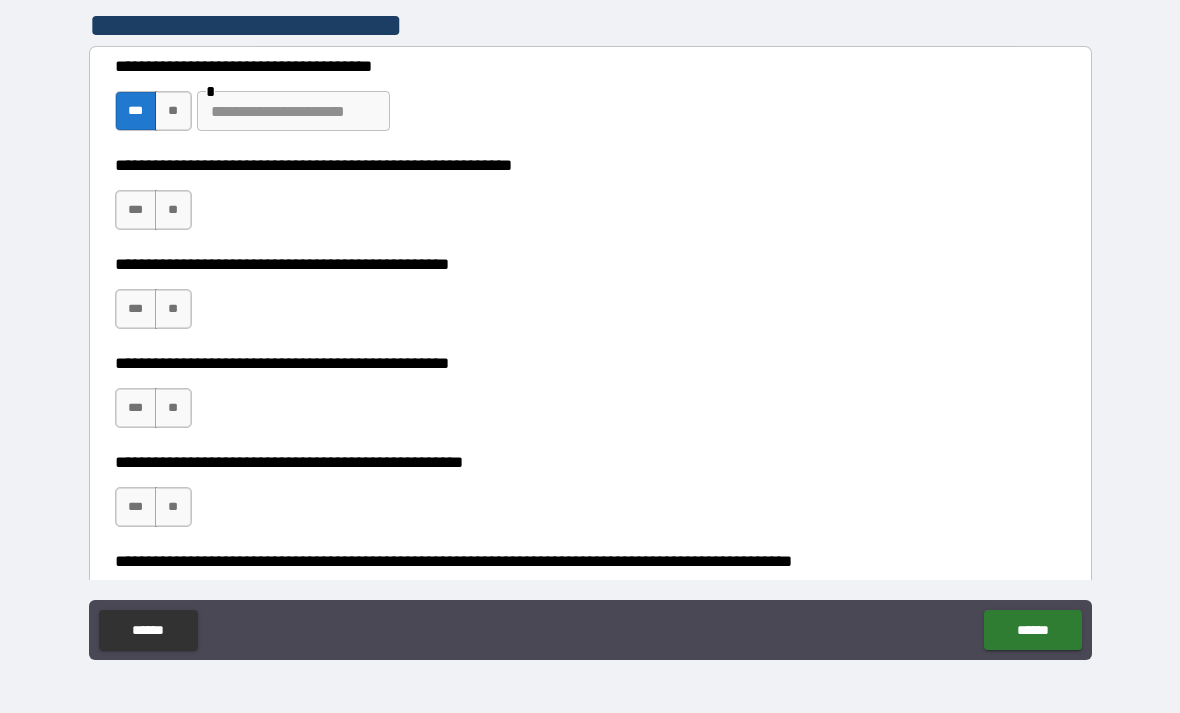 click on "***" at bounding box center (136, 210) 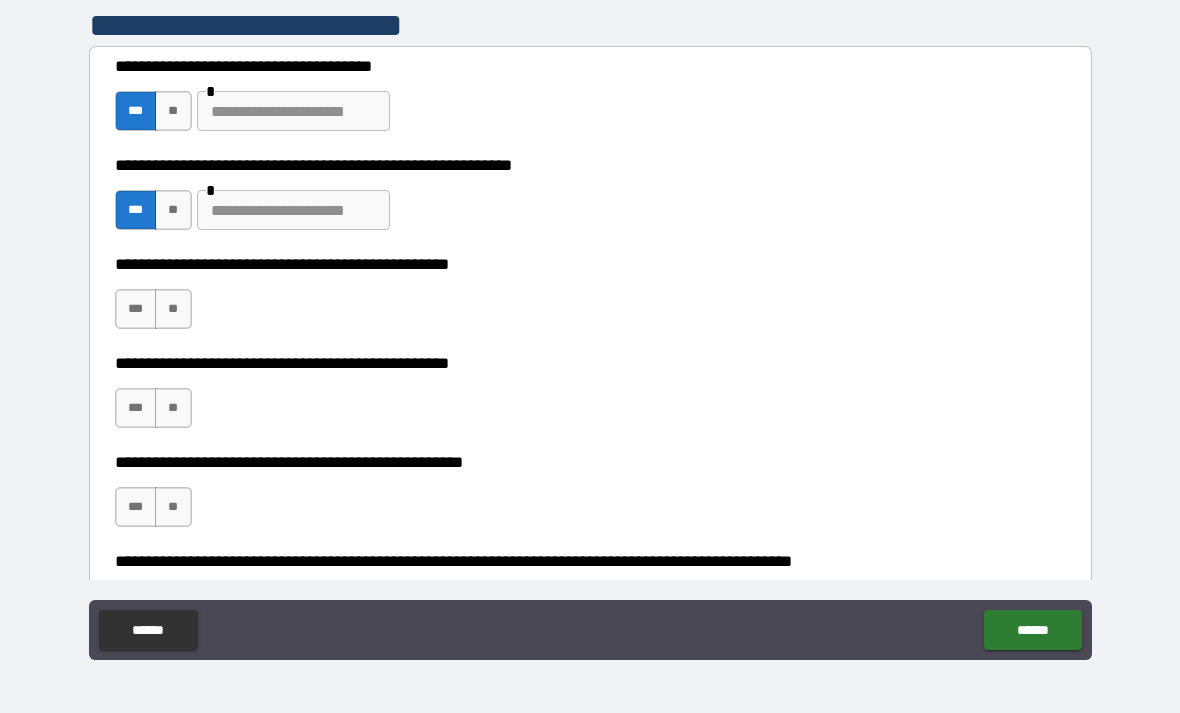 click on "**" at bounding box center [173, 210] 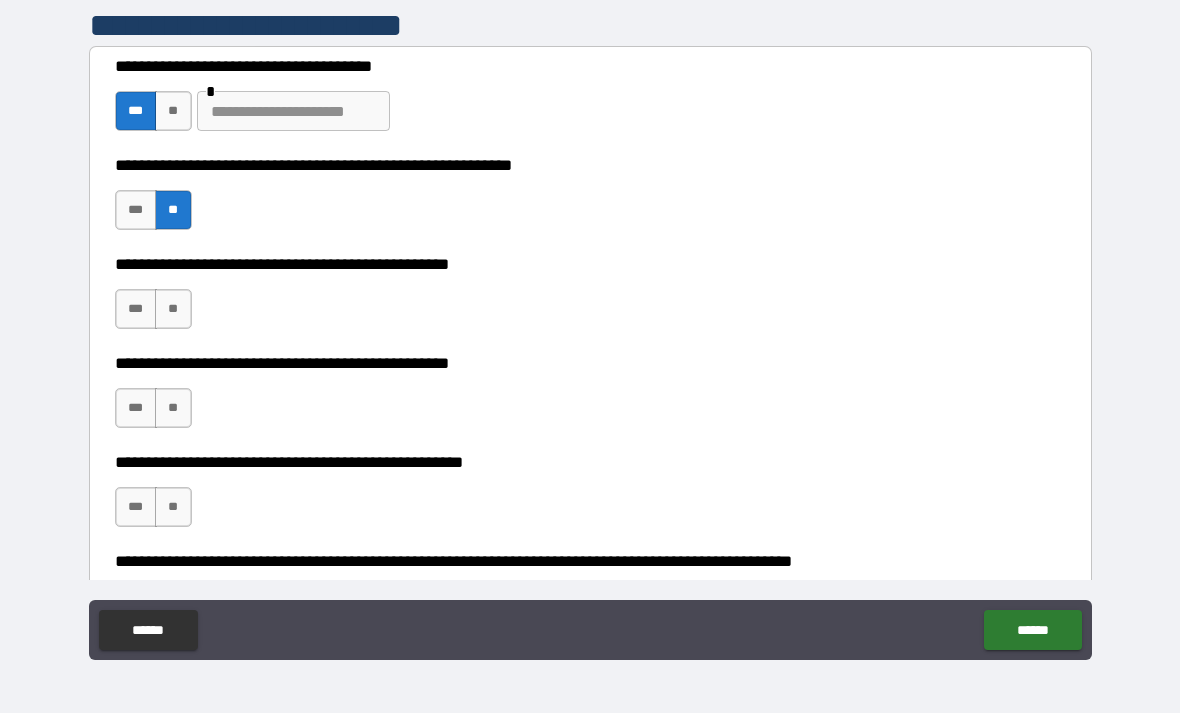 click on "**" at bounding box center [173, 309] 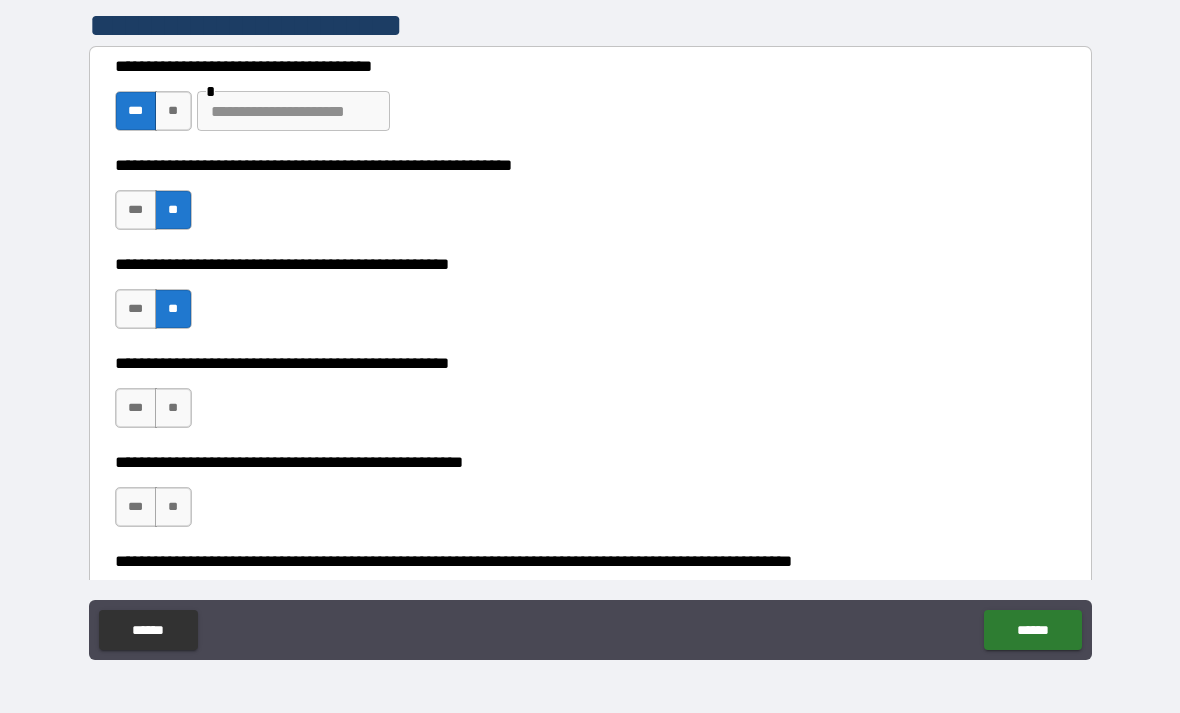 click on "***" at bounding box center (136, 408) 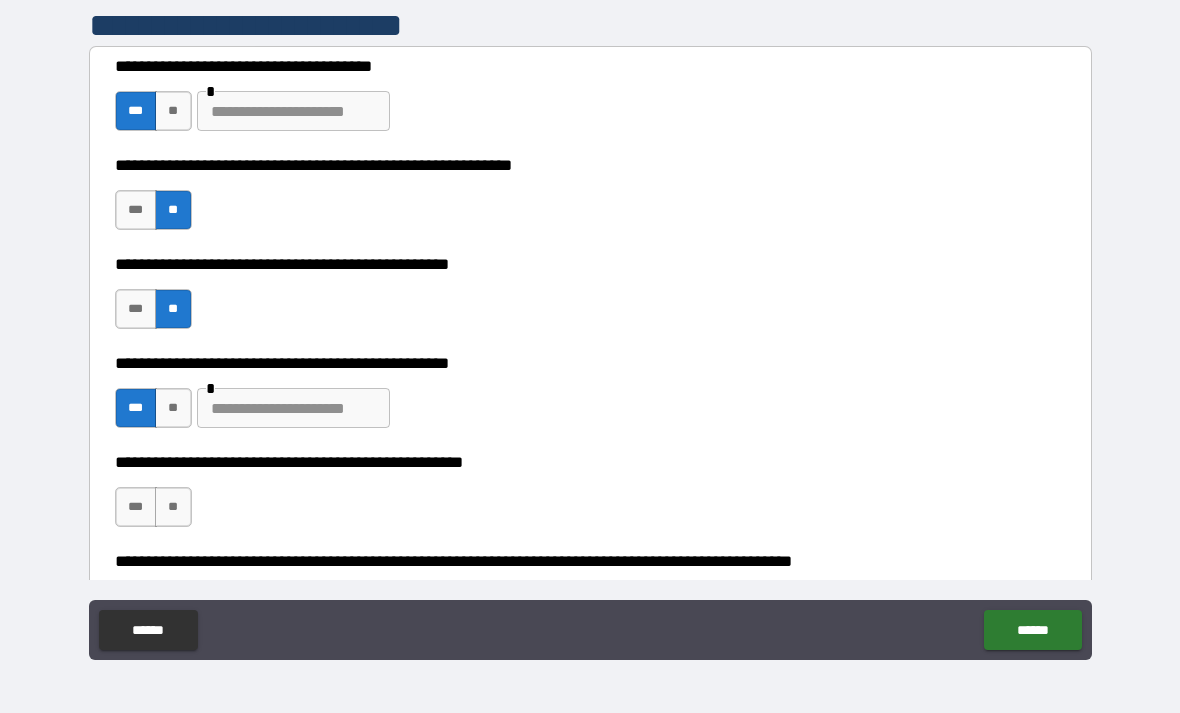 click at bounding box center [293, 408] 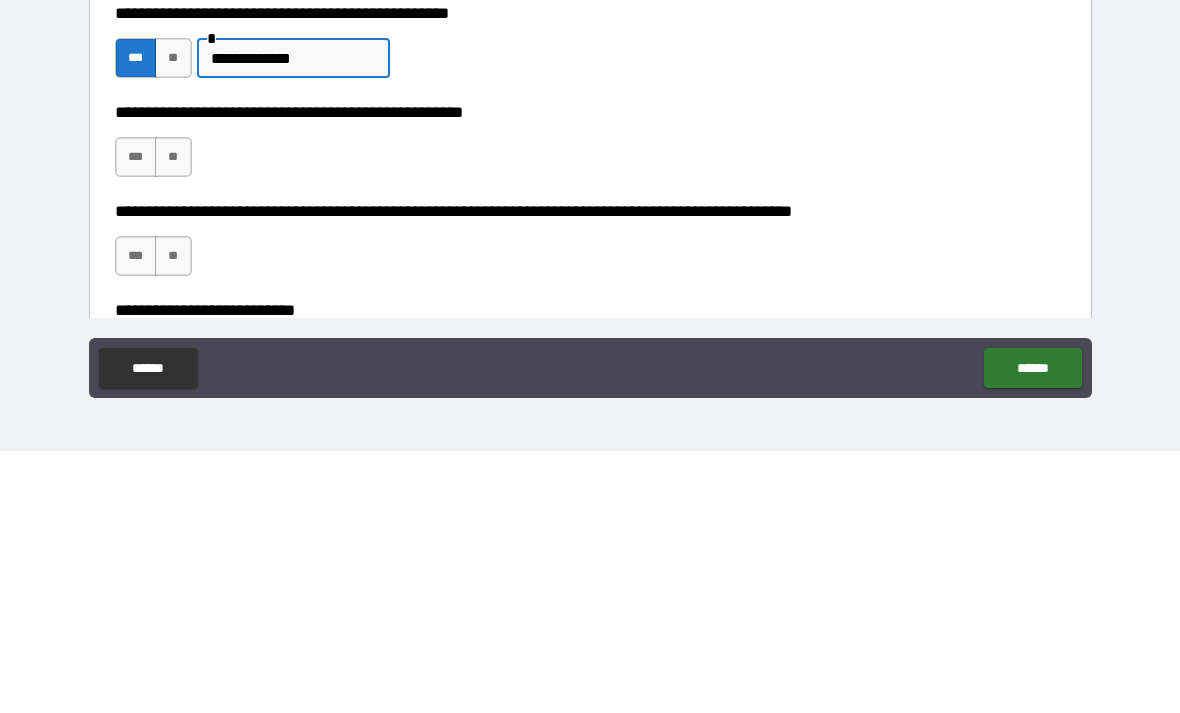 scroll, scrollTop: 497, scrollLeft: 0, axis: vertical 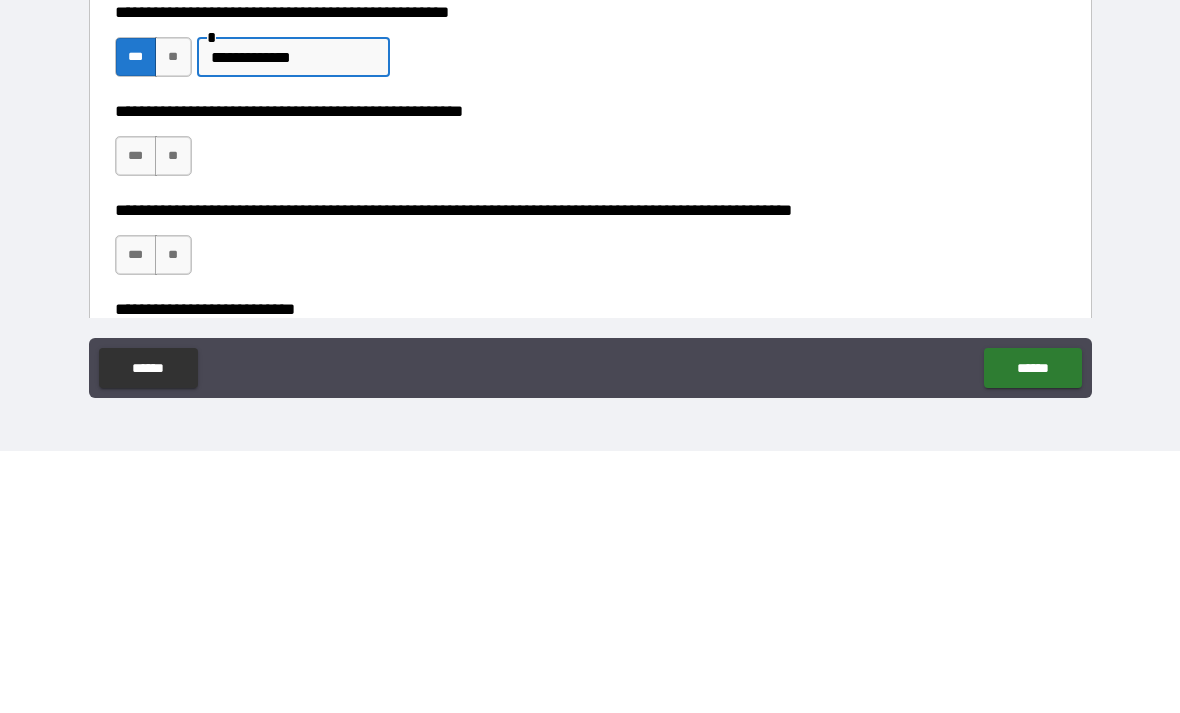 type on "**********" 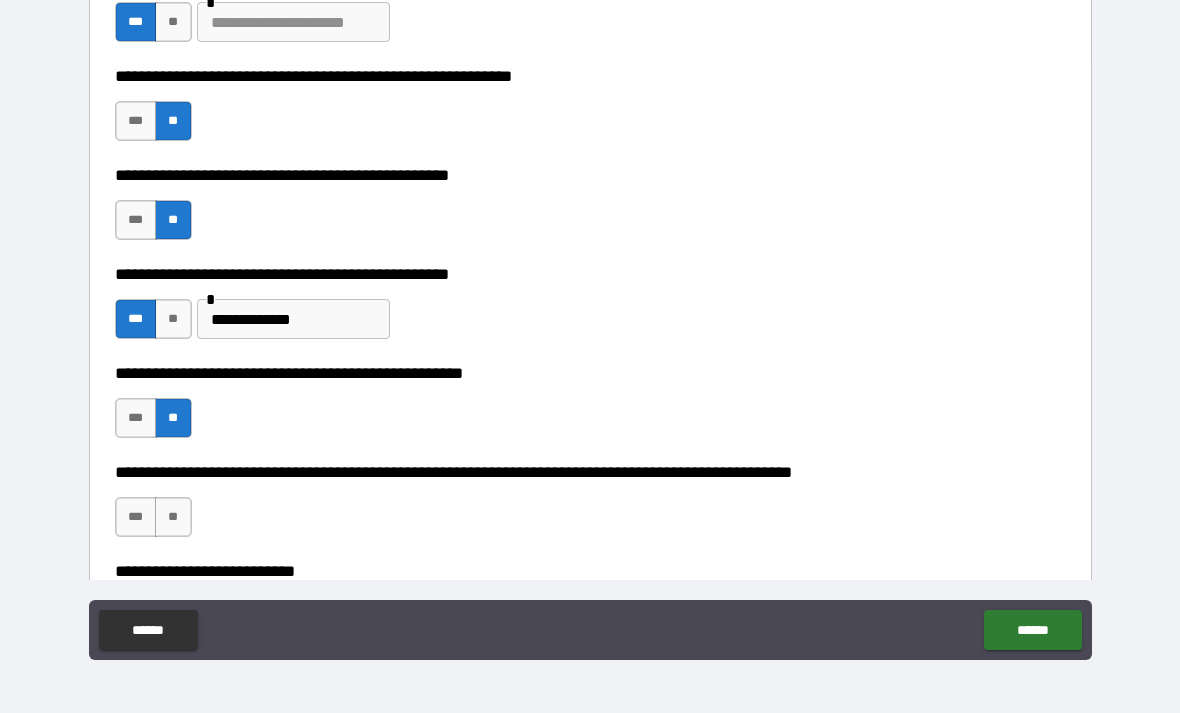 click on "**" at bounding box center (173, 517) 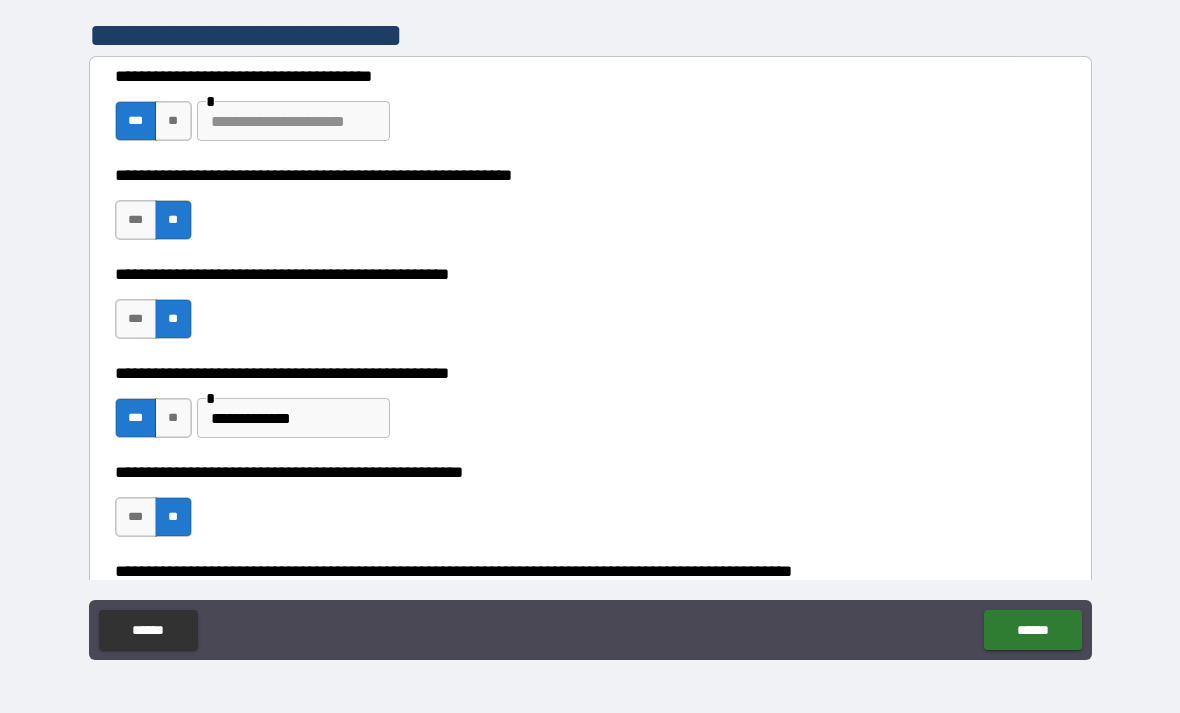 scroll, scrollTop: 399, scrollLeft: 0, axis: vertical 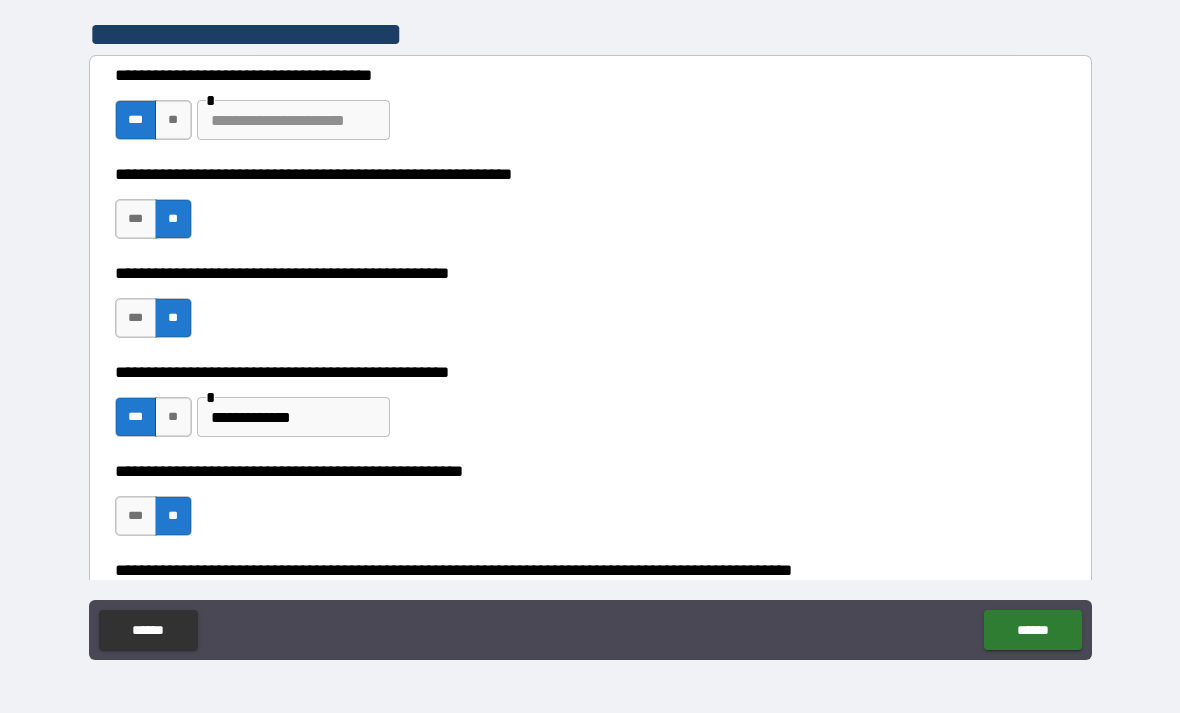 click at bounding box center [293, 120] 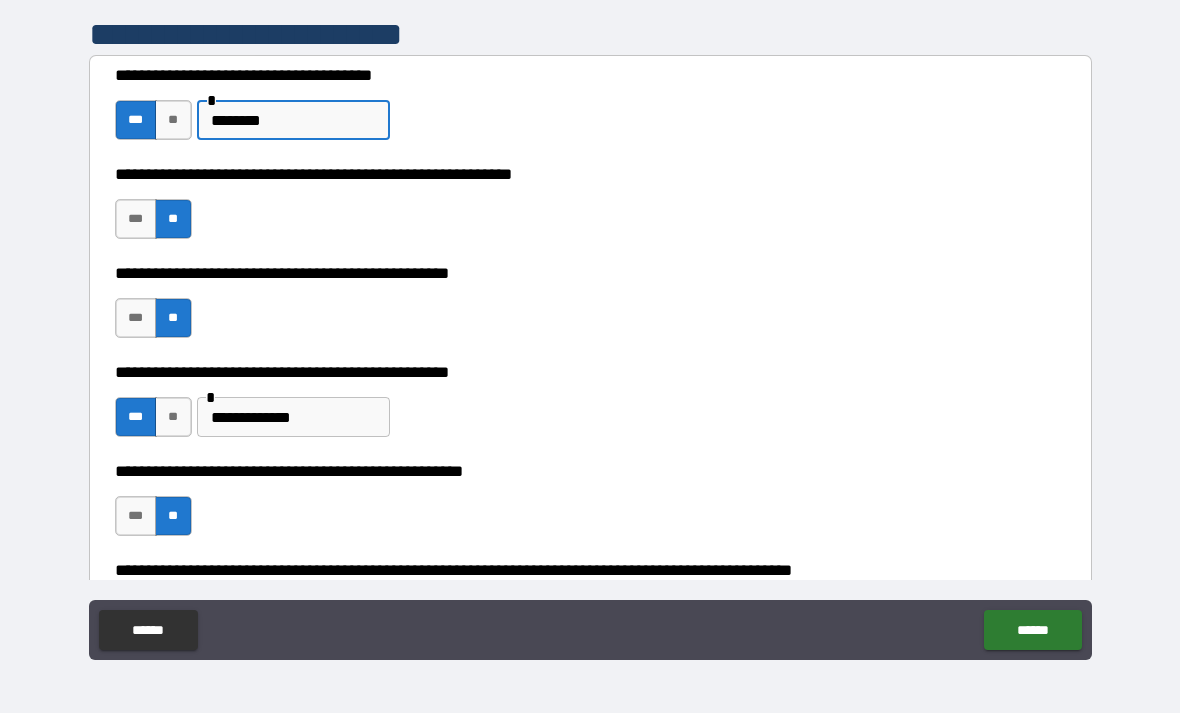 type on "********" 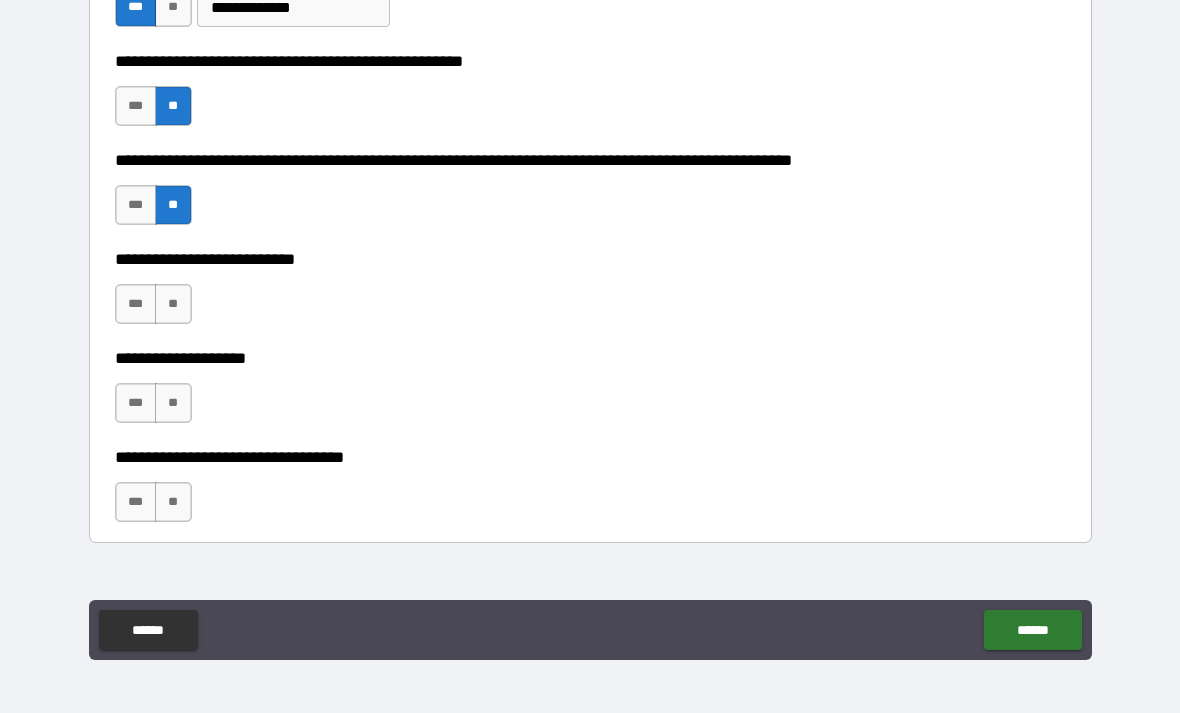 scroll, scrollTop: 833, scrollLeft: 0, axis: vertical 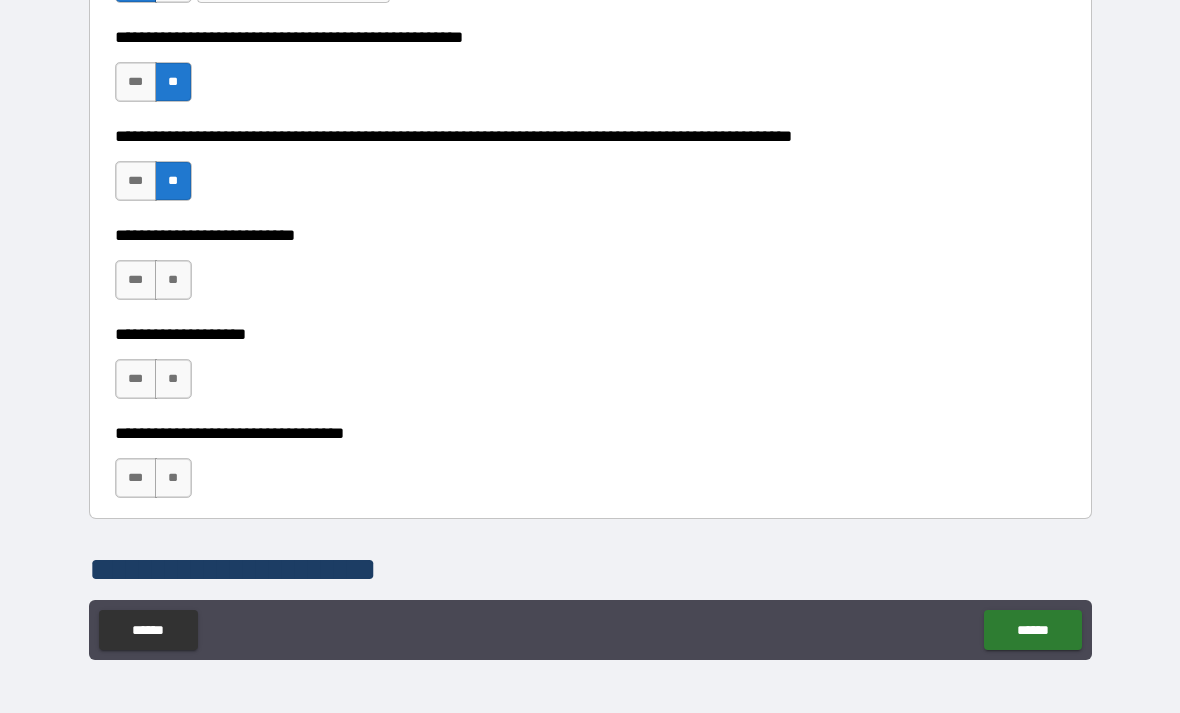 click on "**" at bounding box center [173, 280] 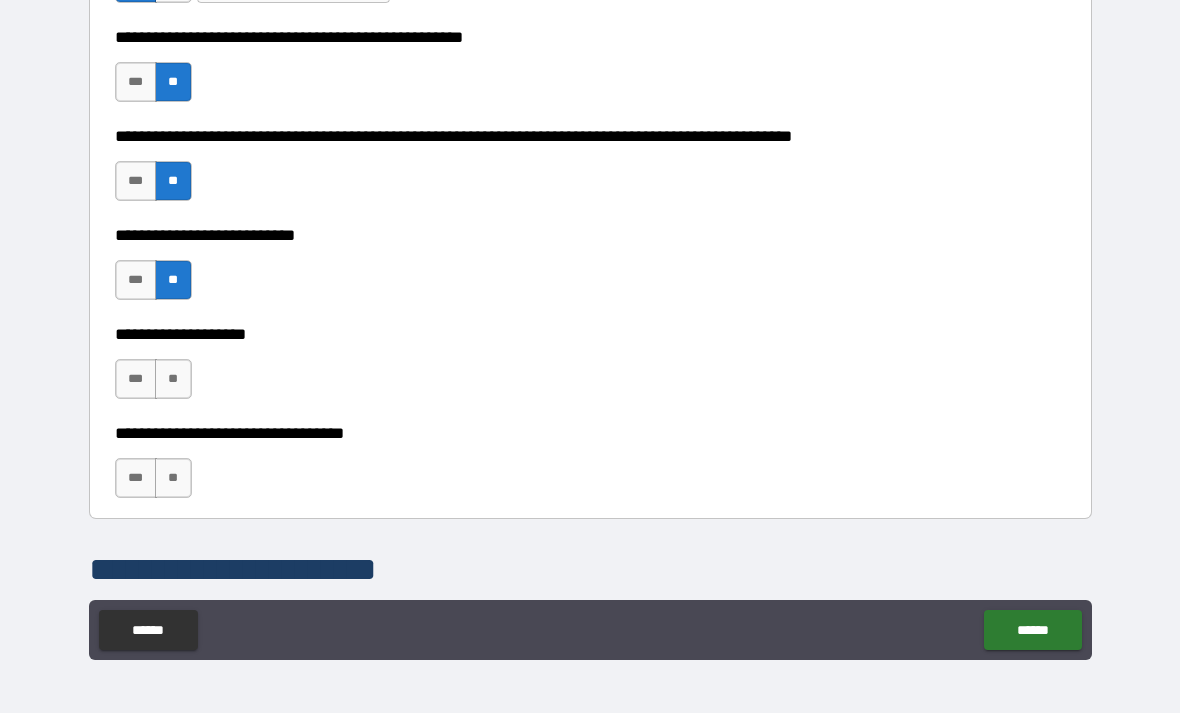 click on "**" at bounding box center [173, 379] 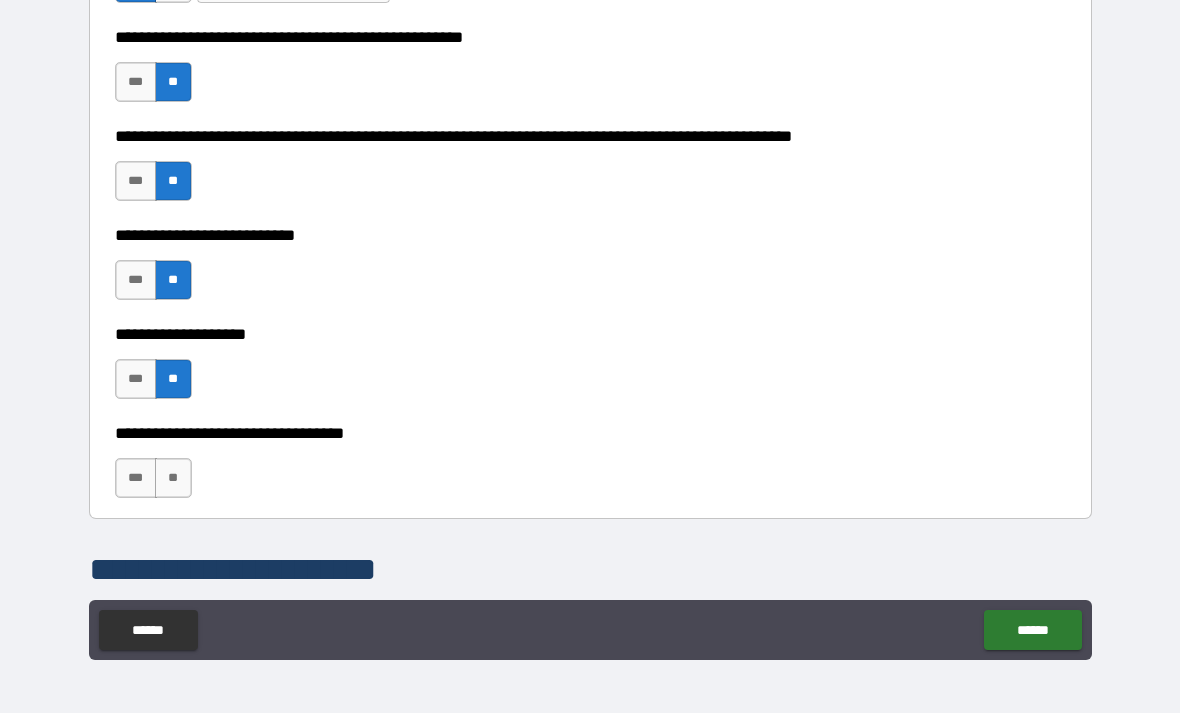 click on "**" at bounding box center [173, 478] 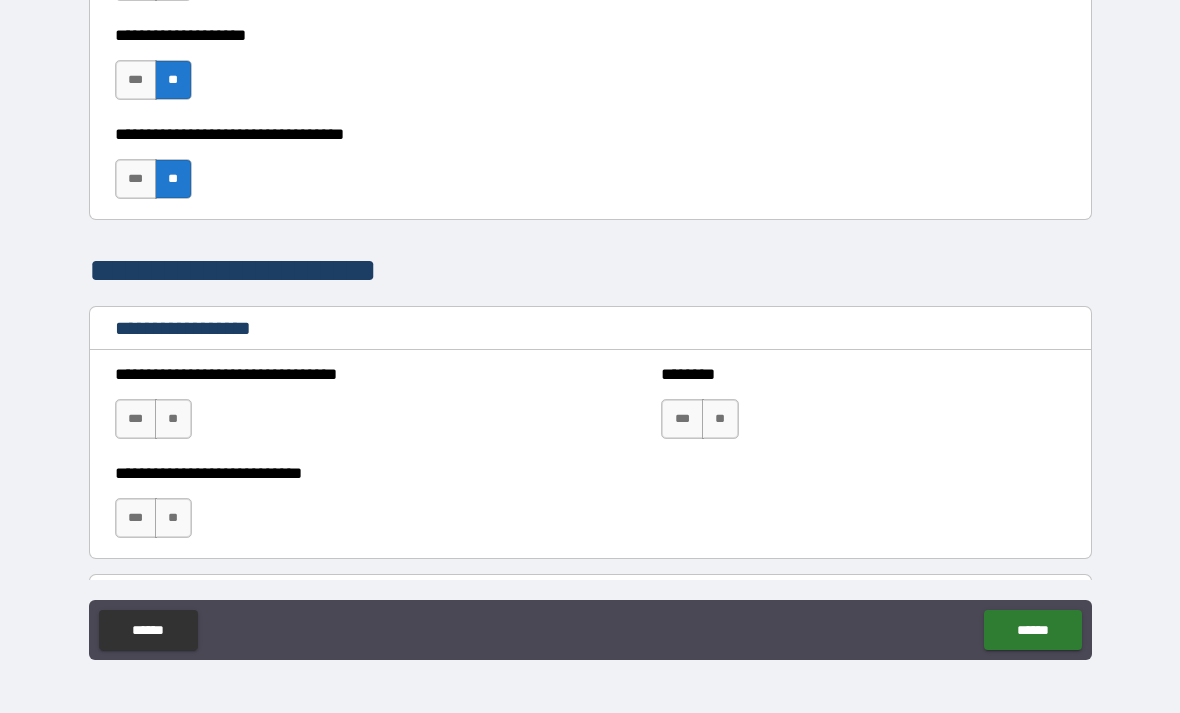 scroll, scrollTop: 1138, scrollLeft: 0, axis: vertical 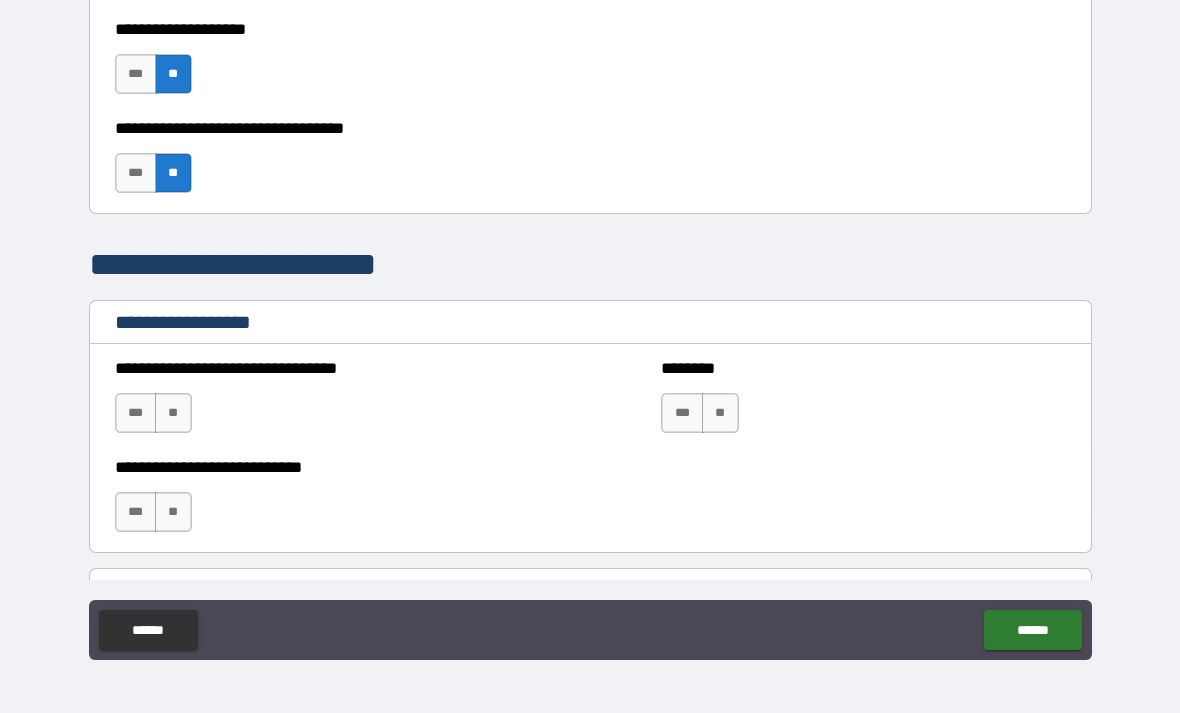 click on "***" at bounding box center [136, 413] 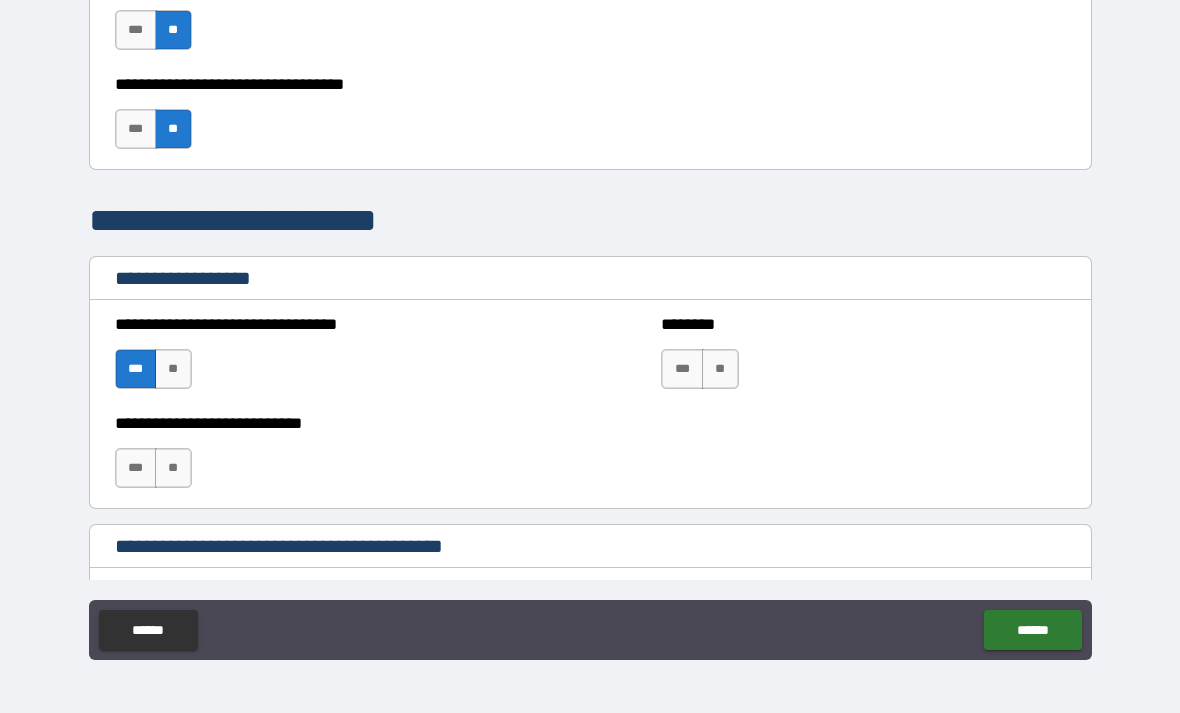 scroll, scrollTop: 1185, scrollLeft: 0, axis: vertical 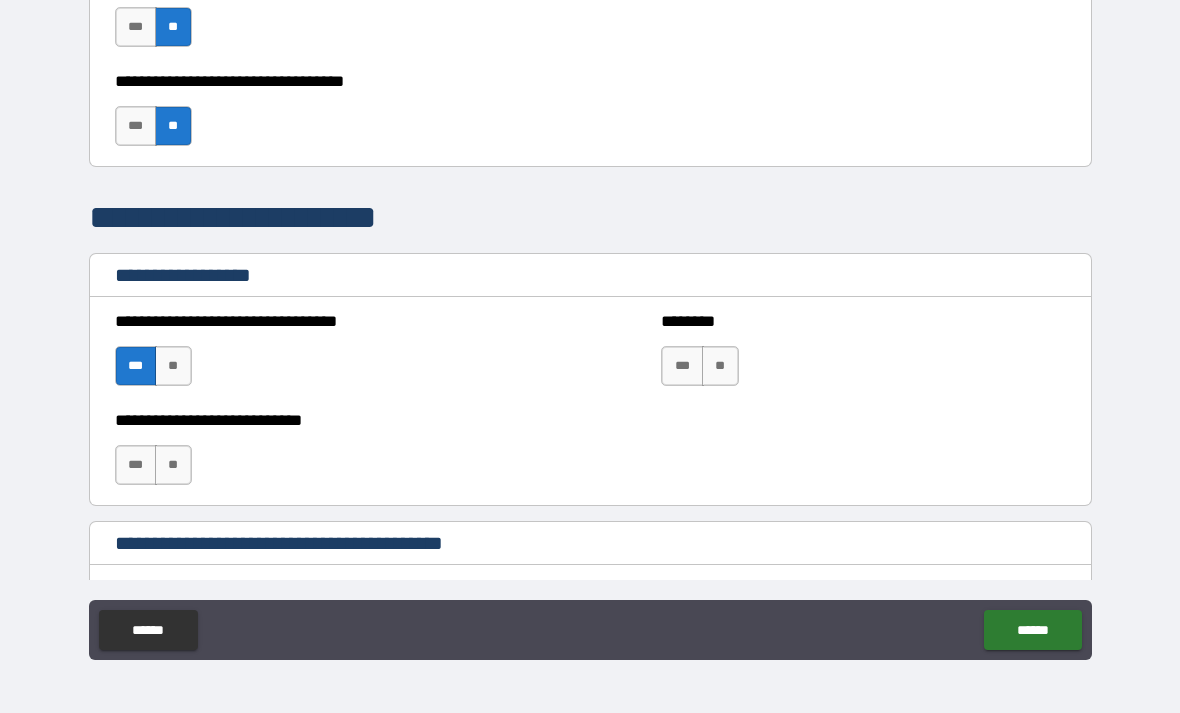 click on "**" at bounding box center [173, 465] 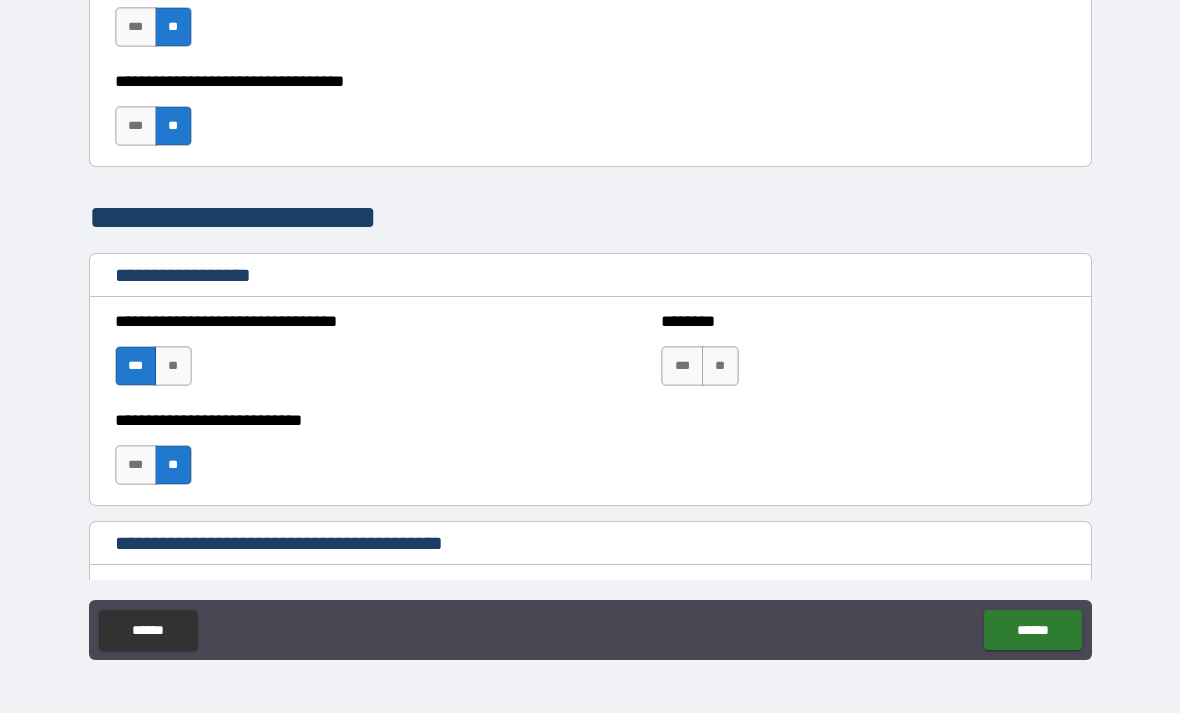 click on "**" at bounding box center (720, 366) 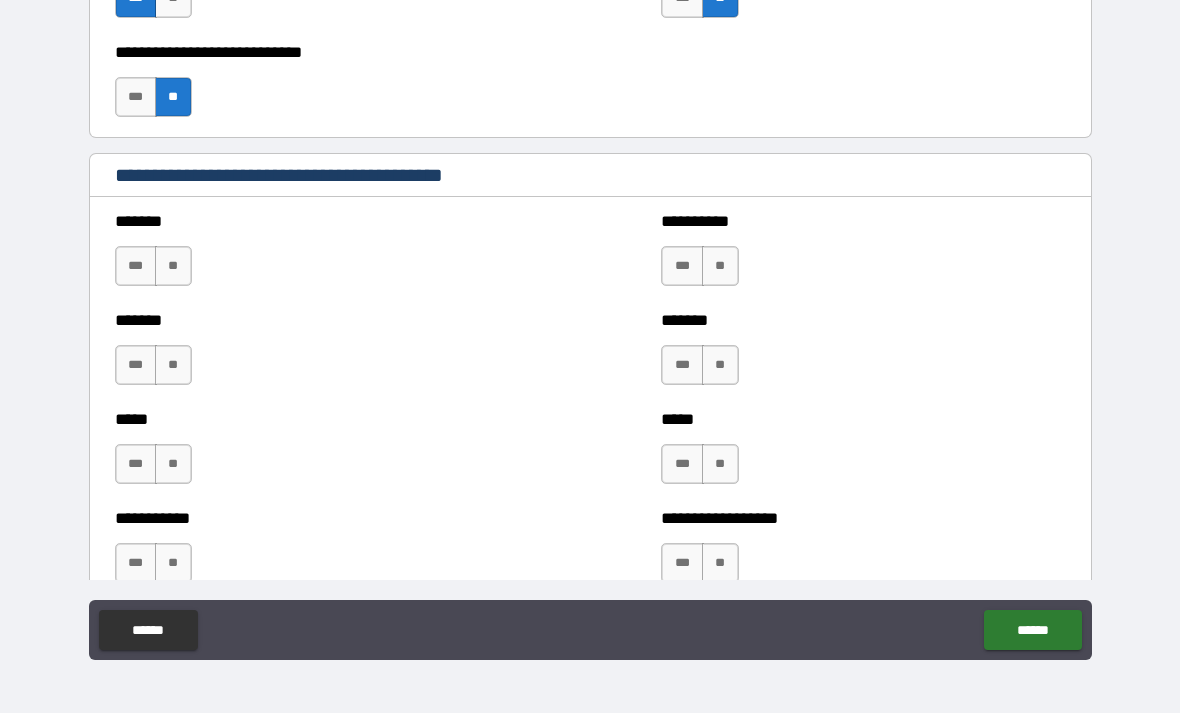 scroll, scrollTop: 1559, scrollLeft: 0, axis: vertical 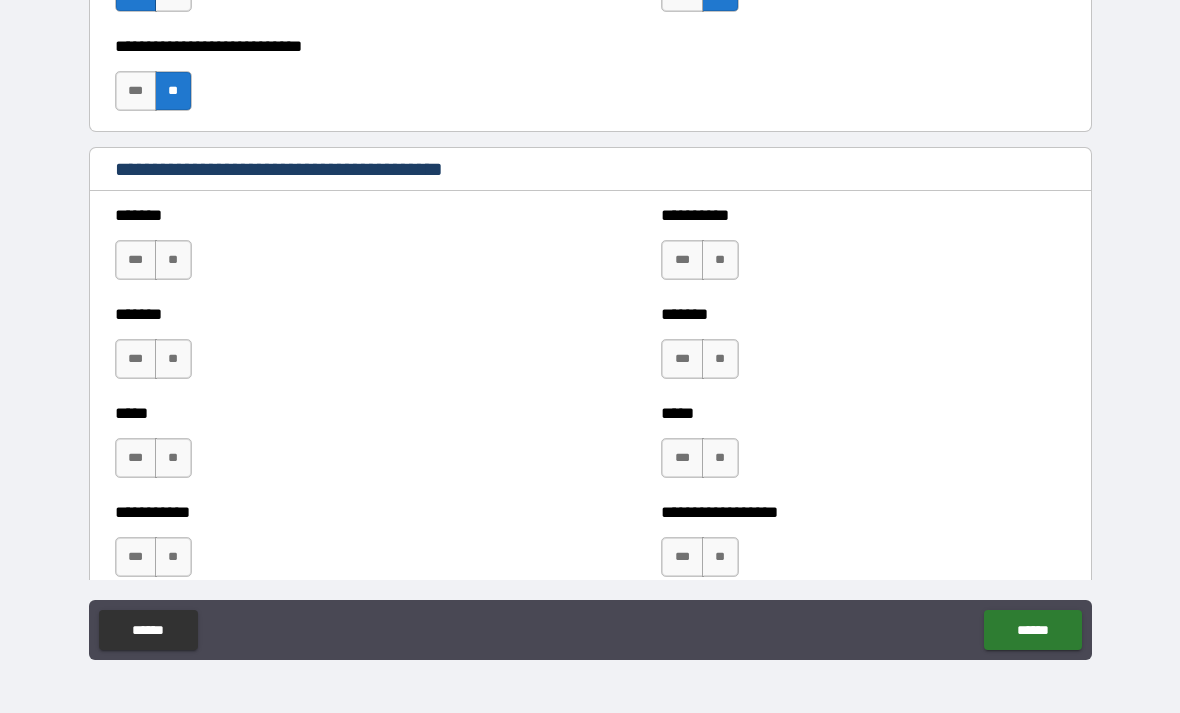 click on "***" at bounding box center (136, 260) 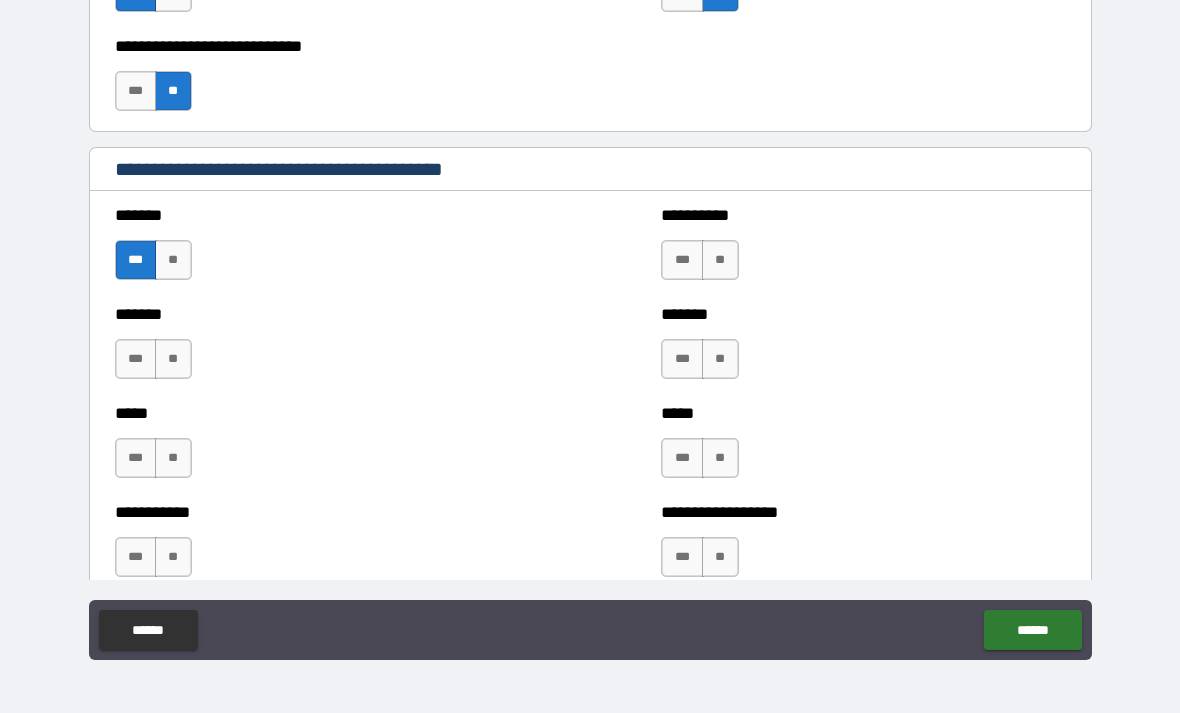 click on "**" at bounding box center (173, 359) 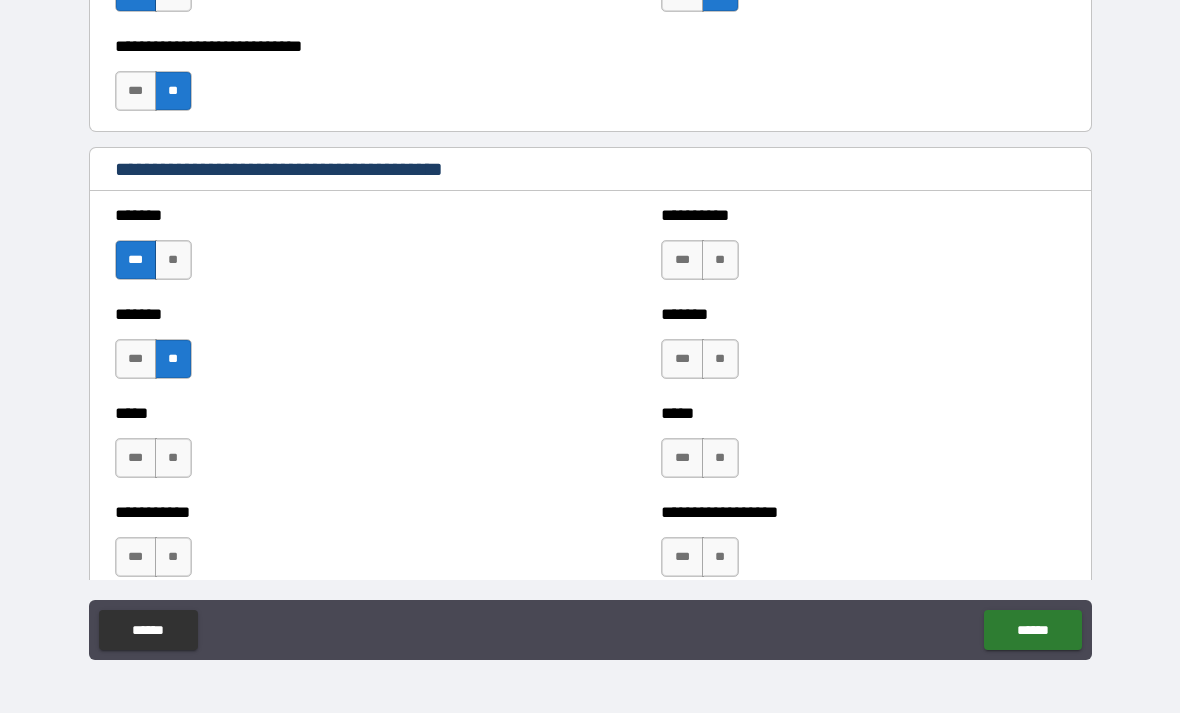 click on "**" at bounding box center [173, 458] 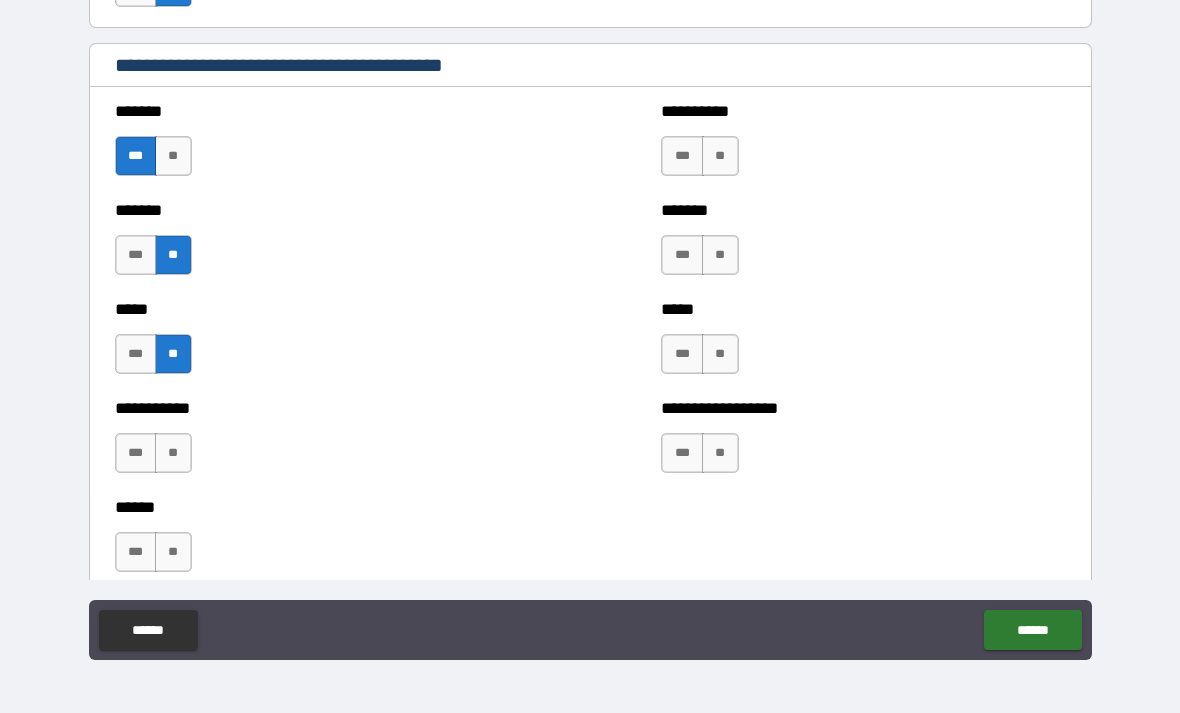 scroll, scrollTop: 1664, scrollLeft: 0, axis: vertical 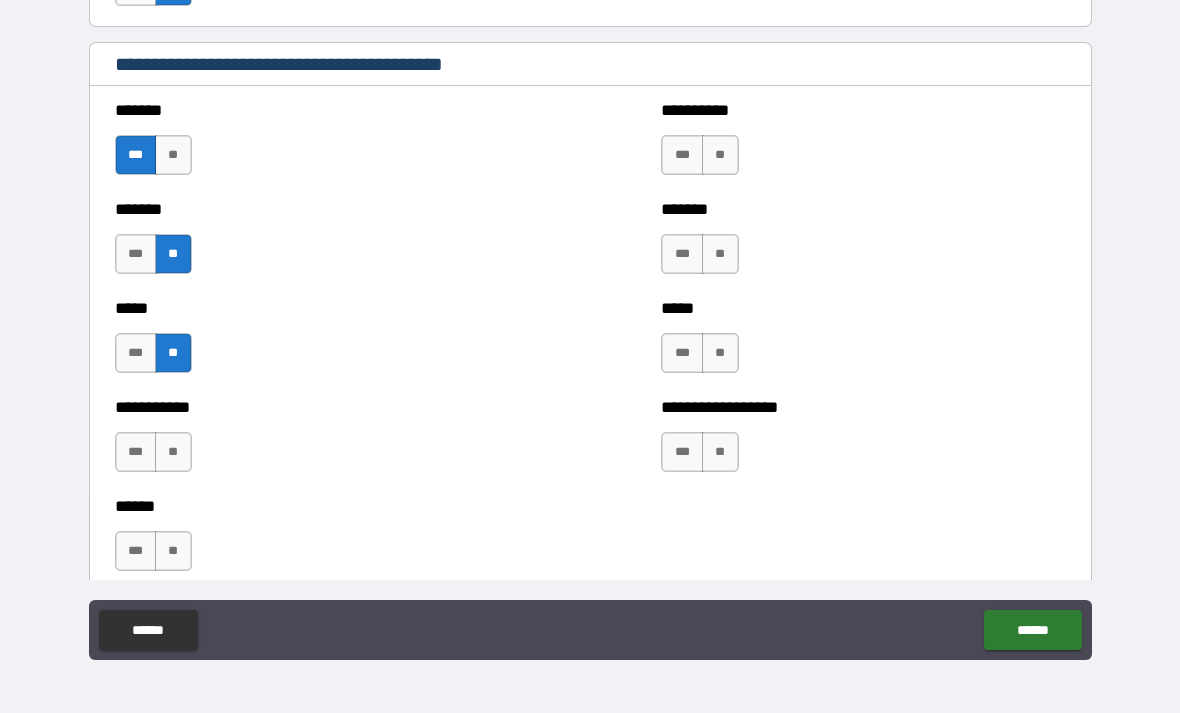 click on "**" at bounding box center [173, 155] 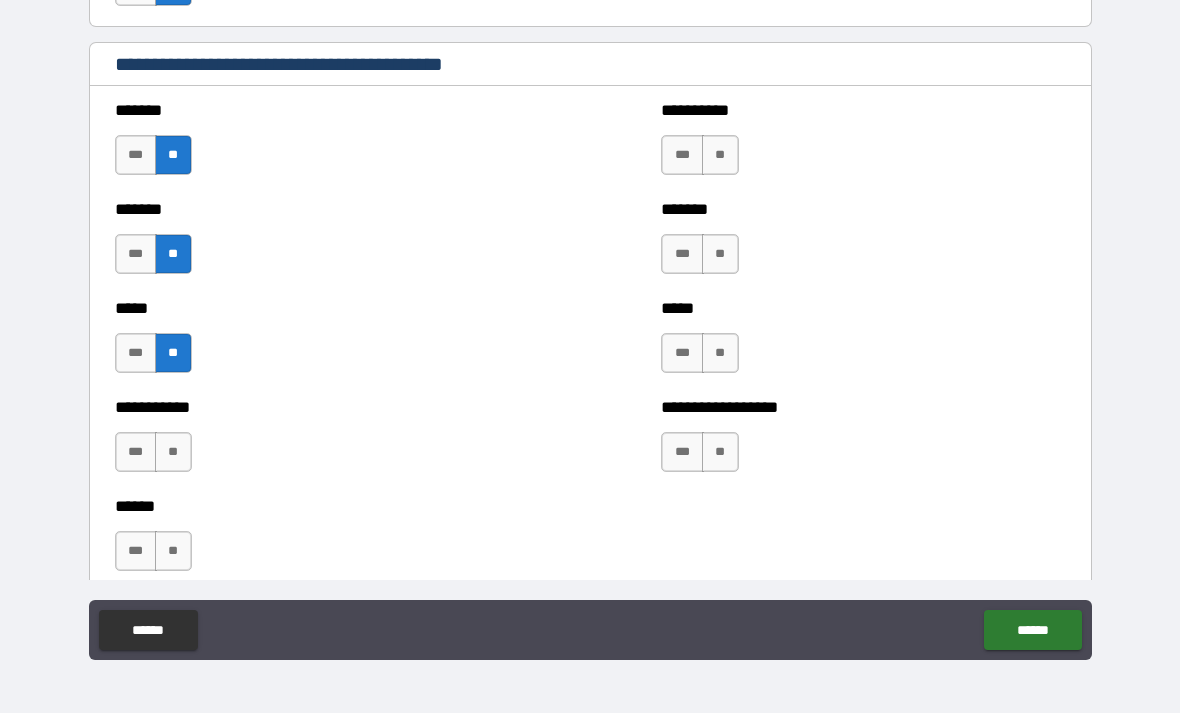 click on "**" at bounding box center (173, 452) 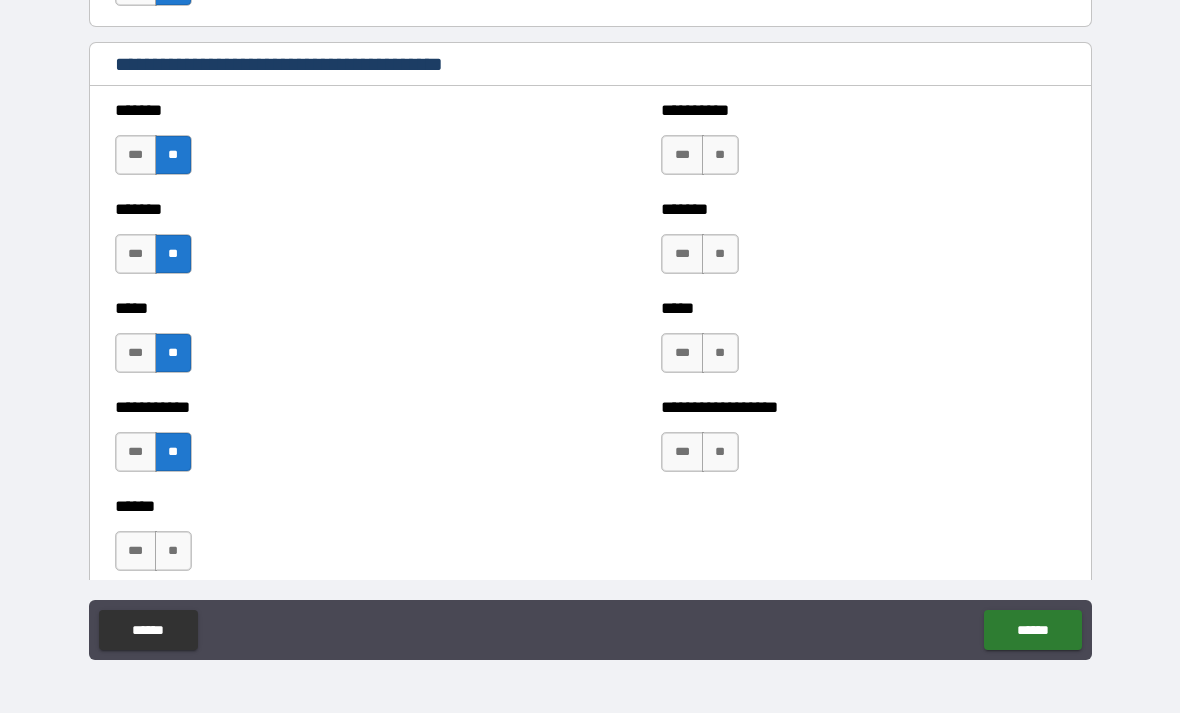 click on "**" at bounding box center [720, 155] 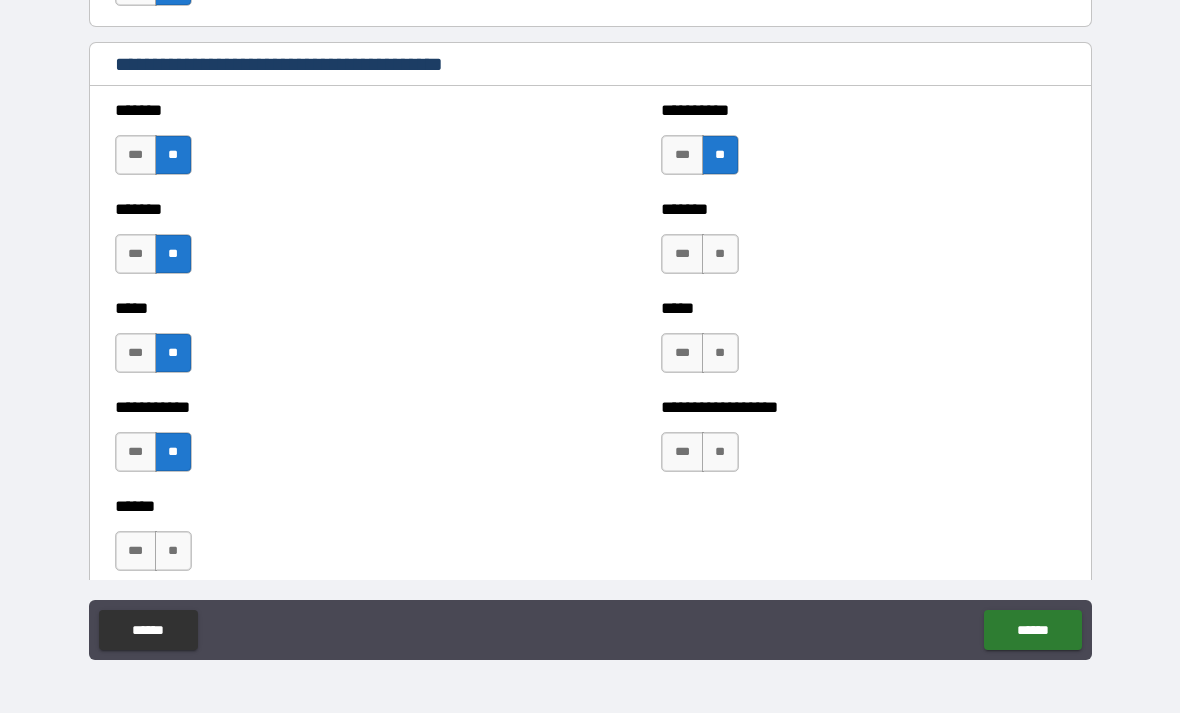 click on "**" at bounding box center [720, 254] 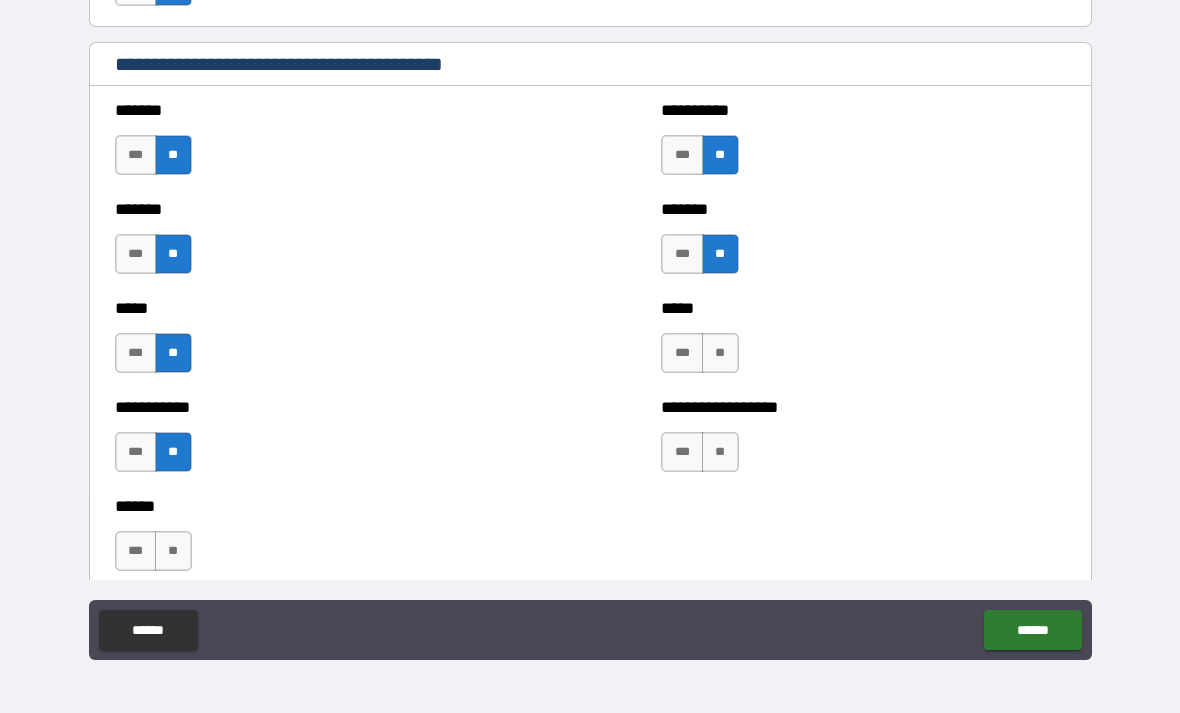 click on "**" at bounding box center [720, 353] 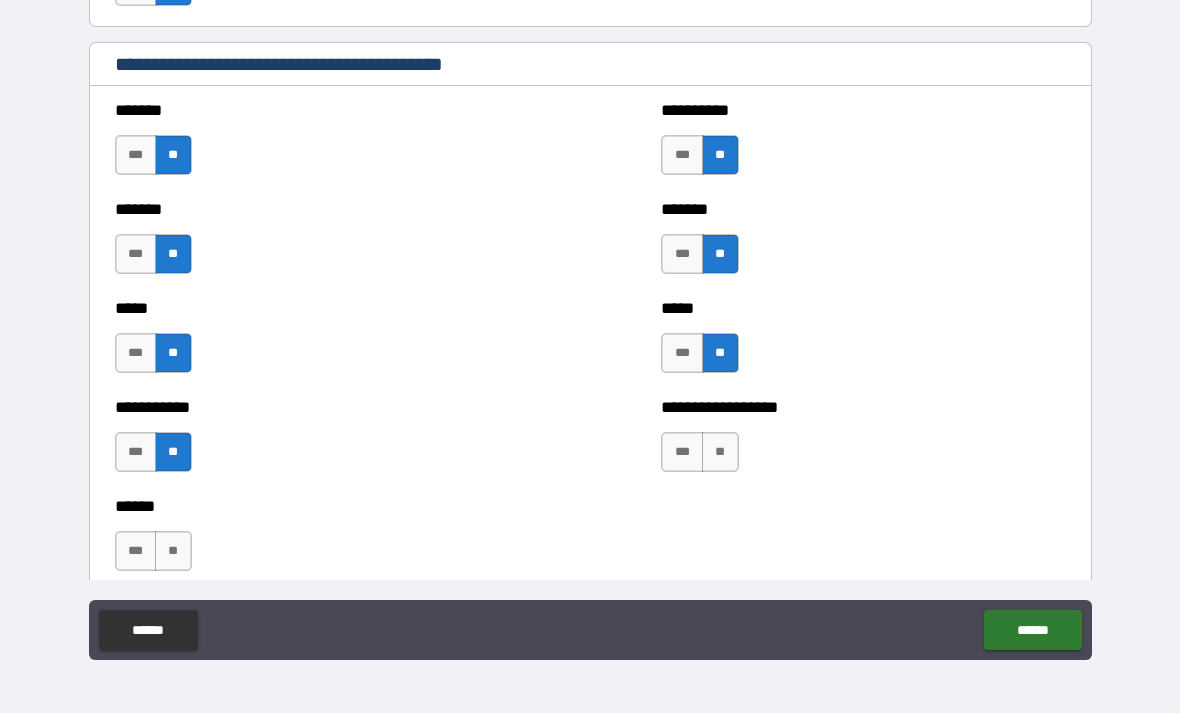 click on "**" at bounding box center [720, 452] 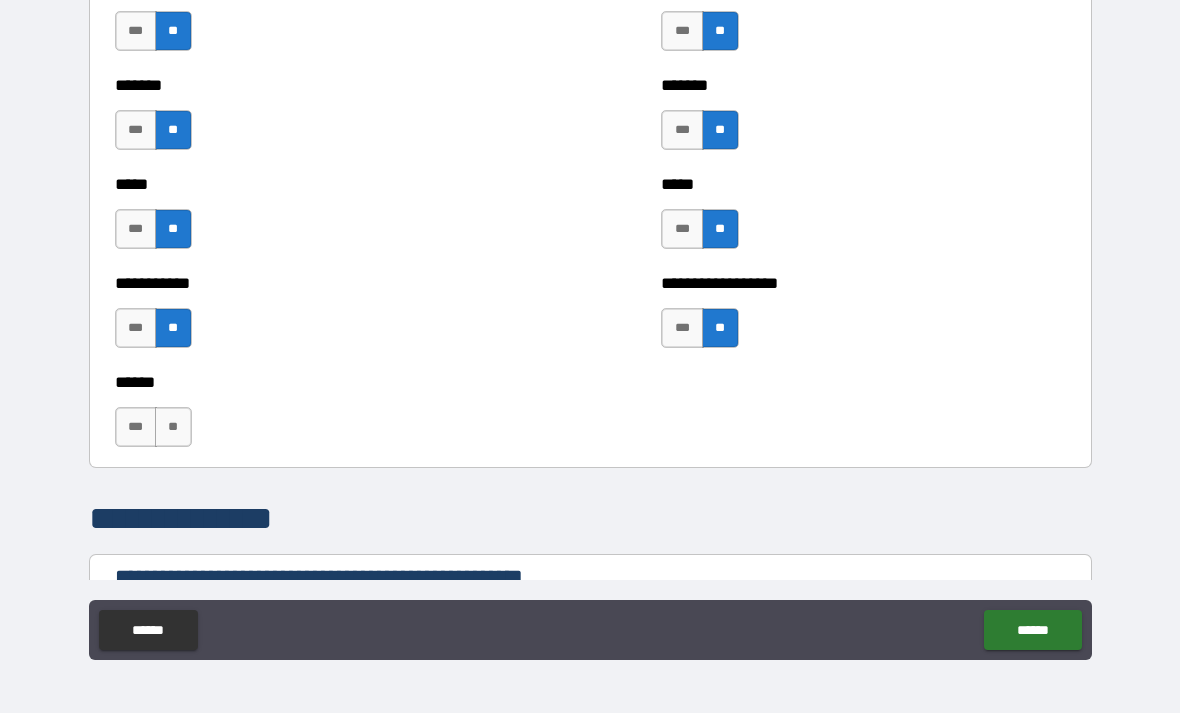 scroll, scrollTop: 1804, scrollLeft: 0, axis: vertical 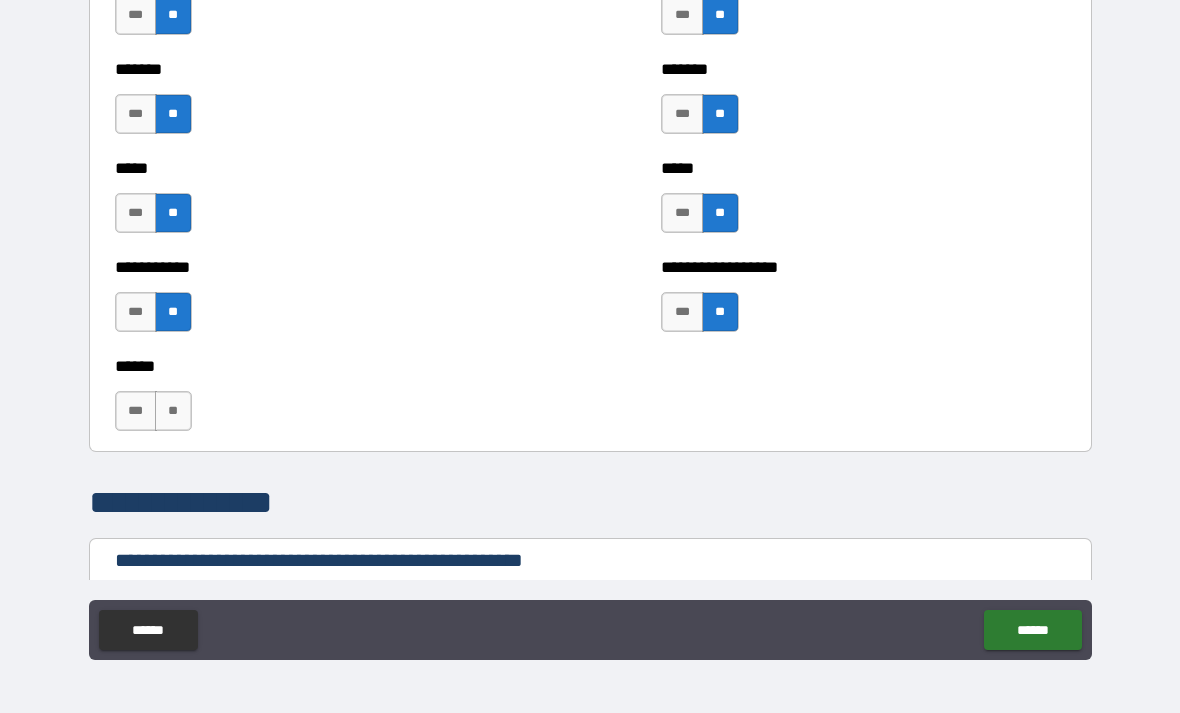 click on "**" at bounding box center [173, 411] 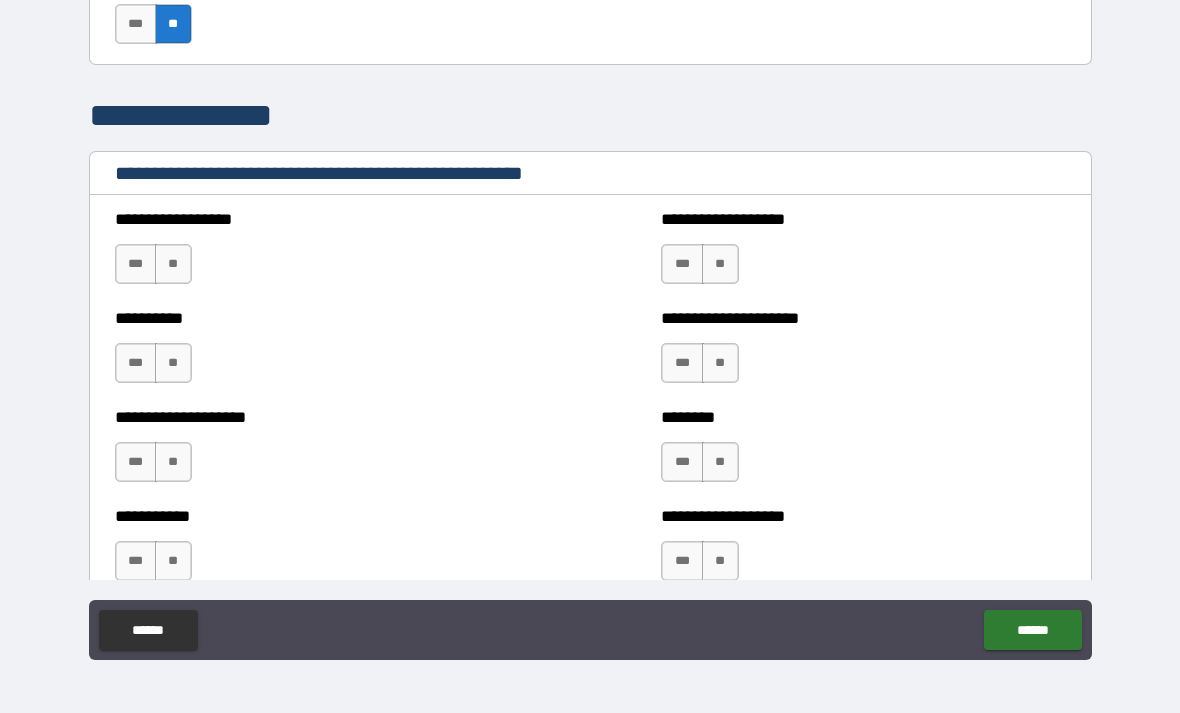 scroll, scrollTop: 2190, scrollLeft: 0, axis: vertical 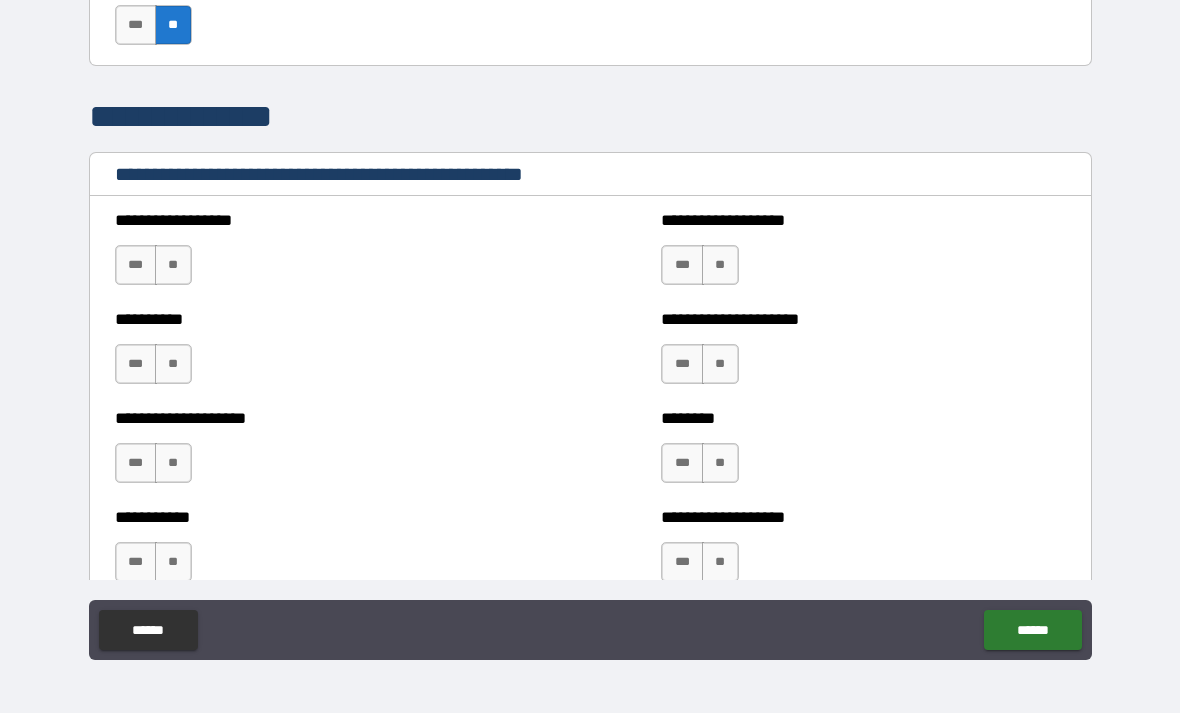 click on "**" at bounding box center [173, 265] 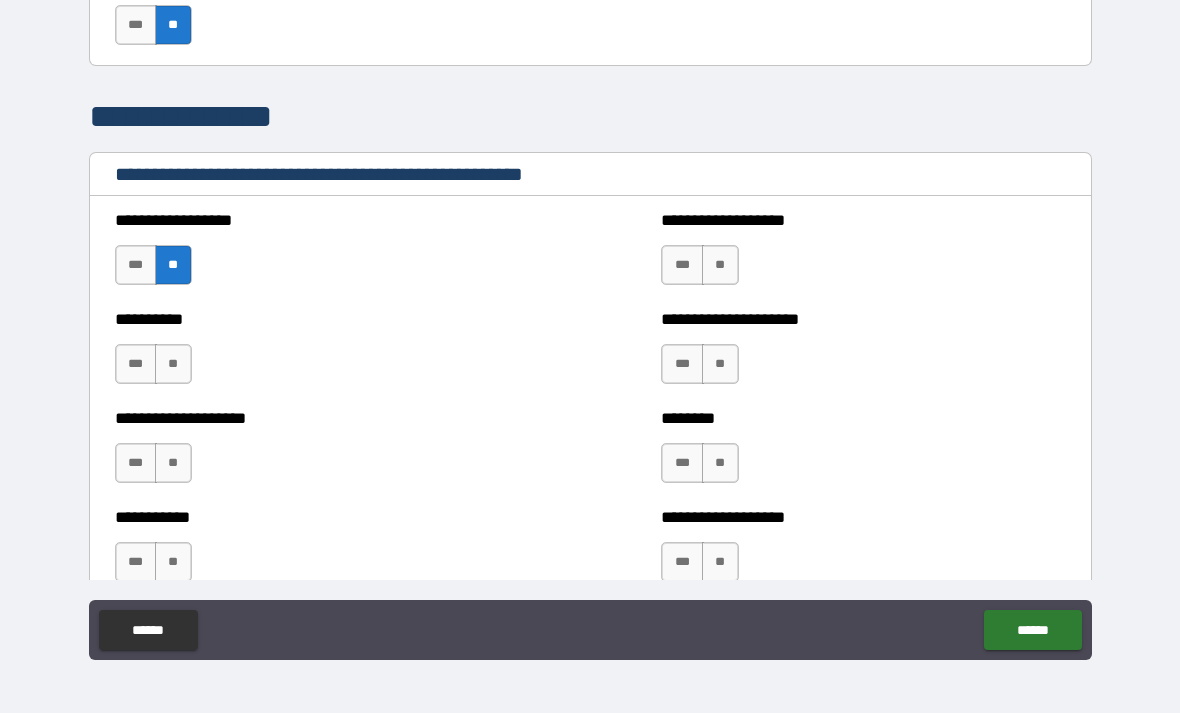 click on "**" at bounding box center (173, 364) 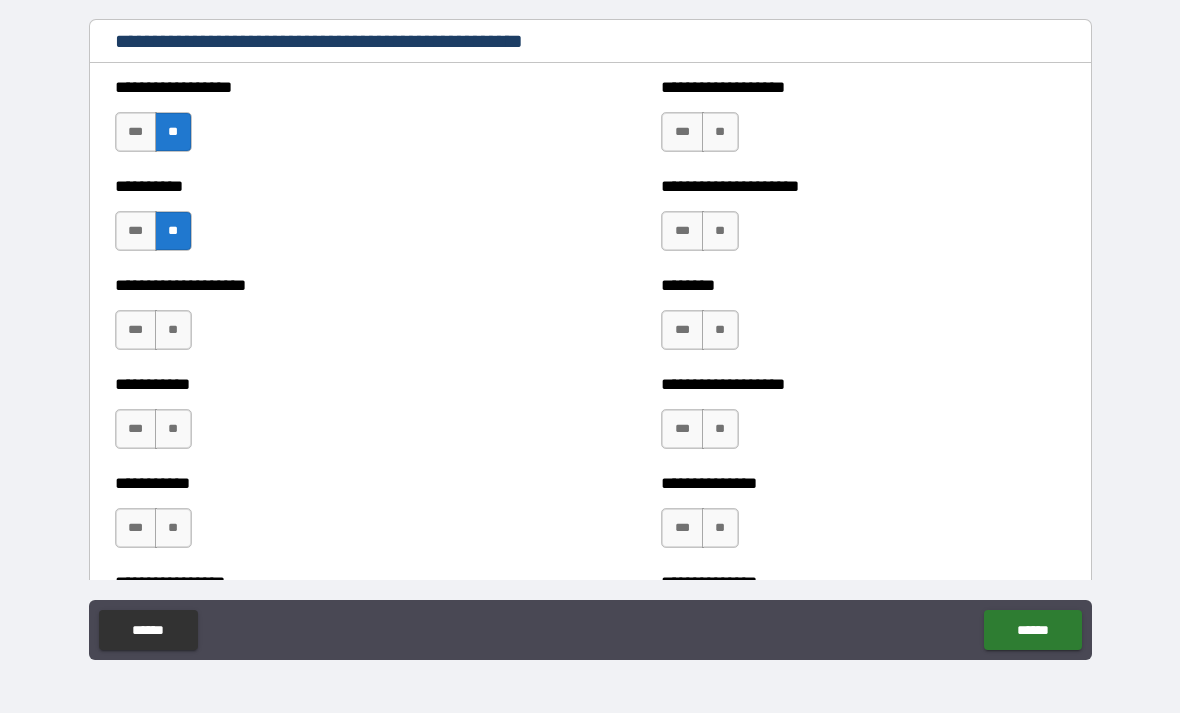 scroll, scrollTop: 2324, scrollLeft: 0, axis: vertical 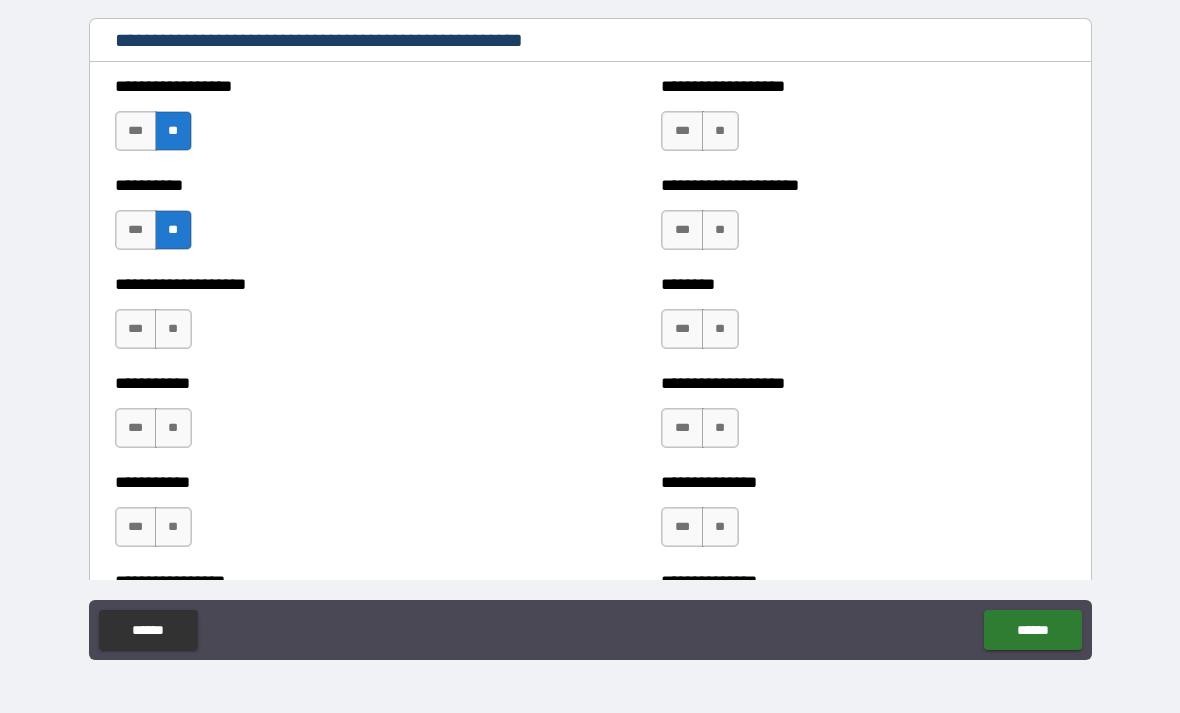 click on "**" at bounding box center (173, 329) 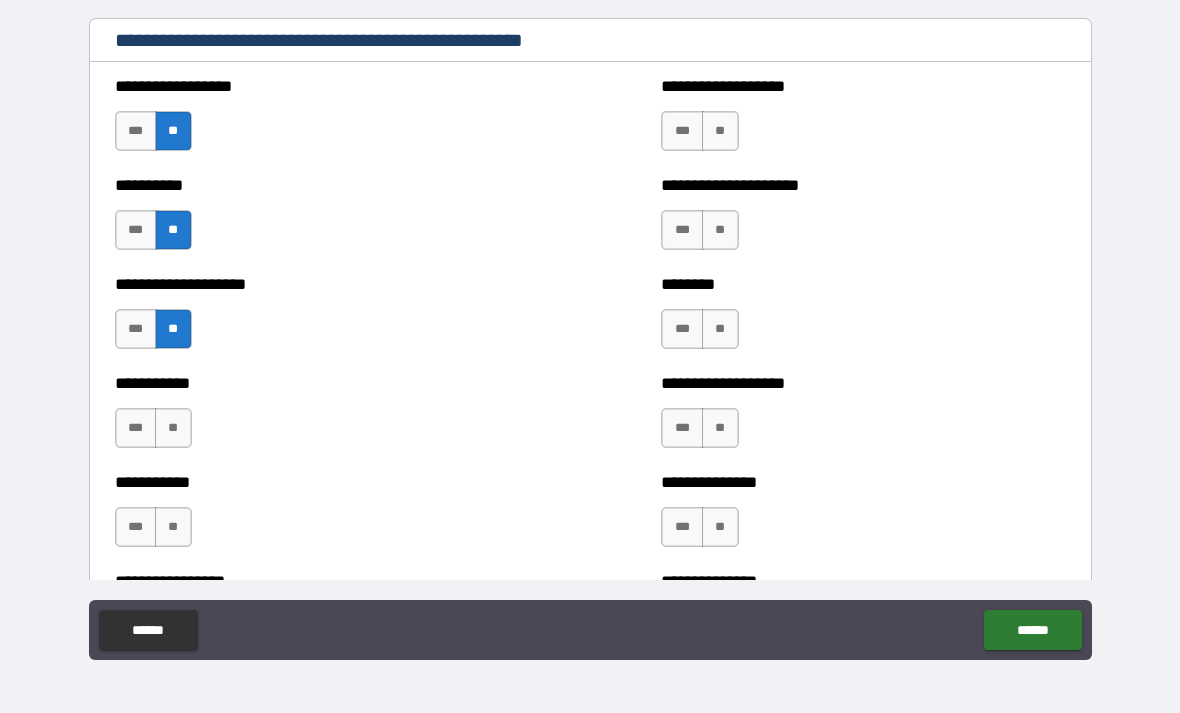 click on "**" at bounding box center (173, 428) 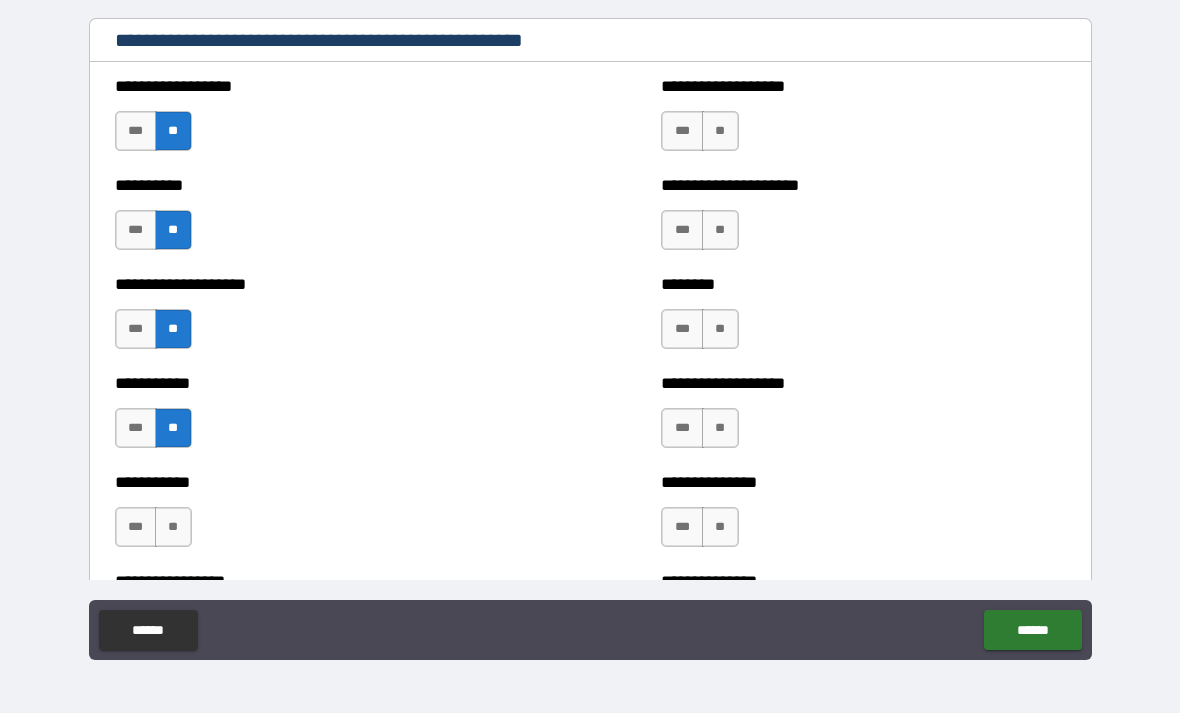 click on "**" at bounding box center (720, 131) 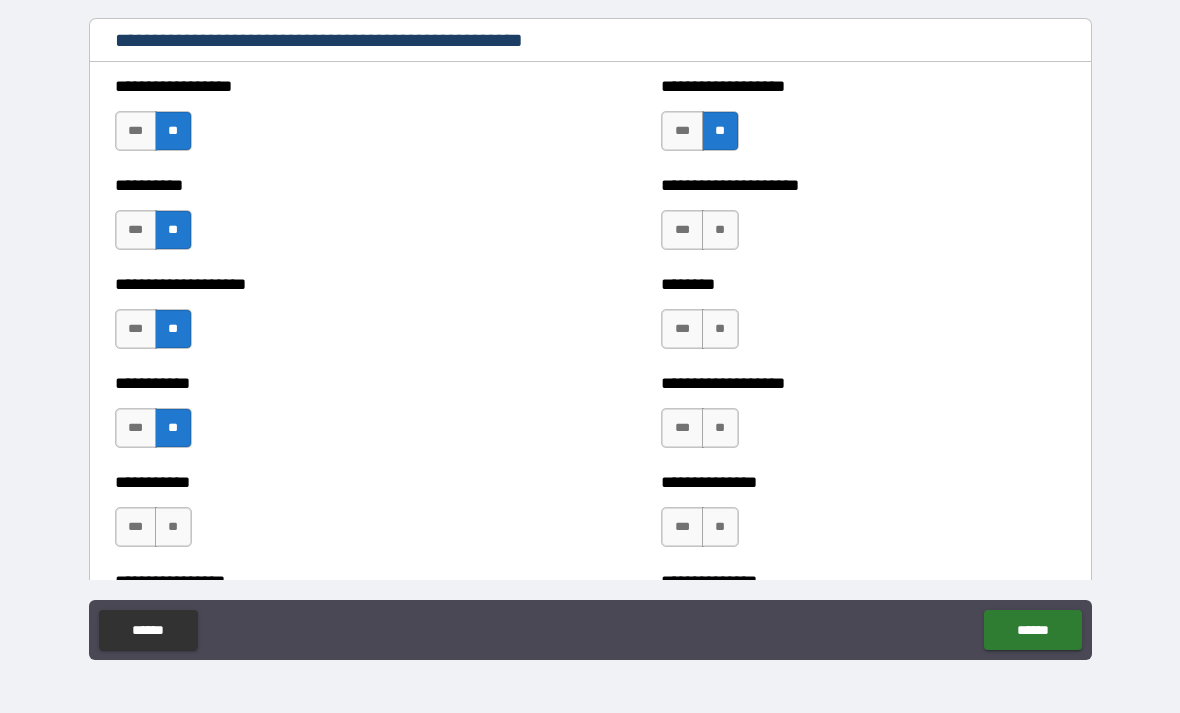 click on "**" at bounding box center (720, 230) 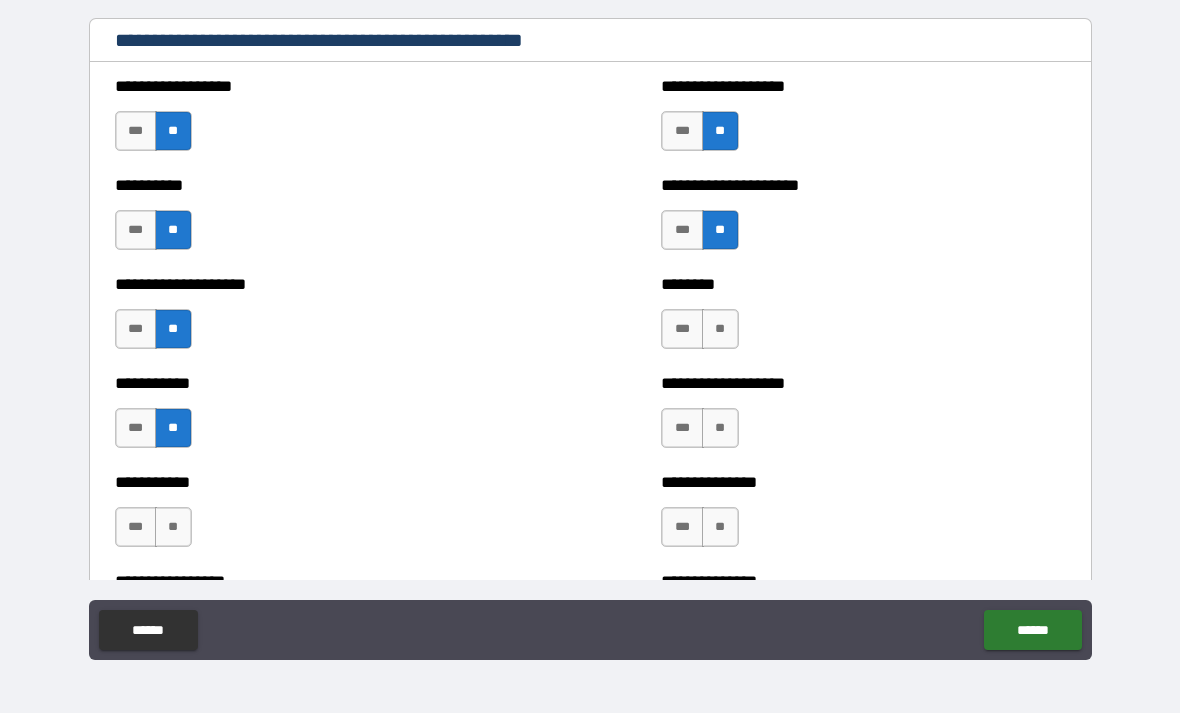 click on "**" at bounding box center [720, 329] 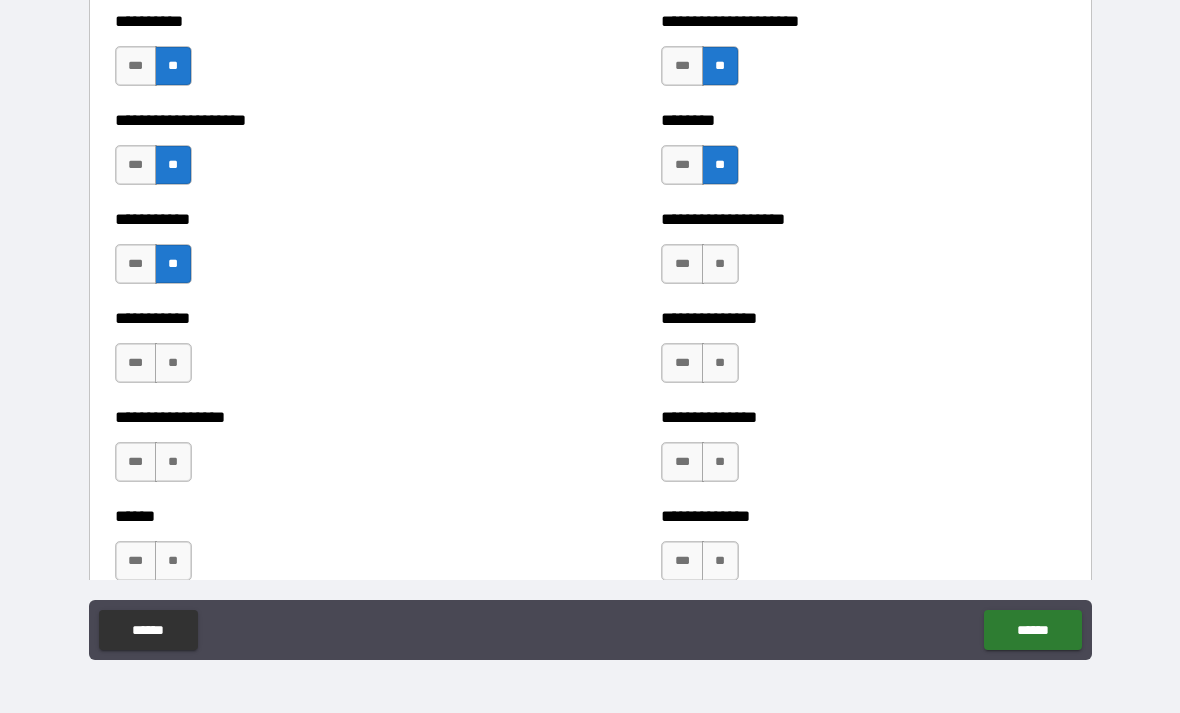 scroll, scrollTop: 2502, scrollLeft: 0, axis: vertical 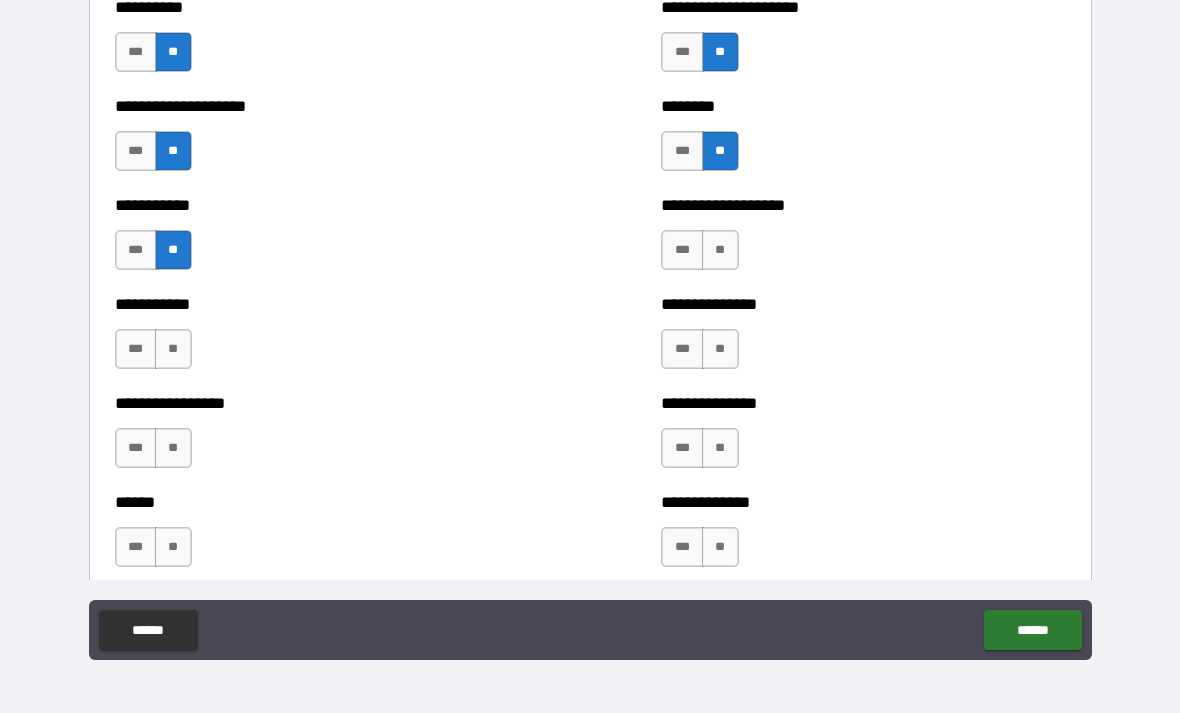 click on "**" at bounding box center [720, 250] 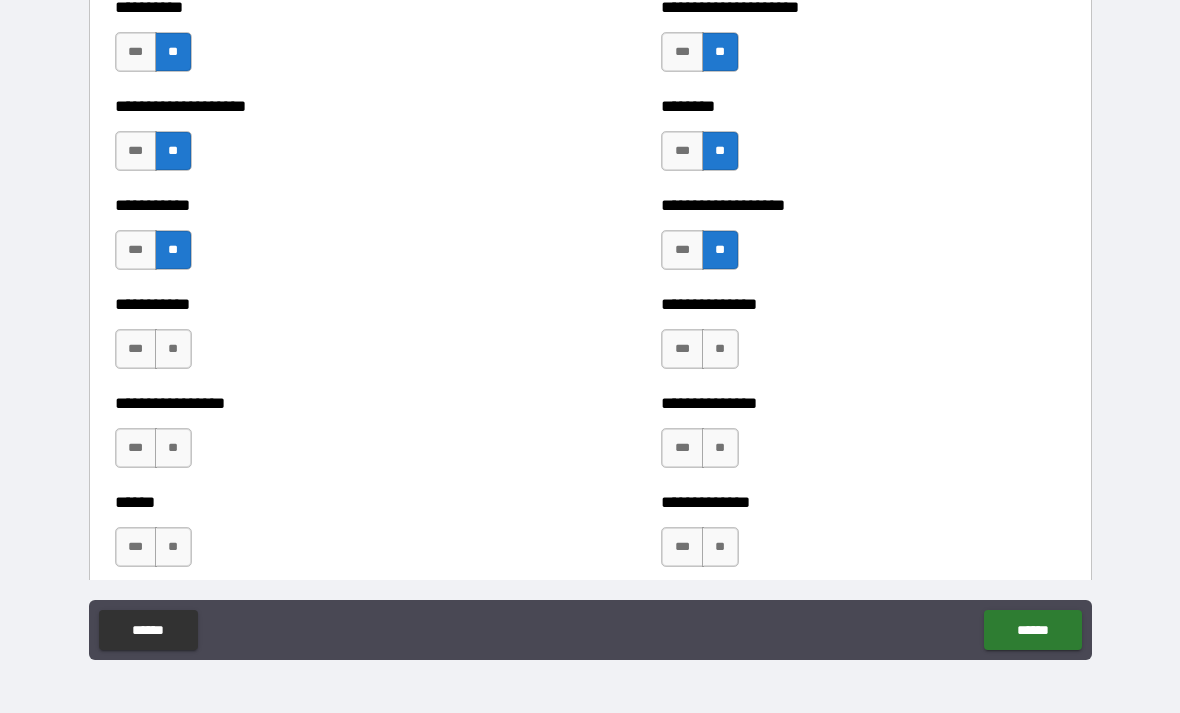 click on "**" at bounding box center (720, 349) 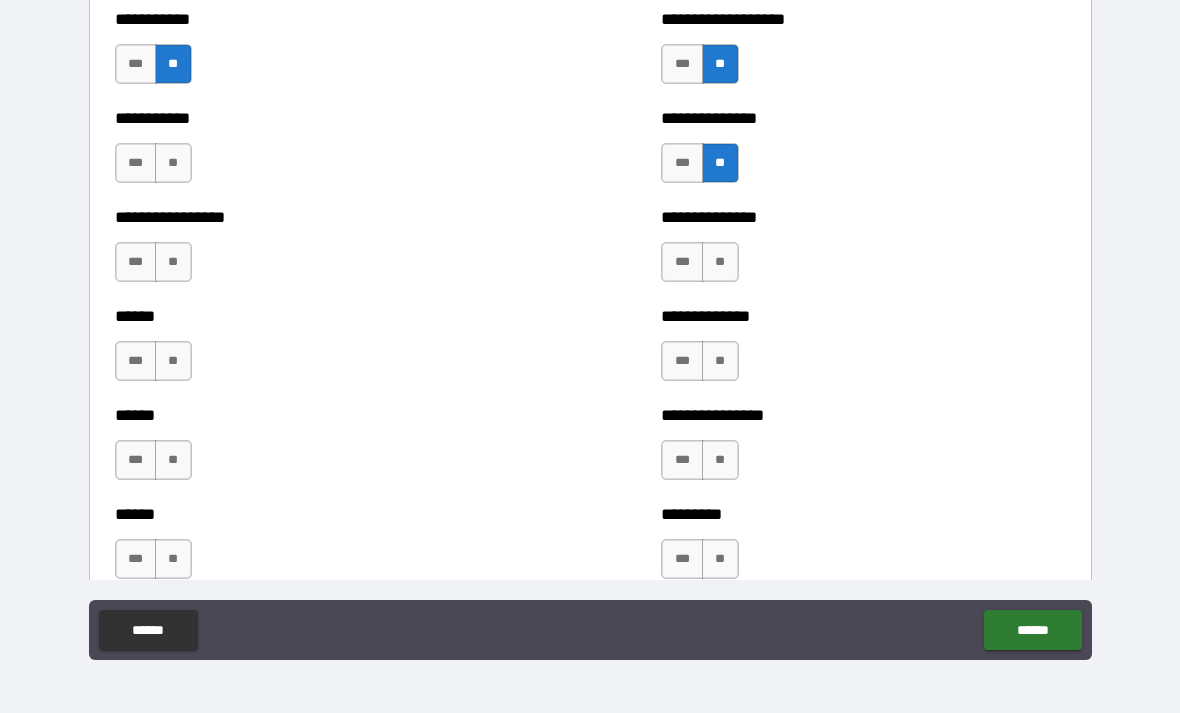 scroll, scrollTop: 2690, scrollLeft: 0, axis: vertical 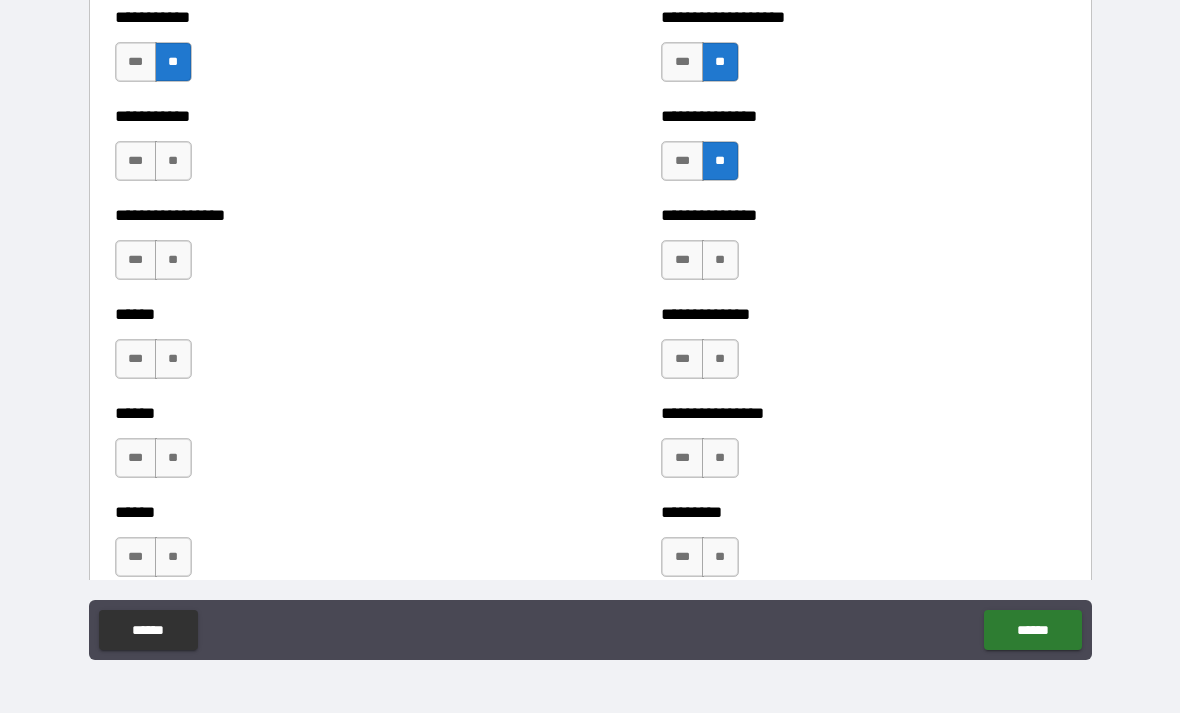 click on "**" at bounding box center [720, 260] 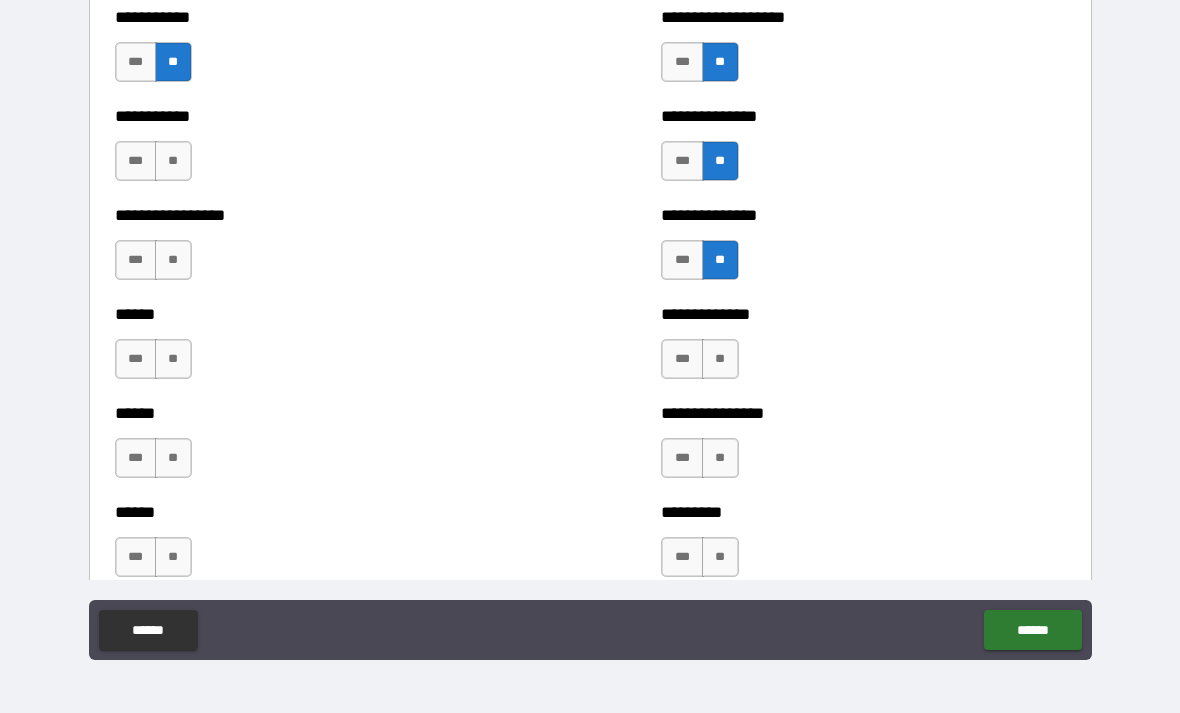 click on "**" at bounding box center [720, 359] 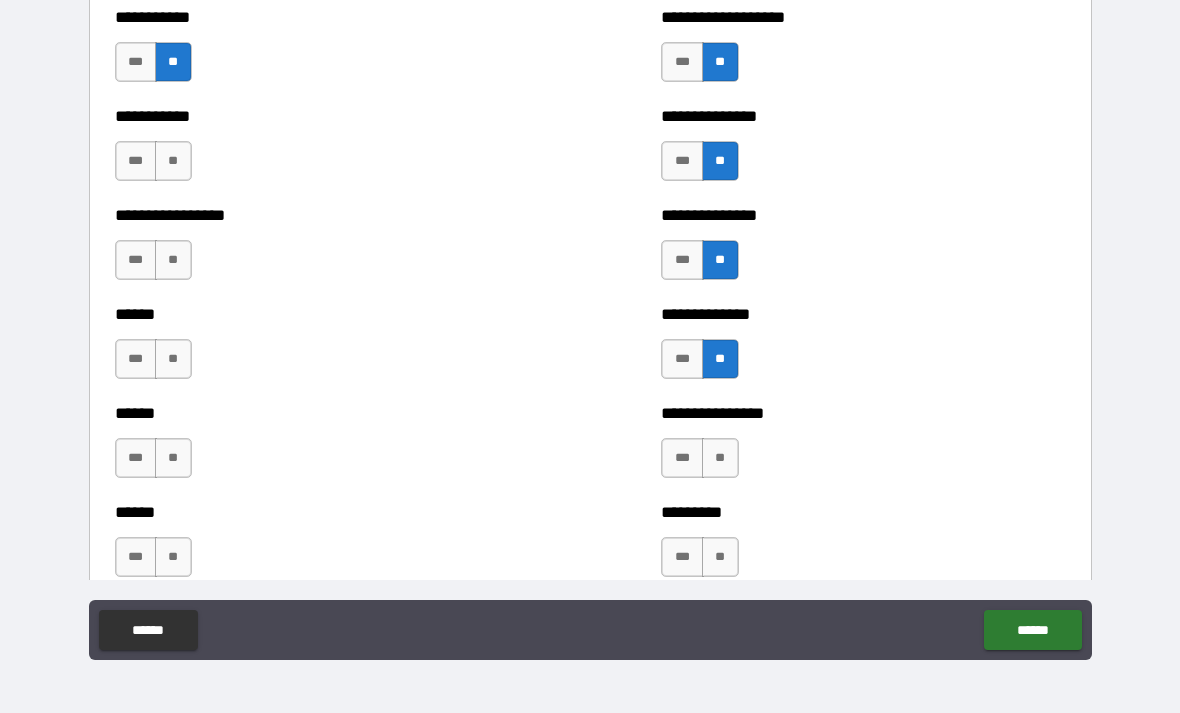 click on "**" at bounding box center (720, 458) 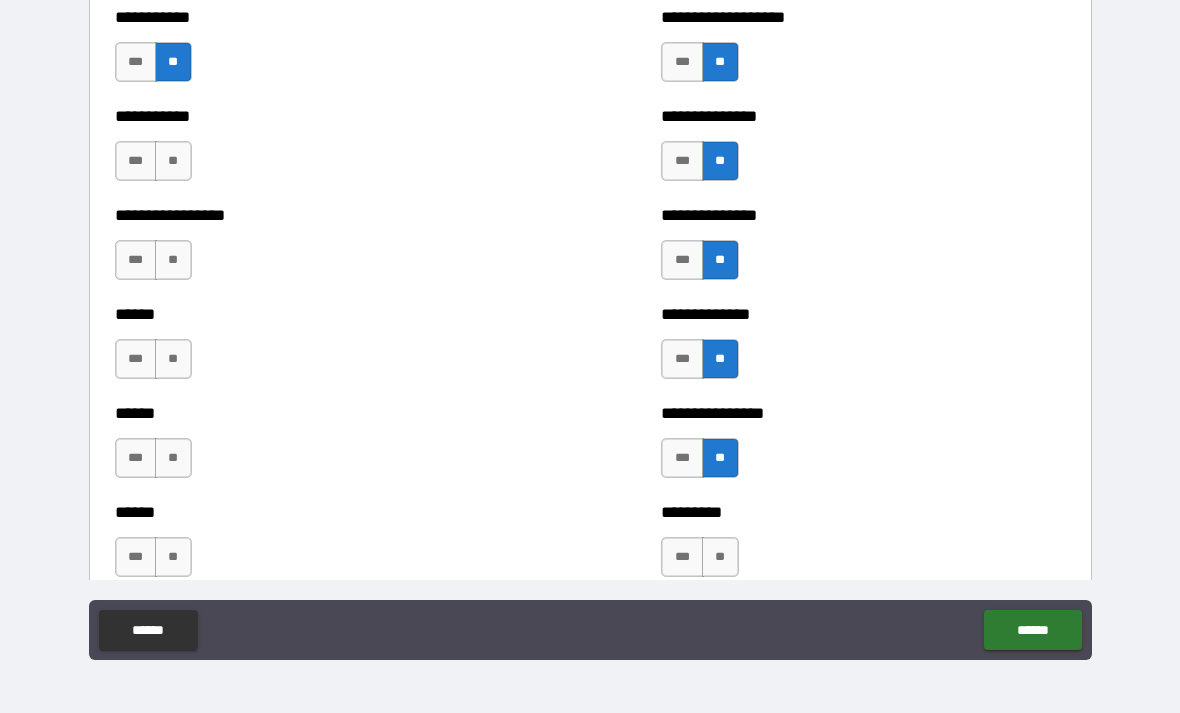 click on "**" at bounding box center [173, 161] 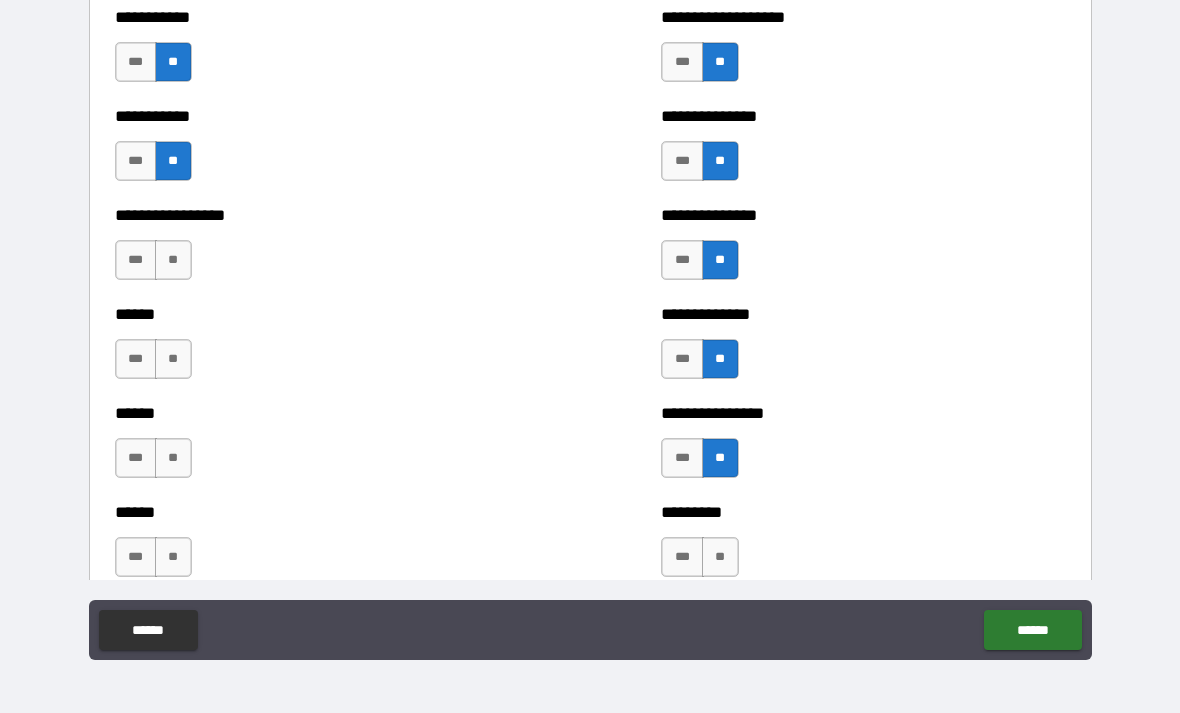 click on "**" at bounding box center (173, 260) 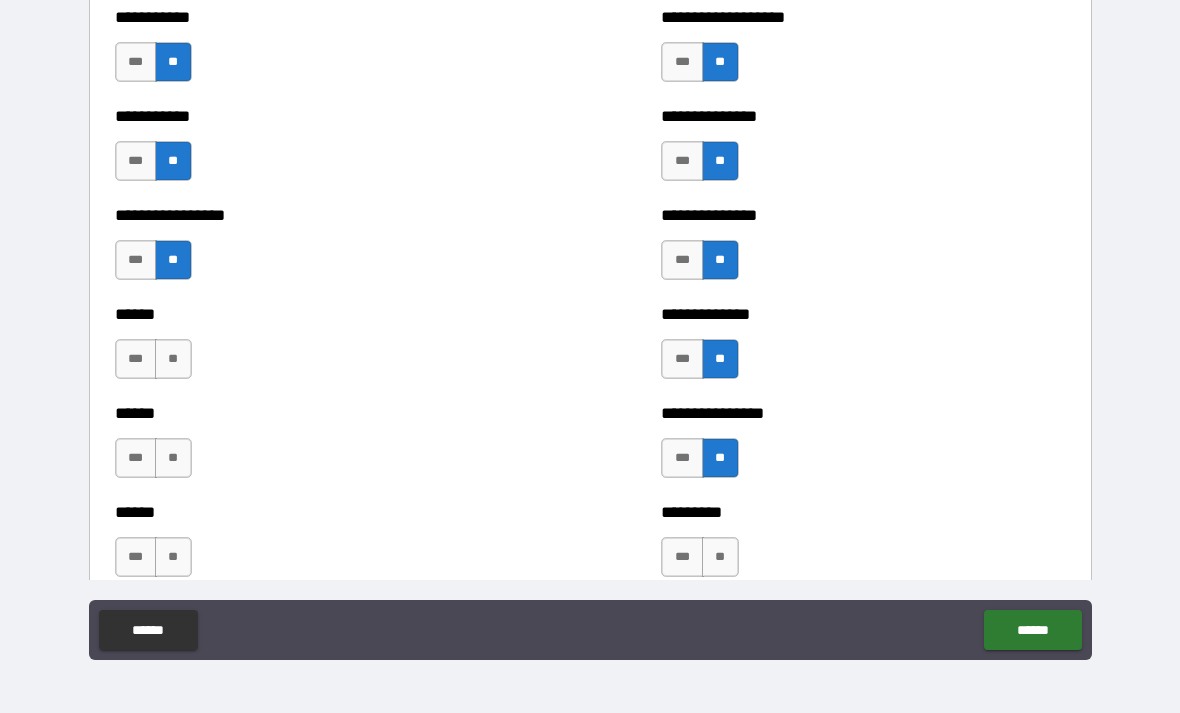click on "**" at bounding box center [173, 359] 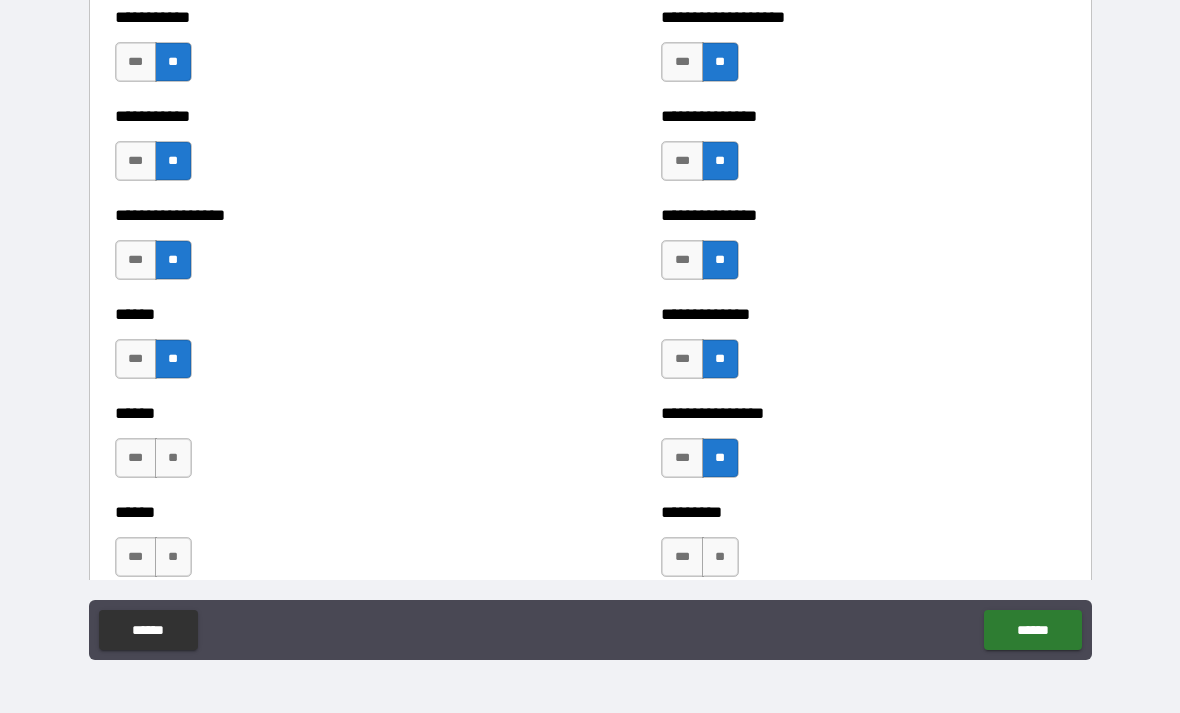 click on "**" at bounding box center (173, 458) 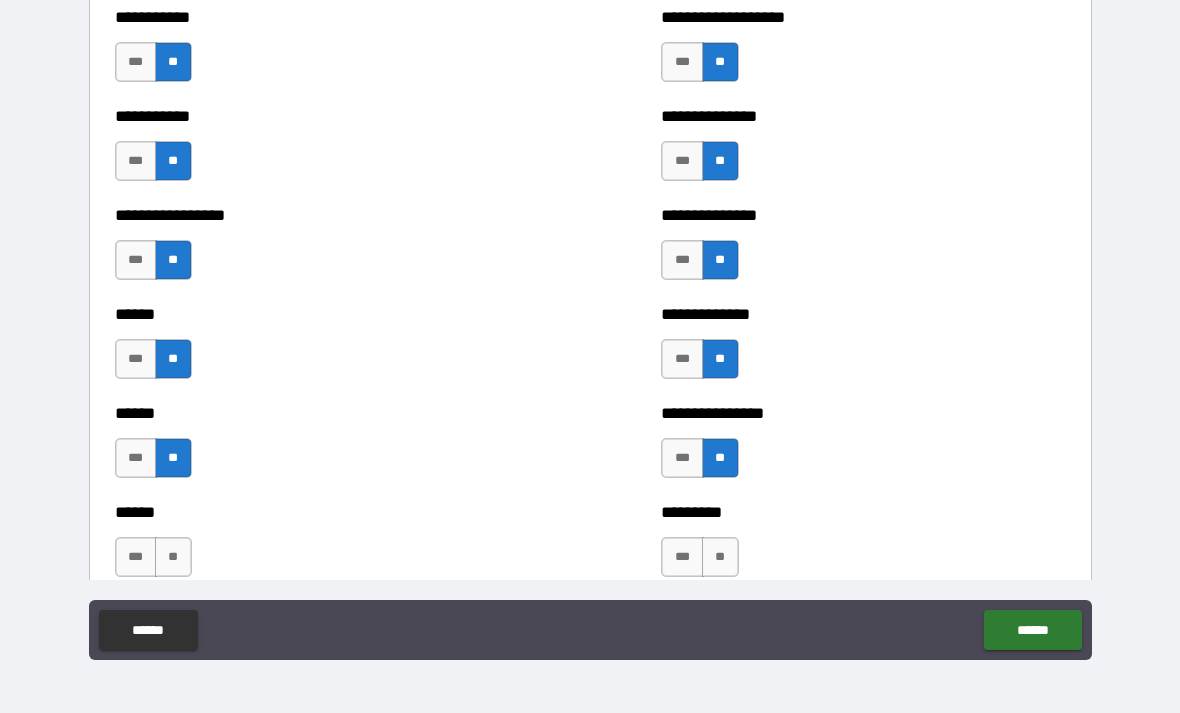 click on "**" at bounding box center [173, 557] 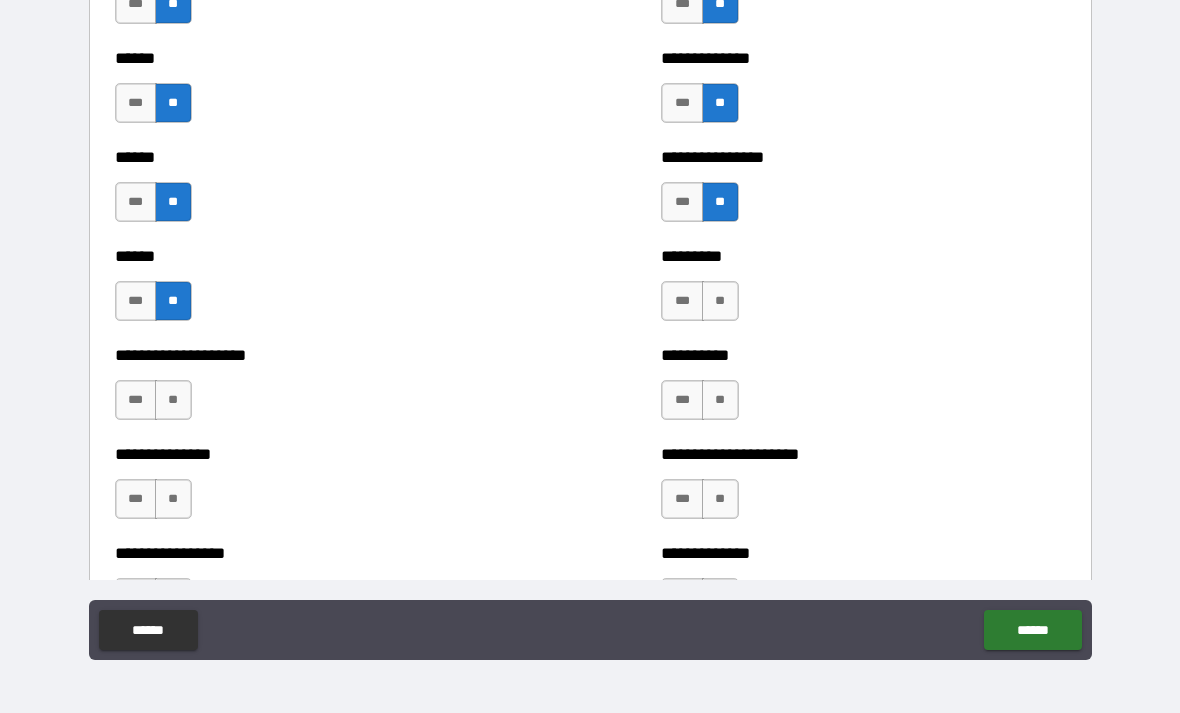 scroll, scrollTop: 2970, scrollLeft: 0, axis: vertical 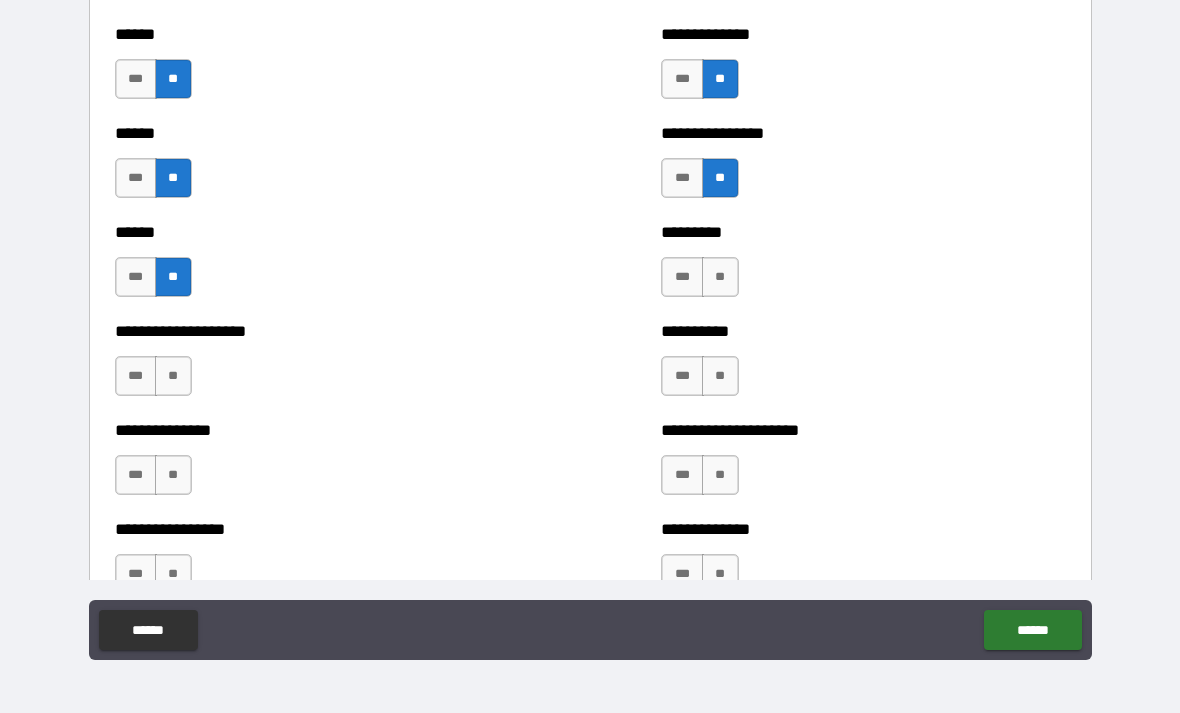 click on "**" at bounding box center (720, 277) 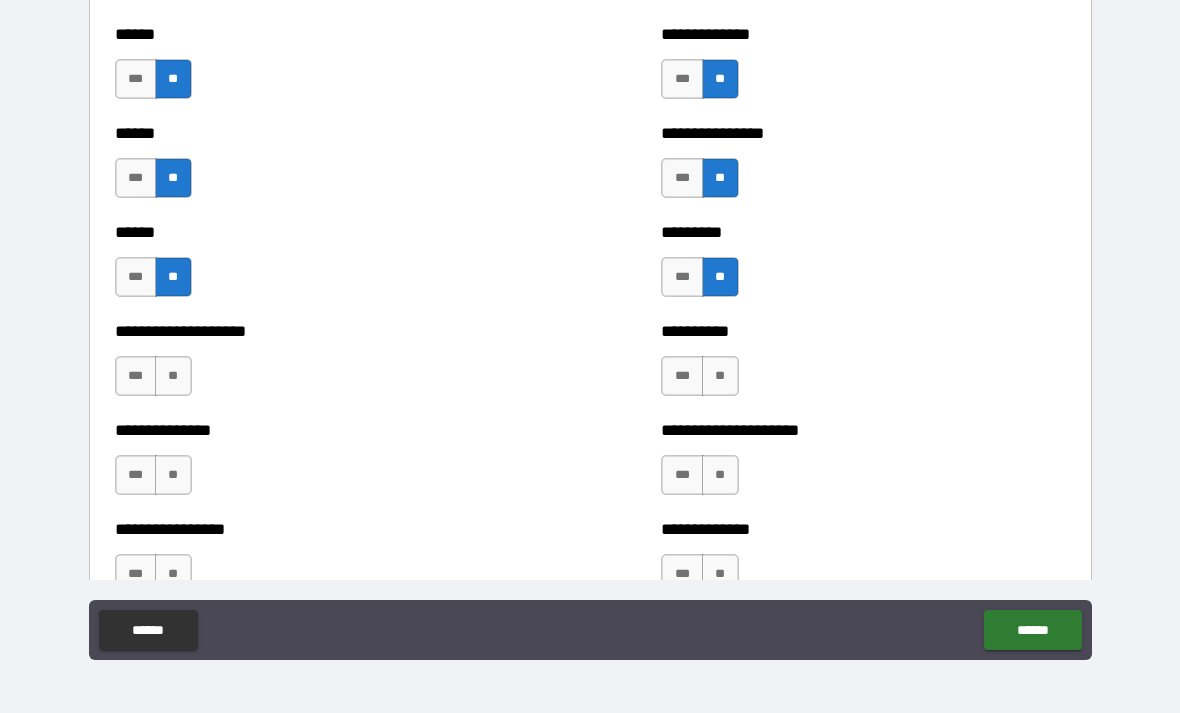 click on "**" at bounding box center [720, 376] 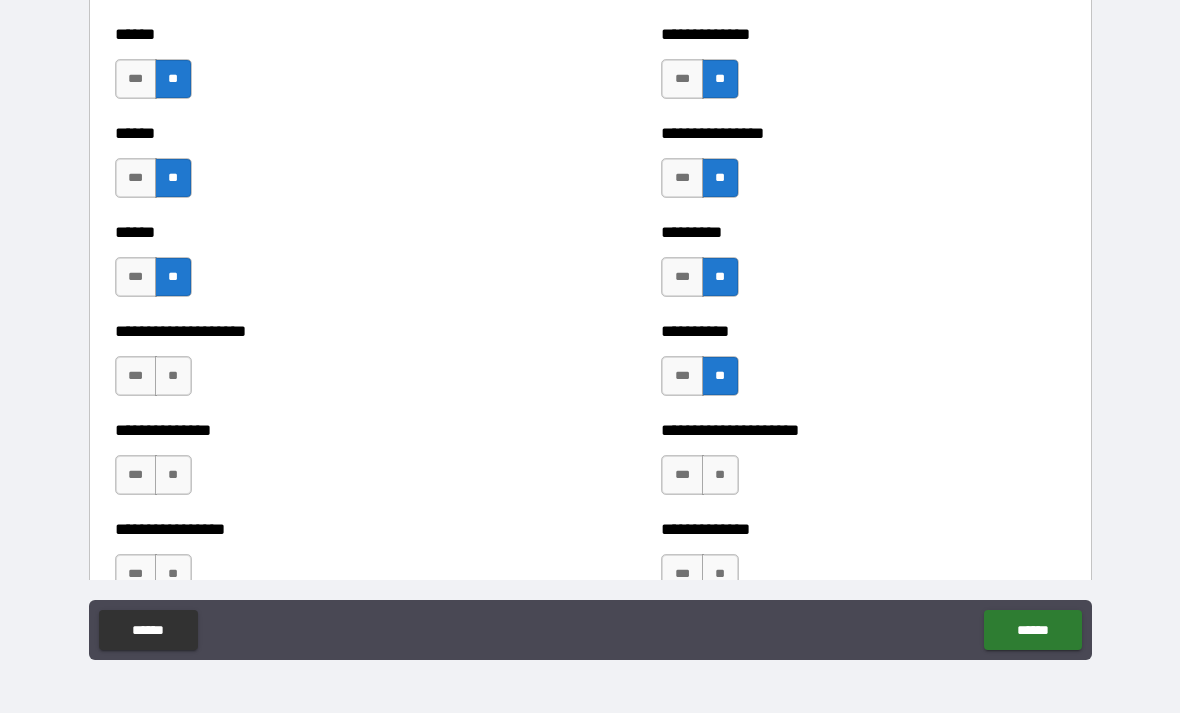 click on "**" at bounding box center (720, 475) 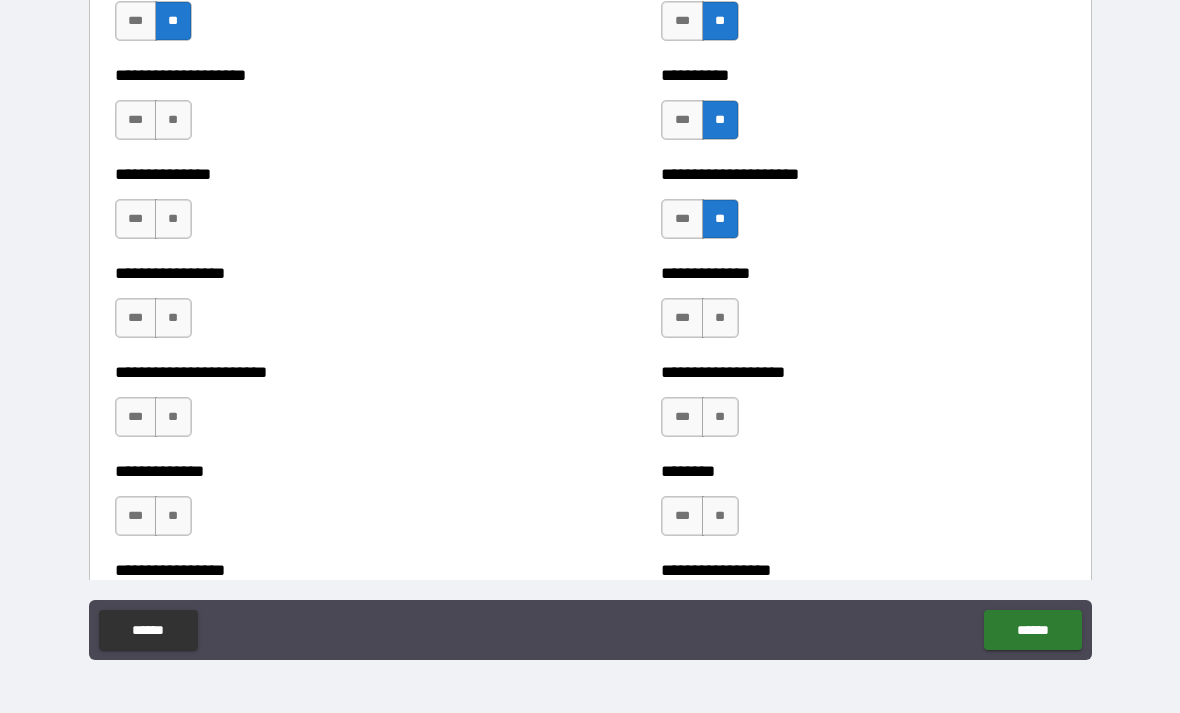 scroll, scrollTop: 3231, scrollLeft: 0, axis: vertical 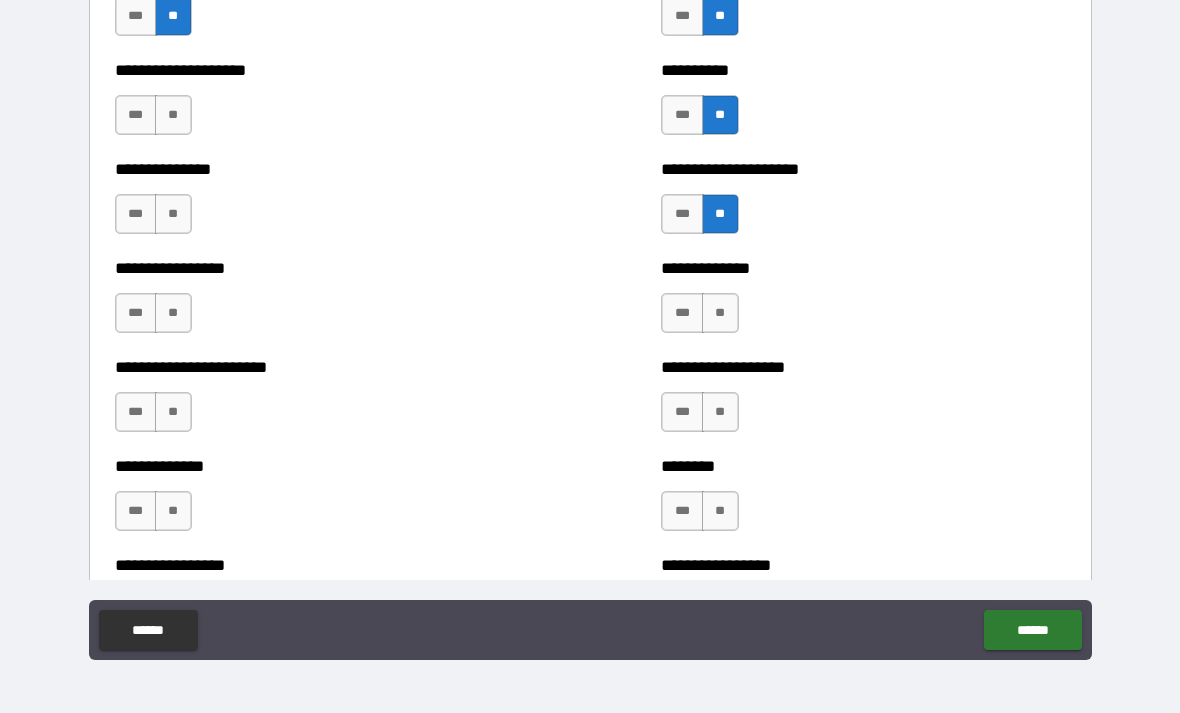 click on "**" at bounding box center (720, 313) 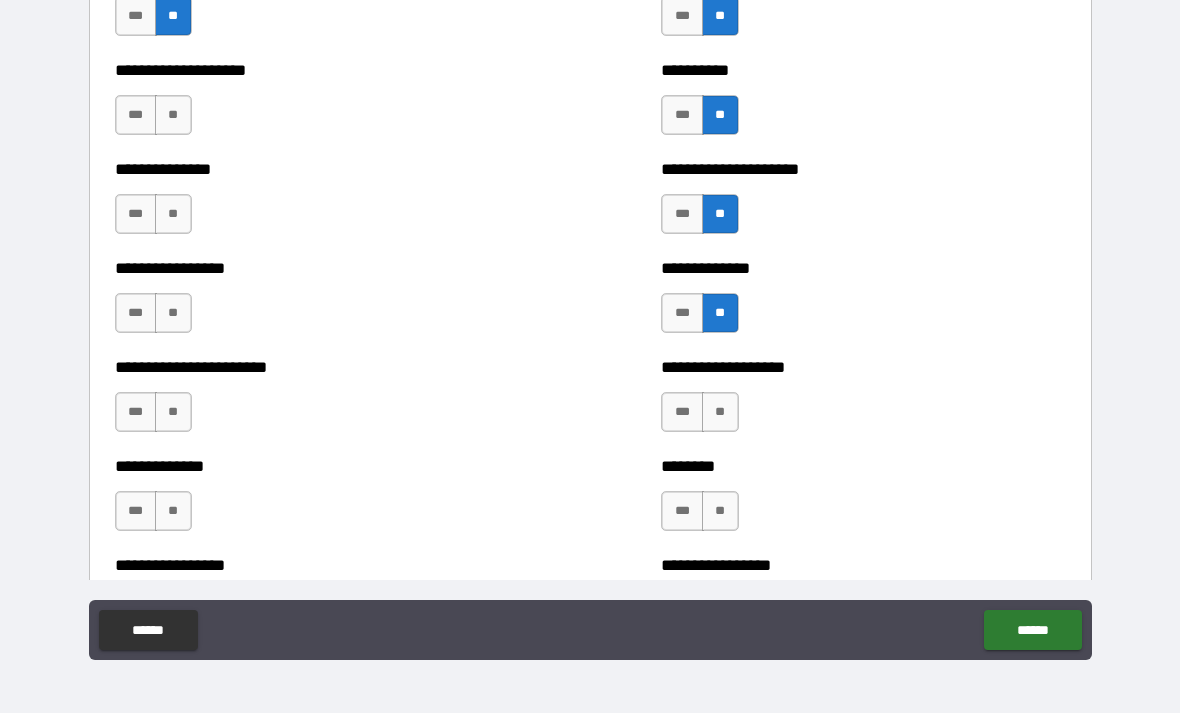 click on "**" at bounding box center [720, 412] 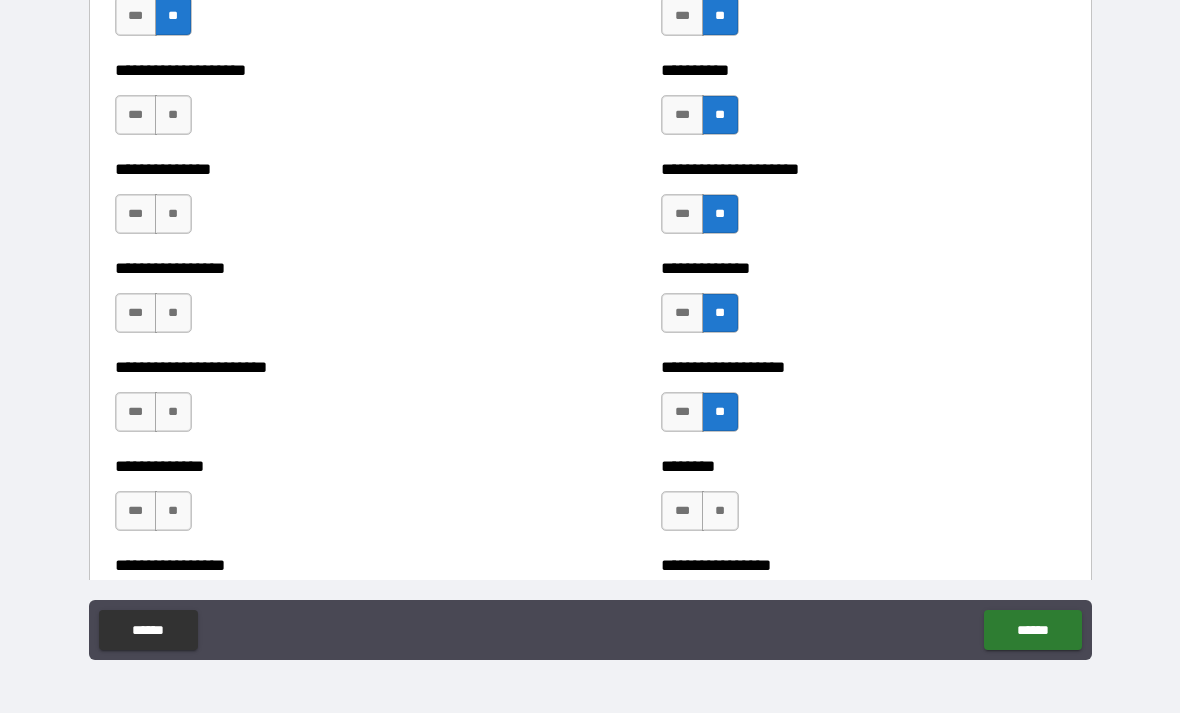 click on "**" at bounding box center [720, 511] 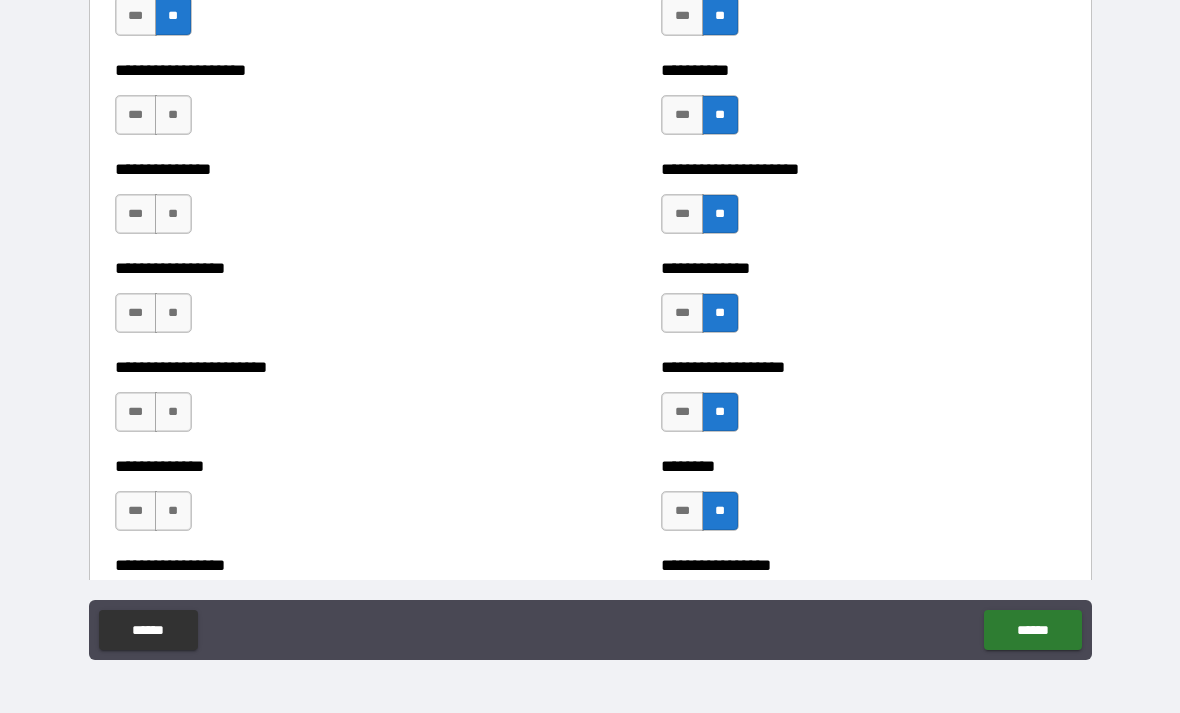 click on "**" at bounding box center [173, 115] 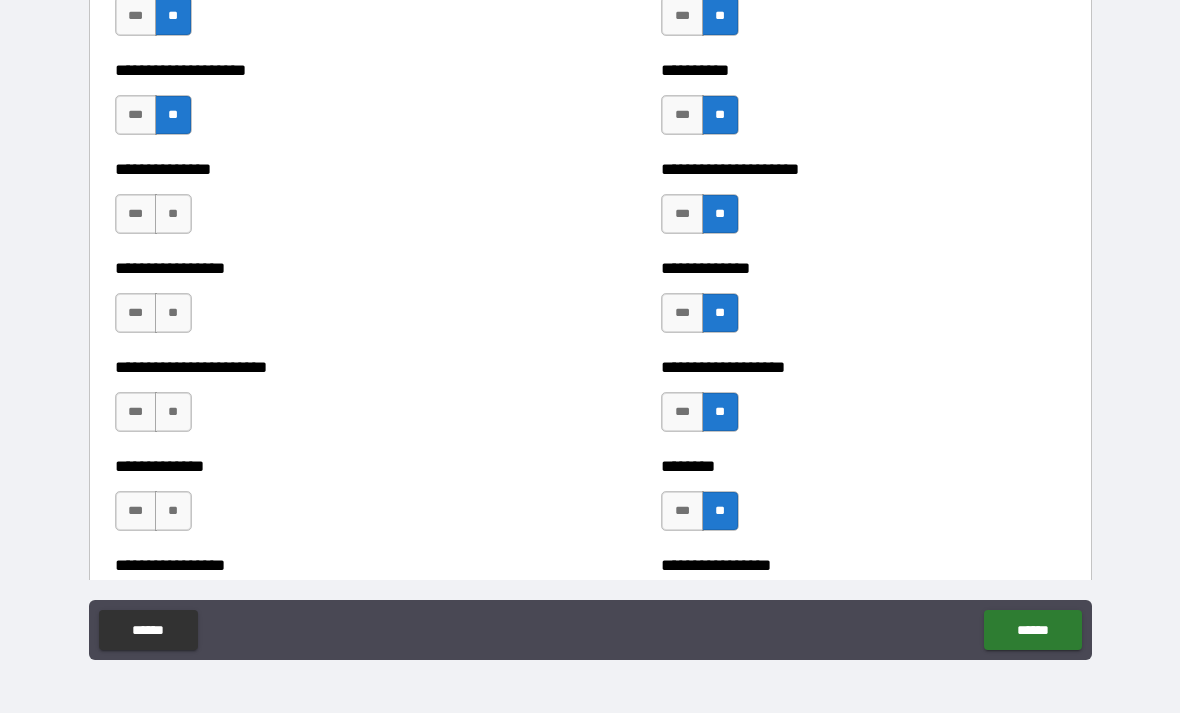 click on "**" at bounding box center (173, 214) 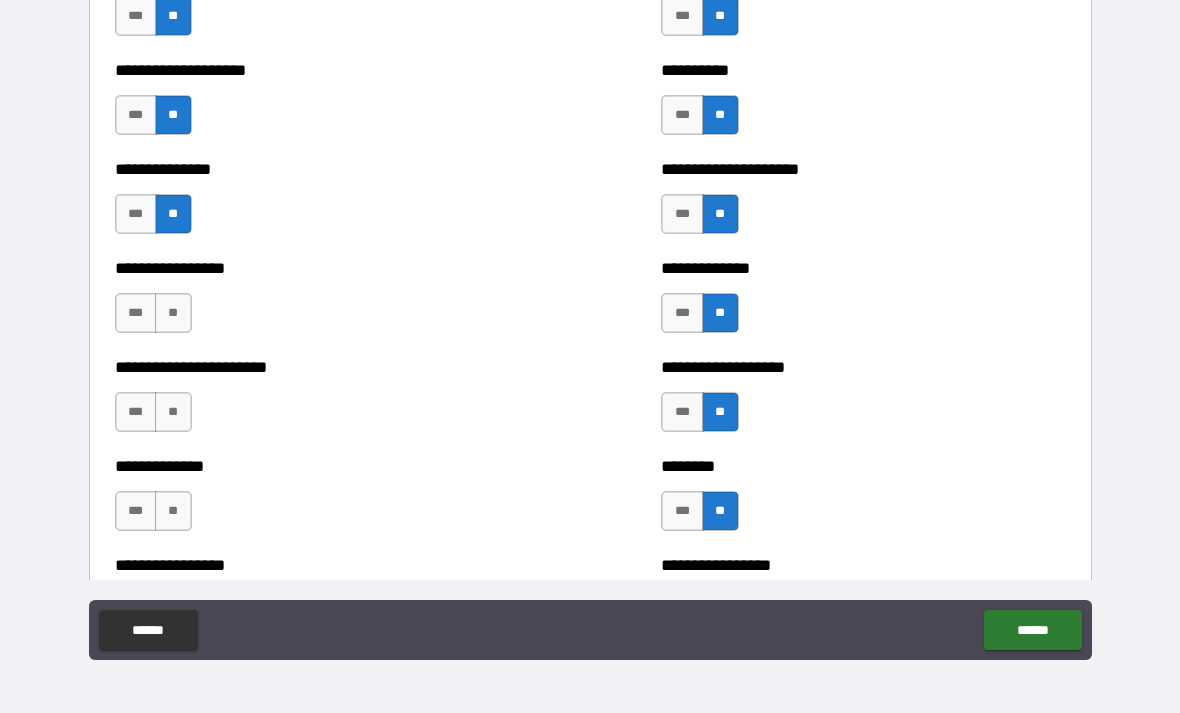 click on "**" at bounding box center [173, 313] 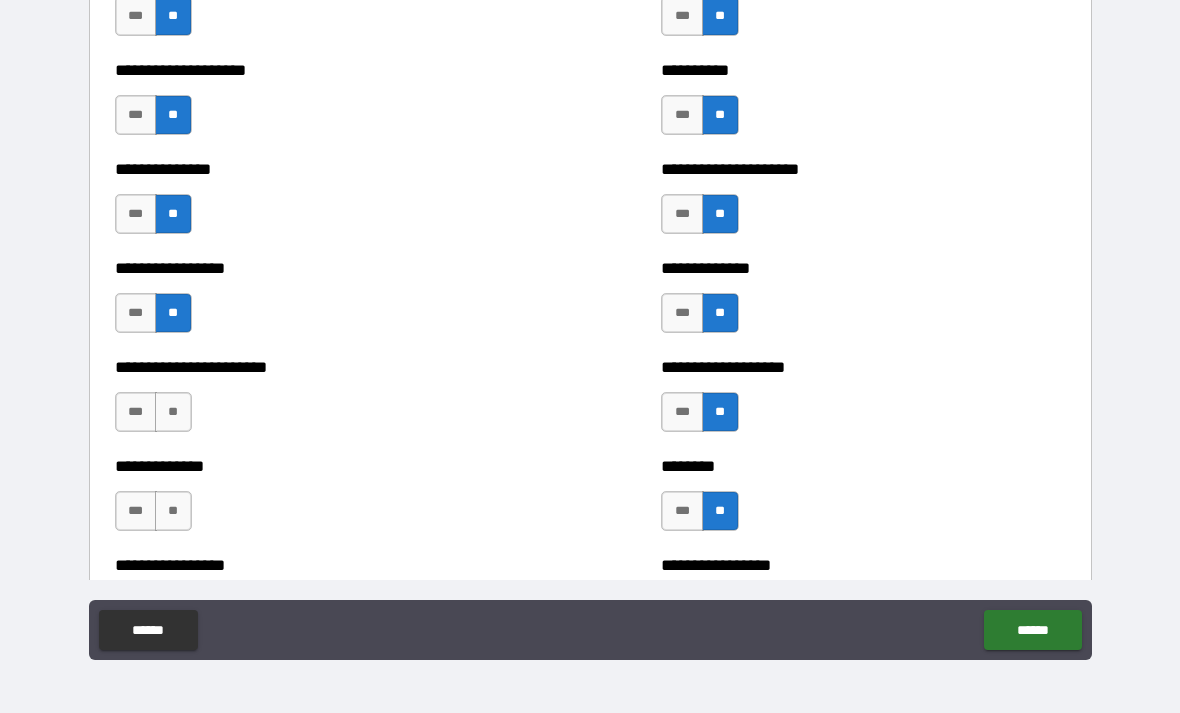 click on "**" at bounding box center [173, 412] 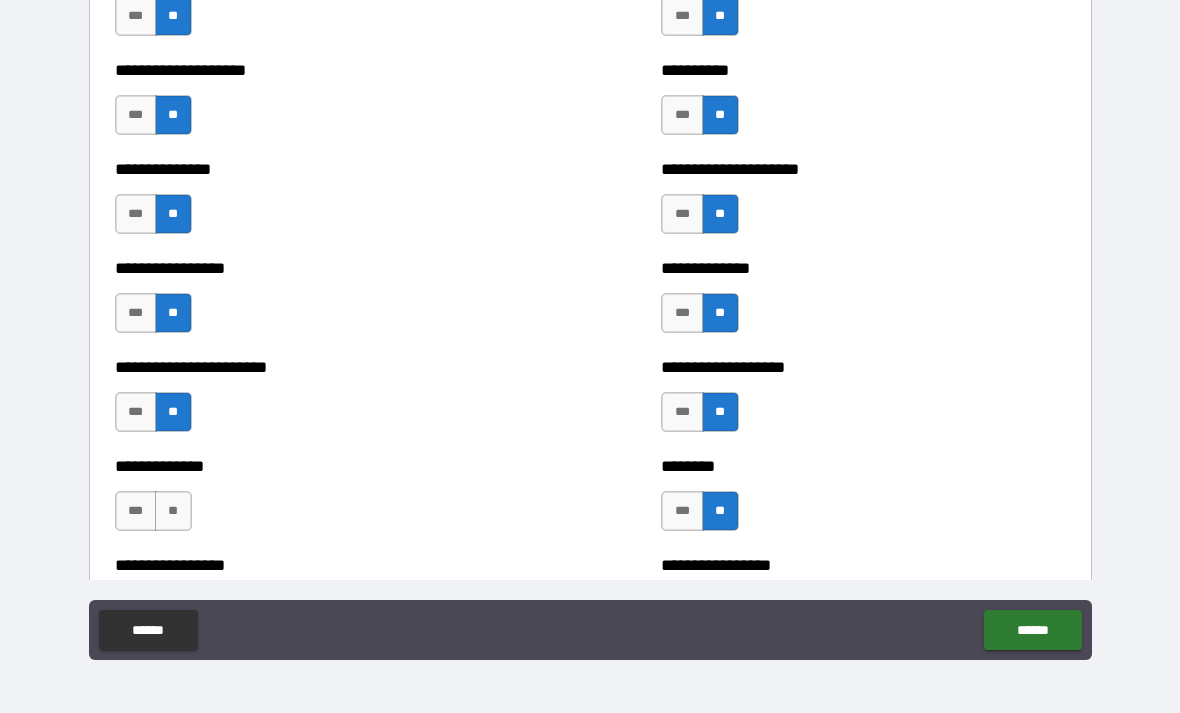 click on "**" at bounding box center (173, 511) 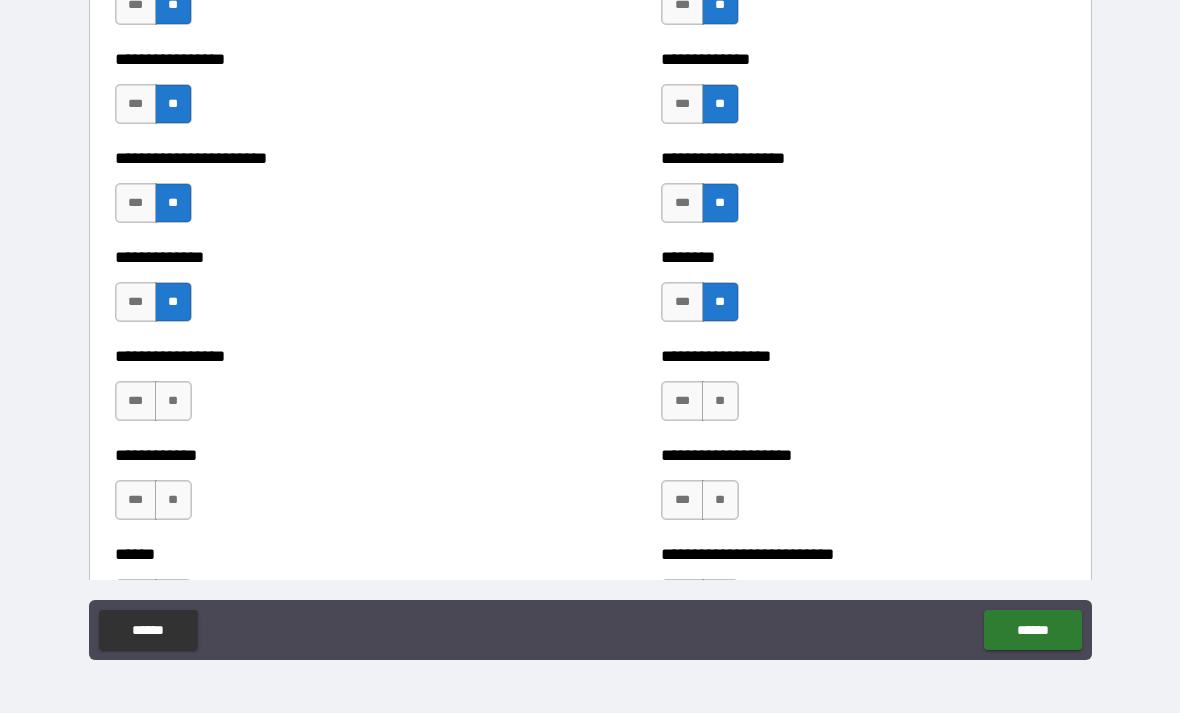scroll, scrollTop: 3513, scrollLeft: 0, axis: vertical 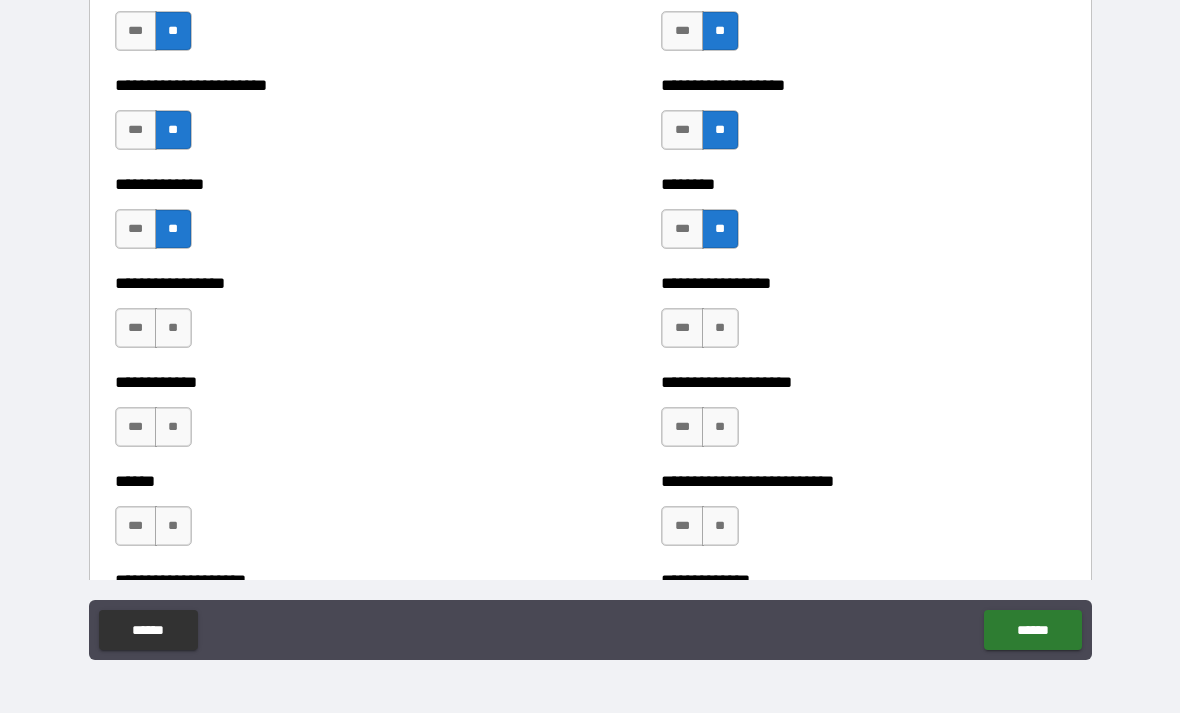 click on "**" at bounding box center [173, 328] 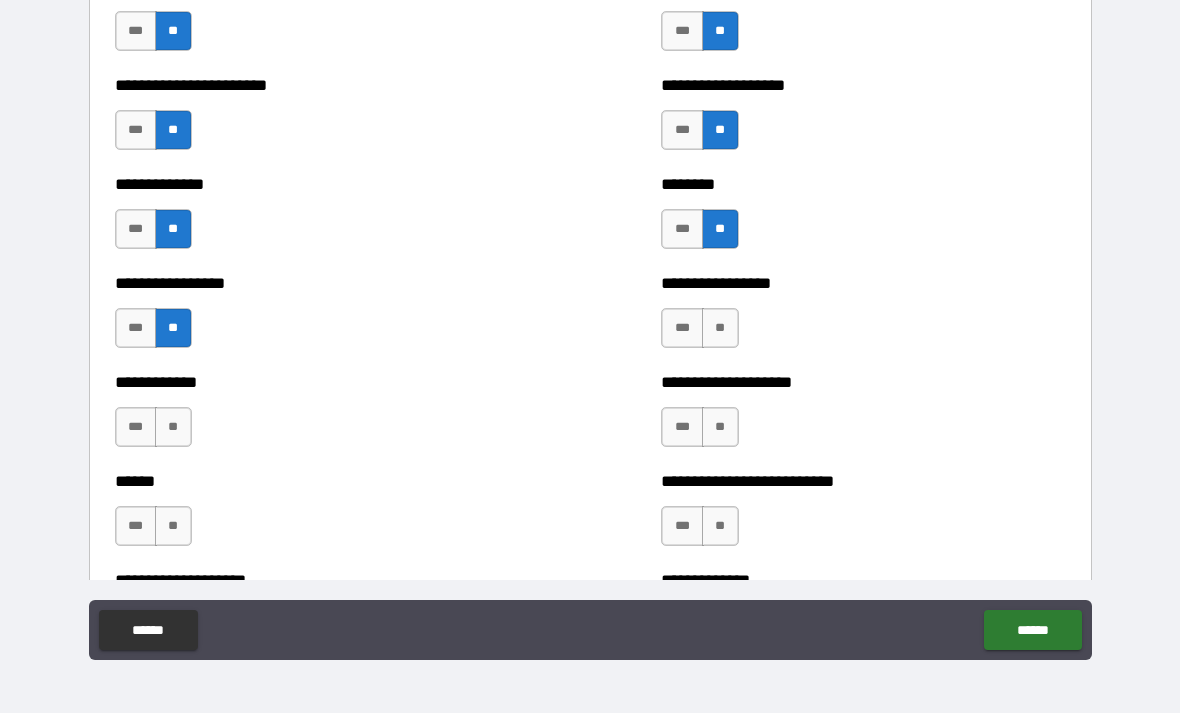 click on "**" at bounding box center (173, 427) 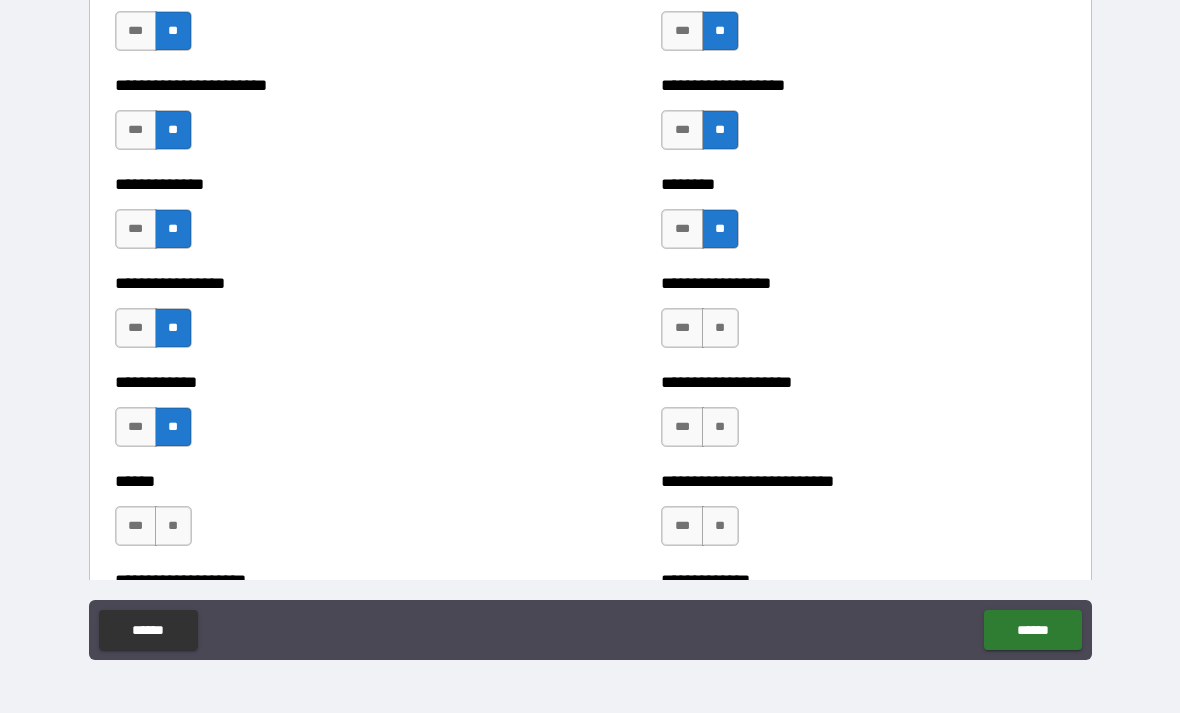 click on "**" at bounding box center [173, 526] 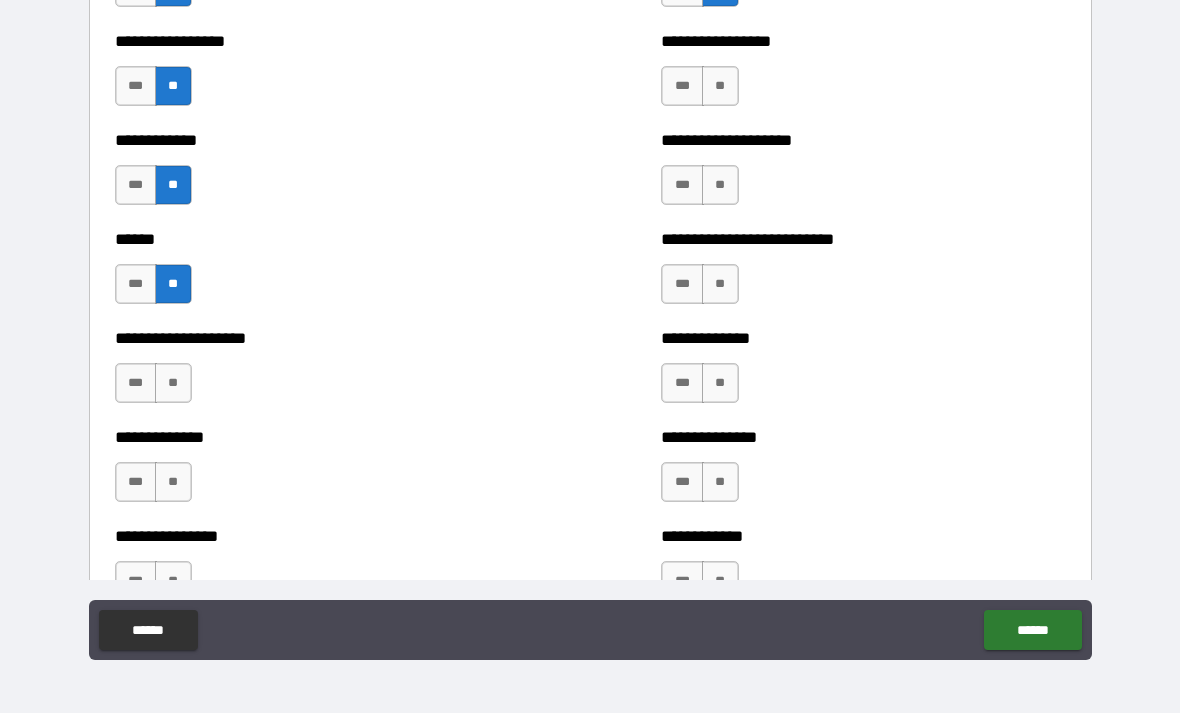 scroll, scrollTop: 3756, scrollLeft: 0, axis: vertical 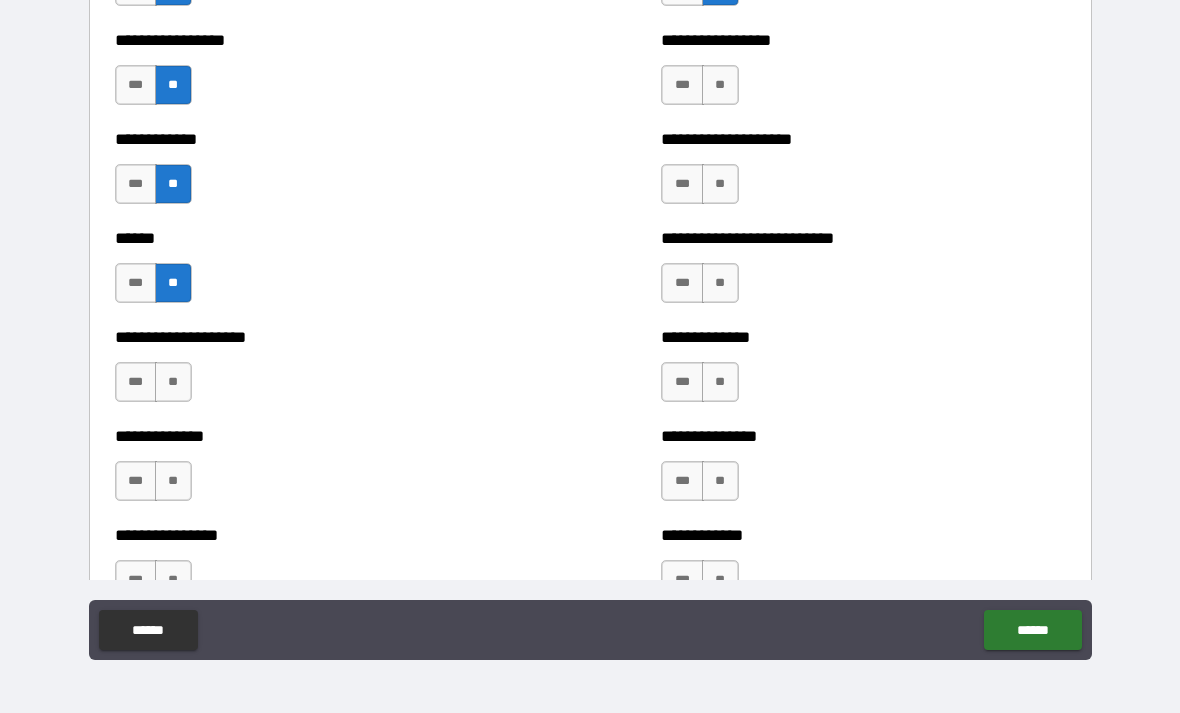 click on "**" at bounding box center [173, 382] 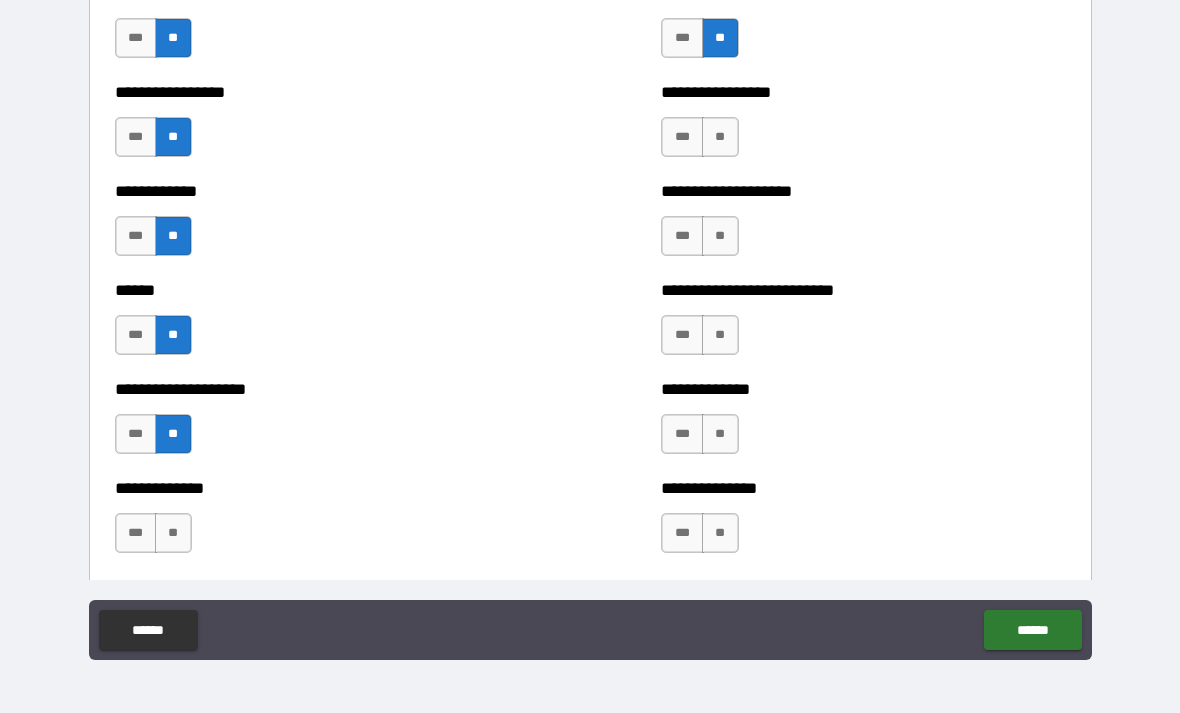 scroll, scrollTop: 3704, scrollLeft: 0, axis: vertical 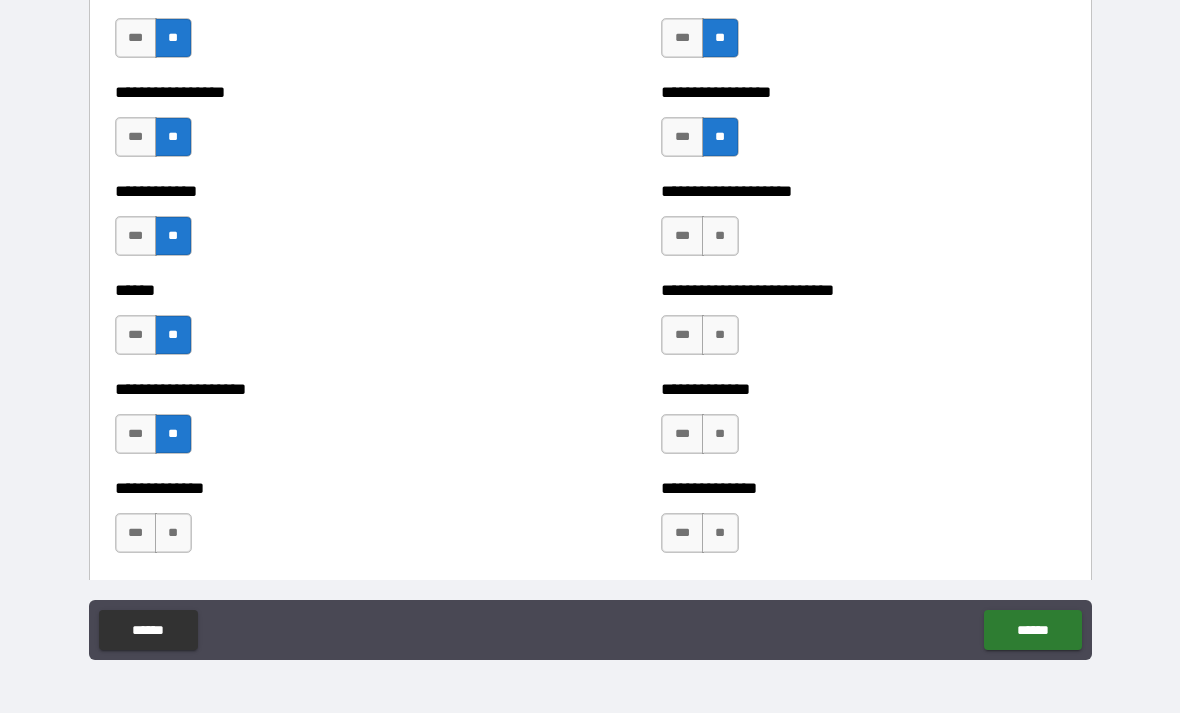 click on "**" at bounding box center (720, 236) 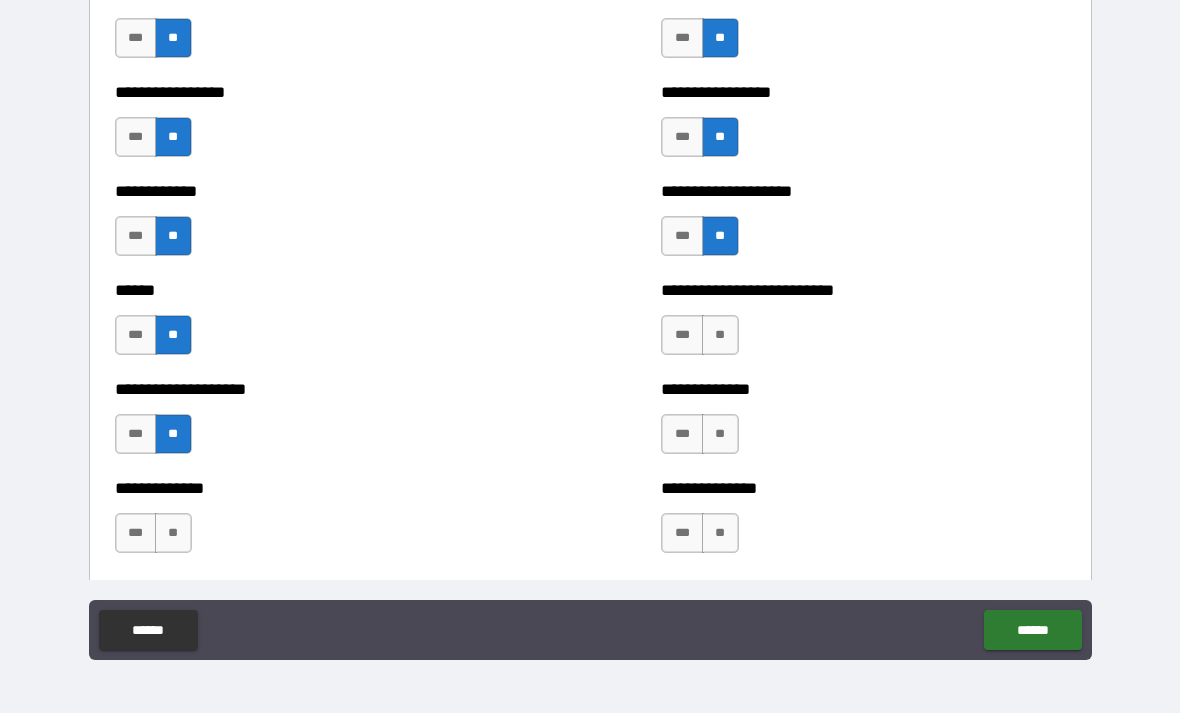 click on "**" at bounding box center (720, 335) 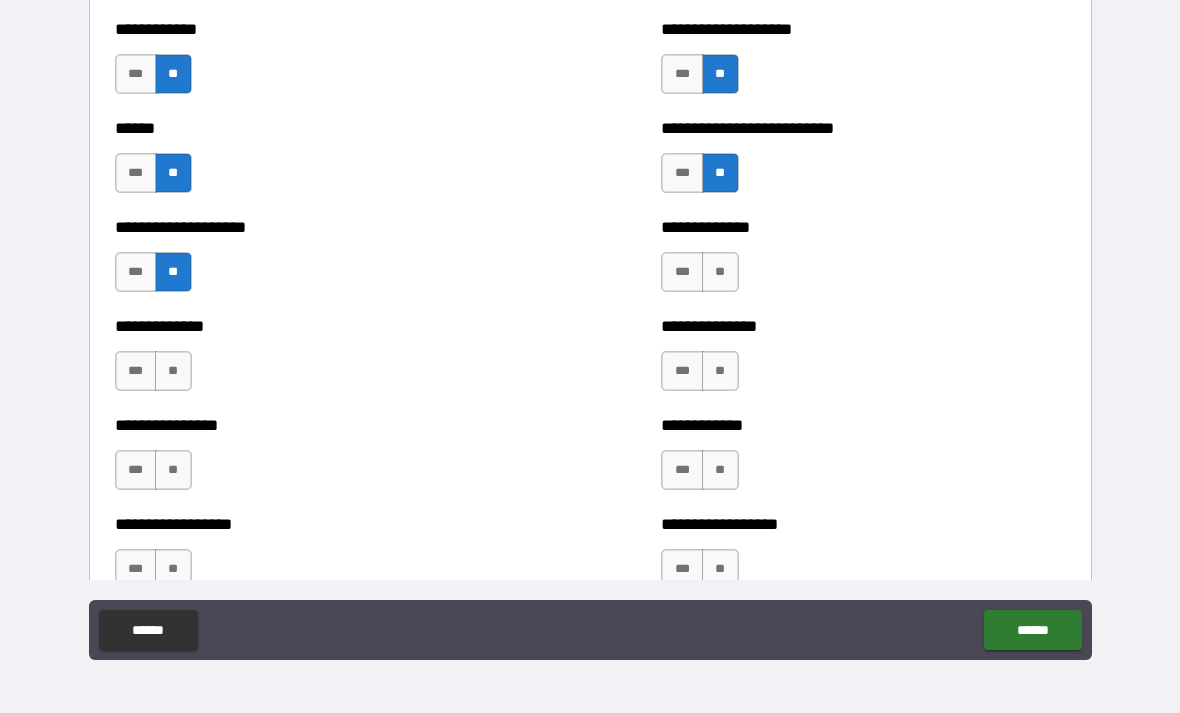 scroll, scrollTop: 3889, scrollLeft: 0, axis: vertical 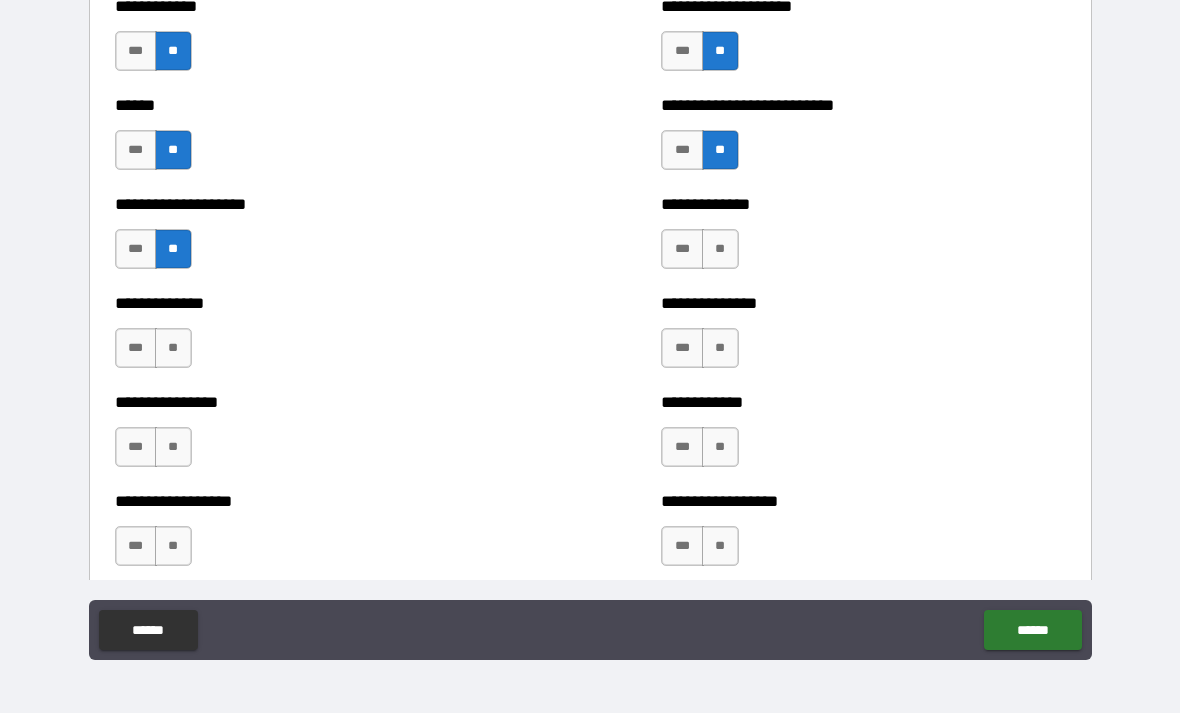 click on "**" at bounding box center [720, 249] 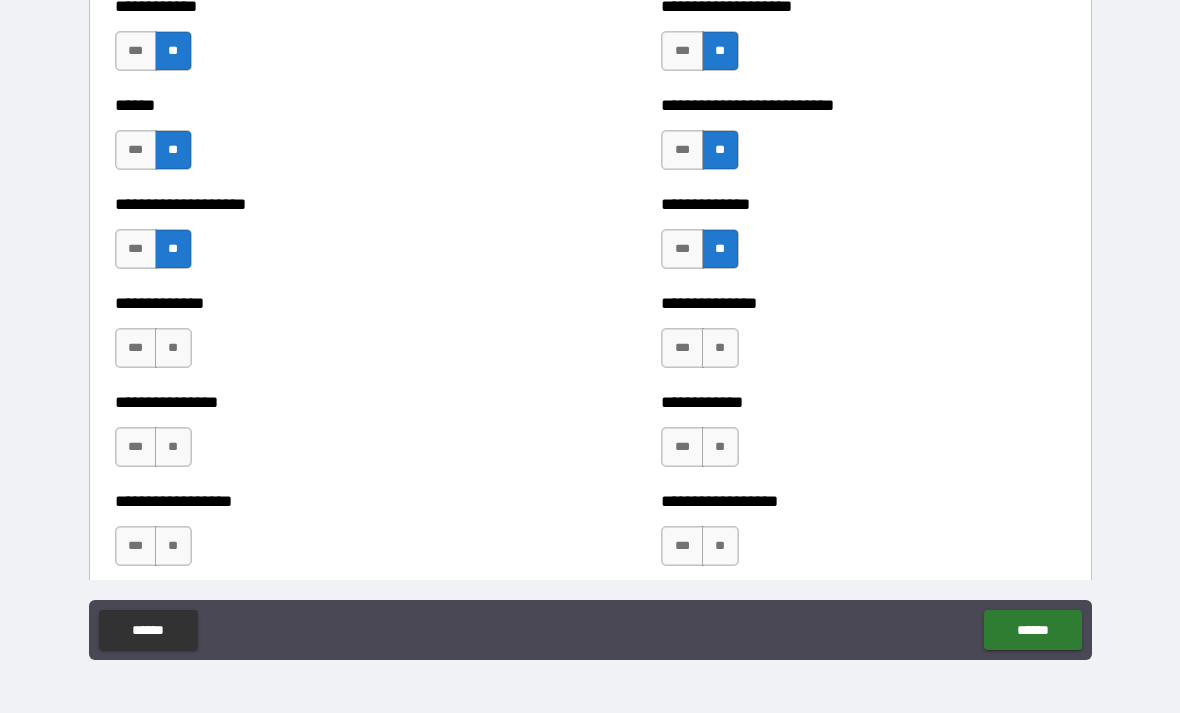 click on "**" at bounding box center [720, 348] 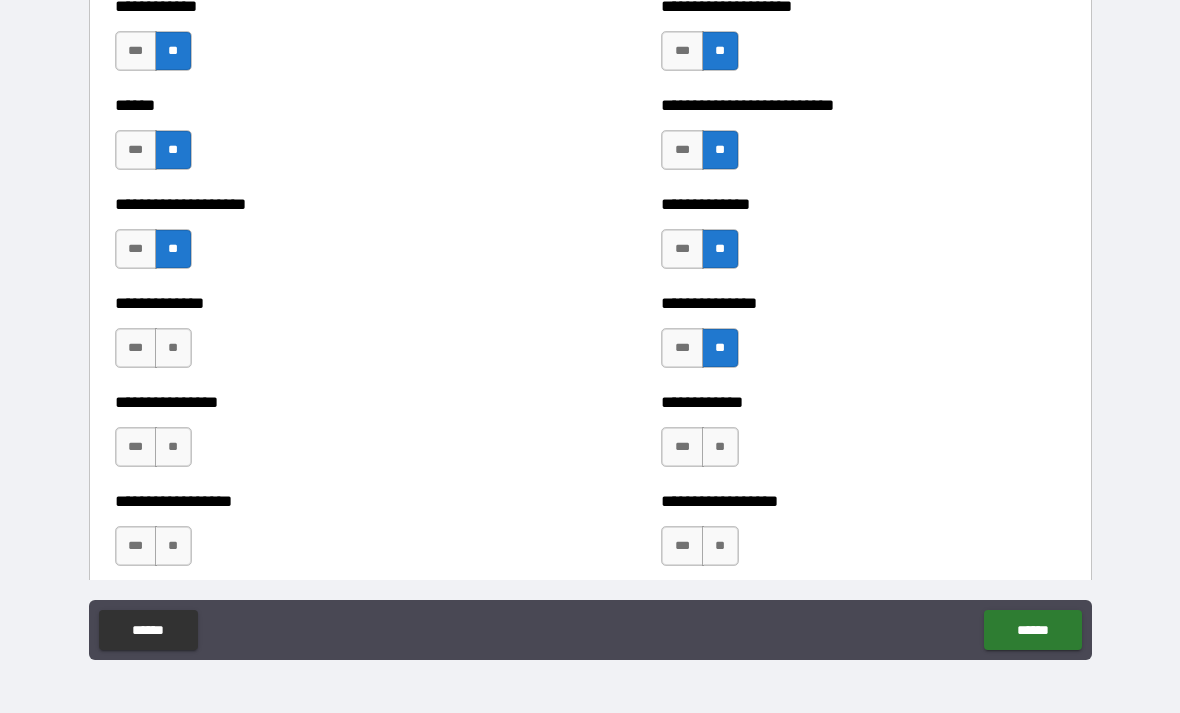 click on "**" at bounding box center (720, 447) 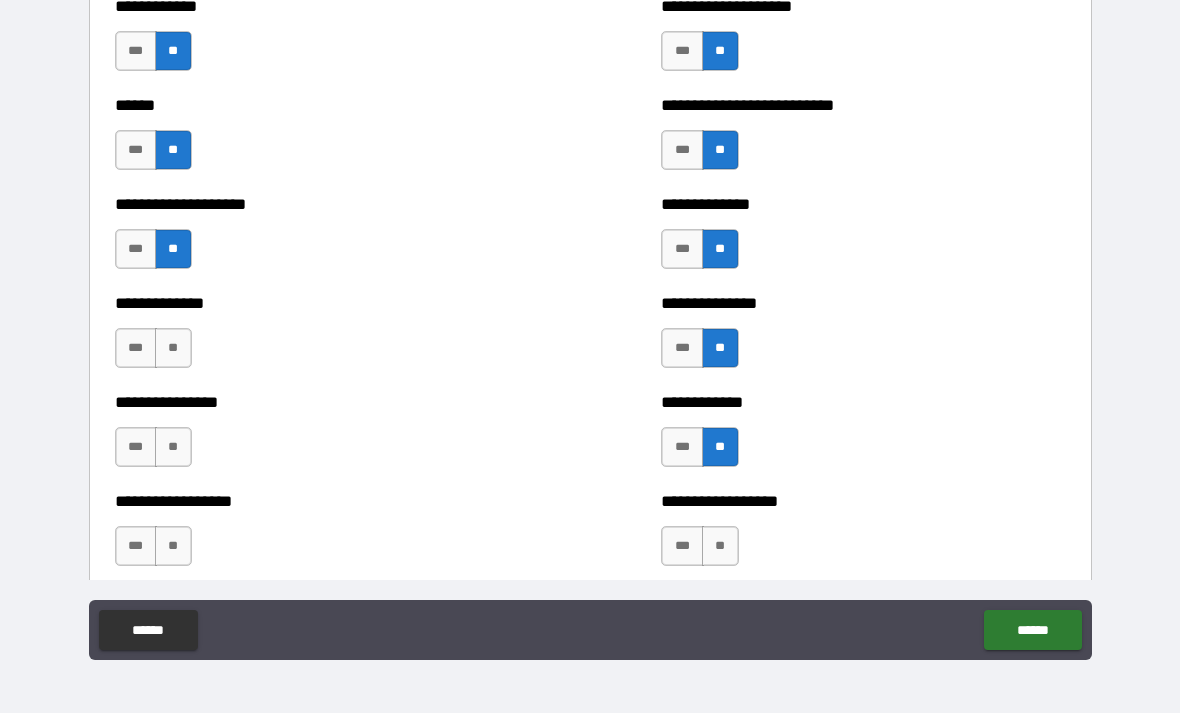 click on "**" at bounding box center [720, 546] 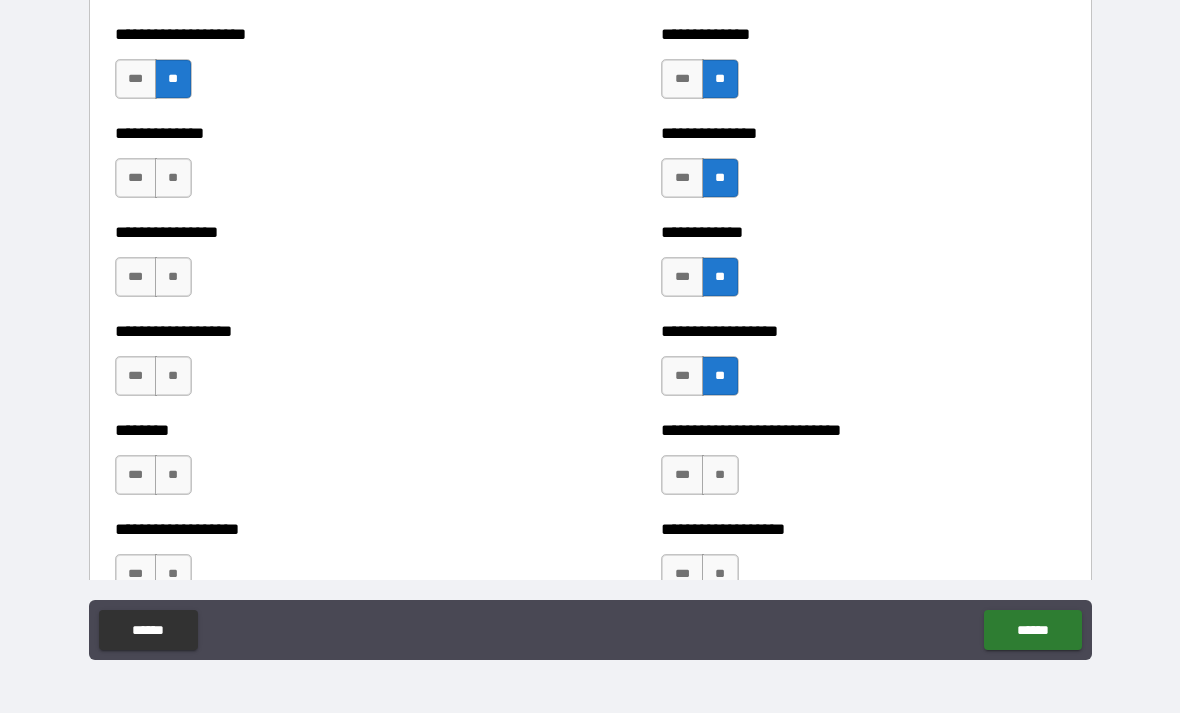 scroll, scrollTop: 4075, scrollLeft: 0, axis: vertical 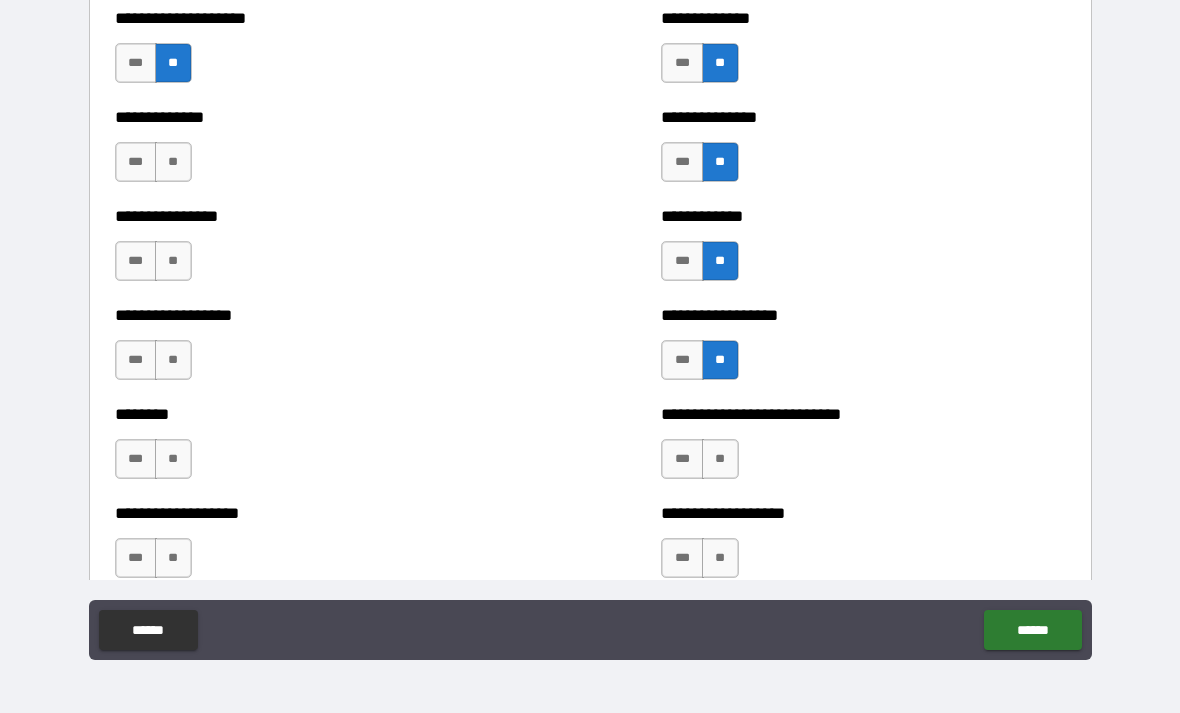 click on "**" at bounding box center [173, 162] 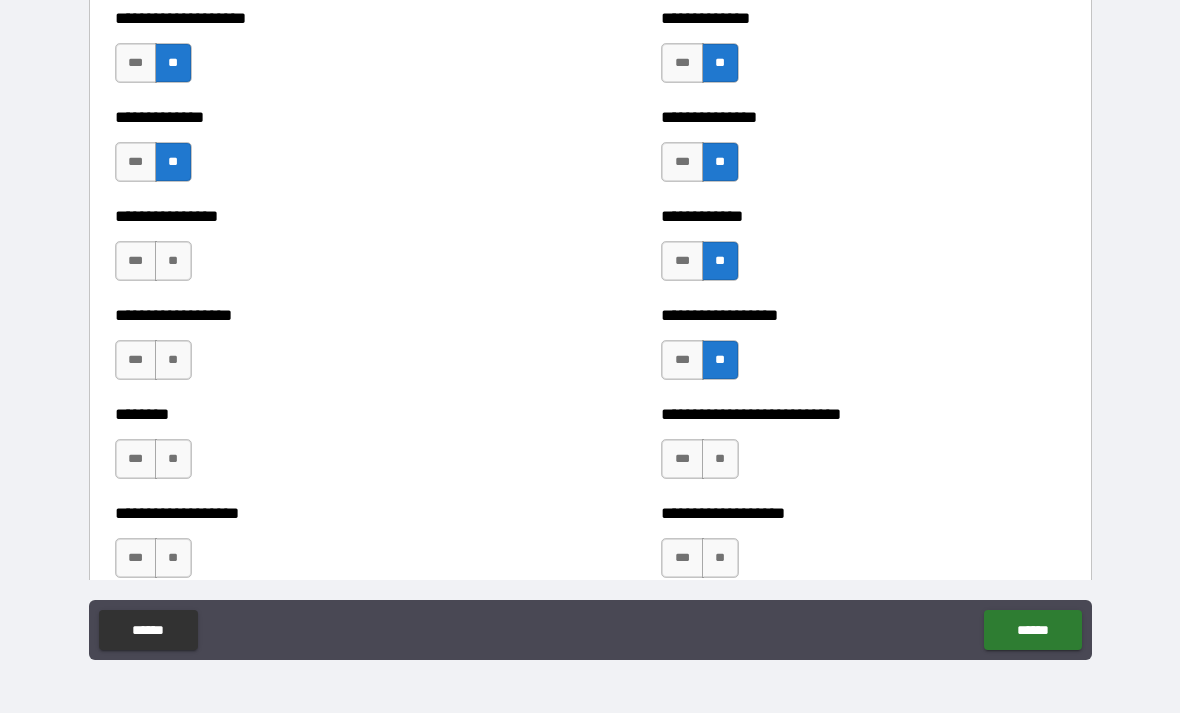 click on "**" at bounding box center (173, 261) 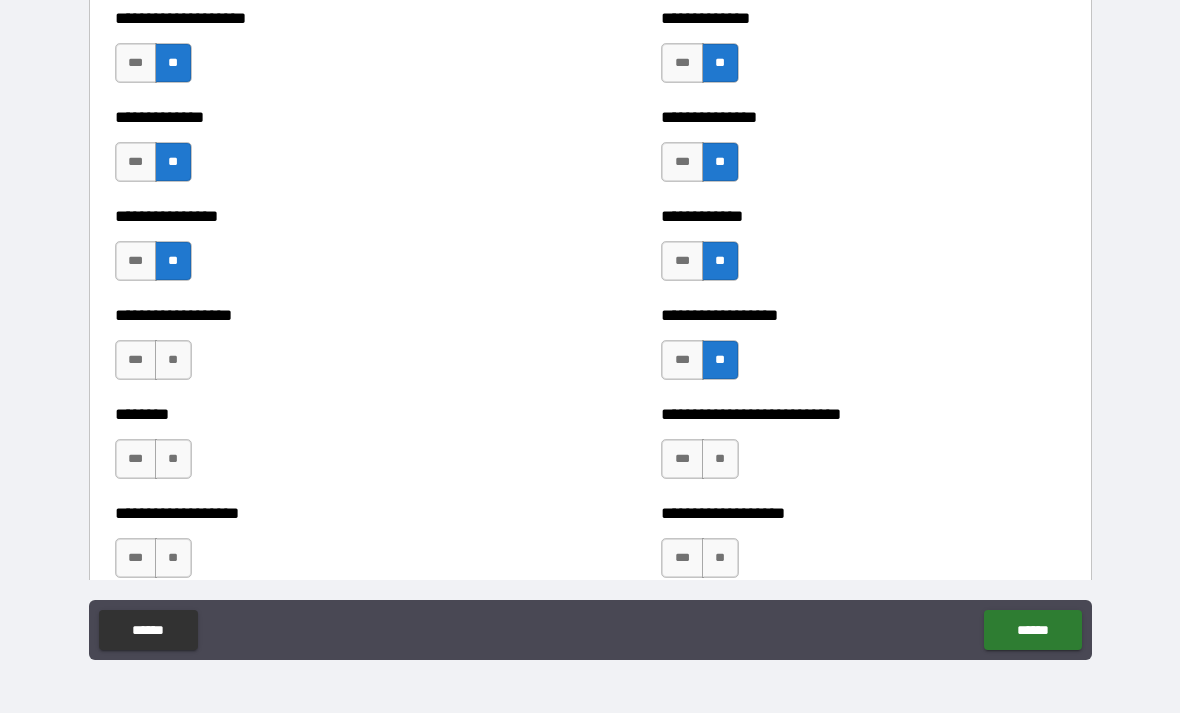 click on "**" at bounding box center [173, 360] 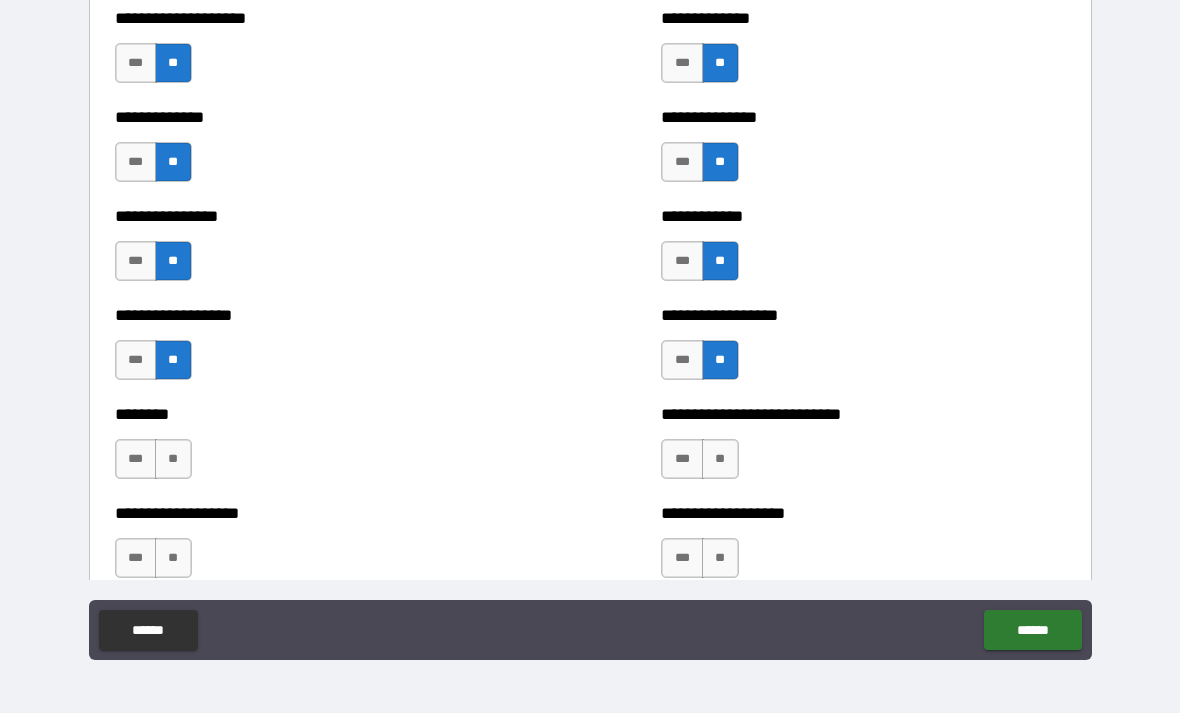 click on "**" at bounding box center (173, 459) 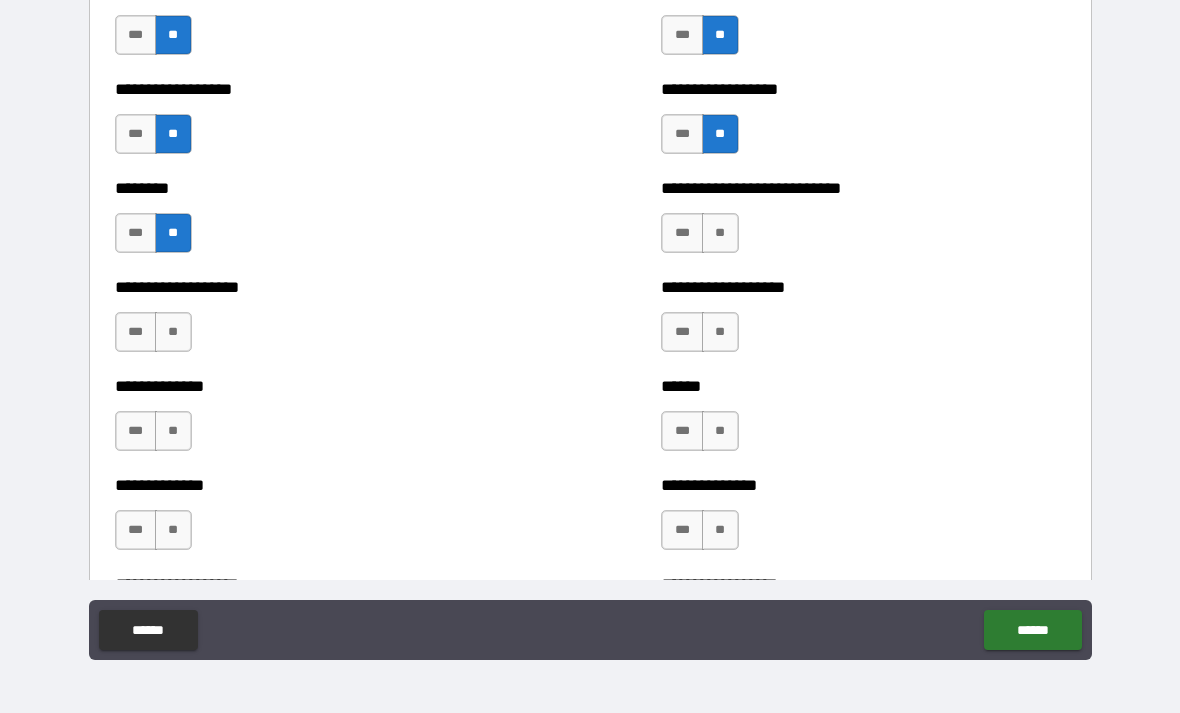 scroll, scrollTop: 4309, scrollLeft: 0, axis: vertical 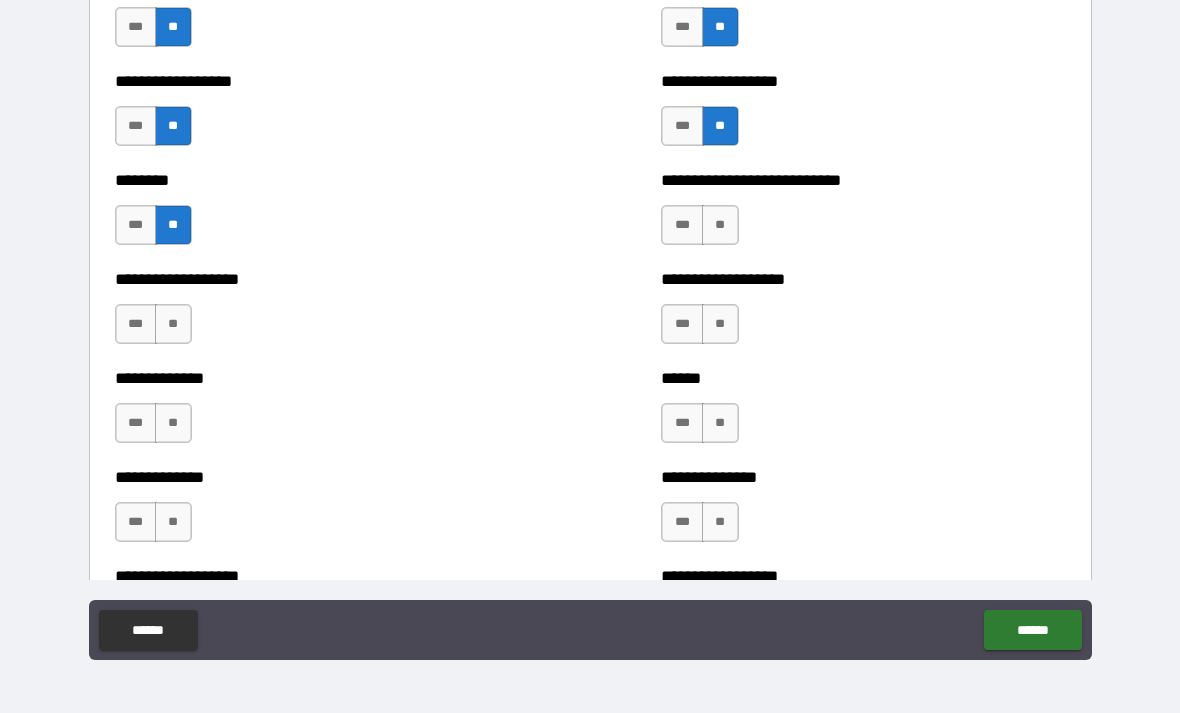 click on "**" at bounding box center (173, 324) 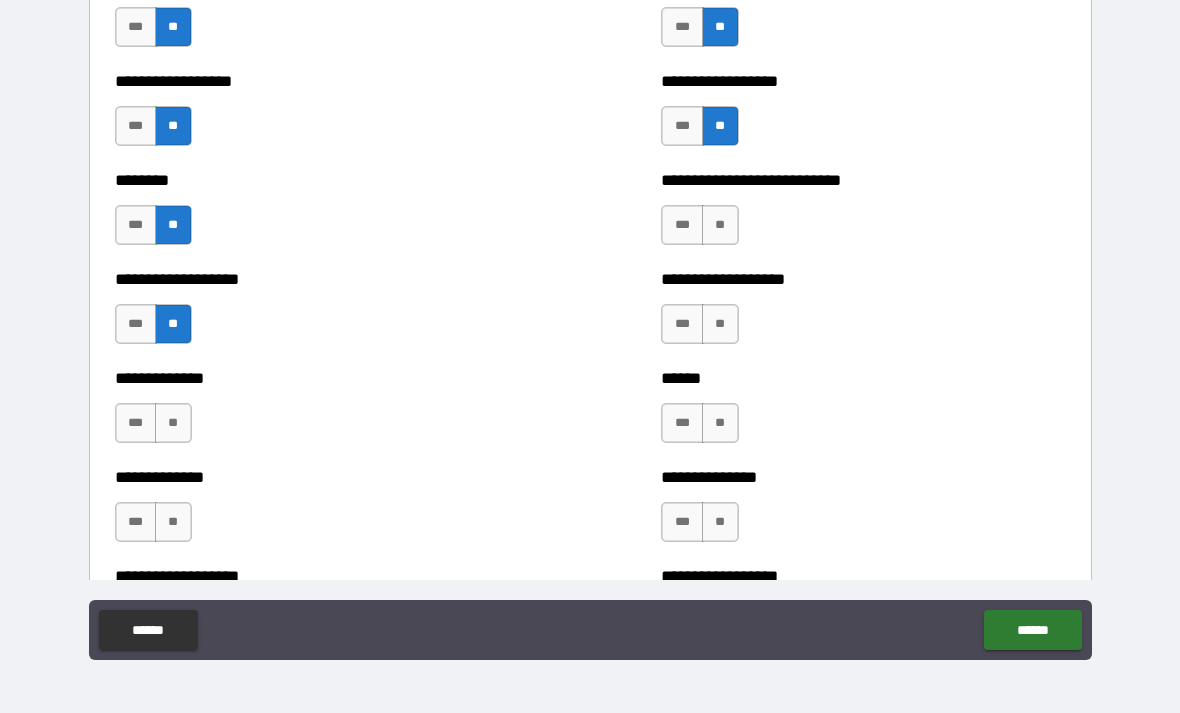 click on "**" at bounding box center [173, 423] 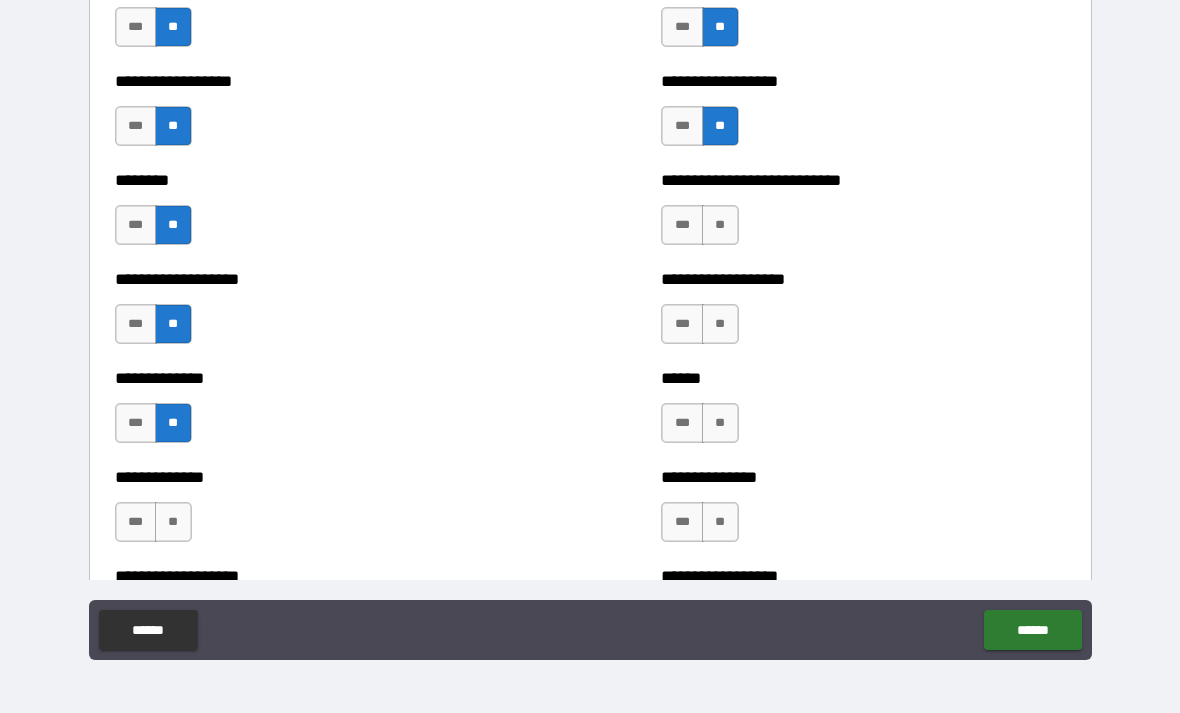 click on "**" at bounding box center [173, 522] 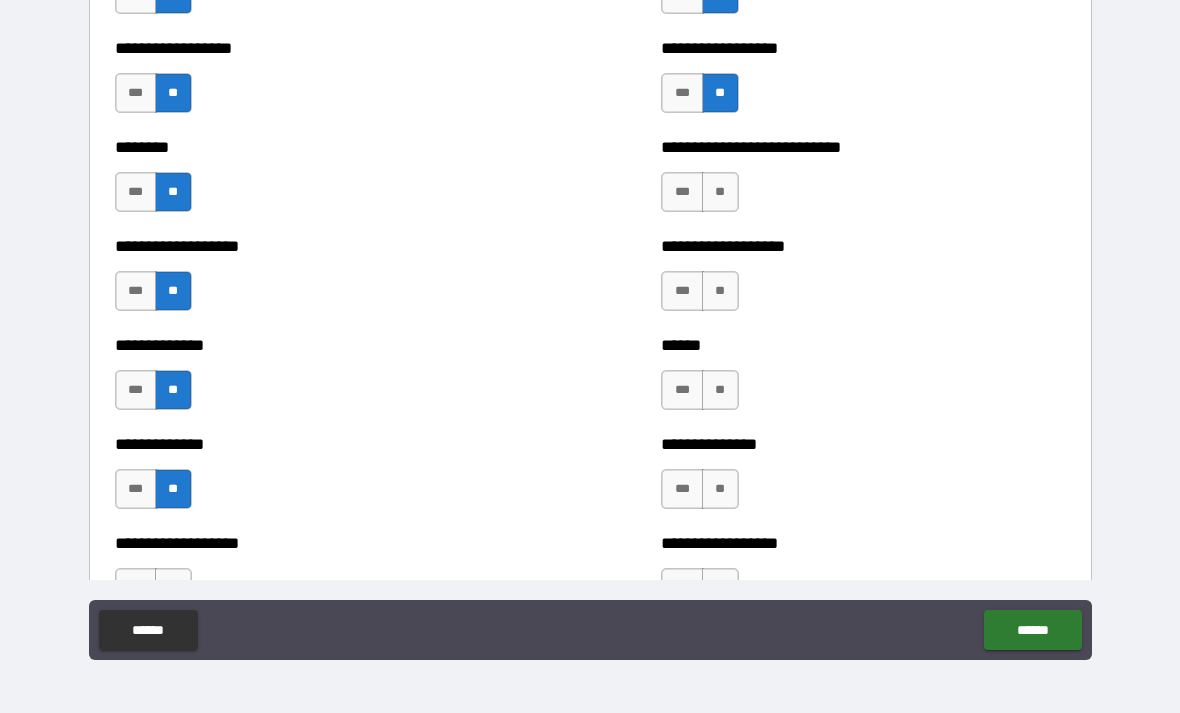 scroll, scrollTop: 4351, scrollLeft: 0, axis: vertical 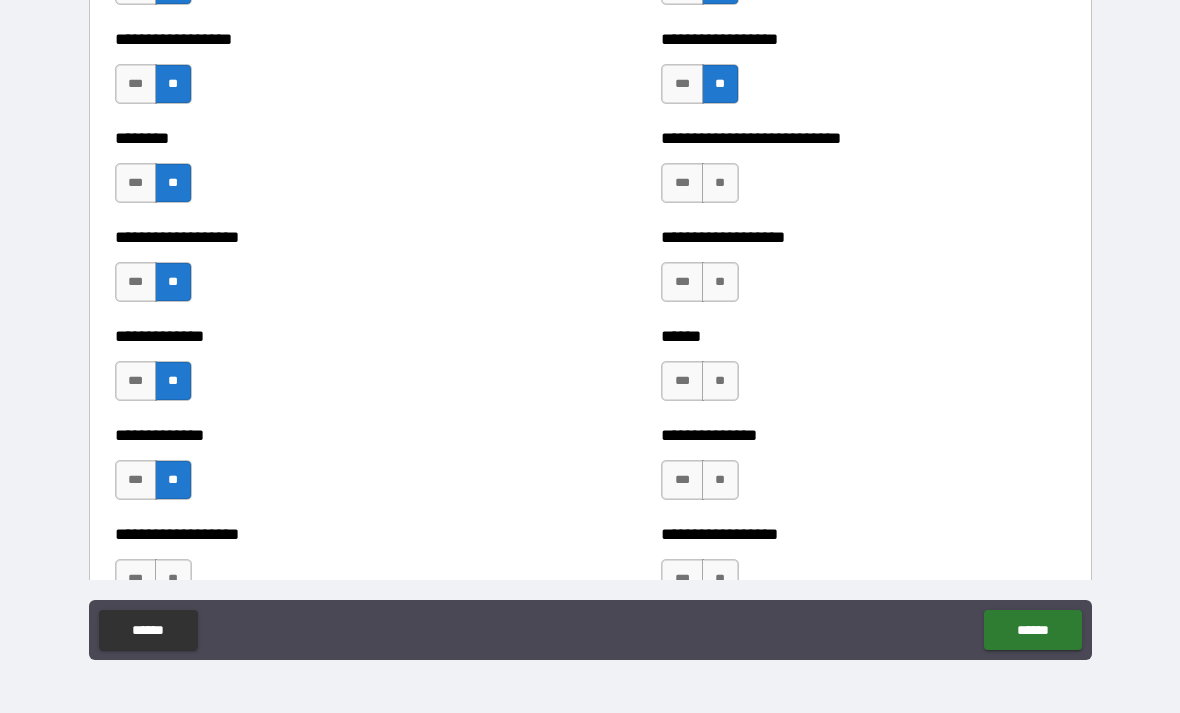 click on "**" at bounding box center (720, 183) 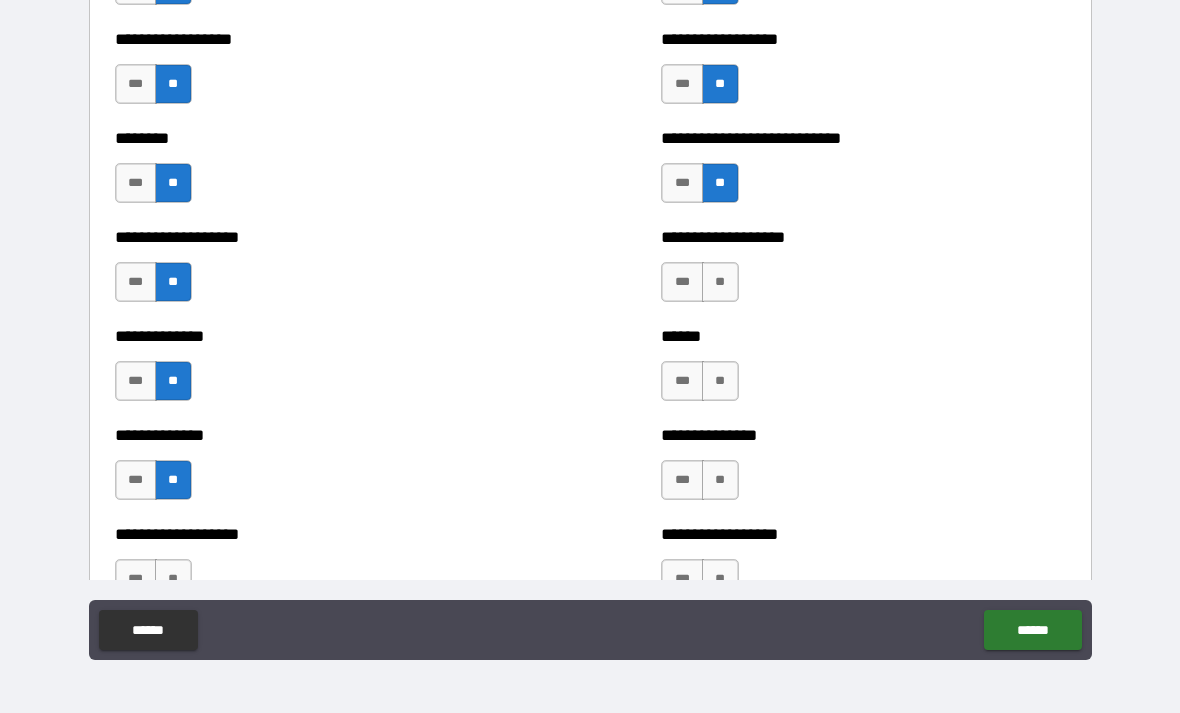 click on "**" at bounding box center [720, 282] 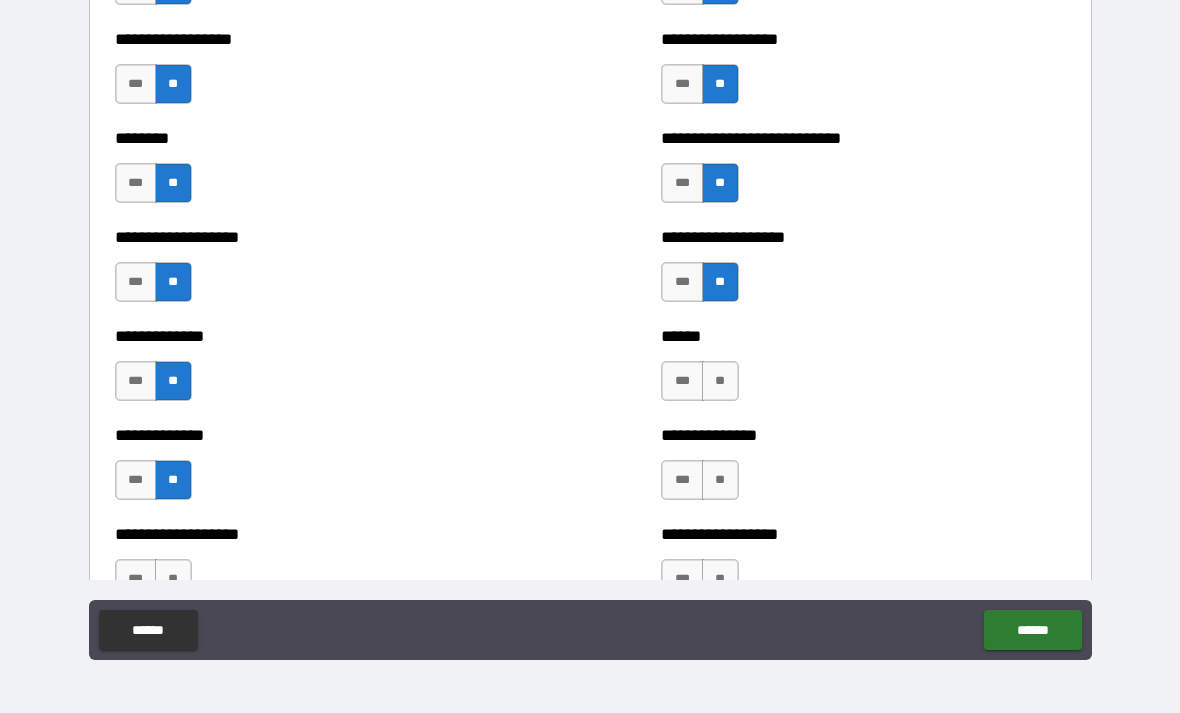 click on "**" at bounding box center (720, 381) 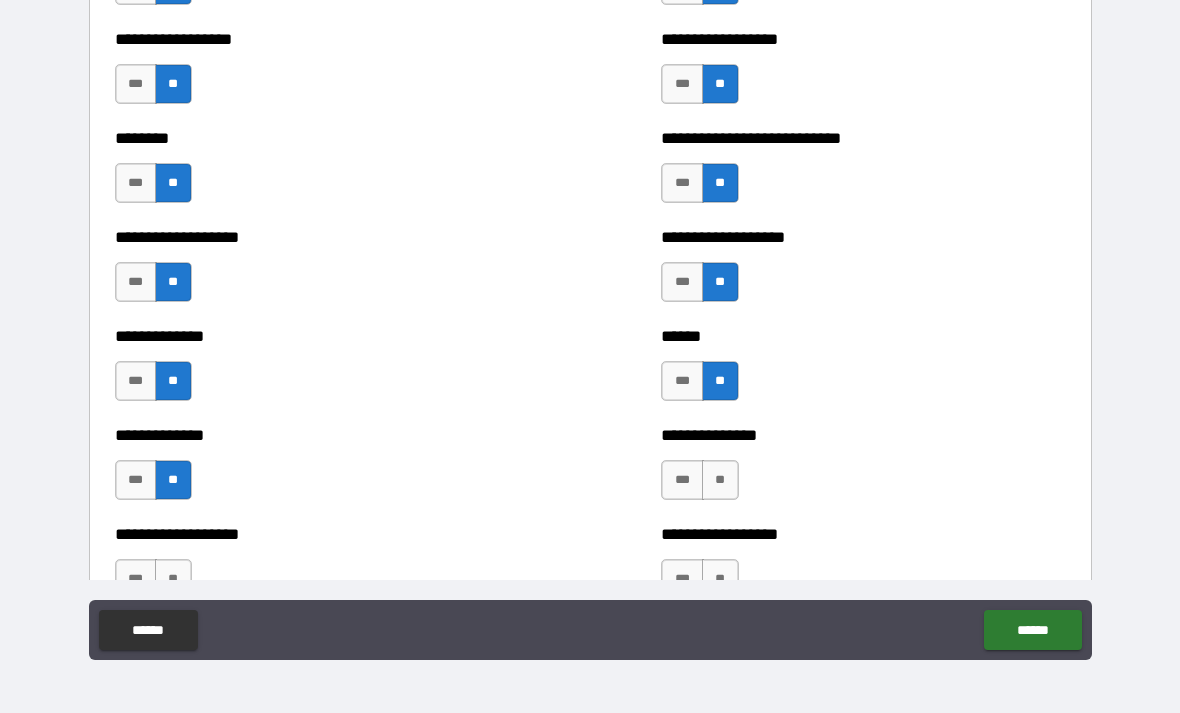 click on "**" at bounding box center [720, 480] 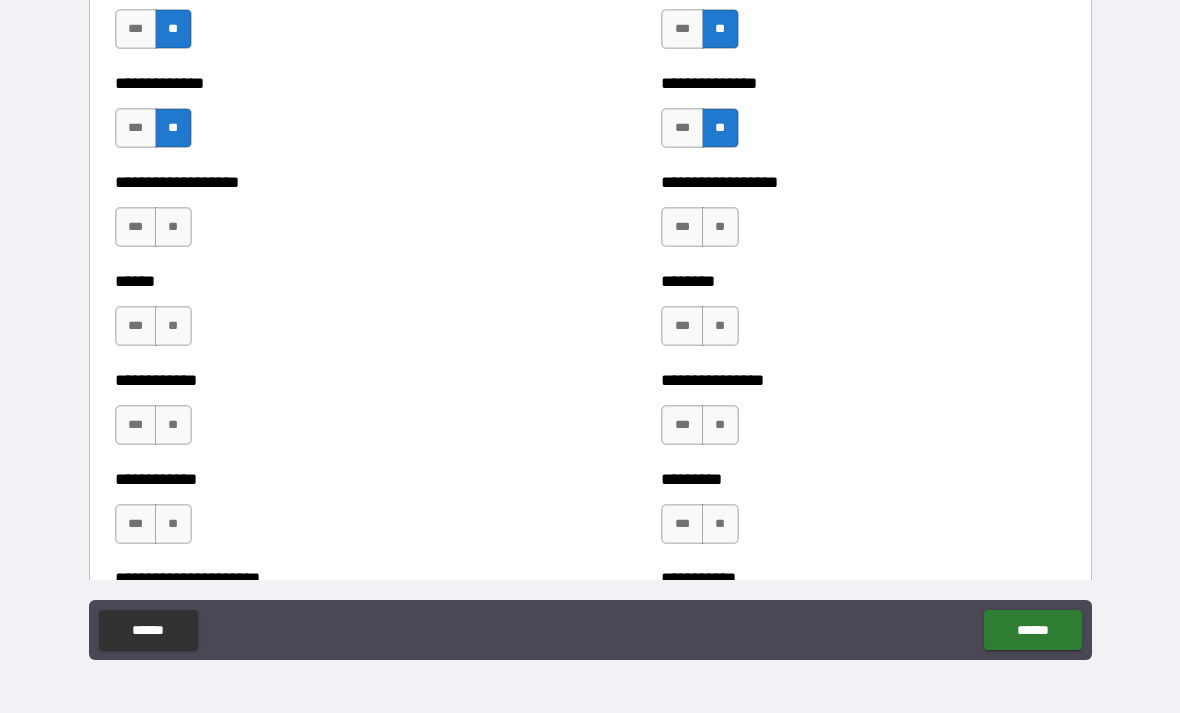 scroll, scrollTop: 4721, scrollLeft: 0, axis: vertical 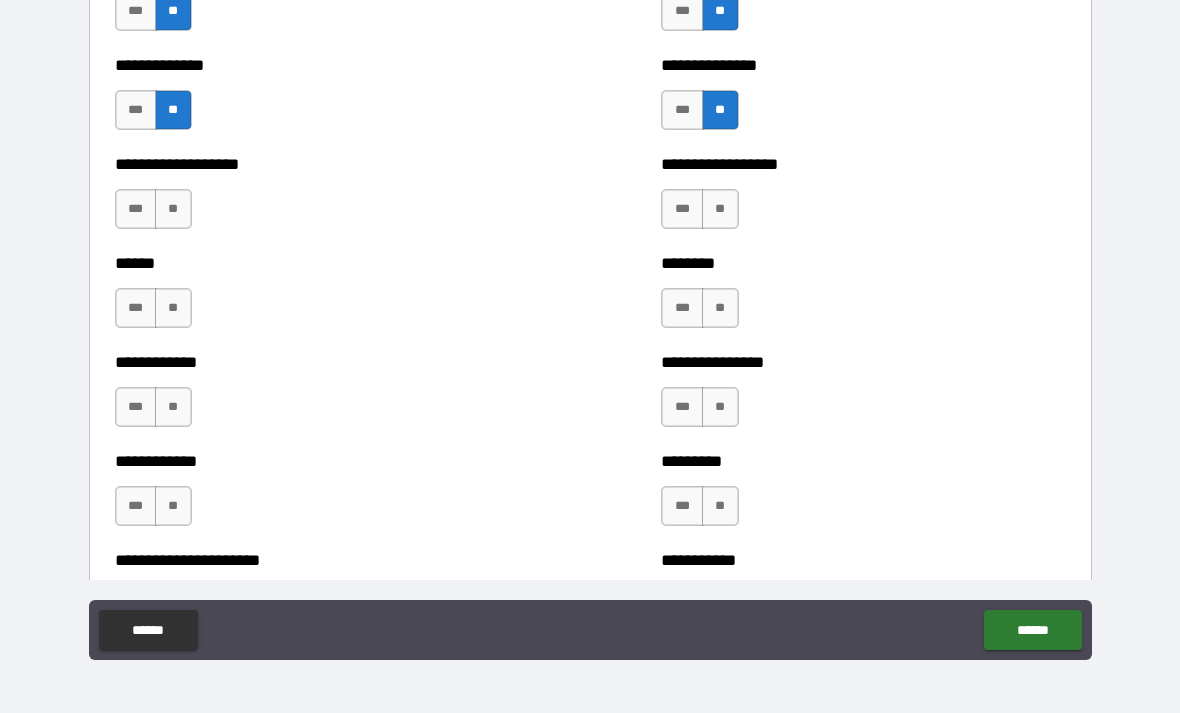 click on "**" at bounding box center (720, 209) 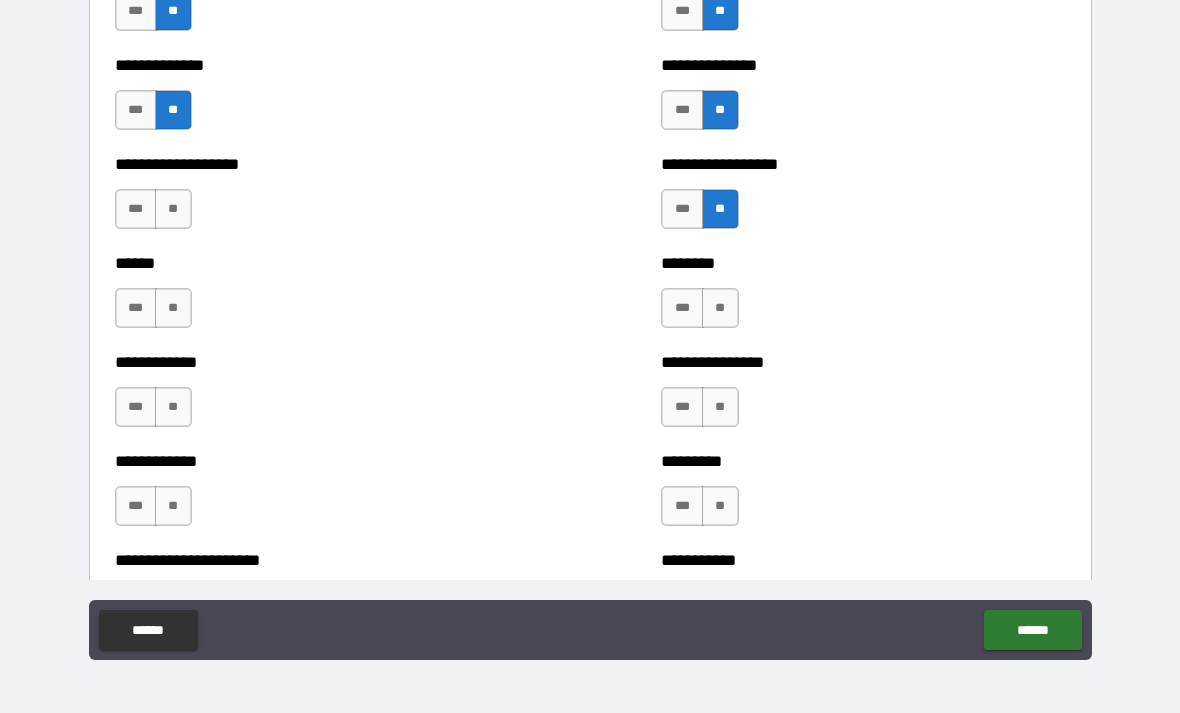 click on "**" at bounding box center (720, 308) 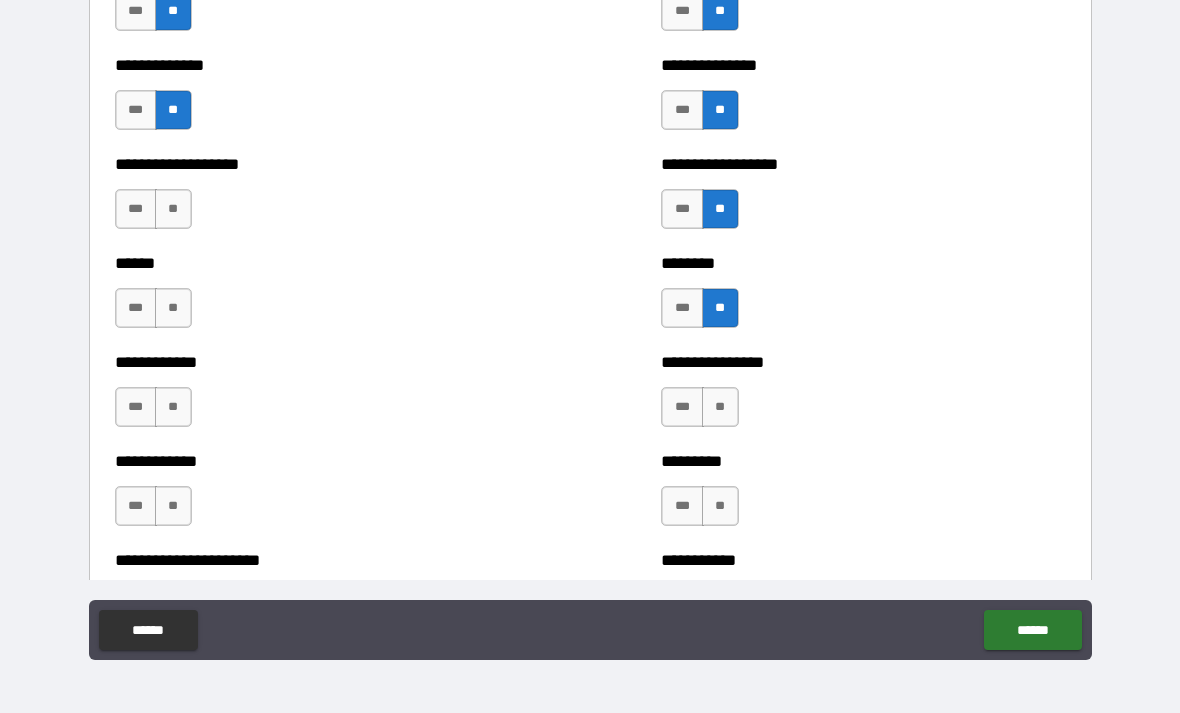 click on "**" at bounding box center (720, 407) 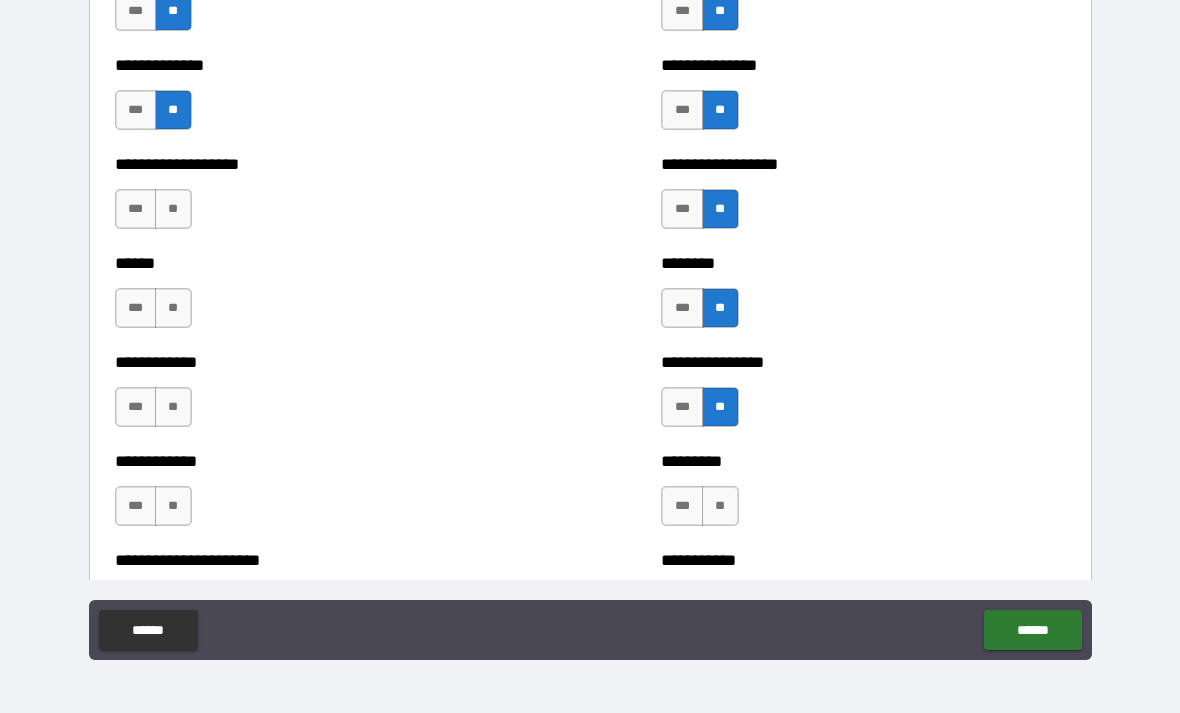 click on "**" at bounding box center [720, 506] 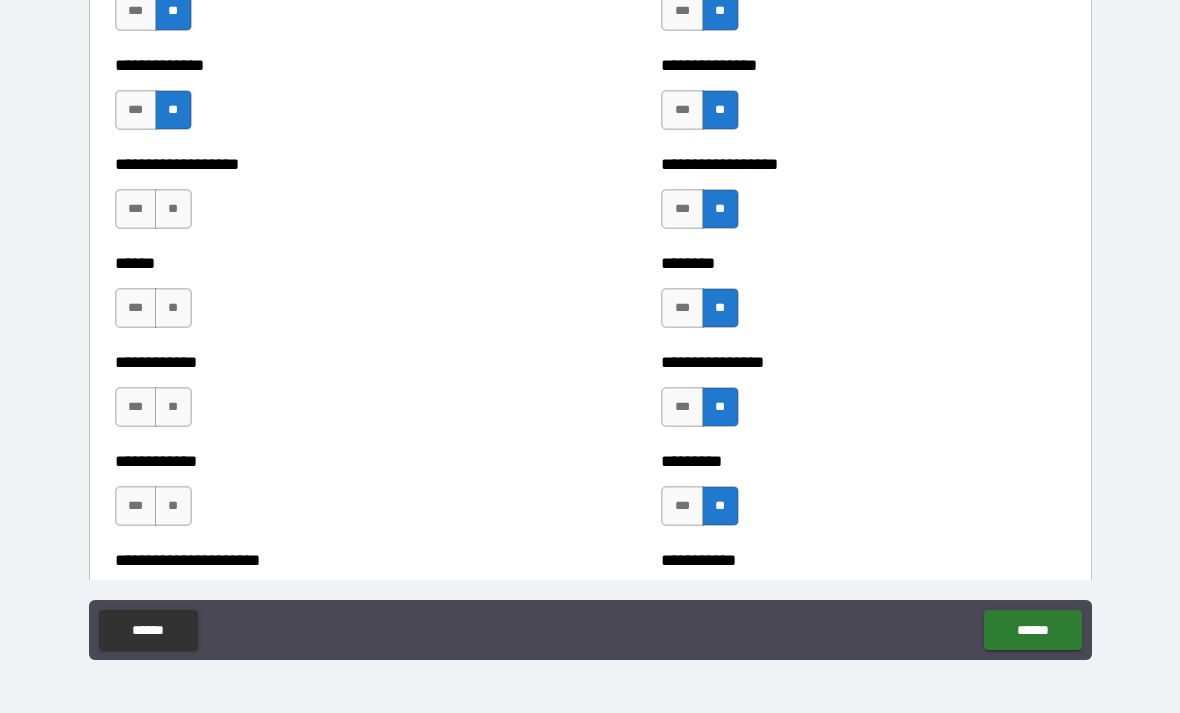 click on "**" at bounding box center [173, 209] 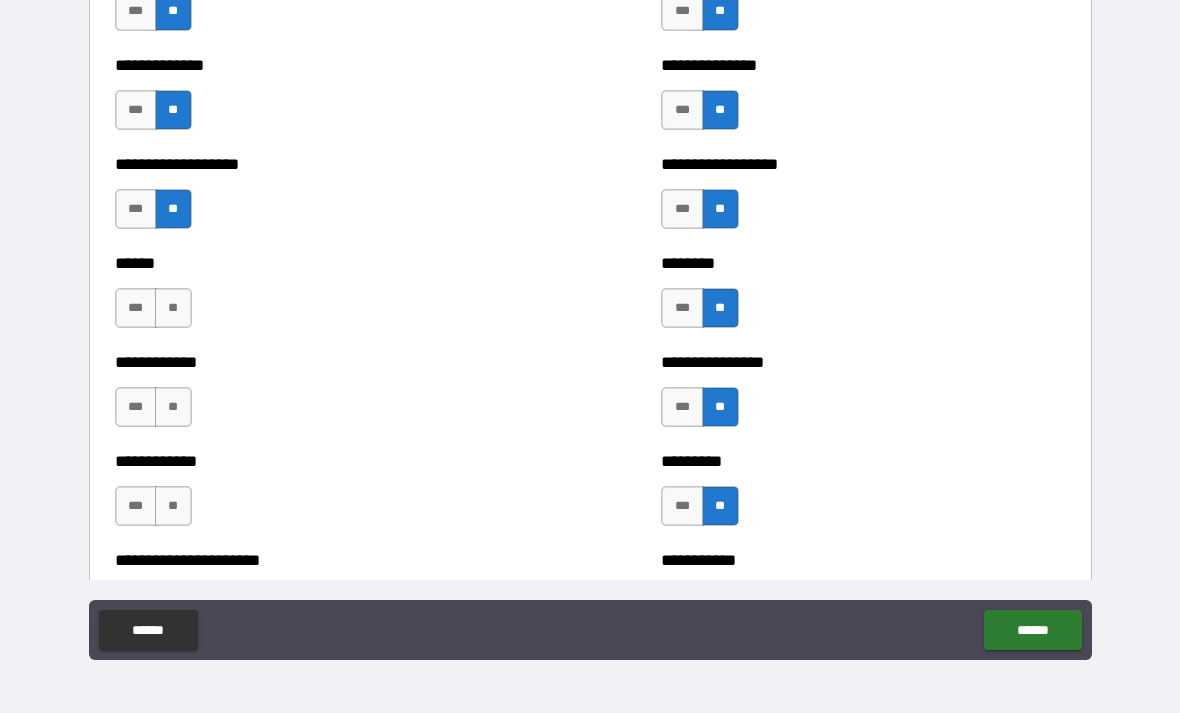 click on "**" at bounding box center [173, 308] 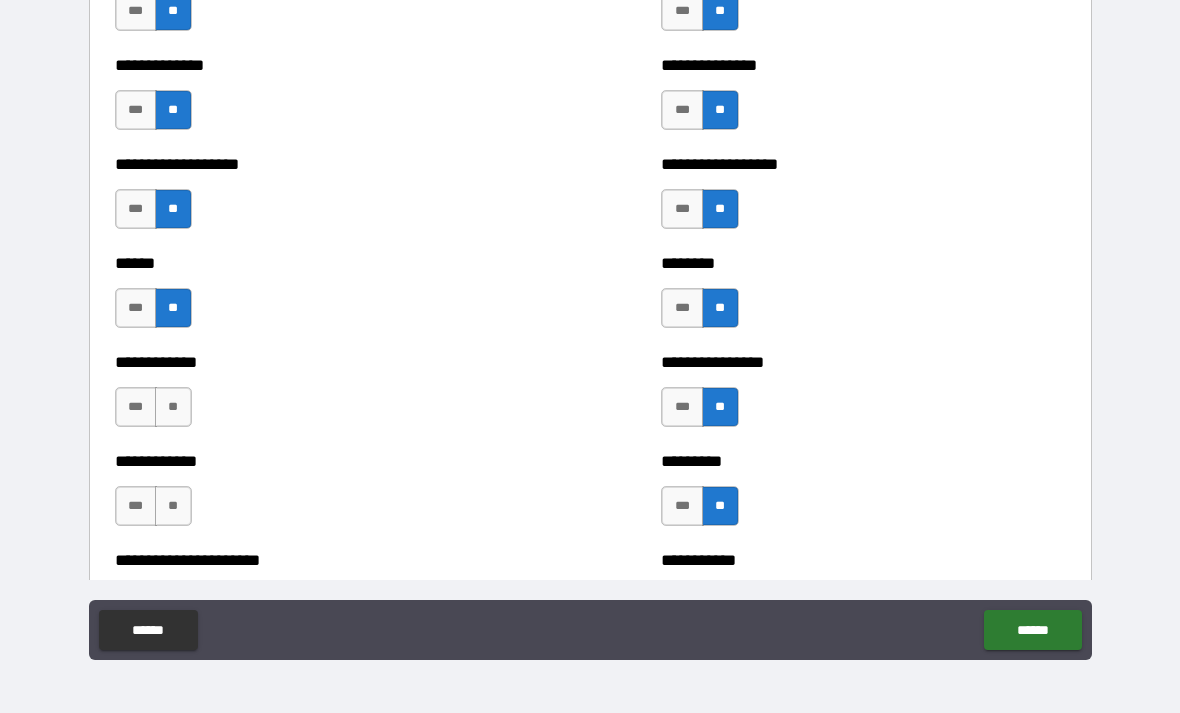 click on "**" at bounding box center [173, 407] 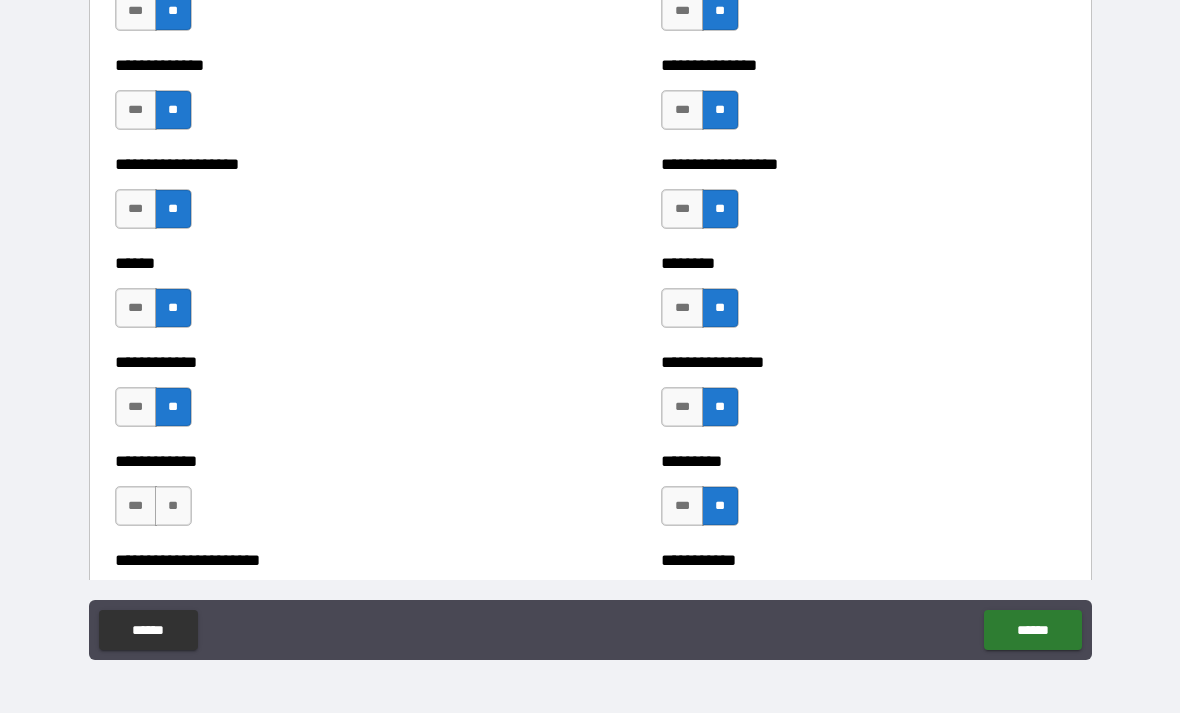 click on "**" at bounding box center (173, 506) 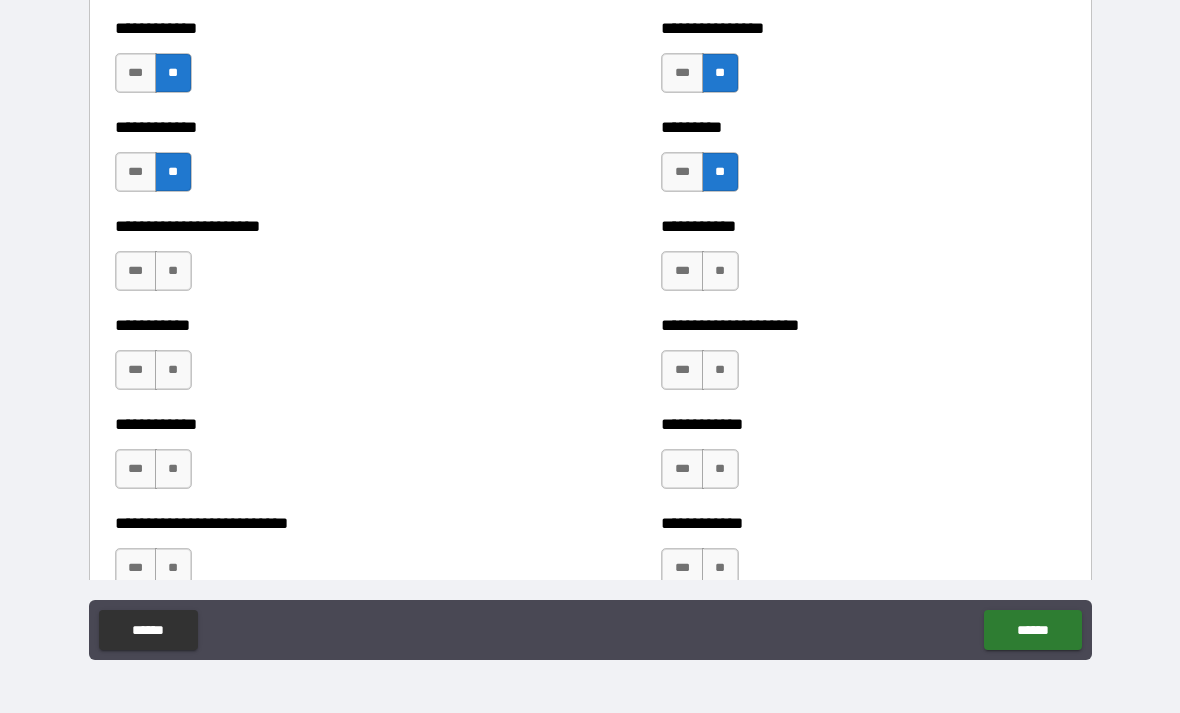 scroll, scrollTop: 5075, scrollLeft: 0, axis: vertical 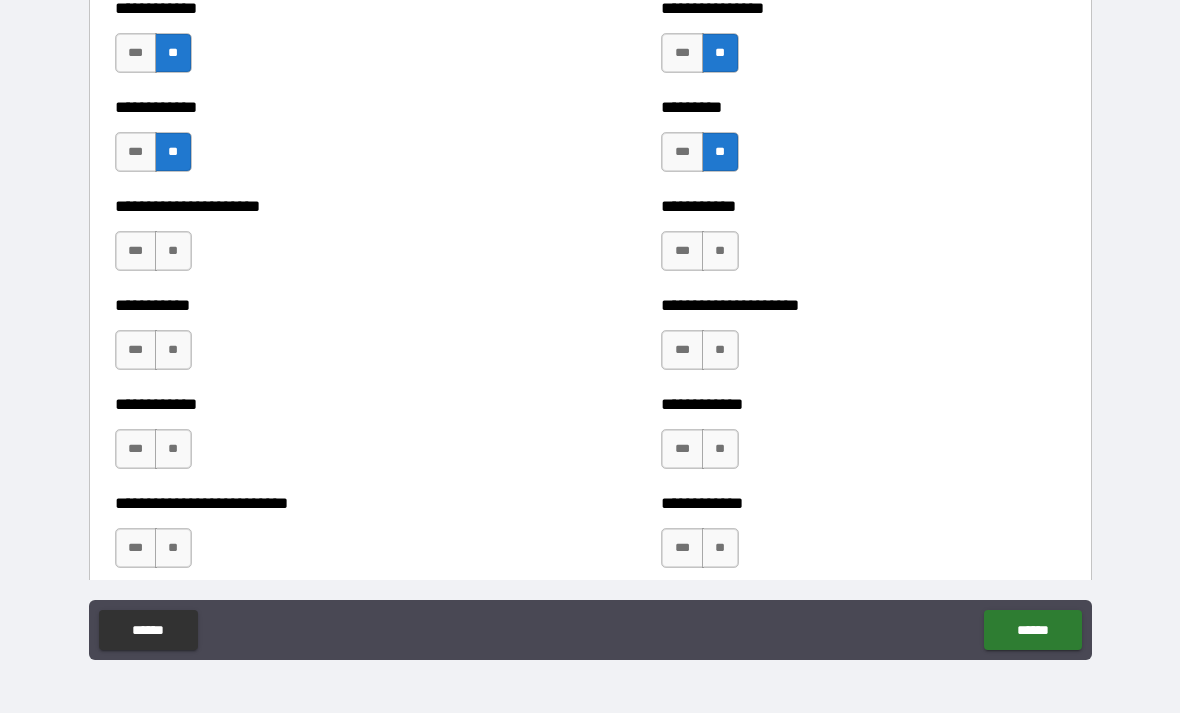 click on "**" at bounding box center (173, 251) 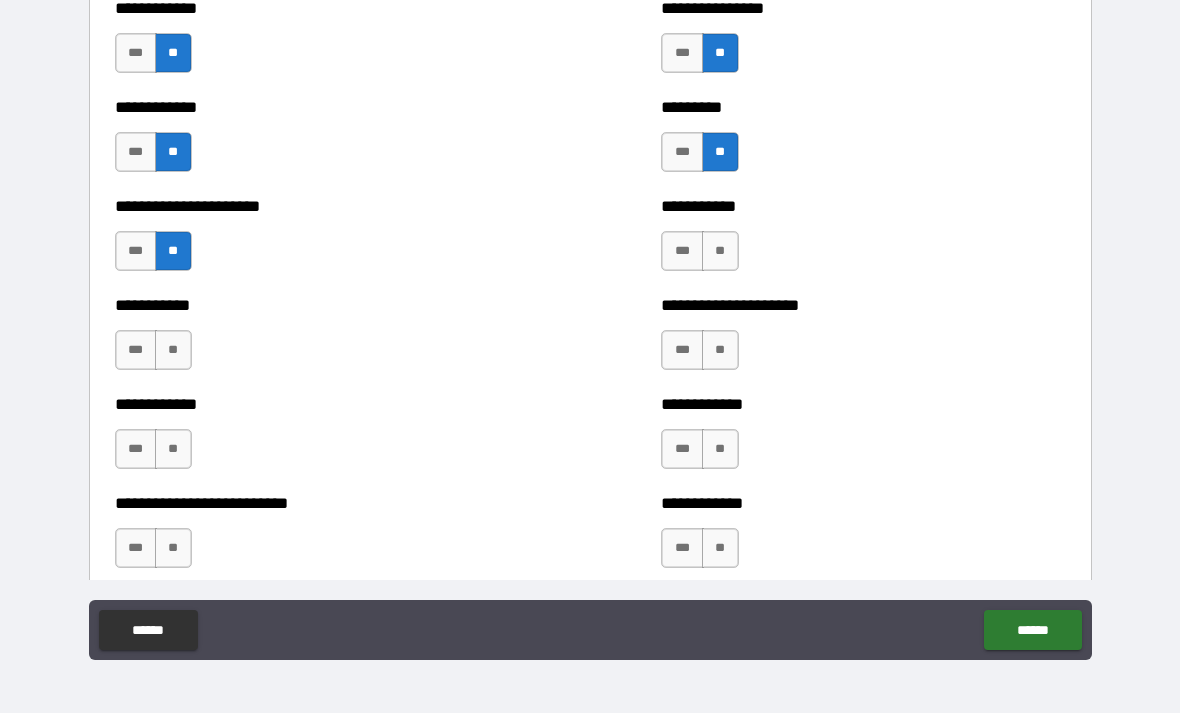 click on "**" at bounding box center [173, 350] 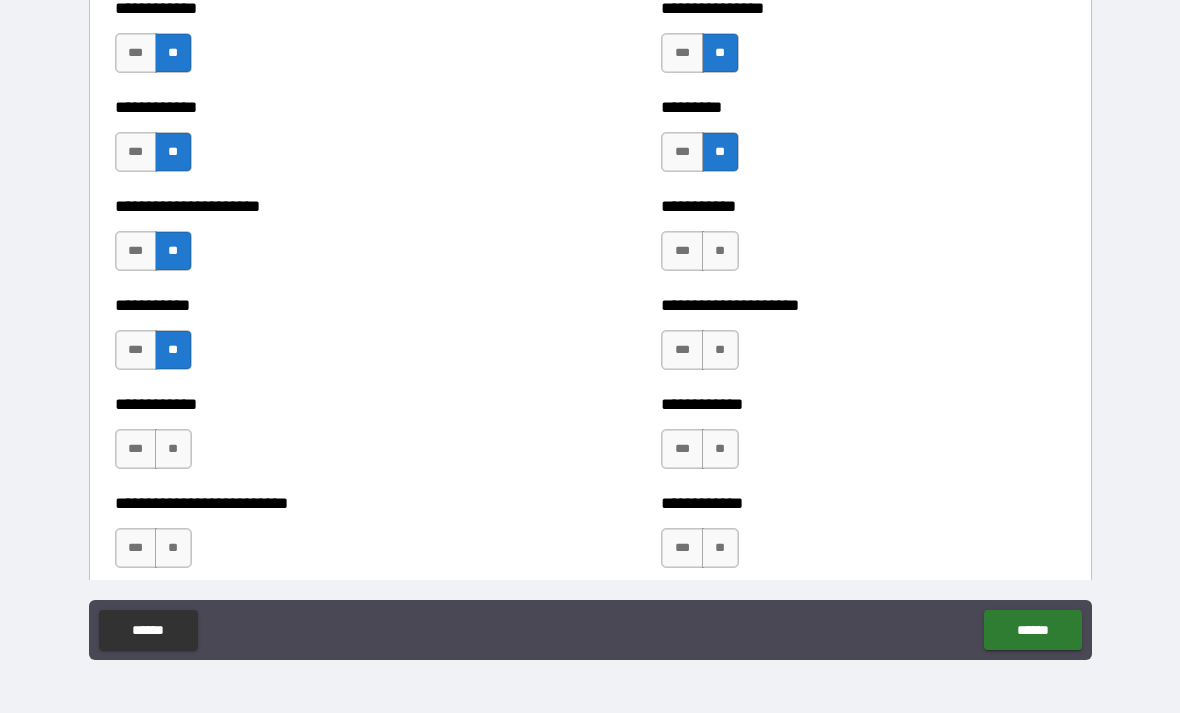 click on "**" at bounding box center [173, 449] 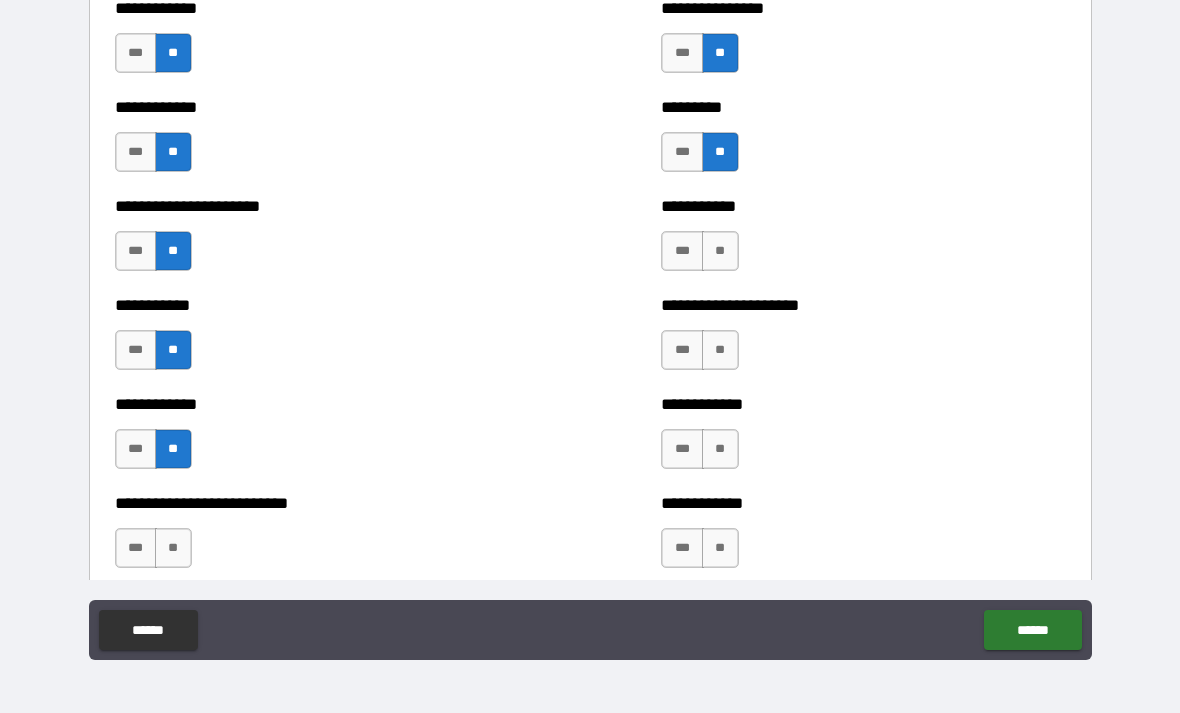 click on "**" at bounding box center [173, 548] 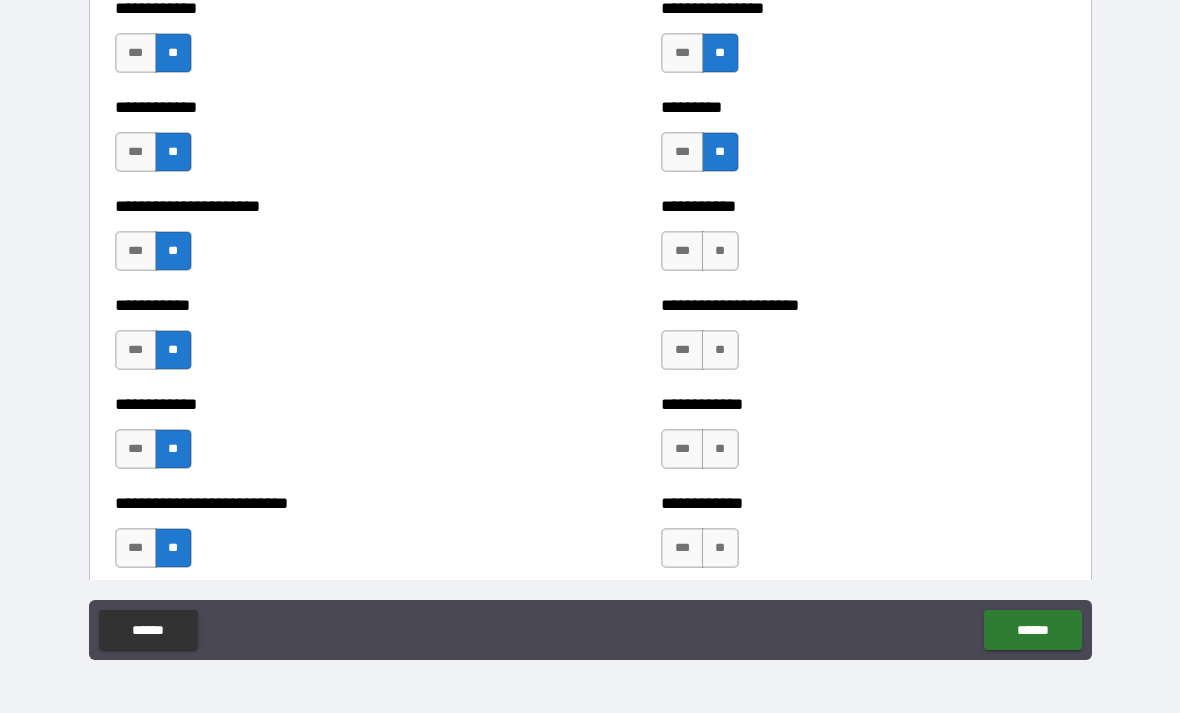click on "**" at bounding box center (720, 251) 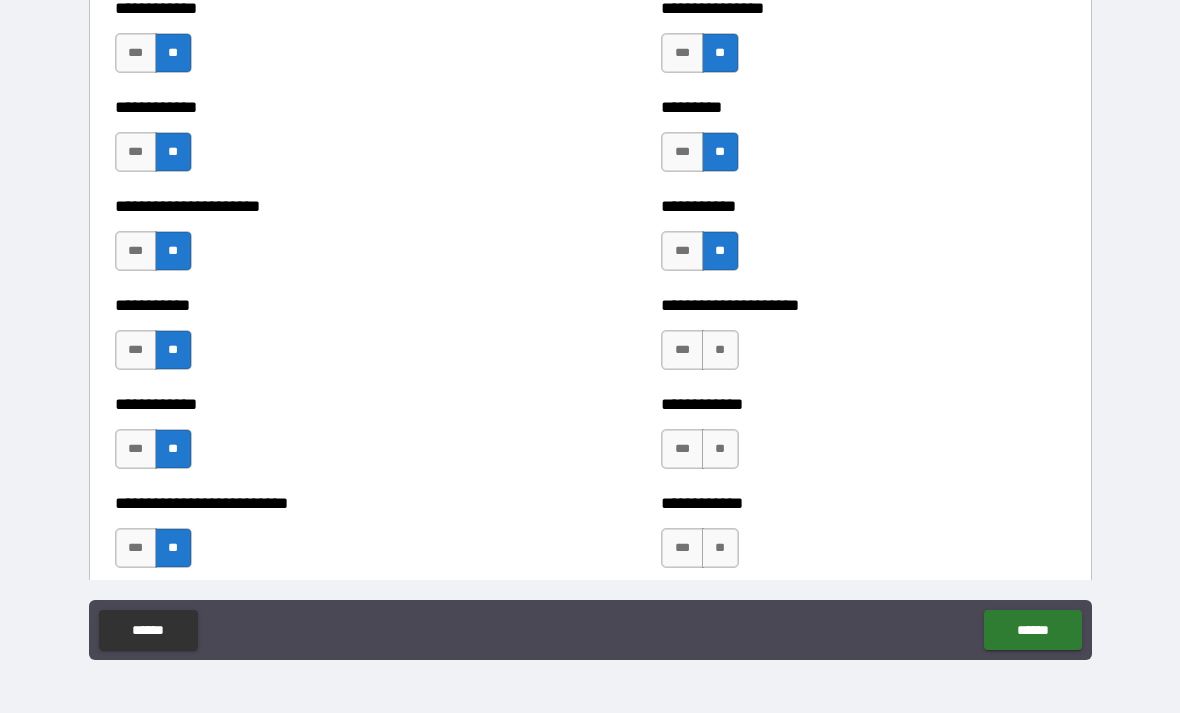 click on "**" at bounding box center (720, 350) 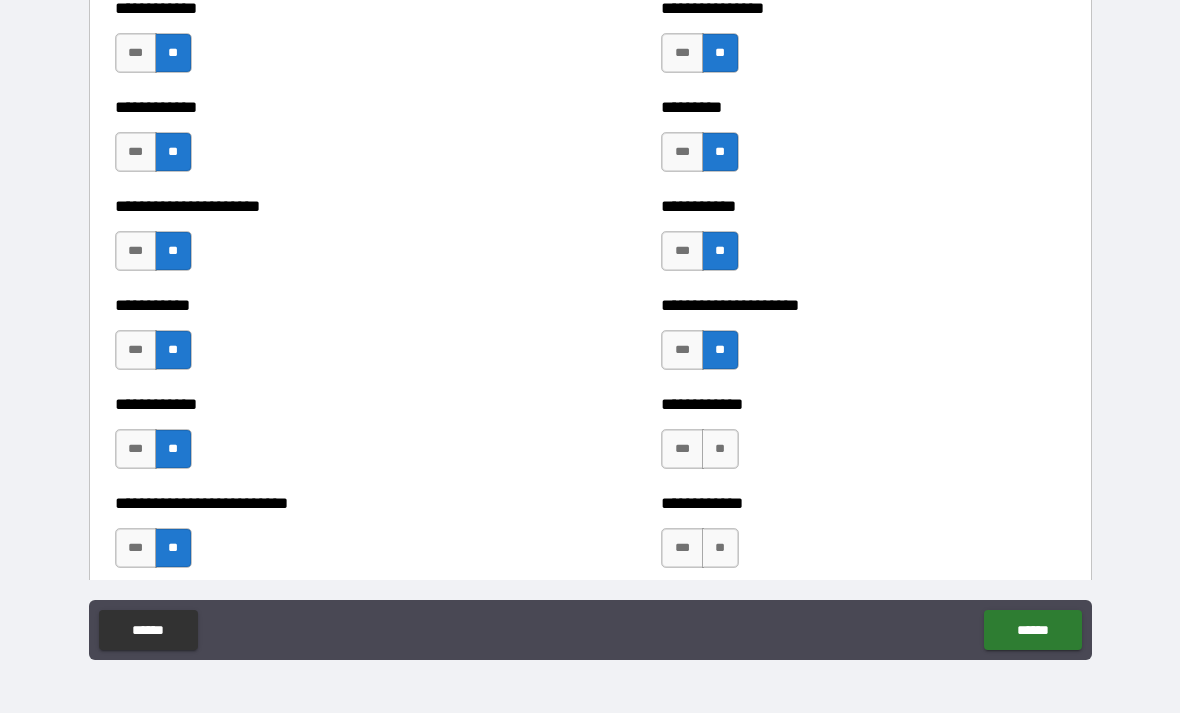 click on "**" at bounding box center (720, 449) 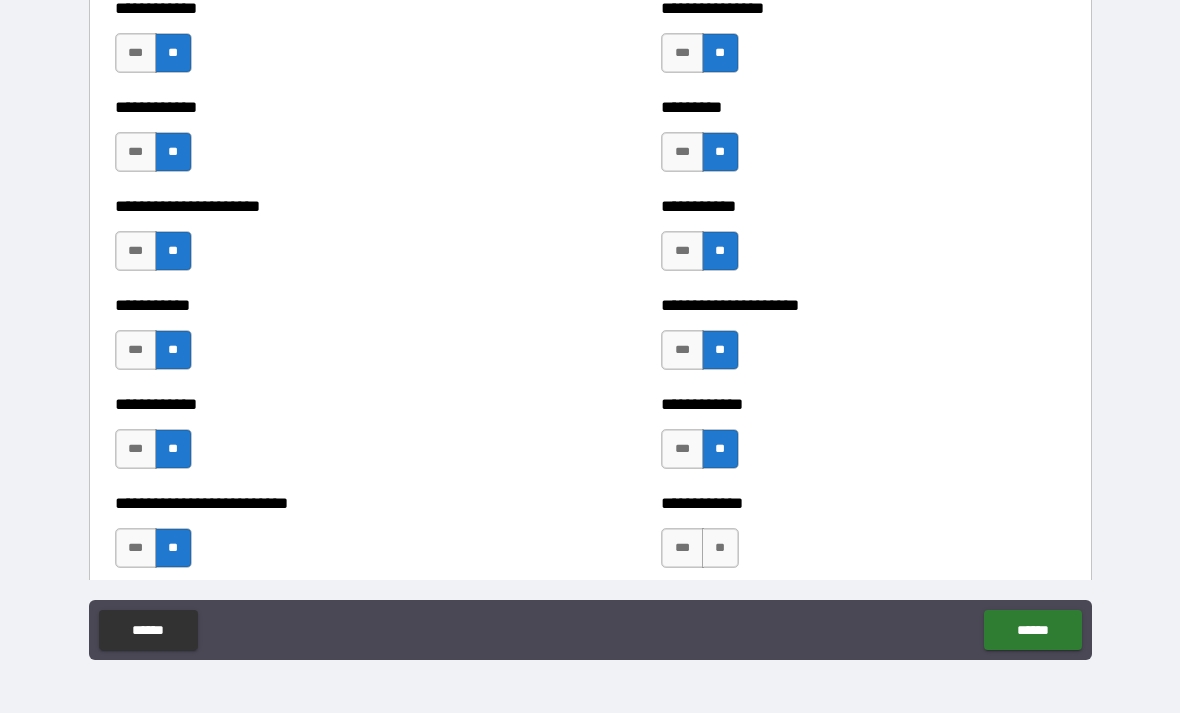 click on "**" at bounding box center (720, 548) 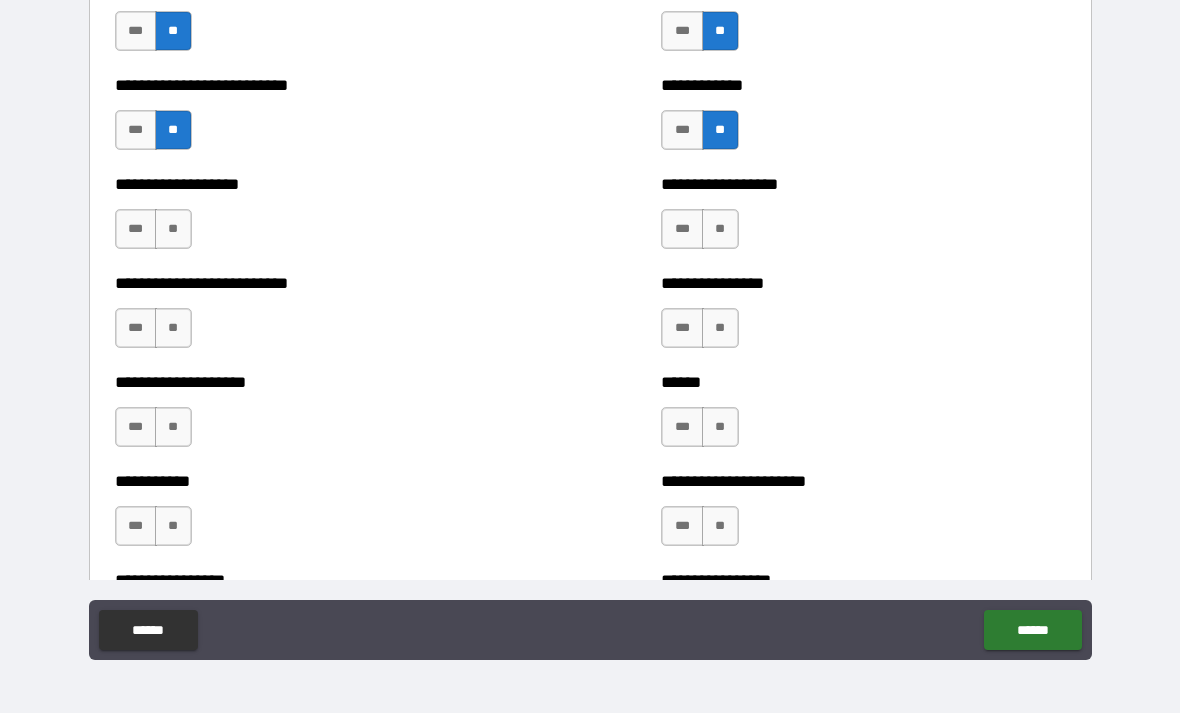 scroll, scrollTop: 5501, scrollLeft: 0, axis: vertical 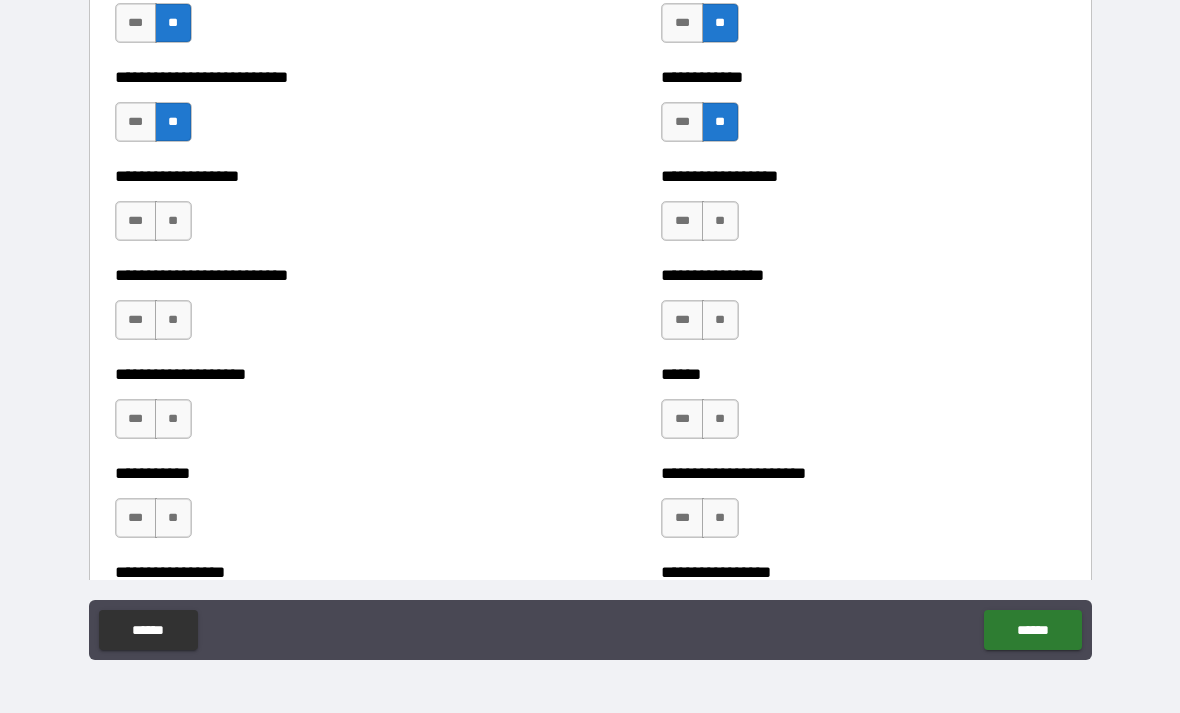 click on "**" at bounding box center [720, 221] 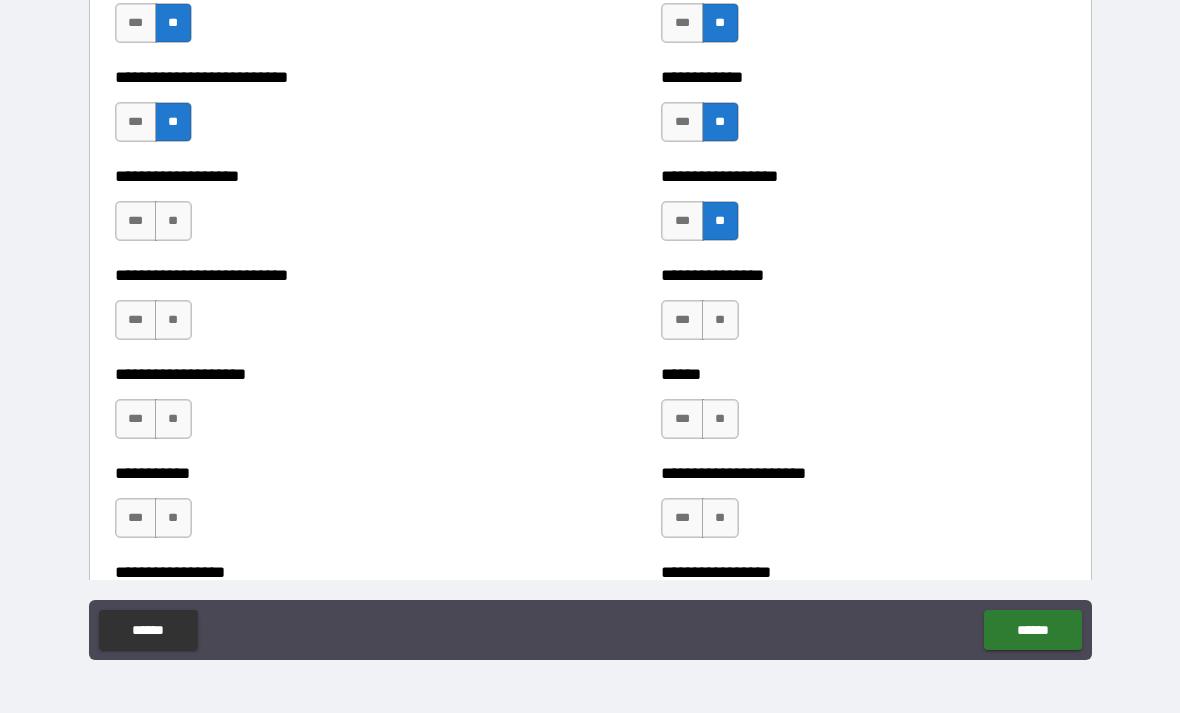 click on "**" at bounding box center [720, 320] 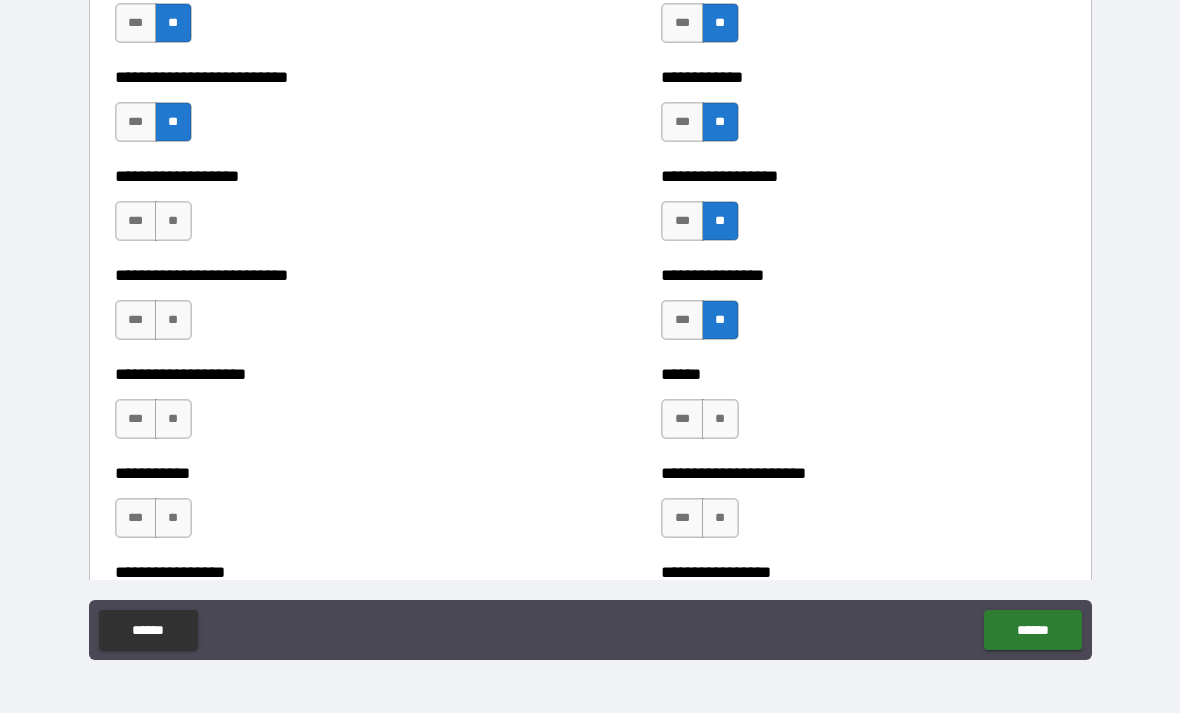 click on "**" at bounding box center (720, 419) 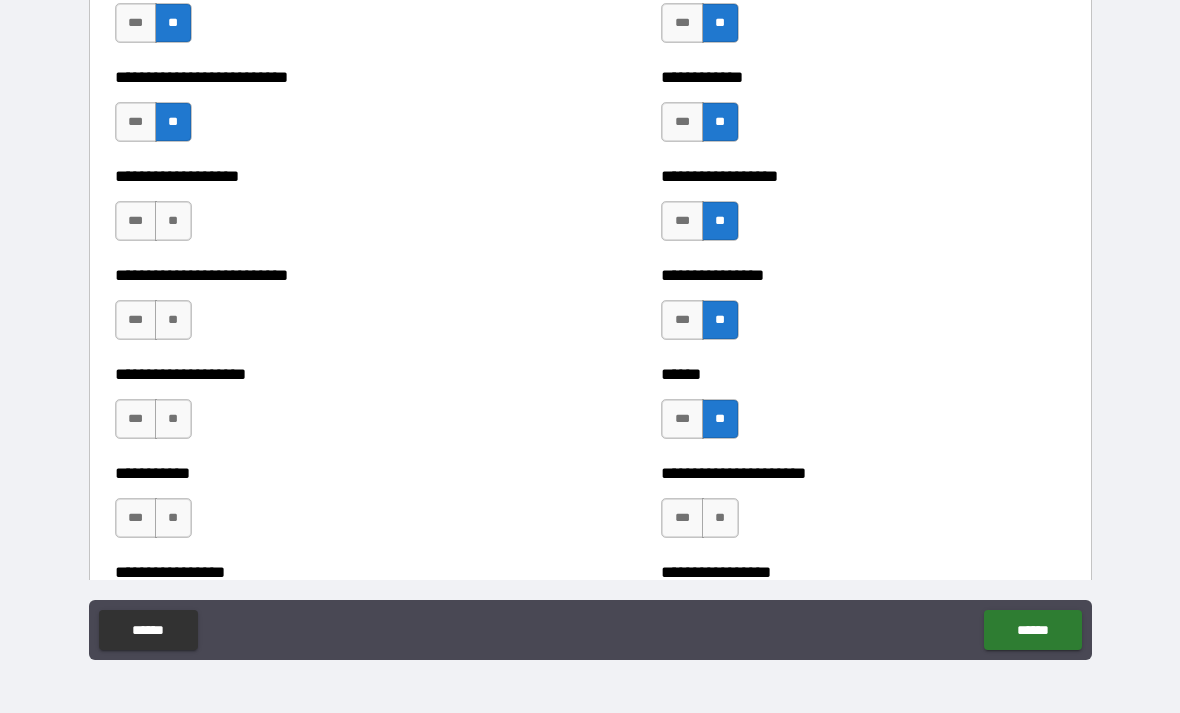 click on "**" at bounding box center (720, 518) 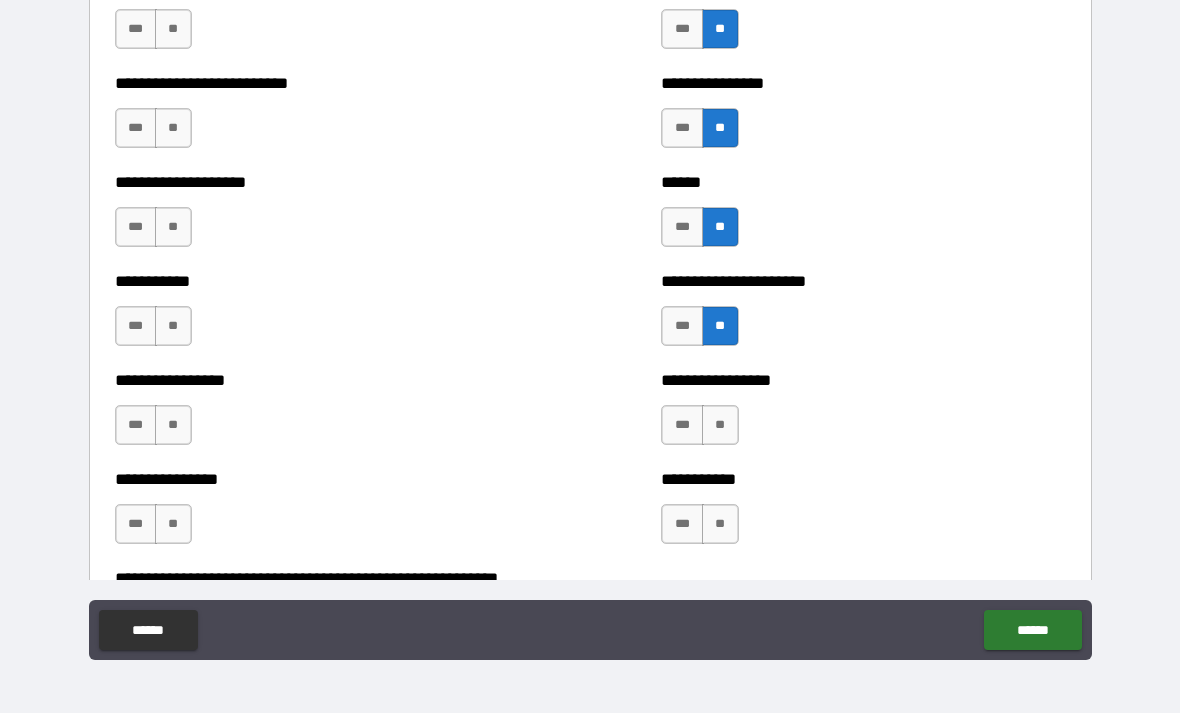 scroll, scrollTop: 5653, scrollLeft: 0, axis: vertical 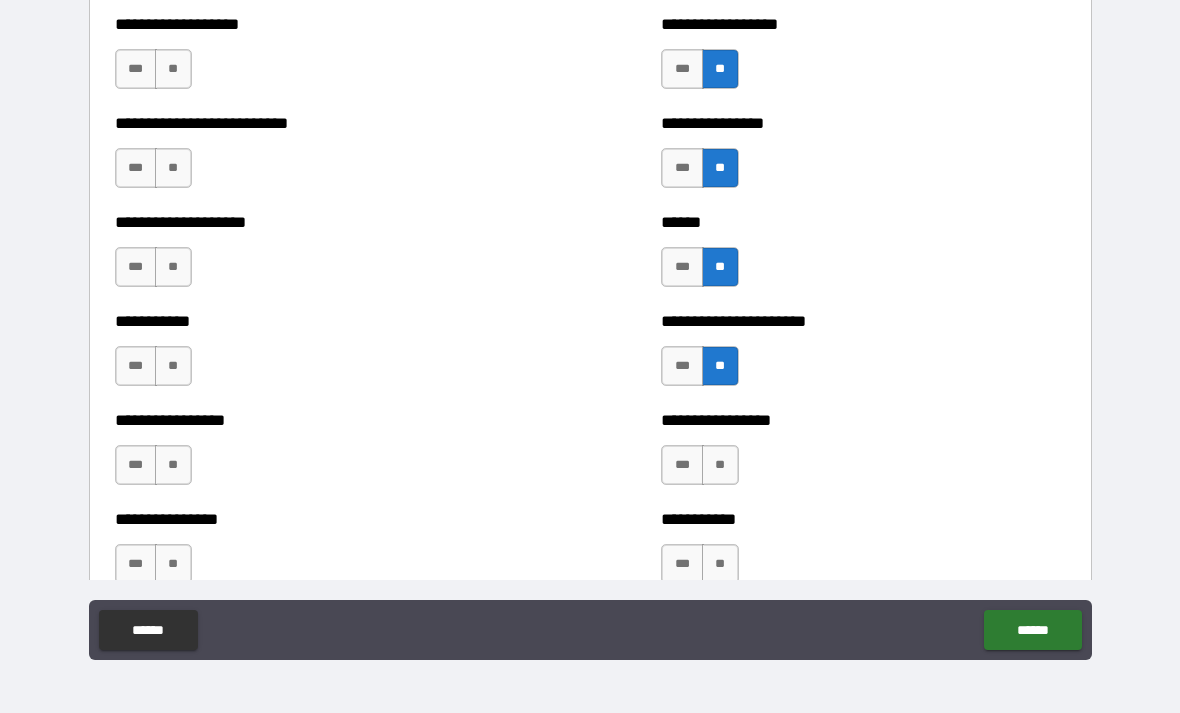 click on "**" at bounding box center [173, 69] 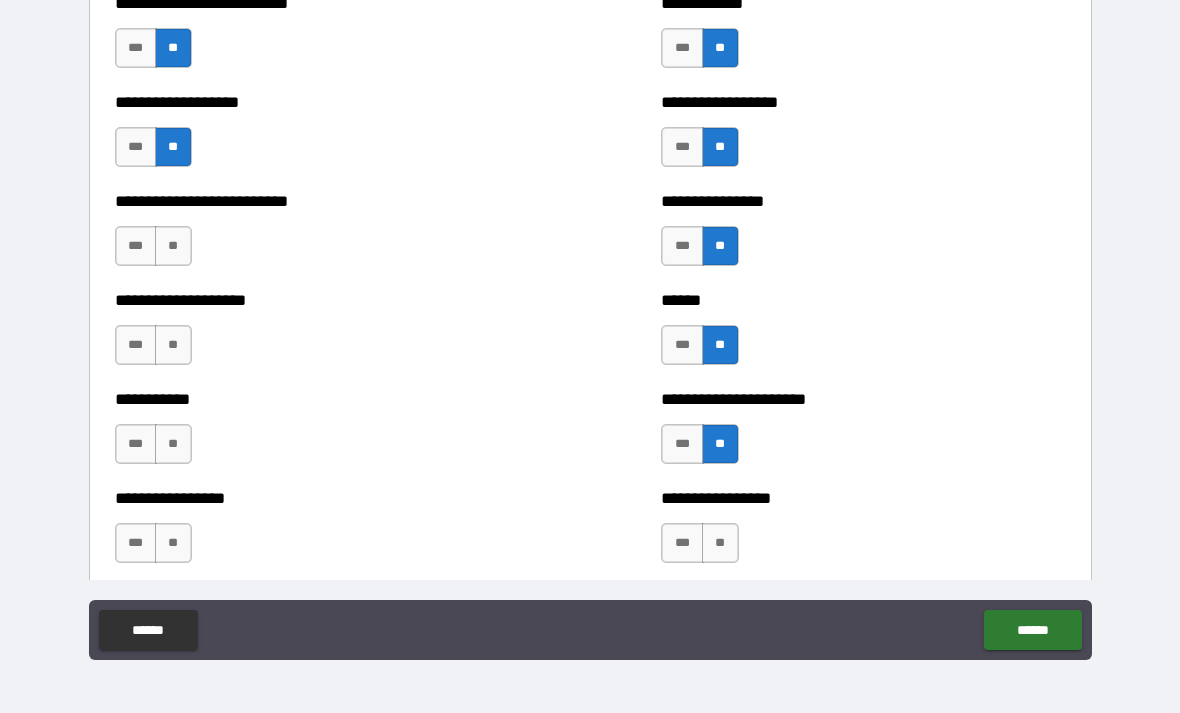 scroll, scrollTop: 5558, scrollLeft: 0, axis: vertical 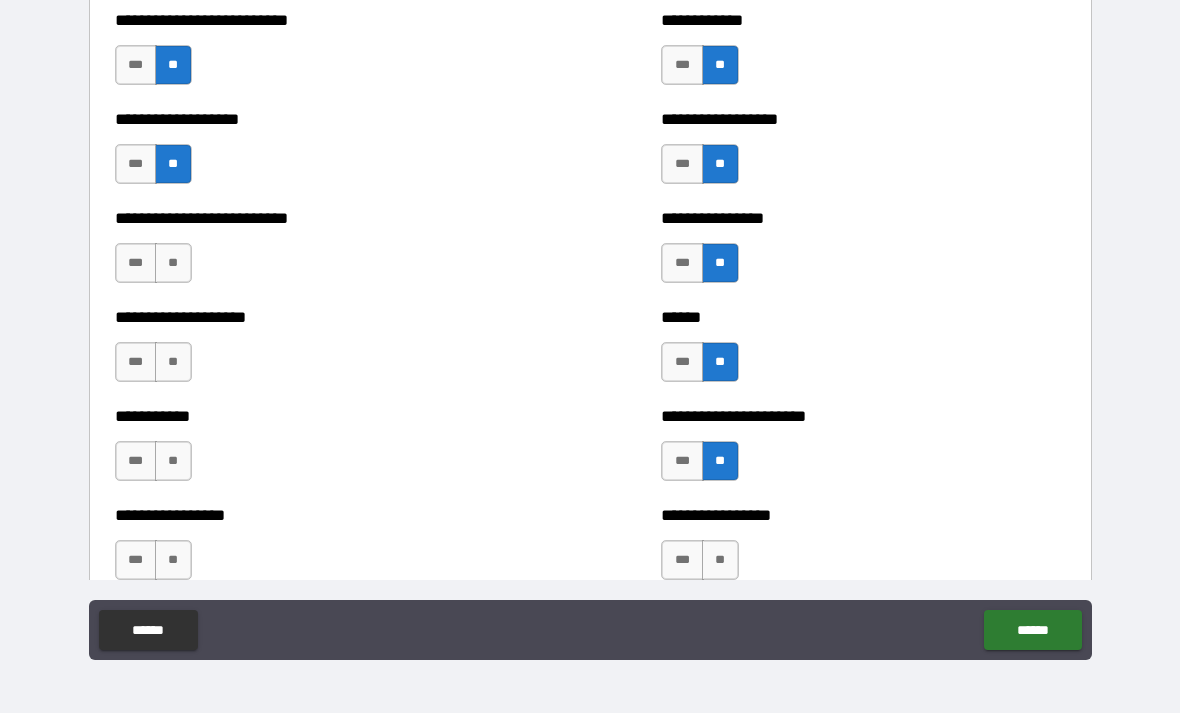 click on "***" at bounding box center (136, 164) 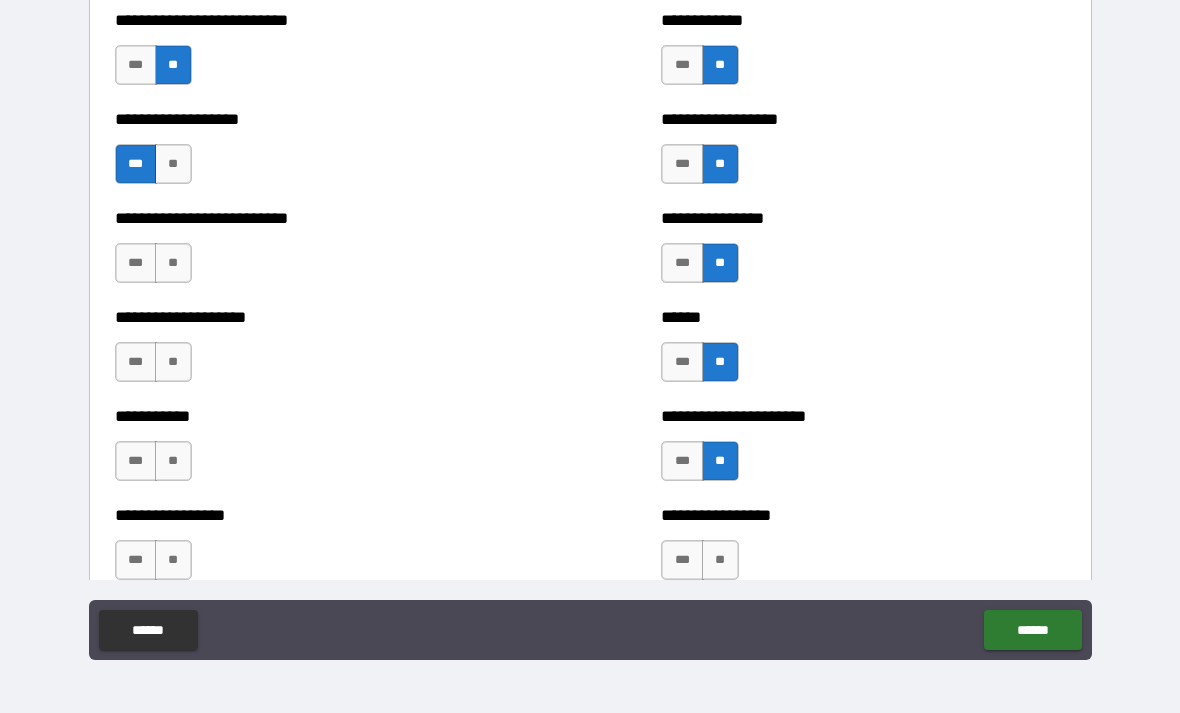 click on "**" at bounding box center (173, 263) 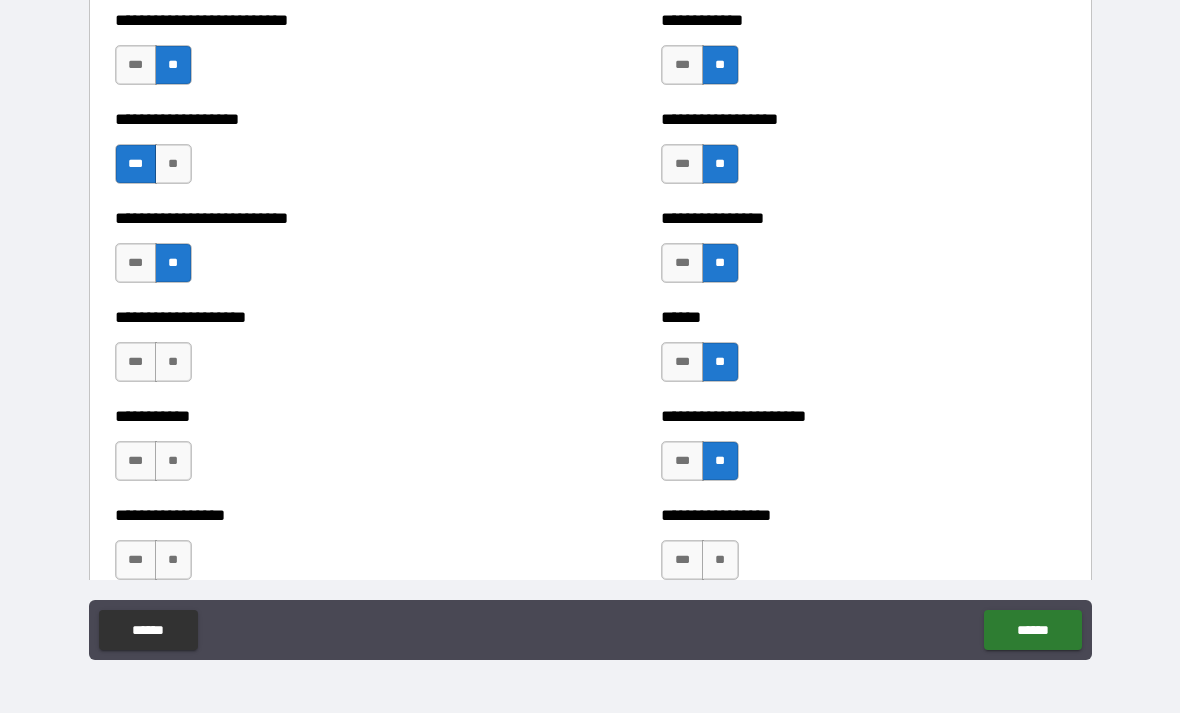 click on "**" at bounding box center [173, 362] 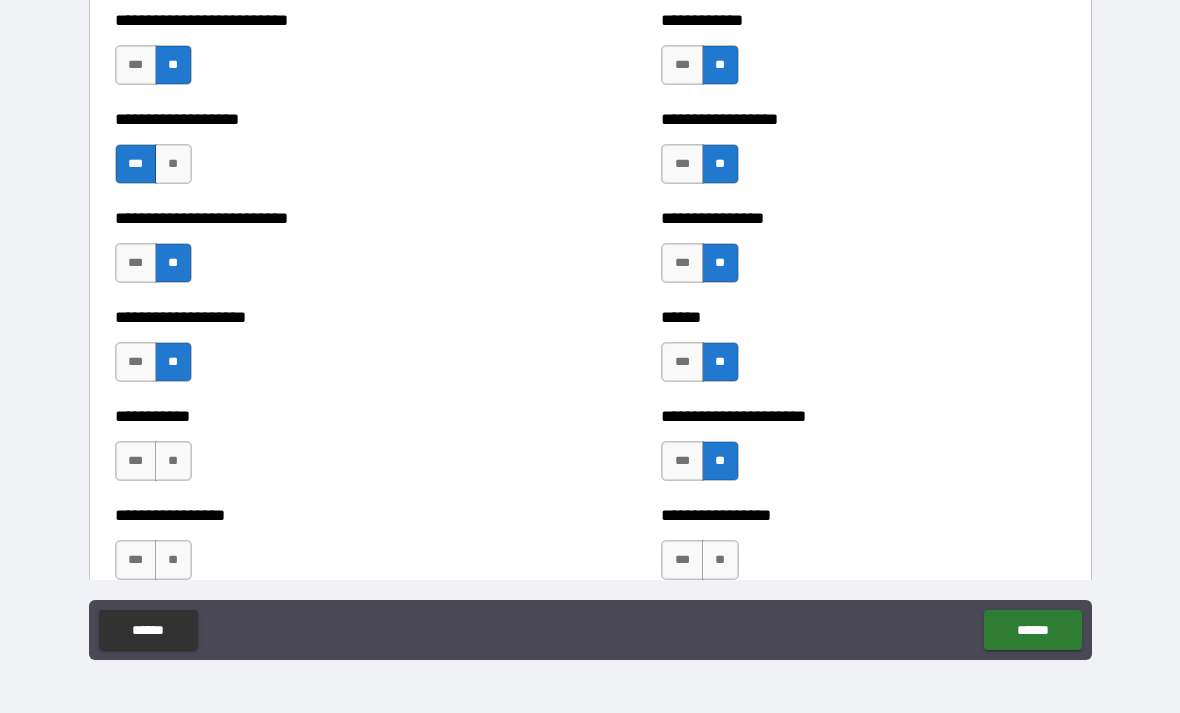 click on "**" at bounding box center [173, 461] 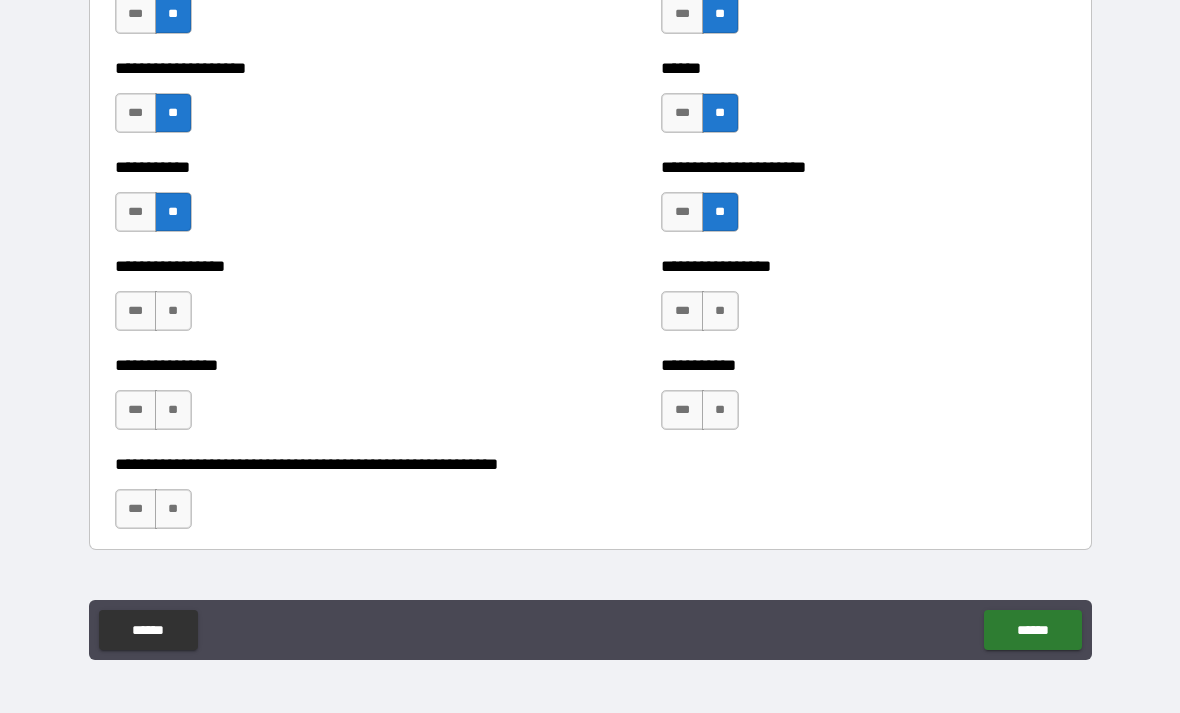 scroll, scrollTop: 5818, scrollLeft: 0, axis: vertical 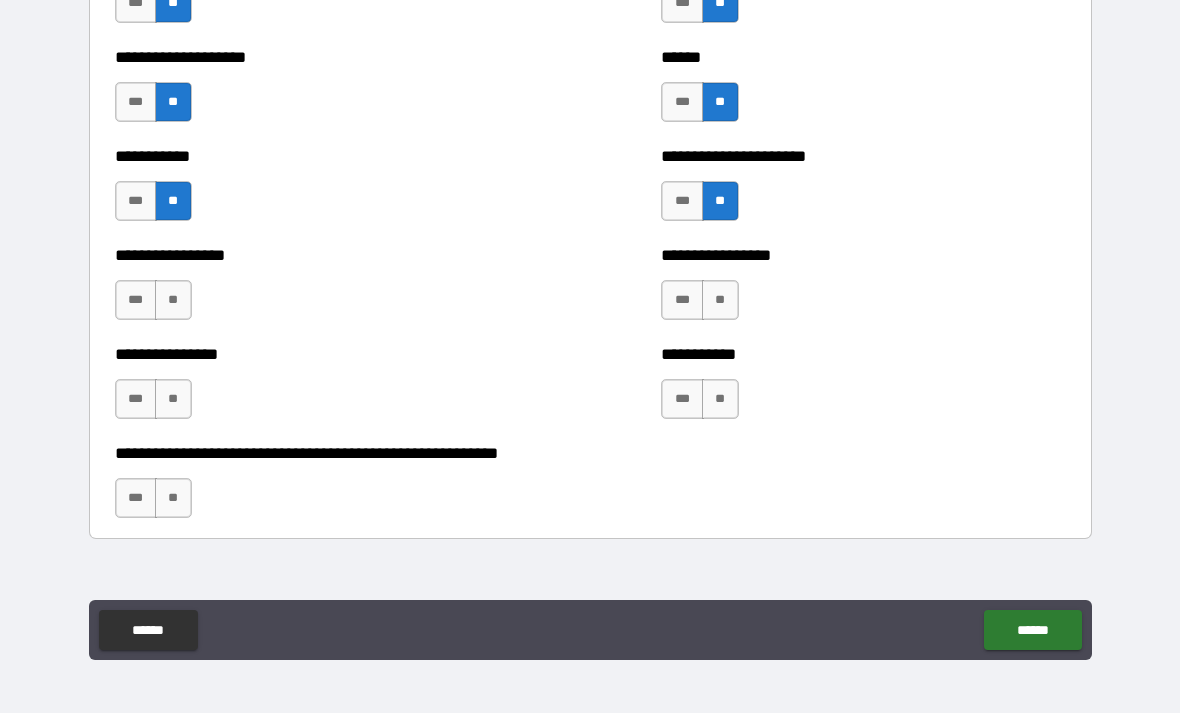 click on "**" at bounding box center (173, 300) 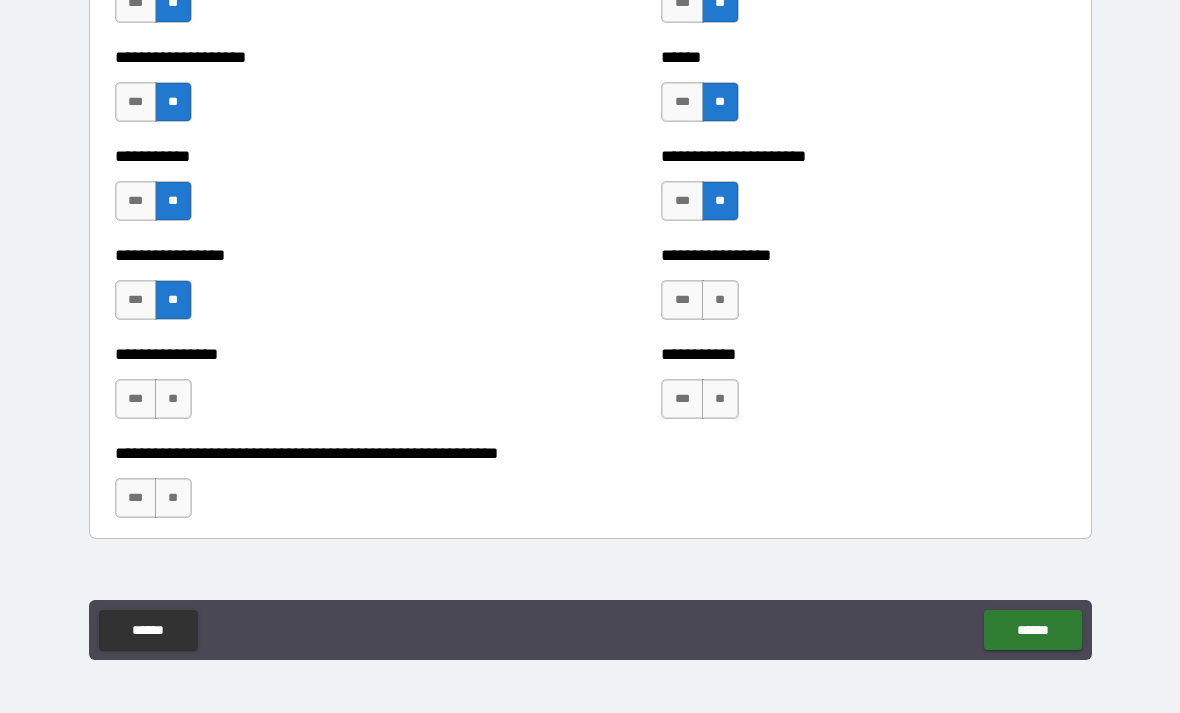 click on "**" at bounding box center [173, 399] 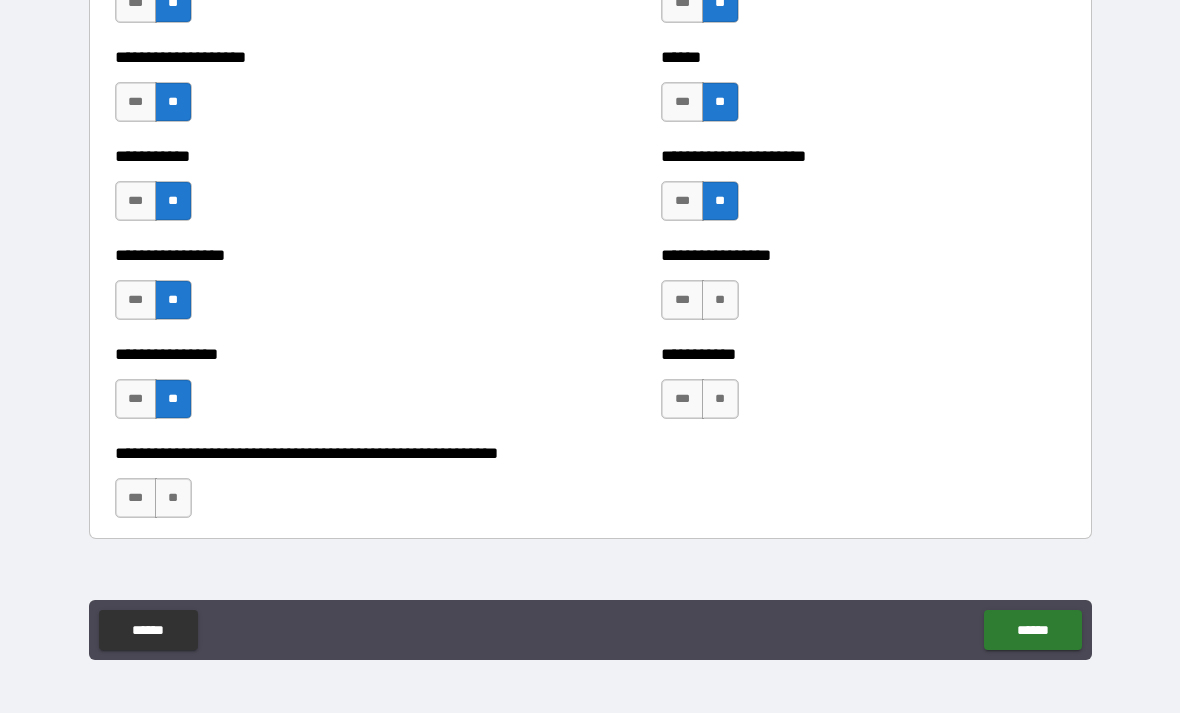 click on "**" at bounding box center [173, 498] 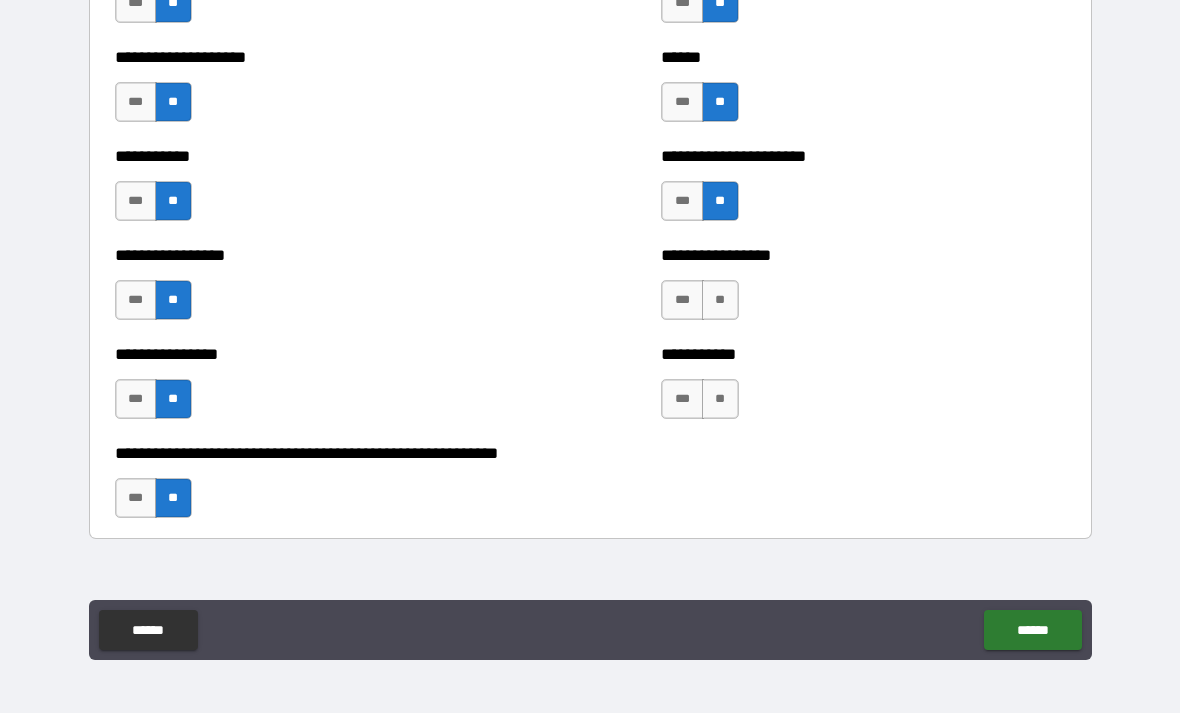 click on "**" at bounding box center [720, 300] 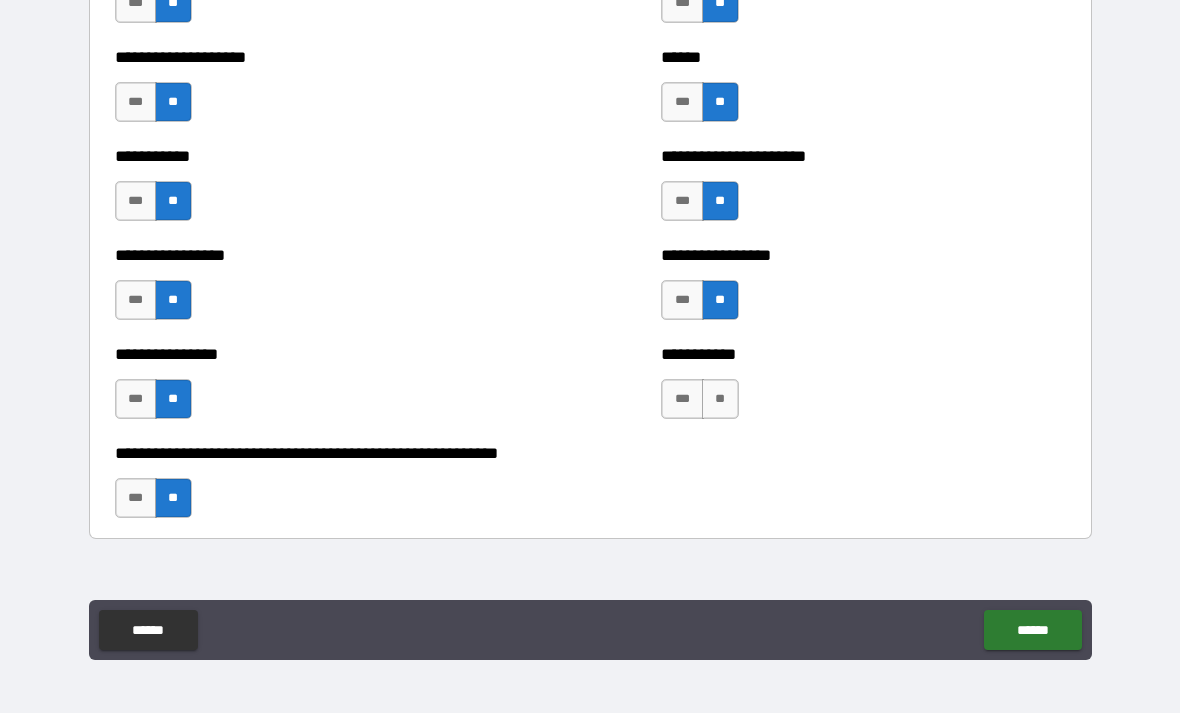 click on "**" at bounding box center (720, 399) 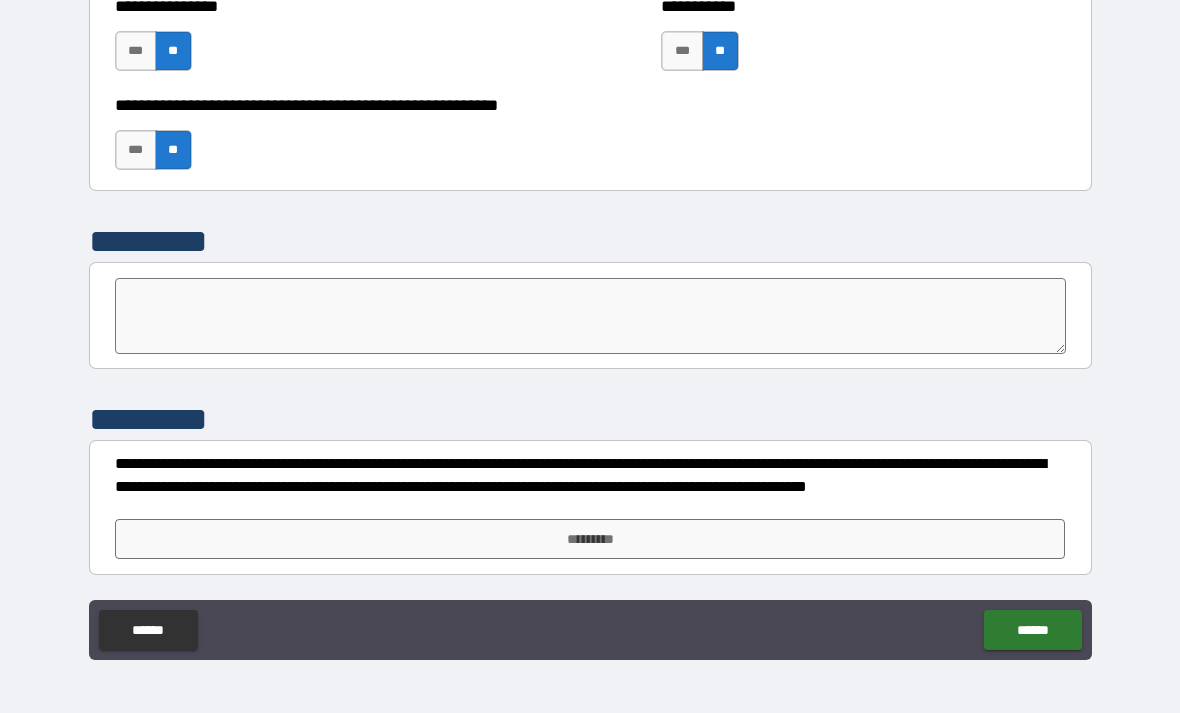 scroll, scrollTop: 6166, scrollLeft: 0, axis: vertical 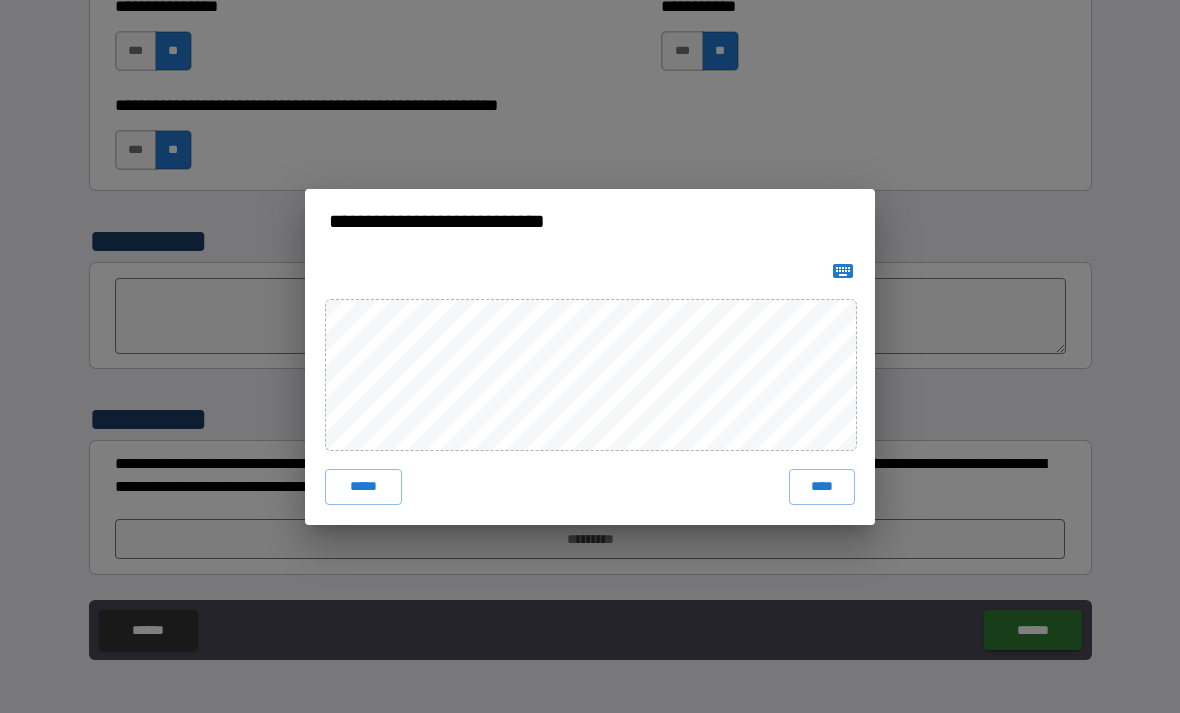 click on "****" at bounding box center (822, 487) 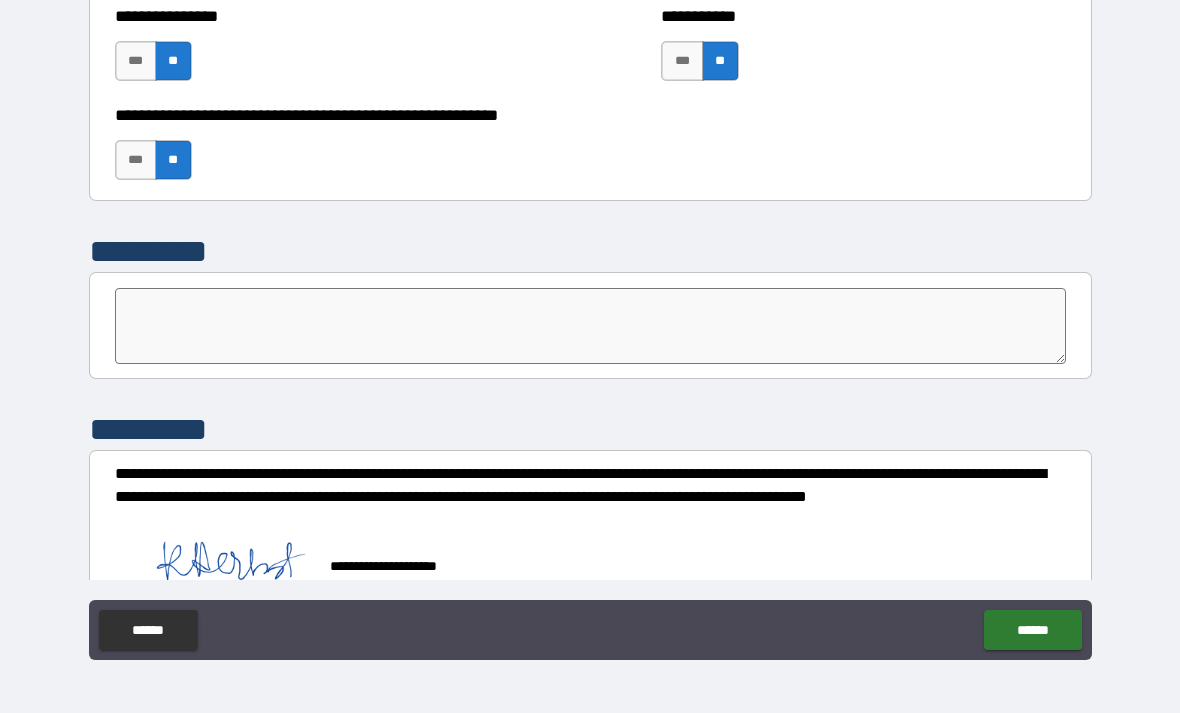 click on "******" at bounding box center (1032, 630) 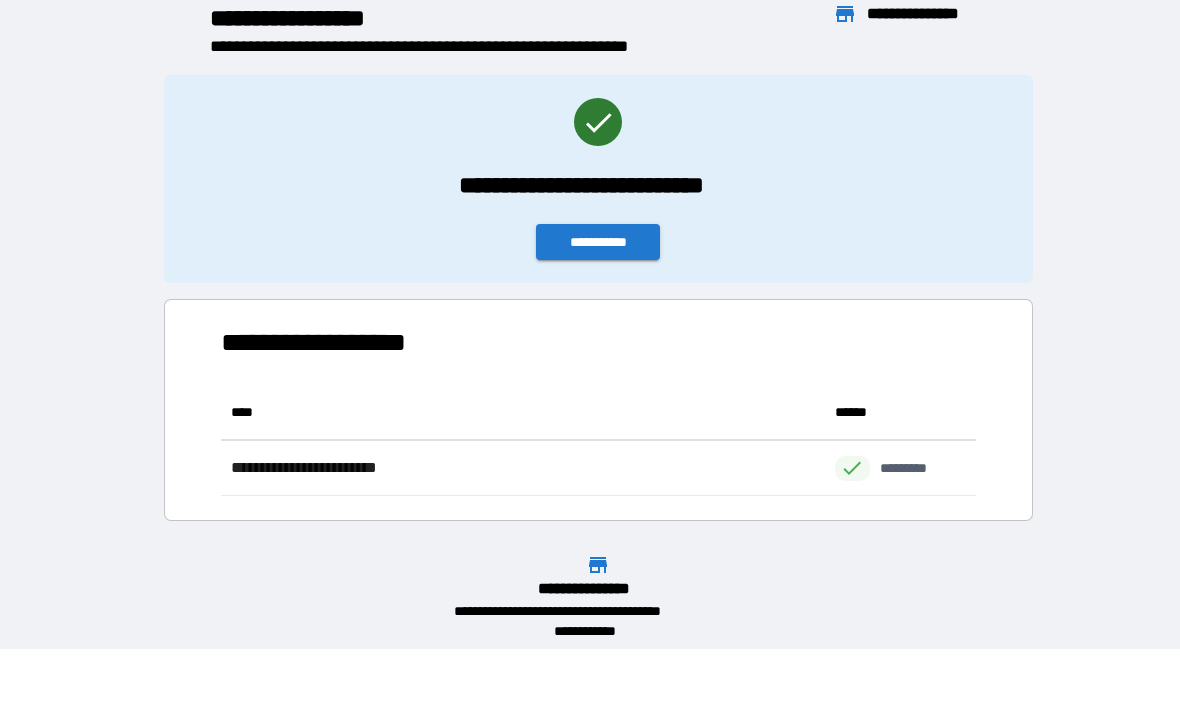 scroll, scrollTop: 1, scrollLeft: 1, axis: both 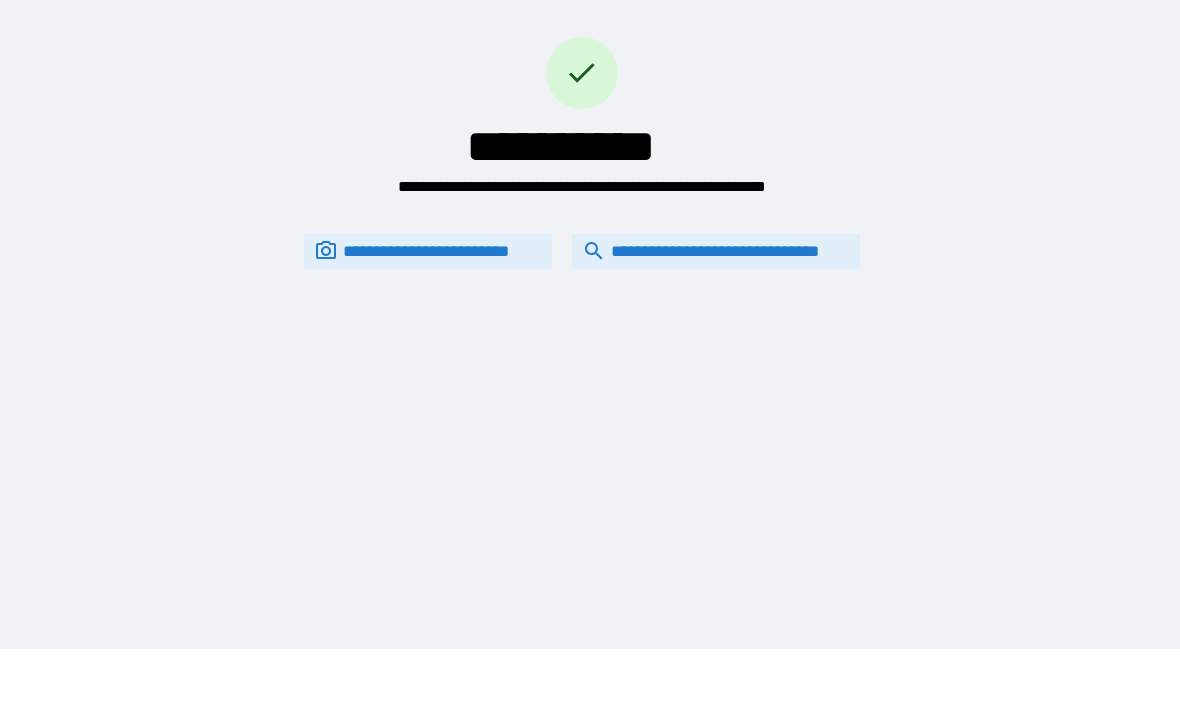click on "**********" at bounding box center (716, 251) 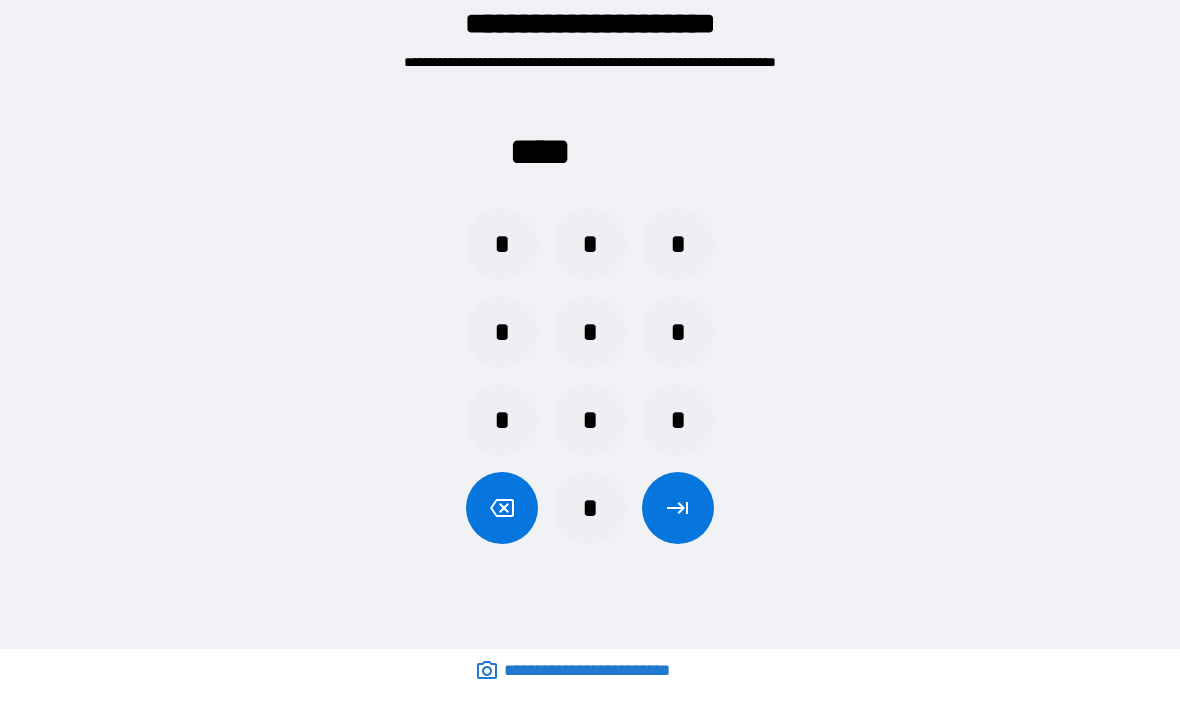 click on "*" at bounding box center [590, 244] 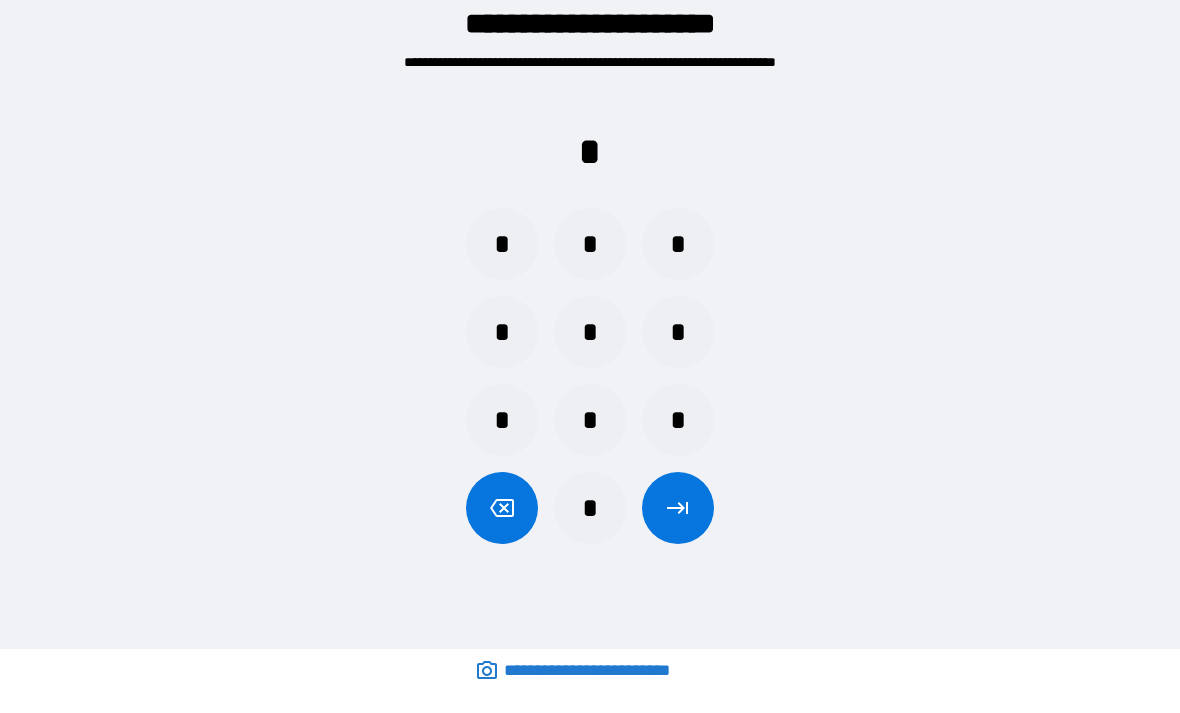 click on "*" at bounding box center [590, 332] 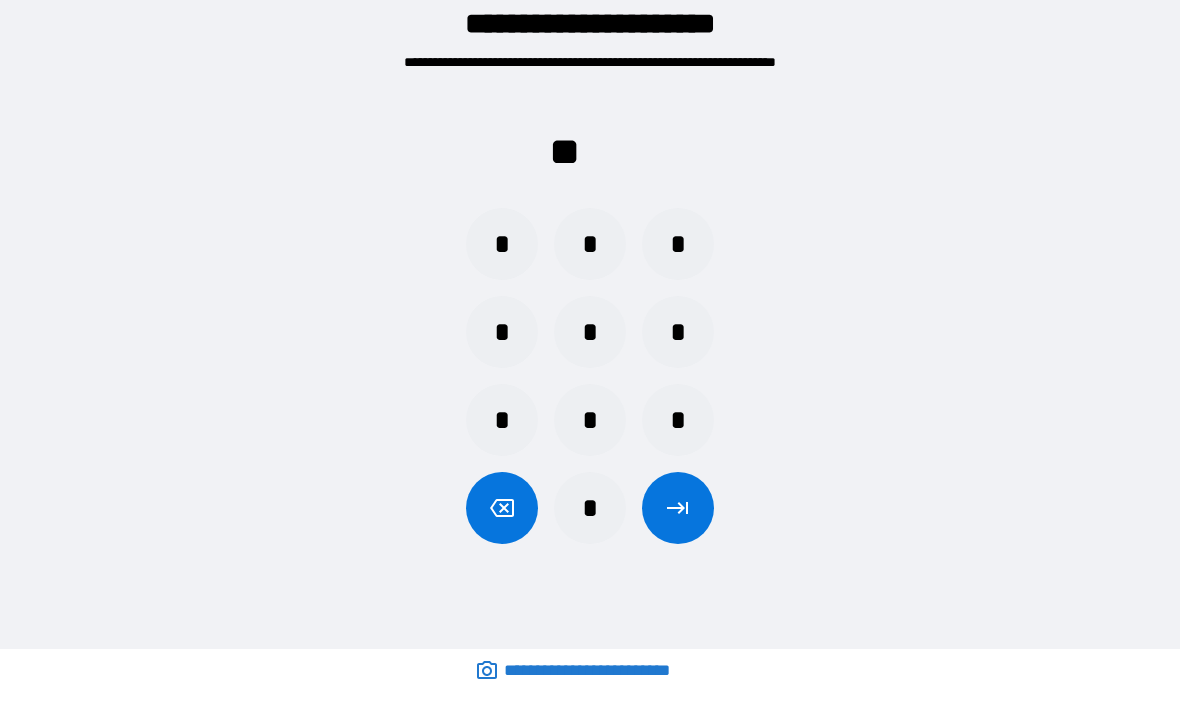 click on "*" at bounding box center [502, 244] 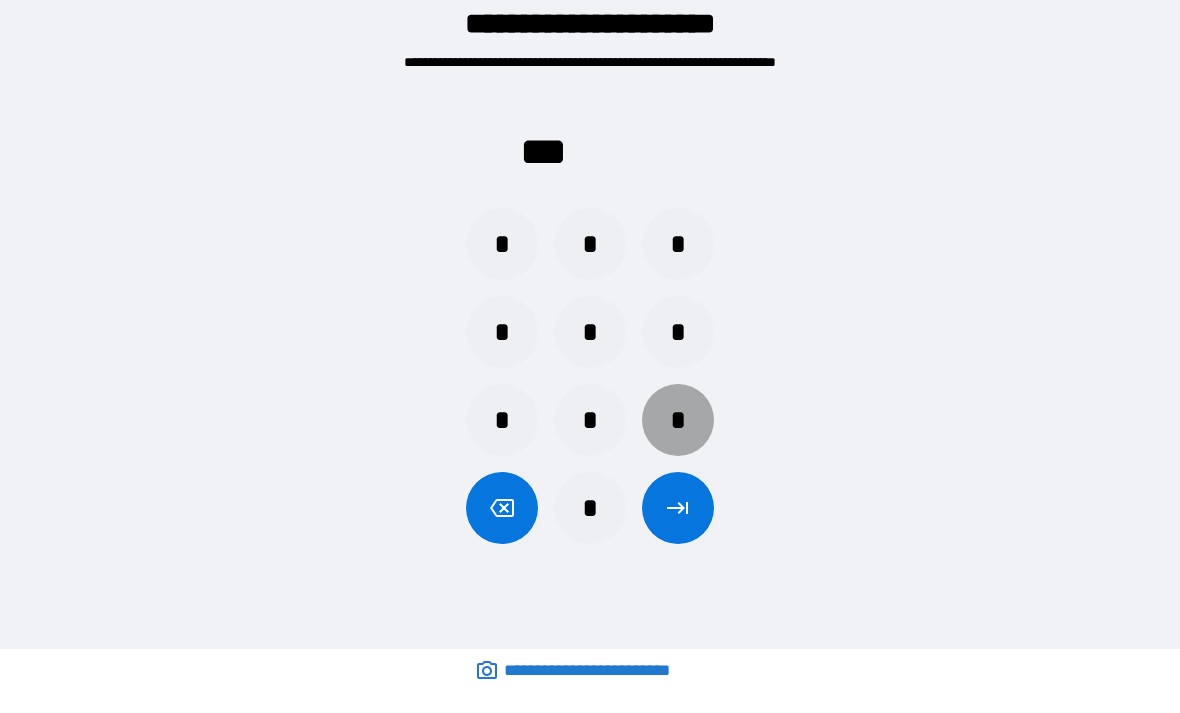 click on "*" at bounding box center (678, 420) 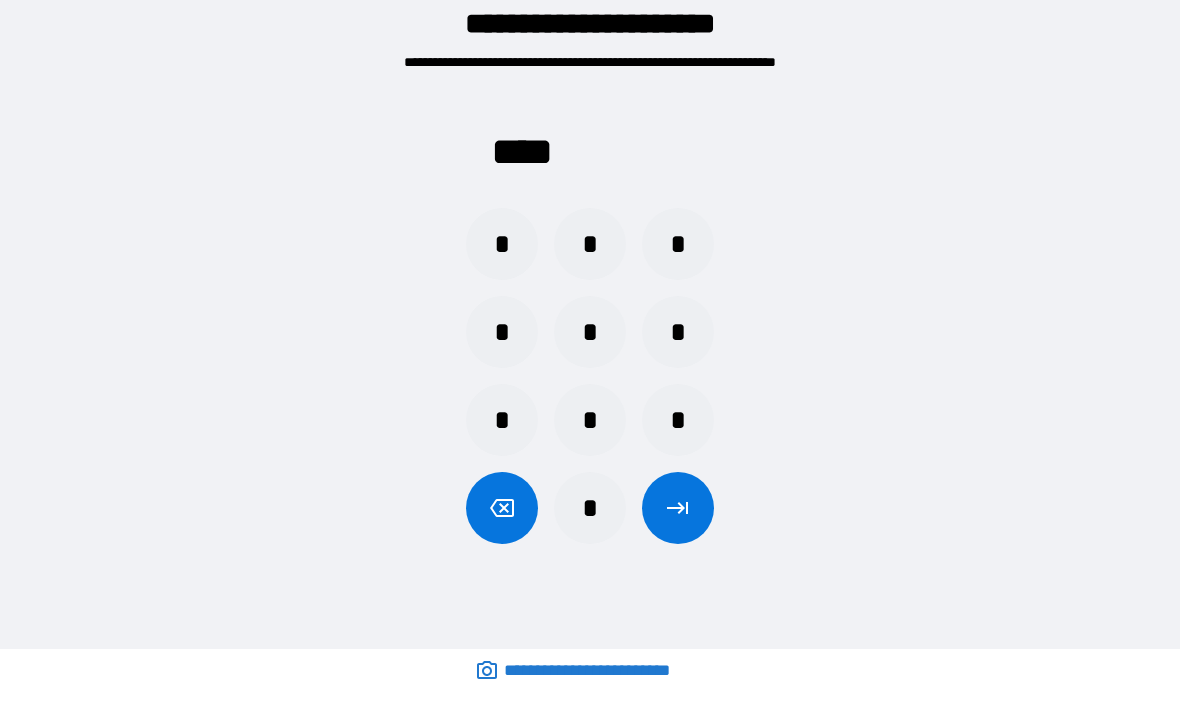 click 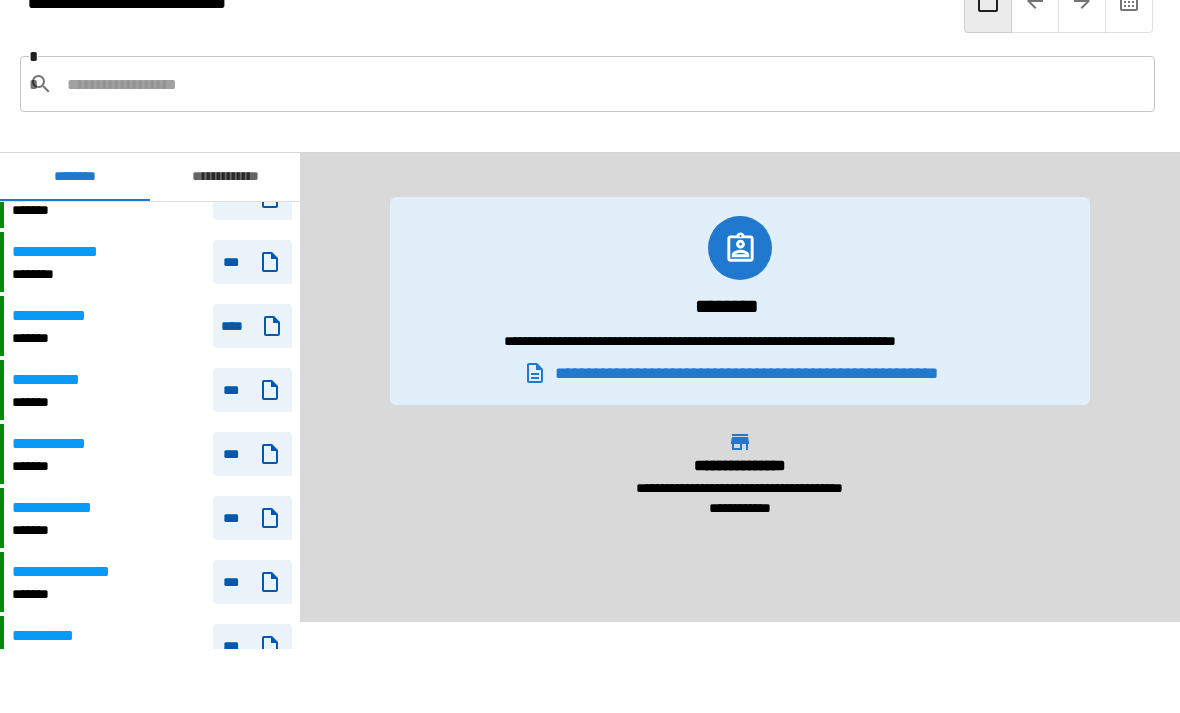 scroll, scrollTop: 1256, scrollLeft: 0, axis: vertical 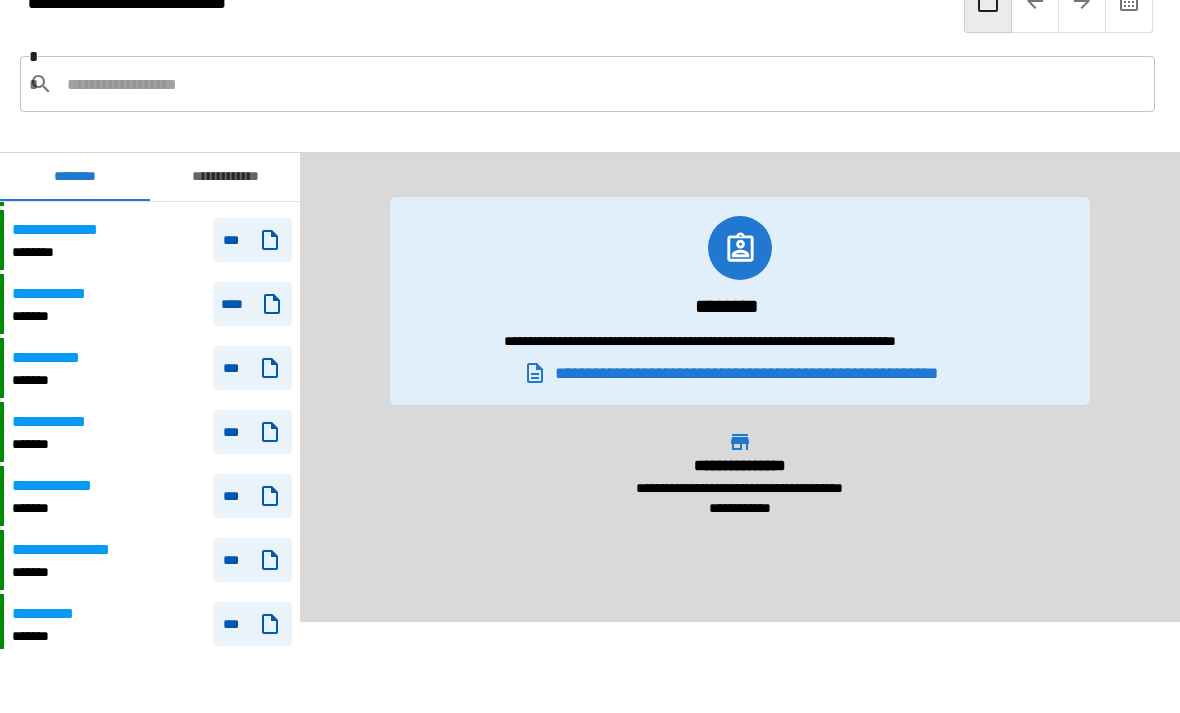 click on "***" at bounding box center (252, 432) 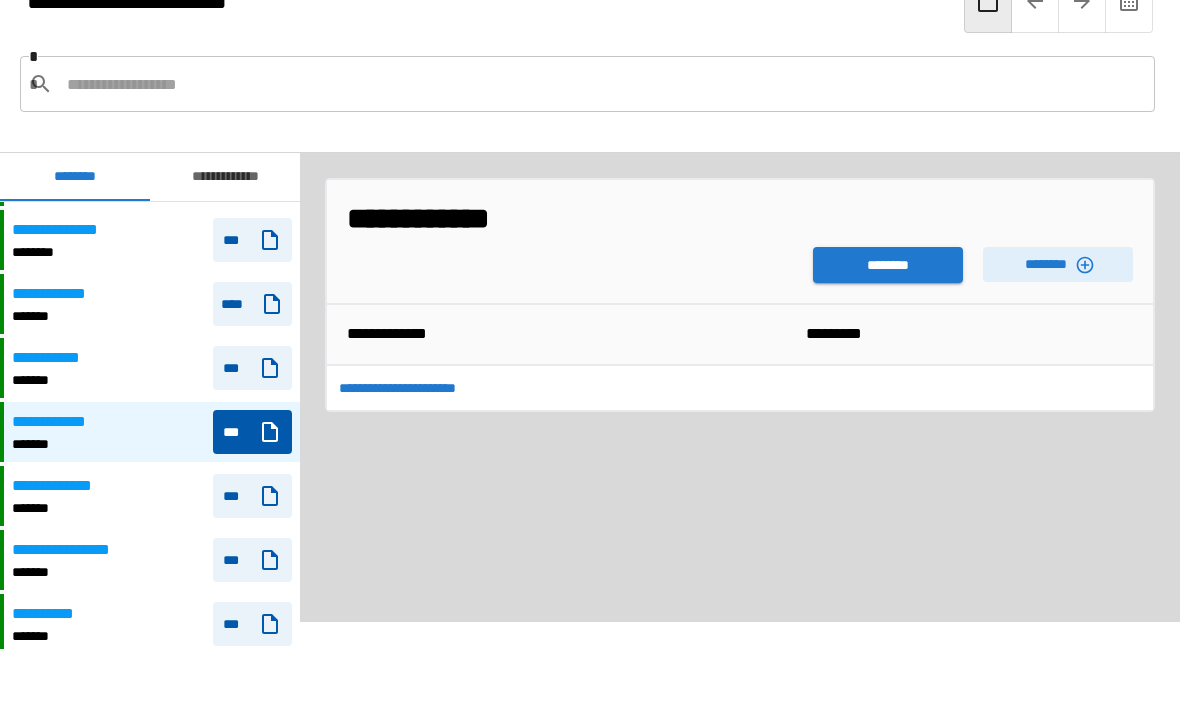 click on "********" at bounding box center [888, 265] 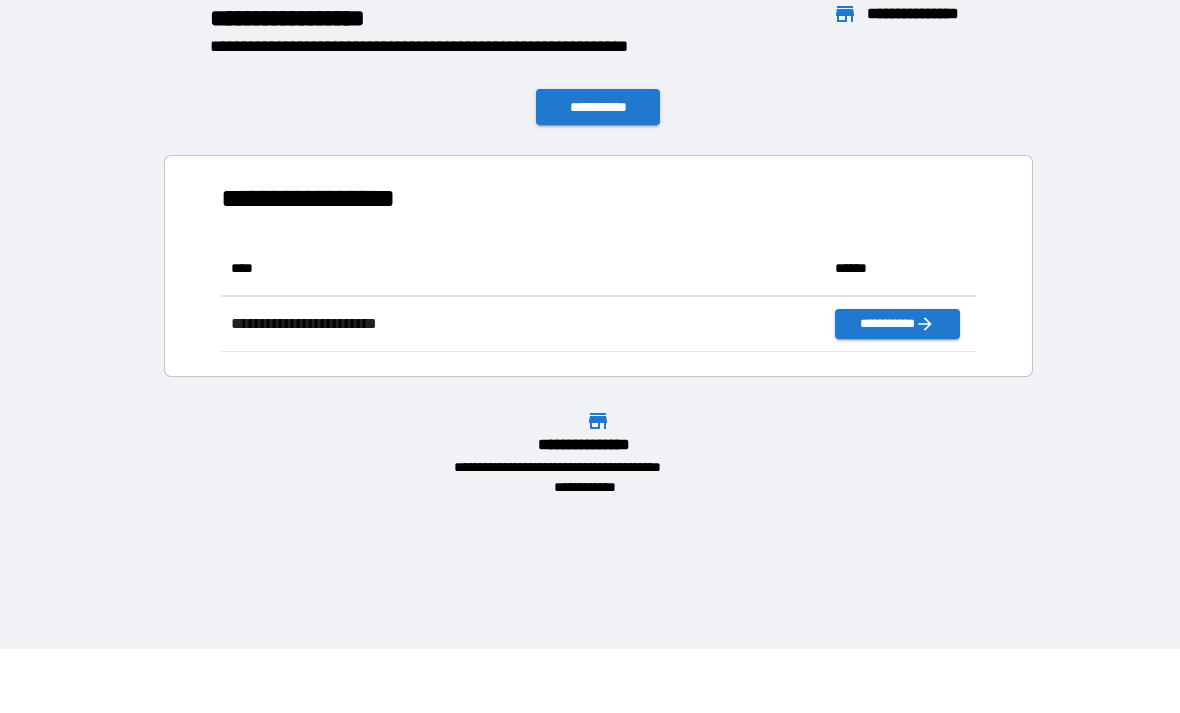 scroll, scrollTop: 1, scrollLeft: 1, axis: both 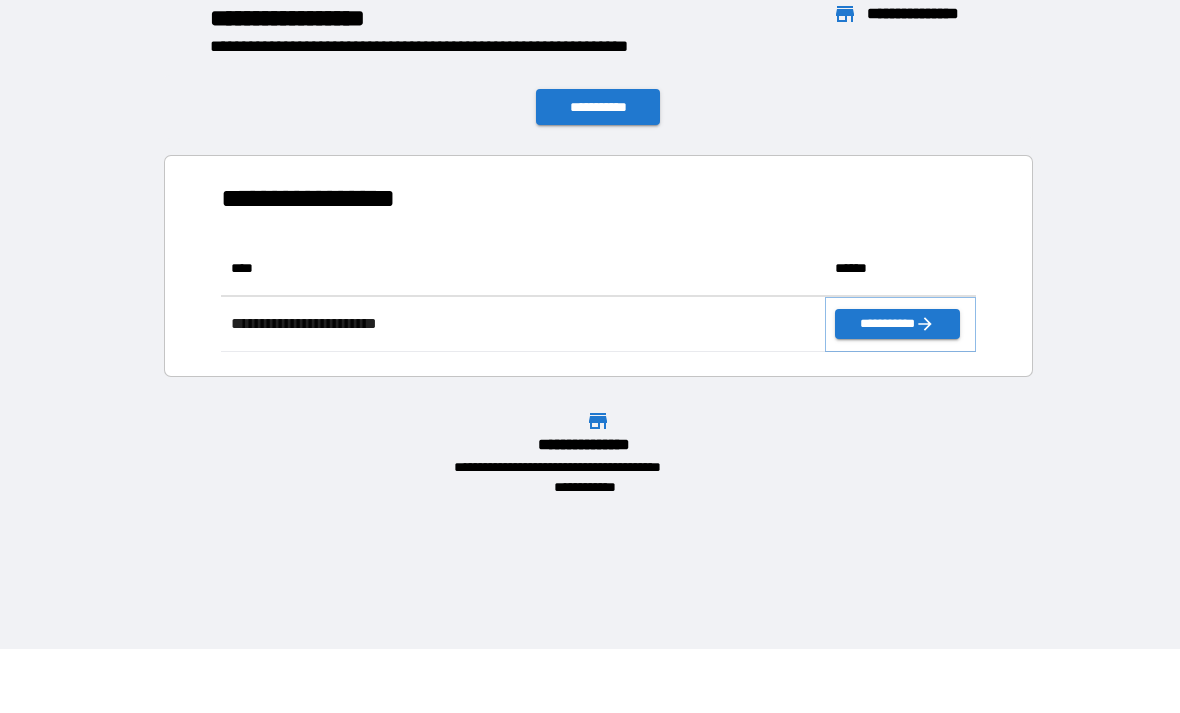 click on "**********" at bounding box center (897, 324) 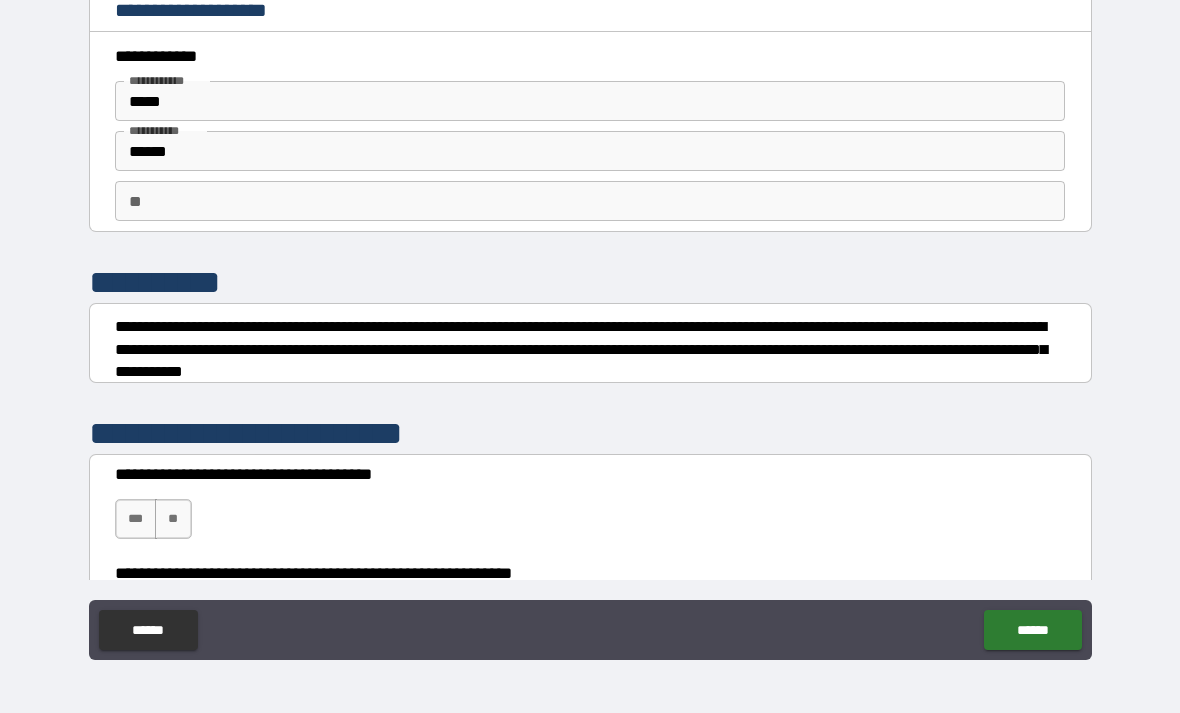 click on "**" at bounding box center [173, 519] 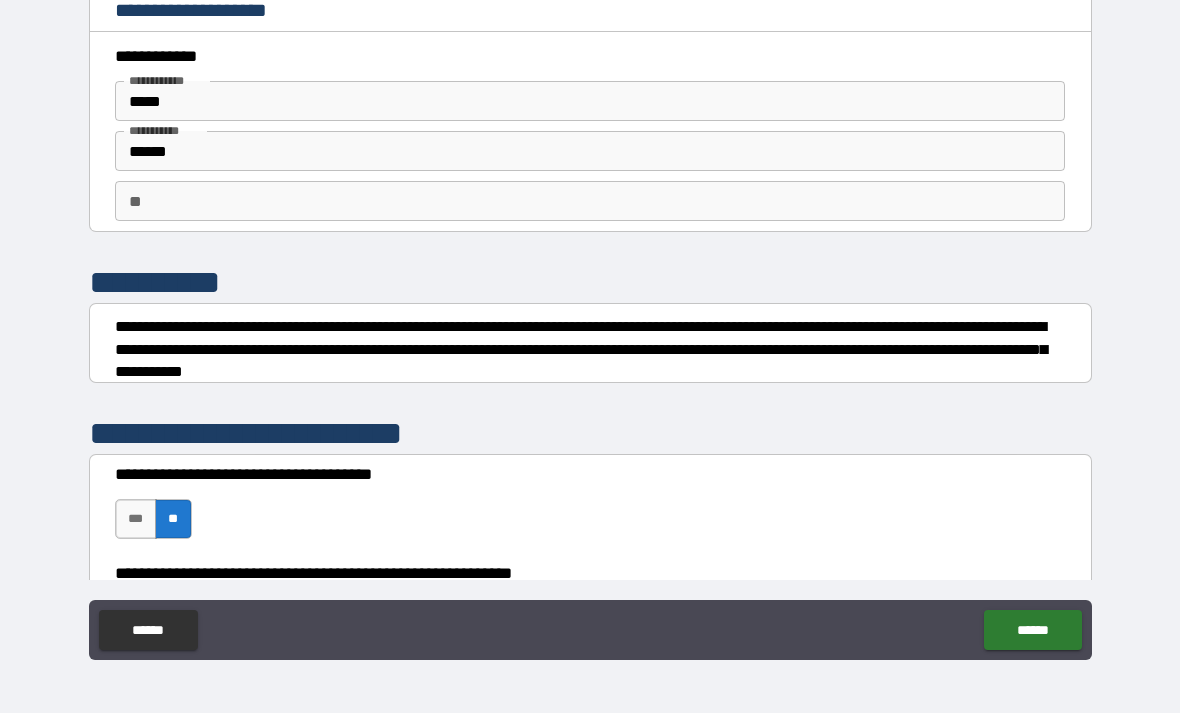 click on "******" at bounding box center [1032, 630] 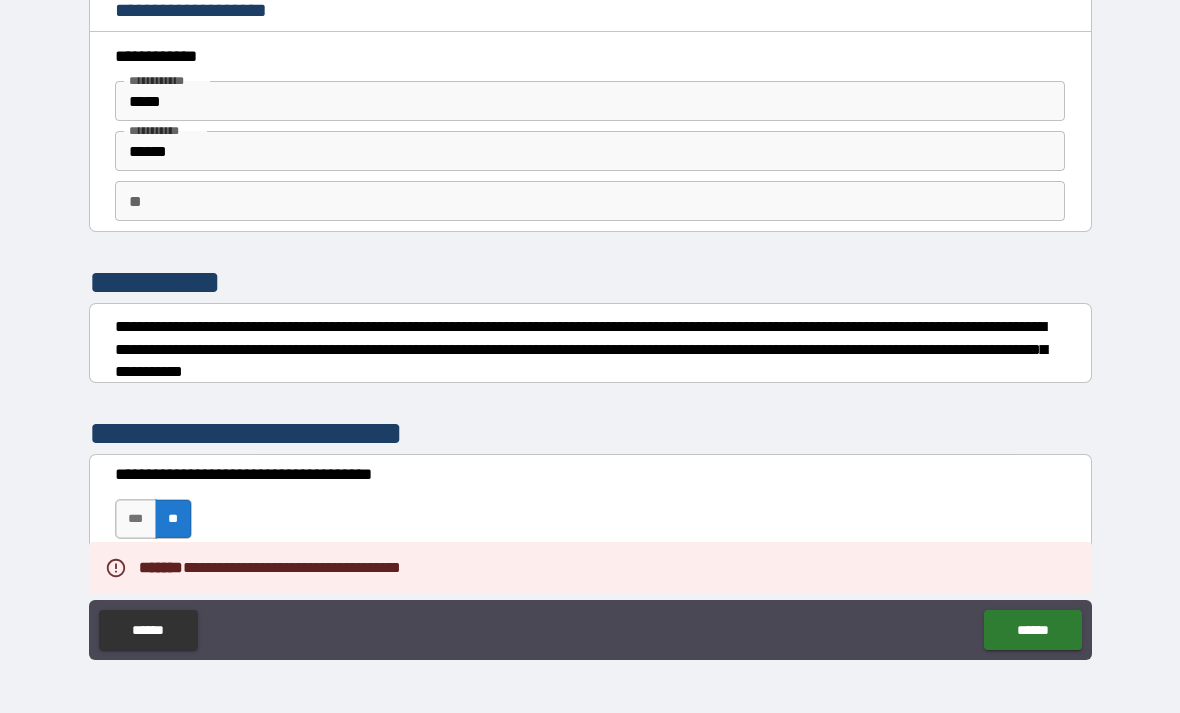 click on "******" at bounding box center (1032, 630) 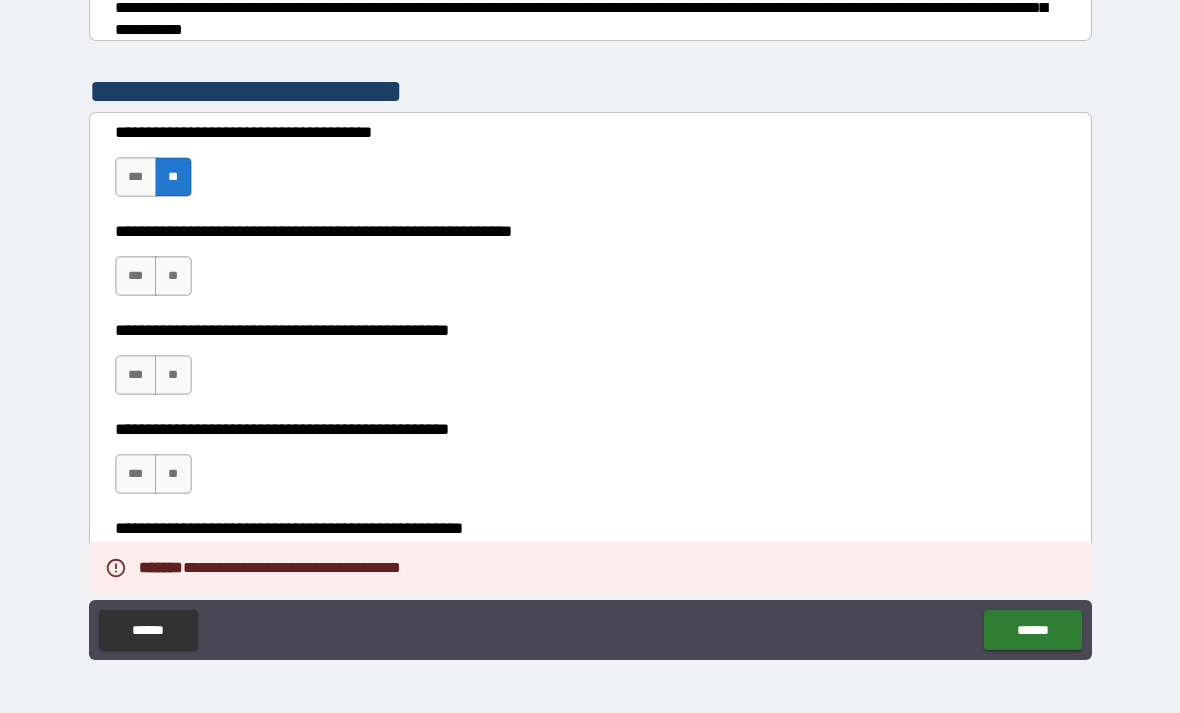 scroll, scrollTop: 356, scrollLeft: 0, axis: vertical 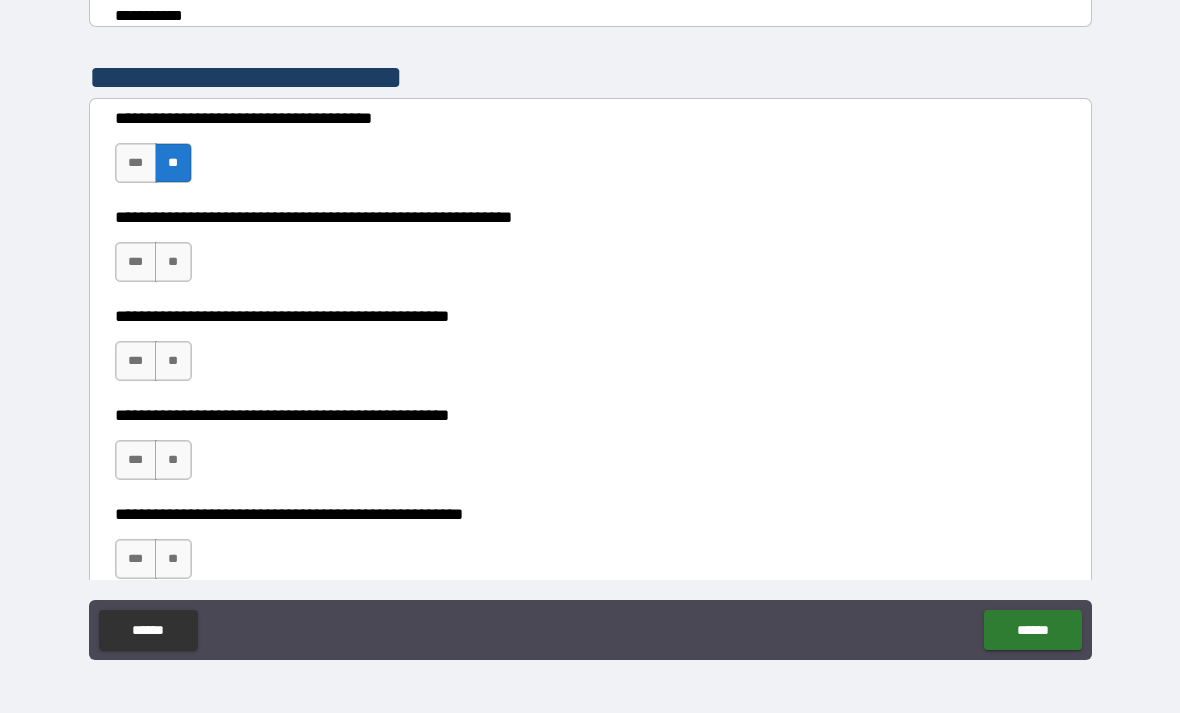 click on "**" at bounding box center [173, 262] 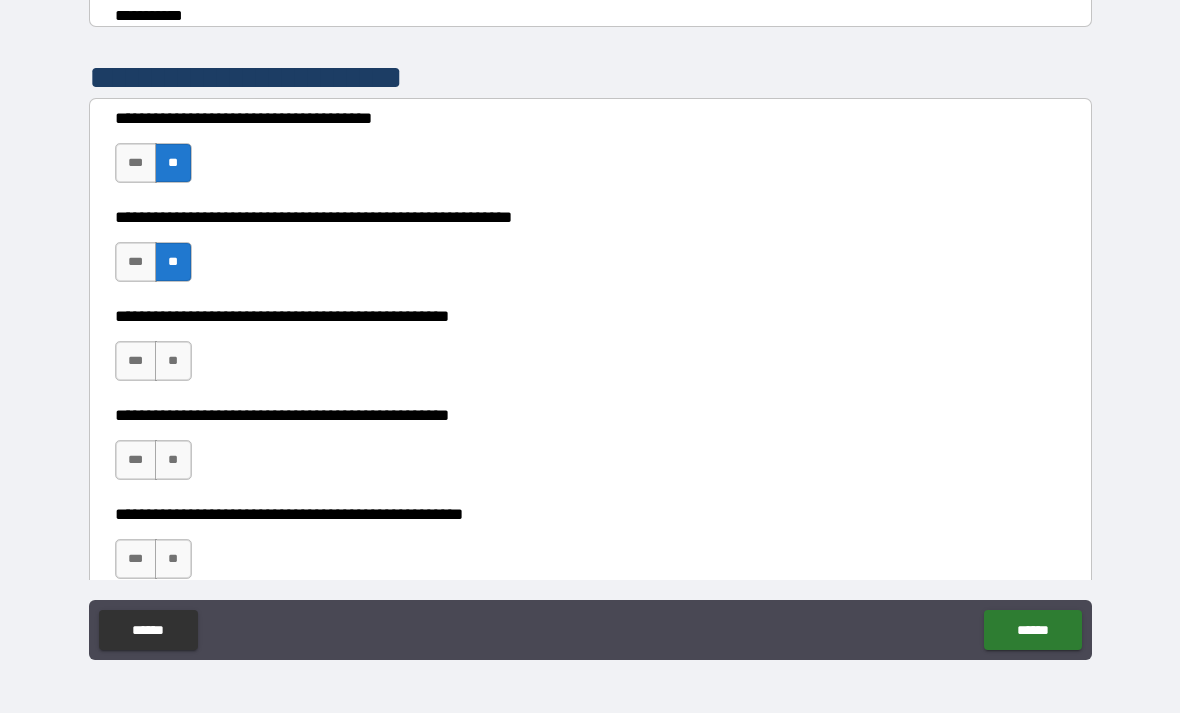 click on "**" at bounding box center [173, 361] 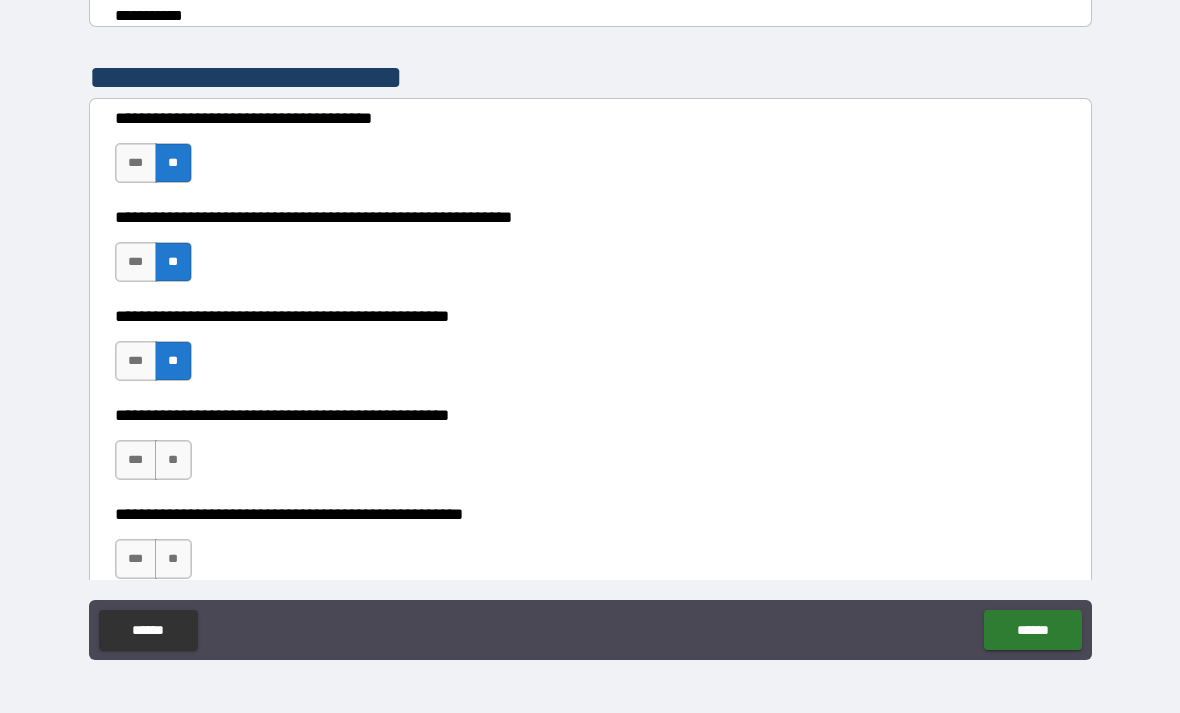 click on "***" at bounding box center [136, 460] 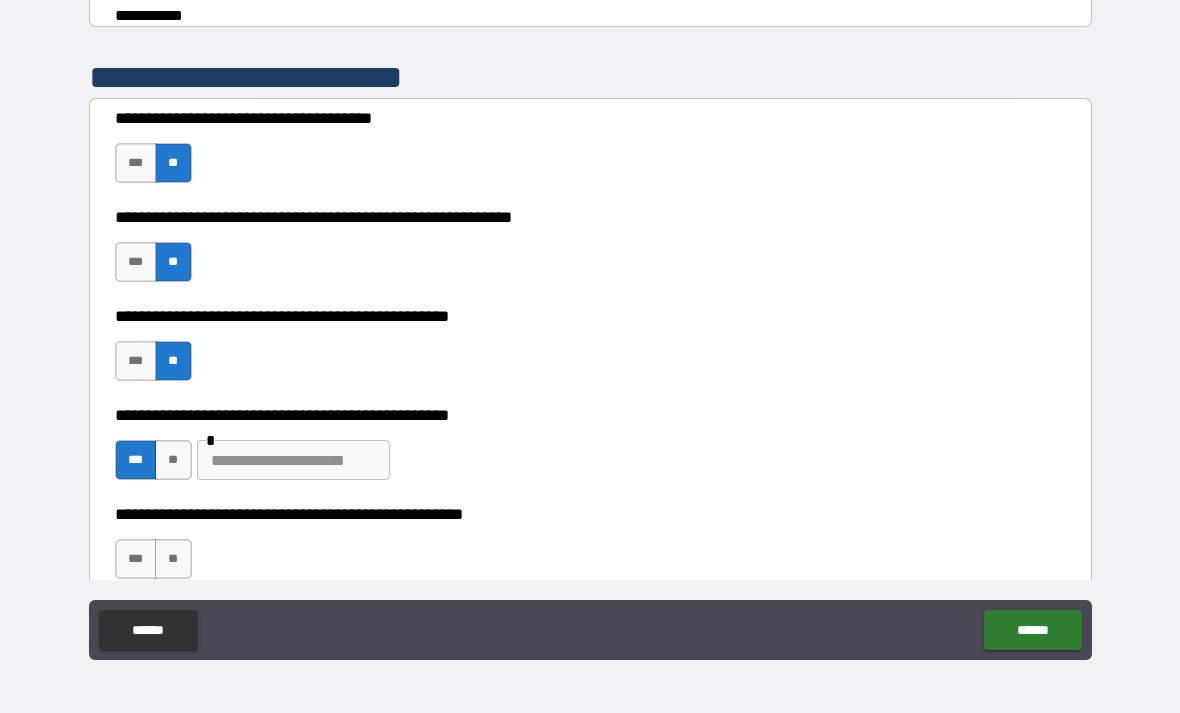 click at bounding box center [293, 460] 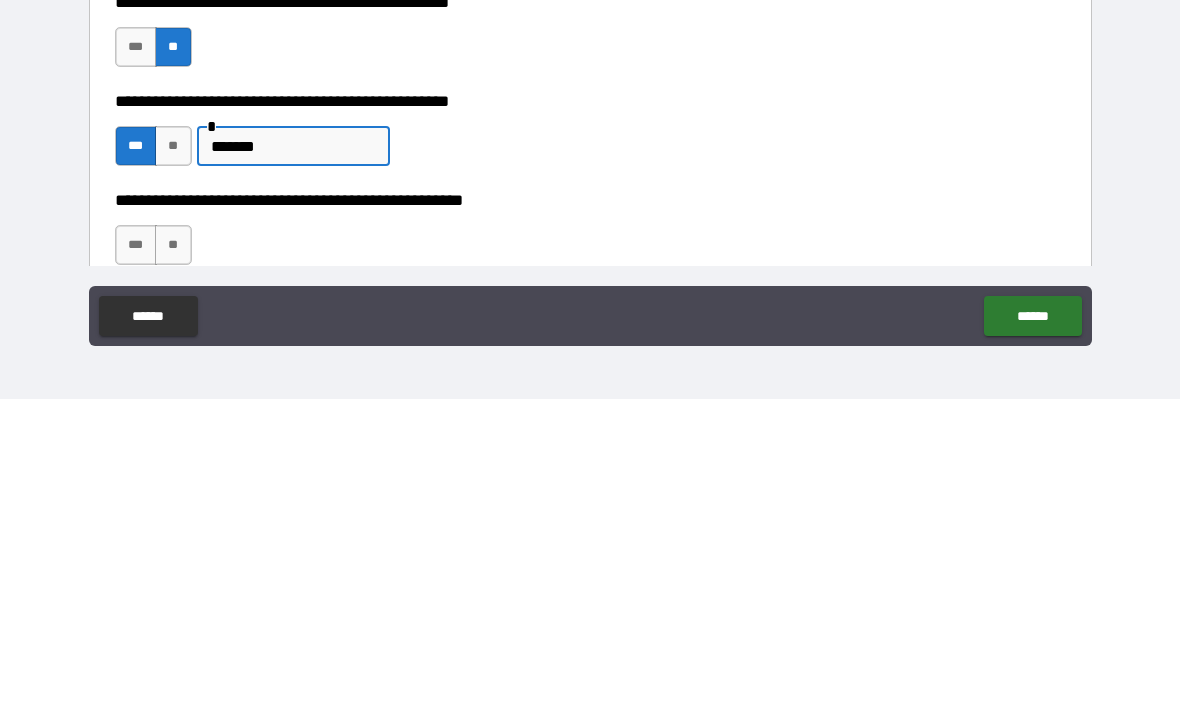 type on "*******" 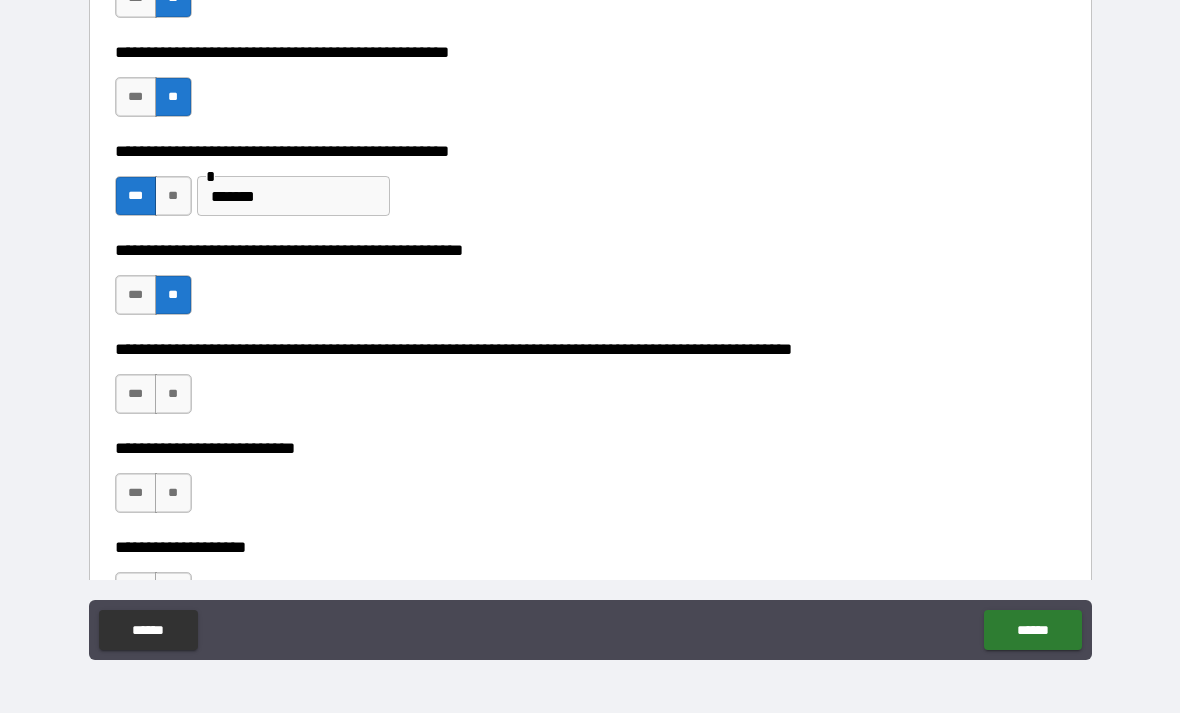 scroll, scrollTop: 628, scrollLeft: 0, axis: vertical 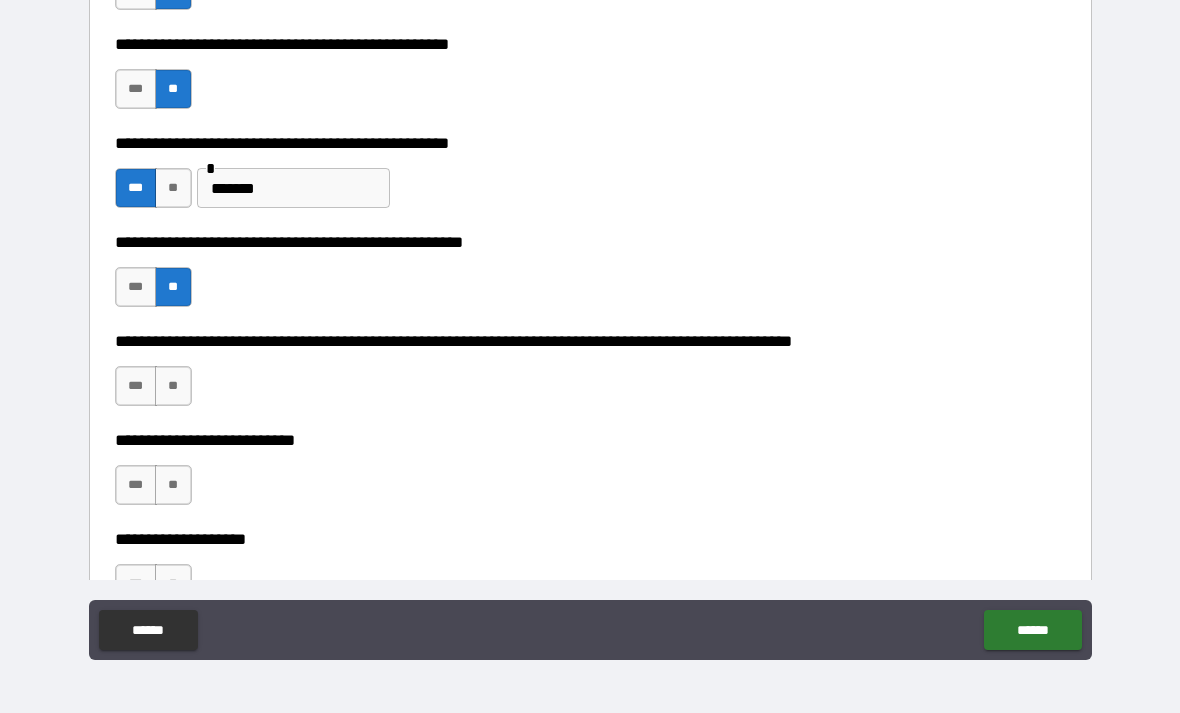 click on "**" at bounding box center [173, 386] 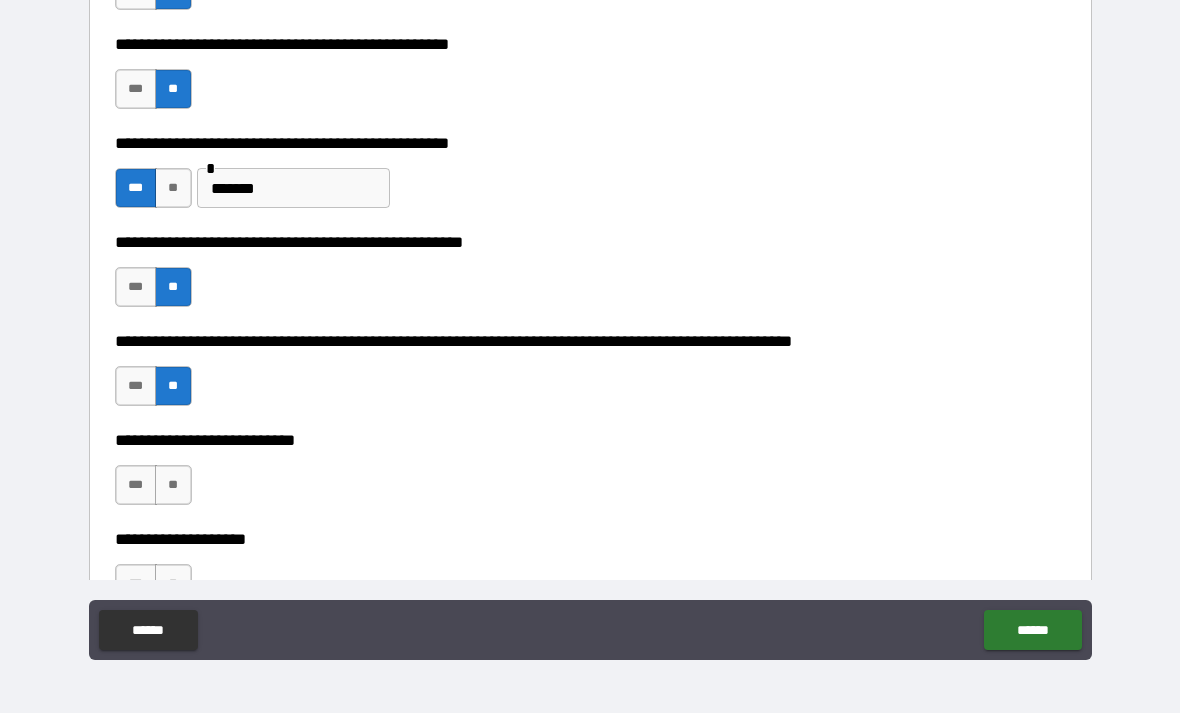 click on "**" at bounding box center [173, 485] 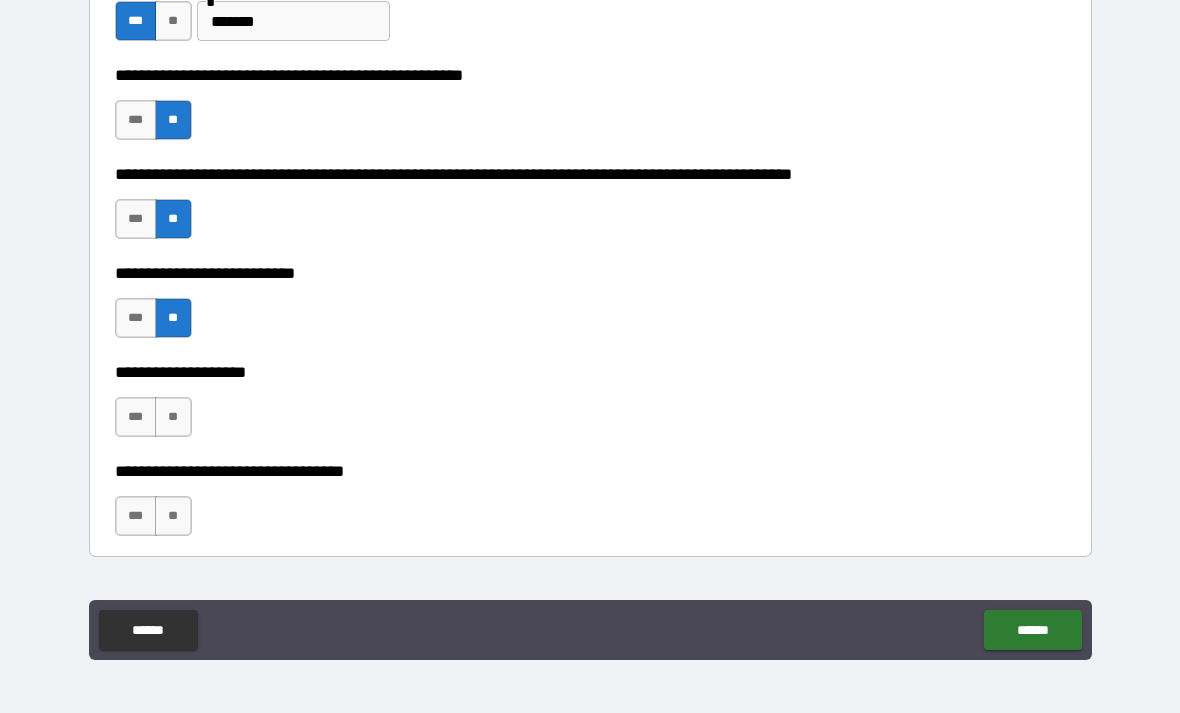 scroll, scrollTop: 801, scrollLeft: 0, axis: vertical 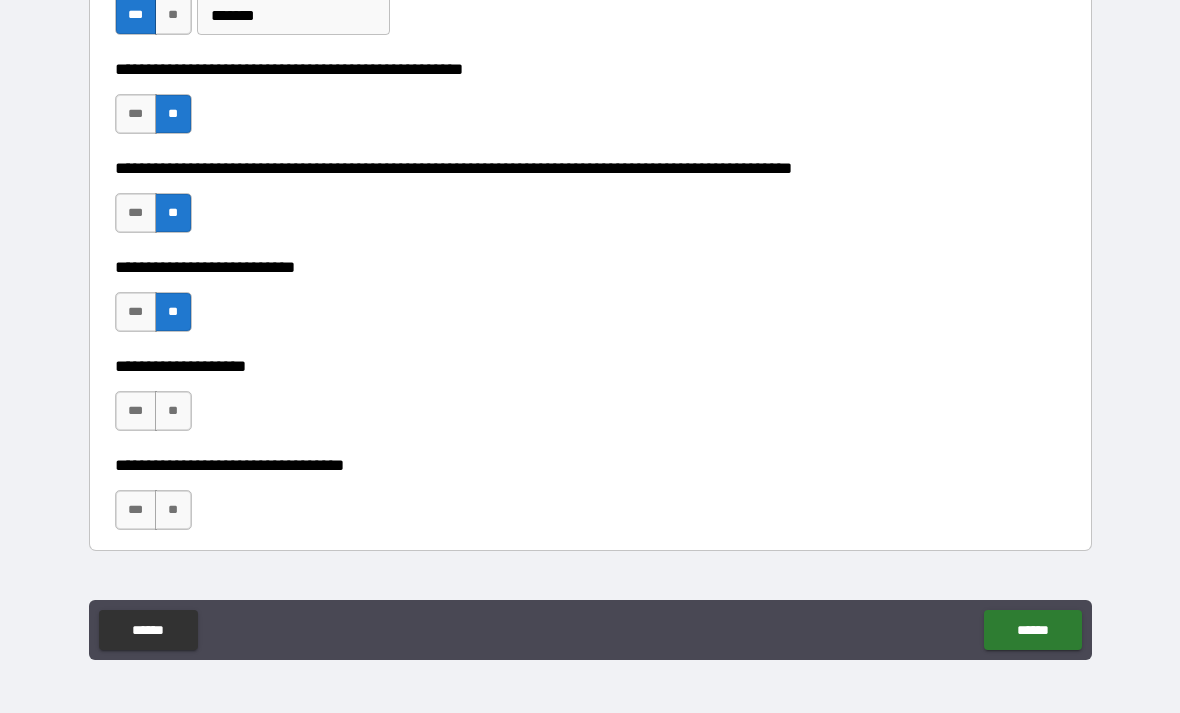 click on "**" at bounding box center [173, 411] 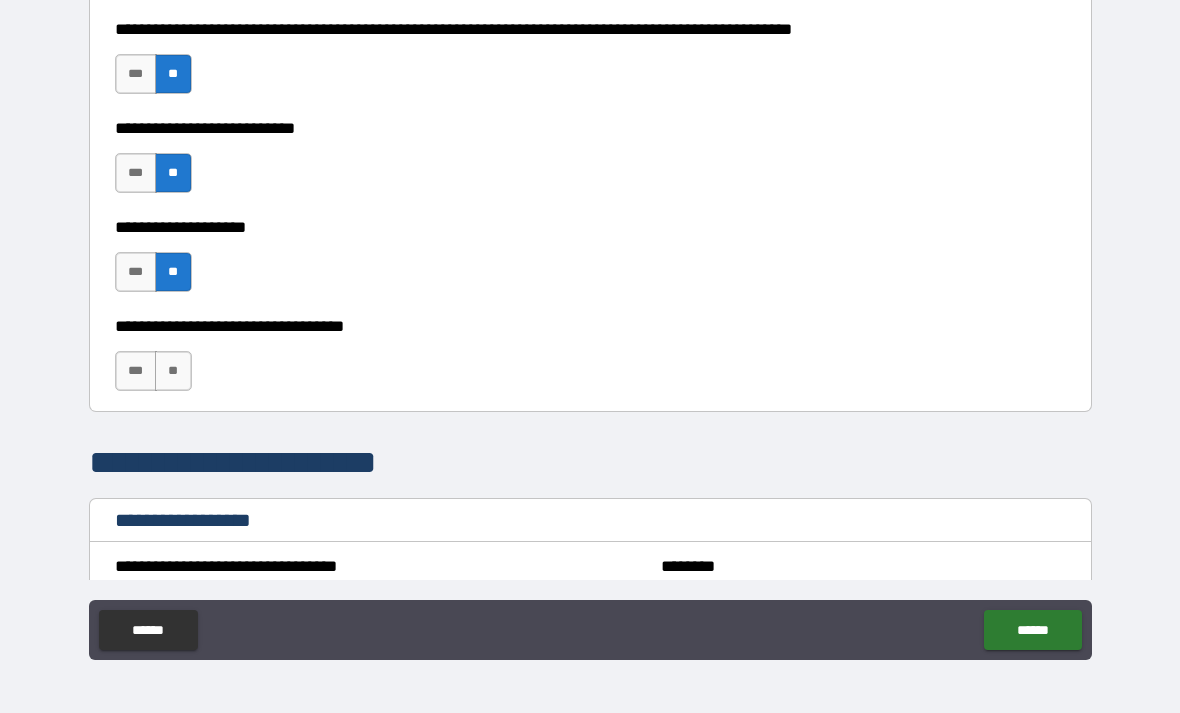 scroll, scrollTop: 941, scrollLeft: 0, axis: vertical 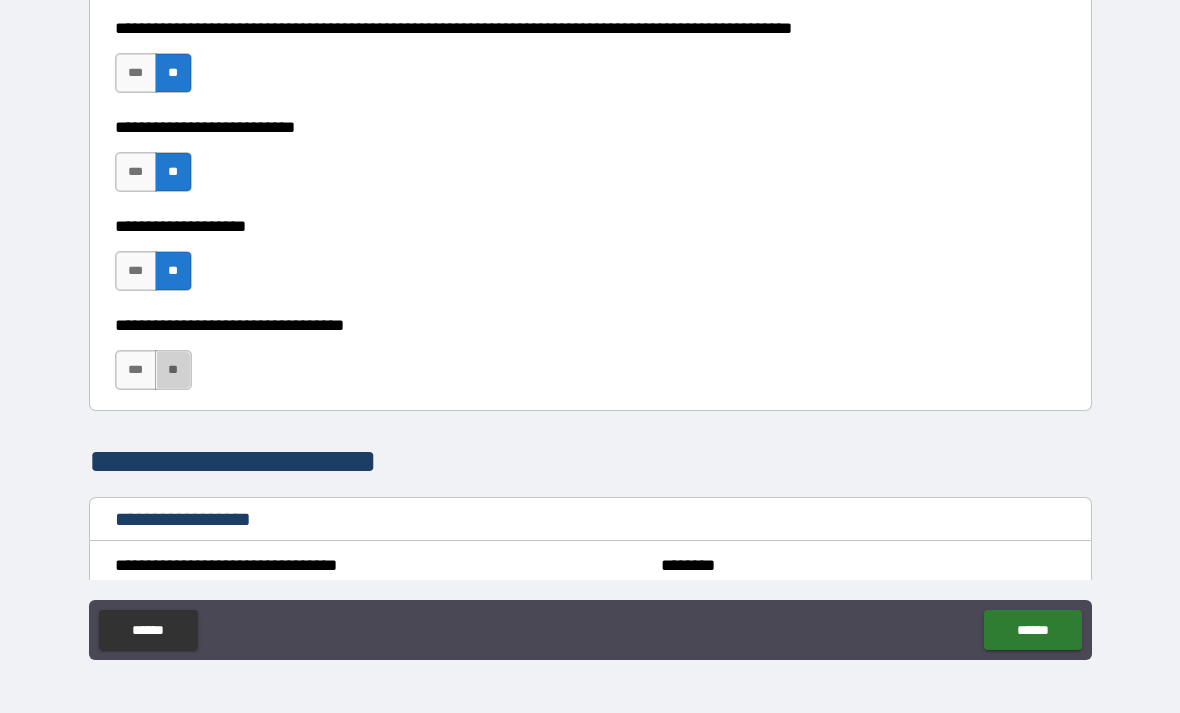 click on "**" at bounding box center (173, 370) 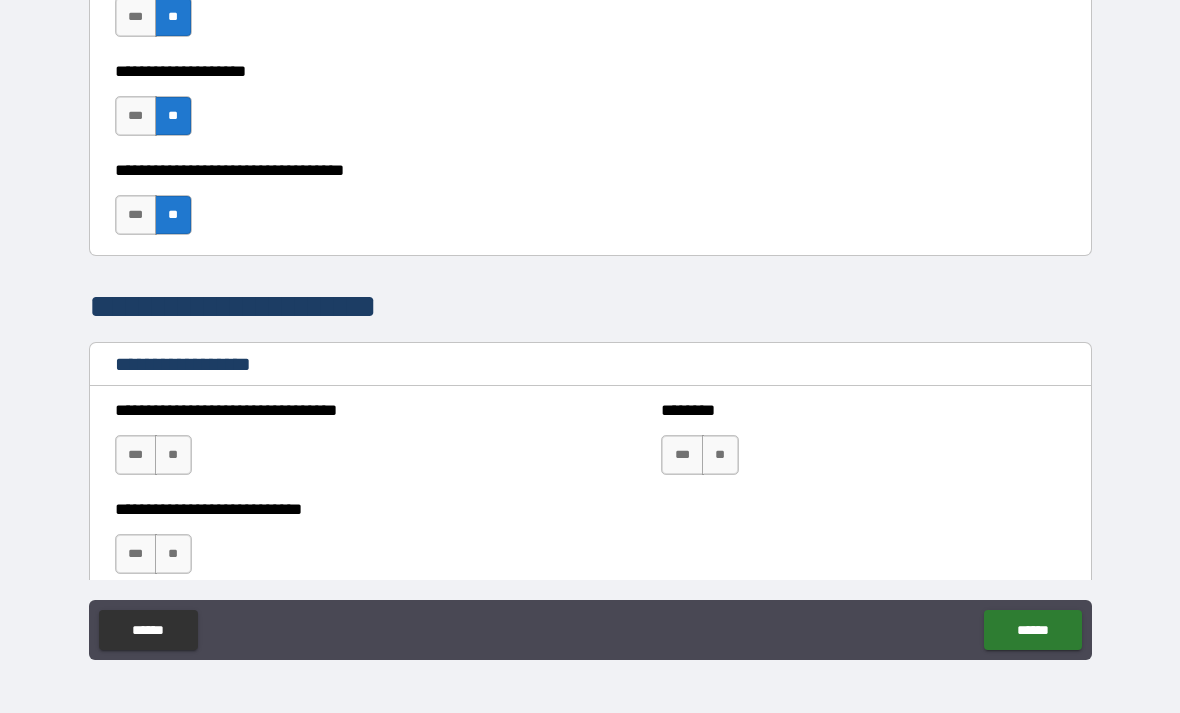 scroll, scrollTop: 1118, scrollLeft: 0, axis: vertical 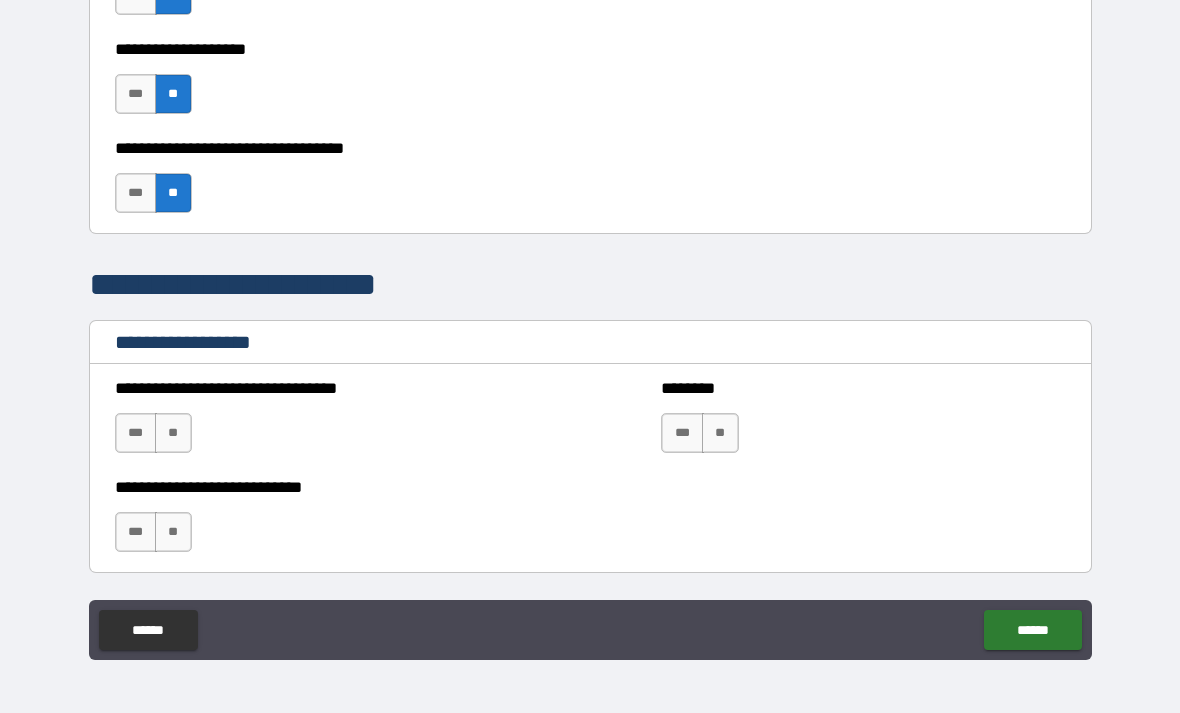 click on "**" at bounding box center [173, 433] 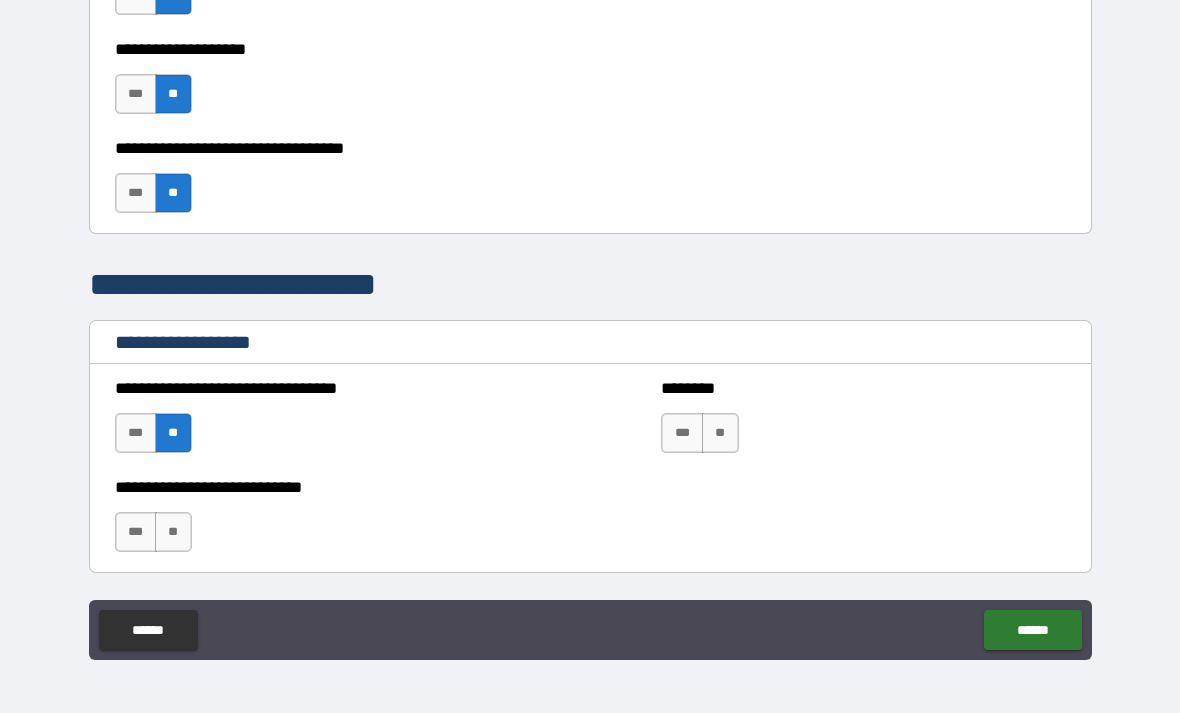 click on "**" at bounding box center (720, 433) 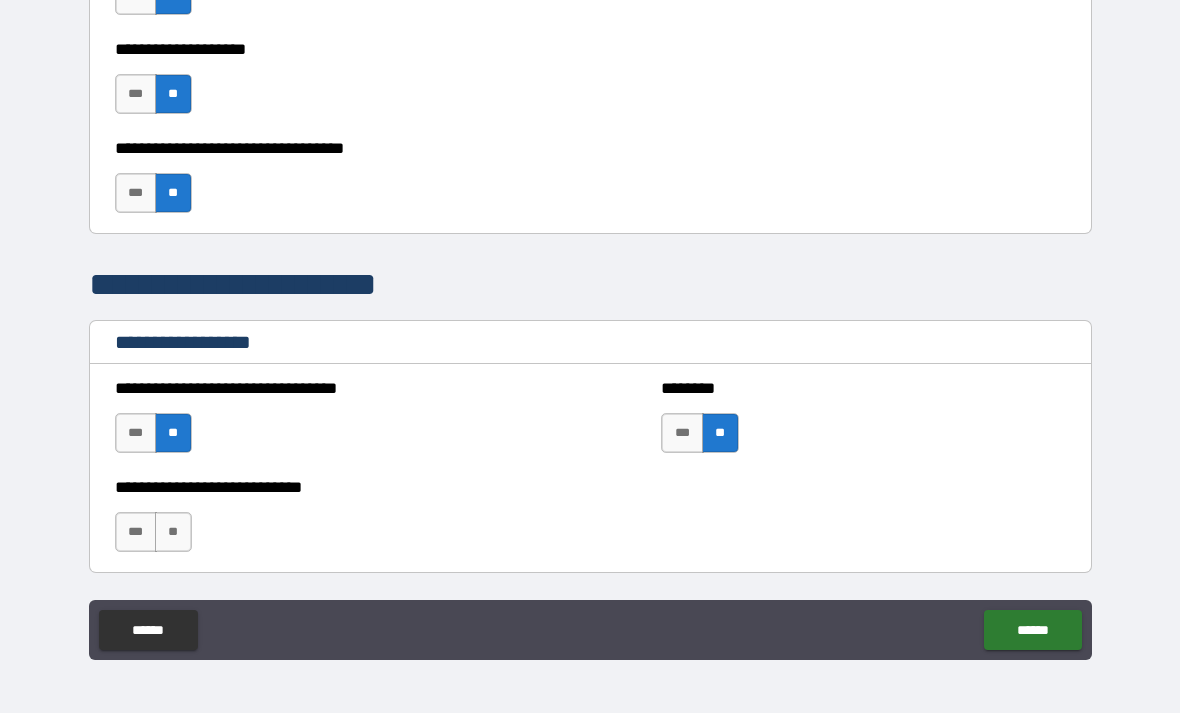 click on "**" at bounding box center [173, 532] 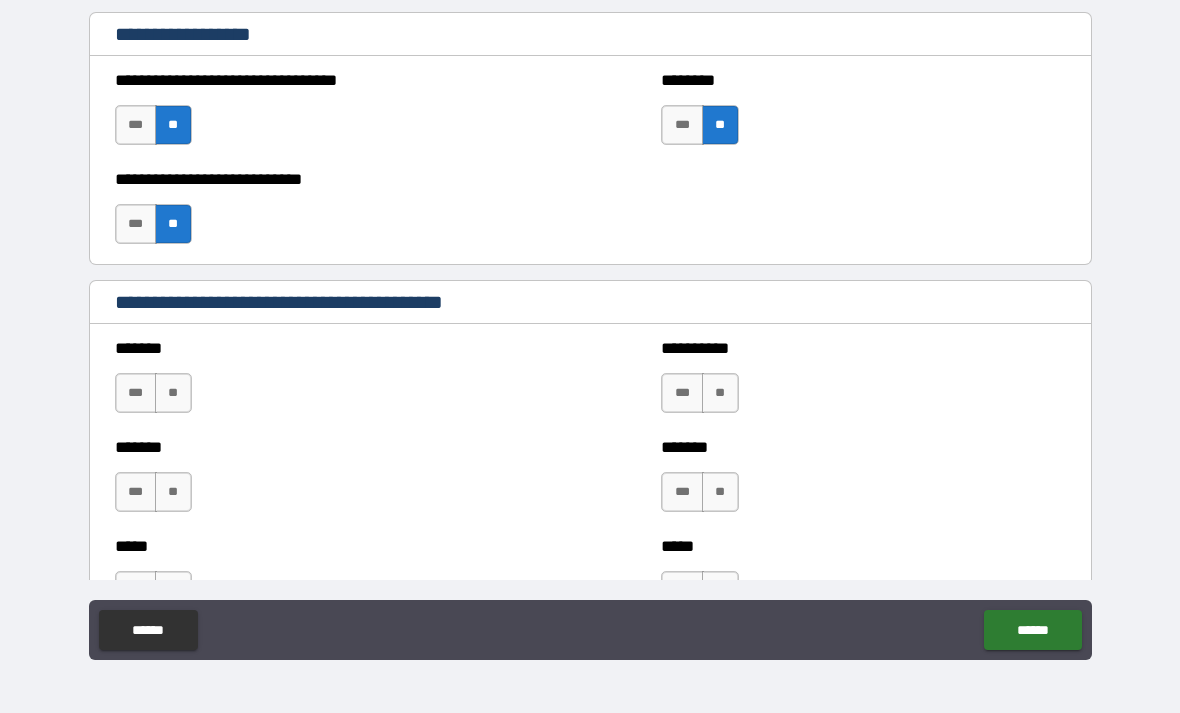 scroll, scrollTop: 1432, scrollLeft: 0, axis: vertical 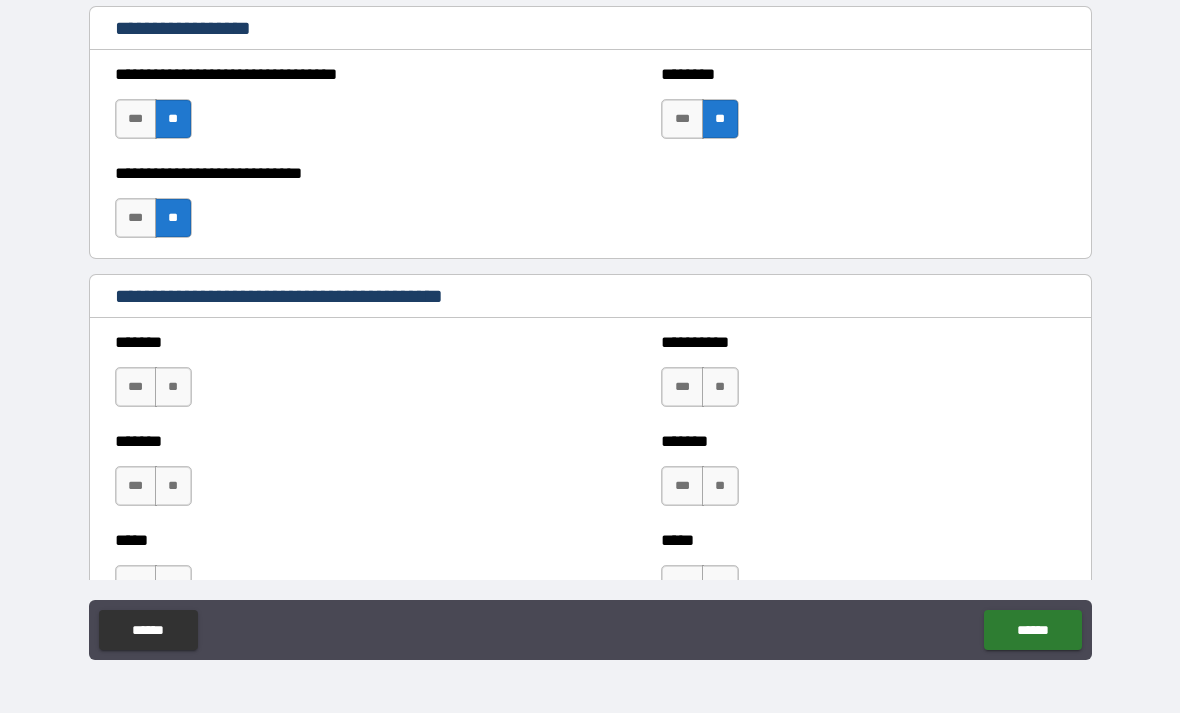 click on "**" at bounding box center [173, 387] 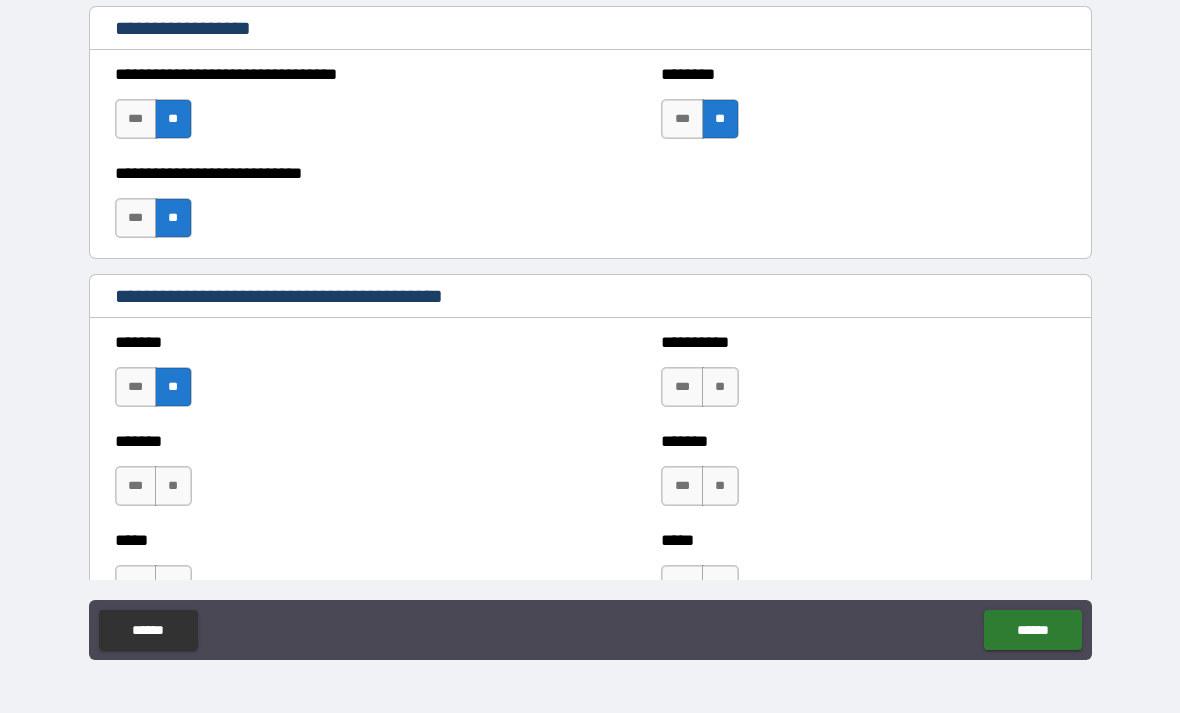 click on "**" at bounding box center [173, 486] 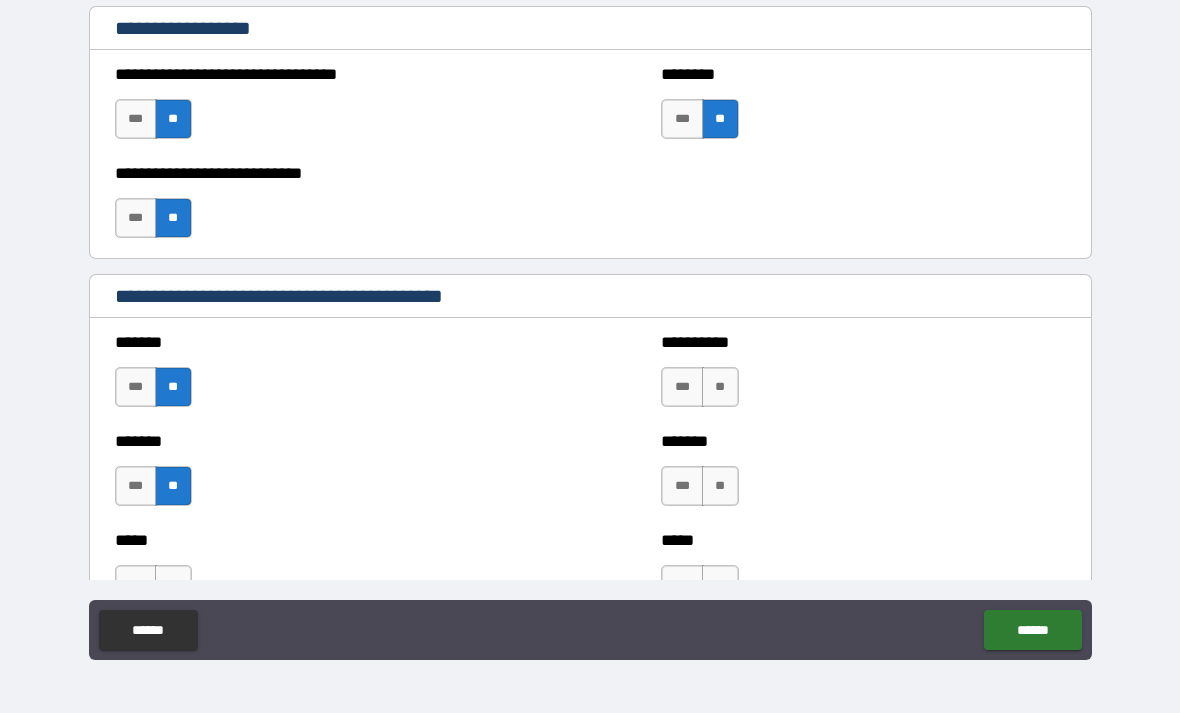 click on "**" at bounding box center [720, 387] 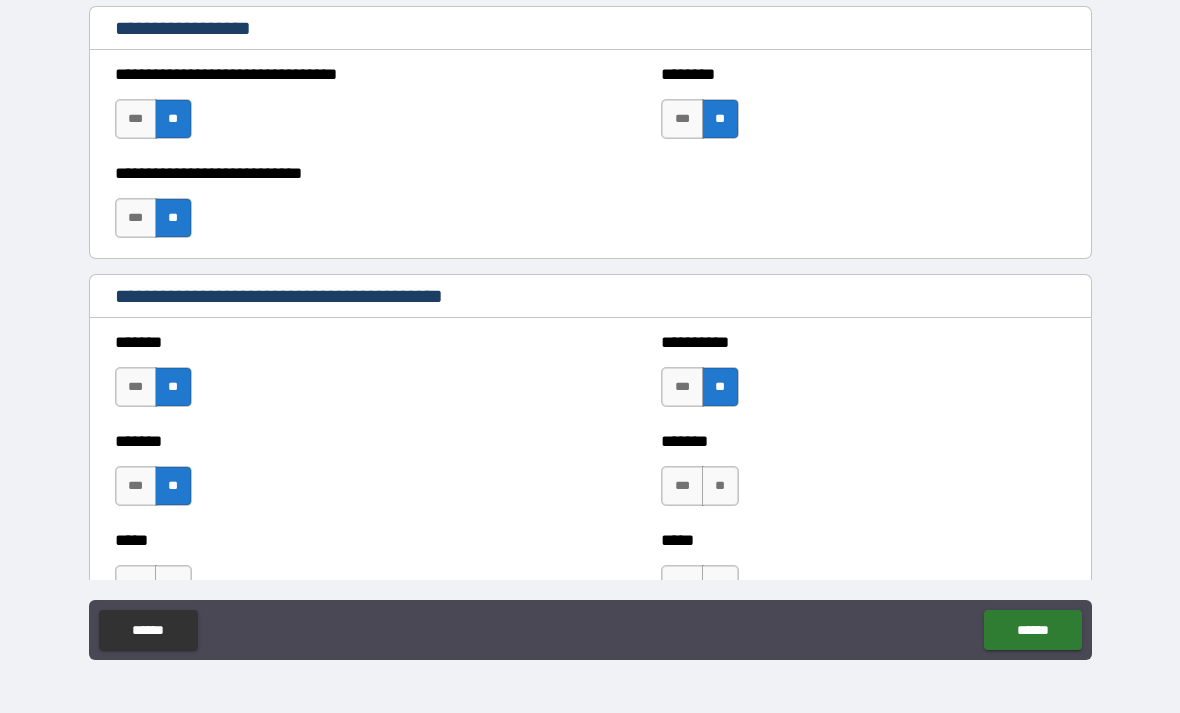 click on "**" at bounding box center [720, 486] 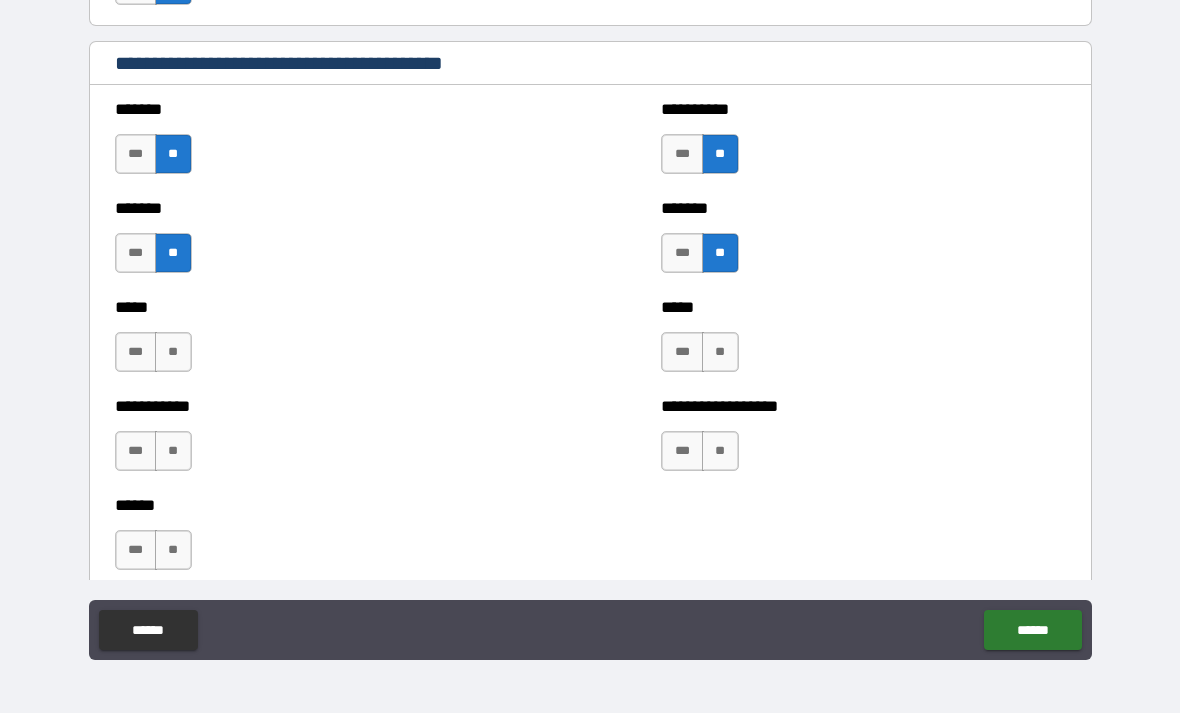 scroll, scrollTop: 1700, scrollLeft: 0, axis: vertical 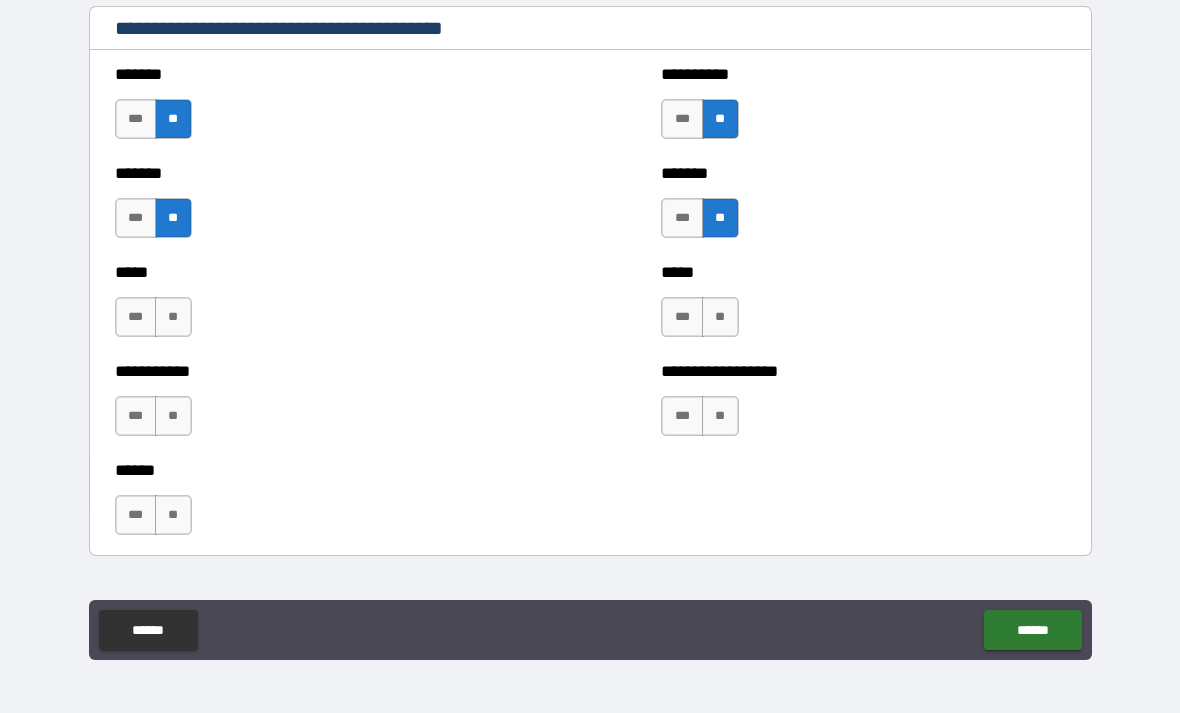 click on "**" at bounding box center [720, 317] 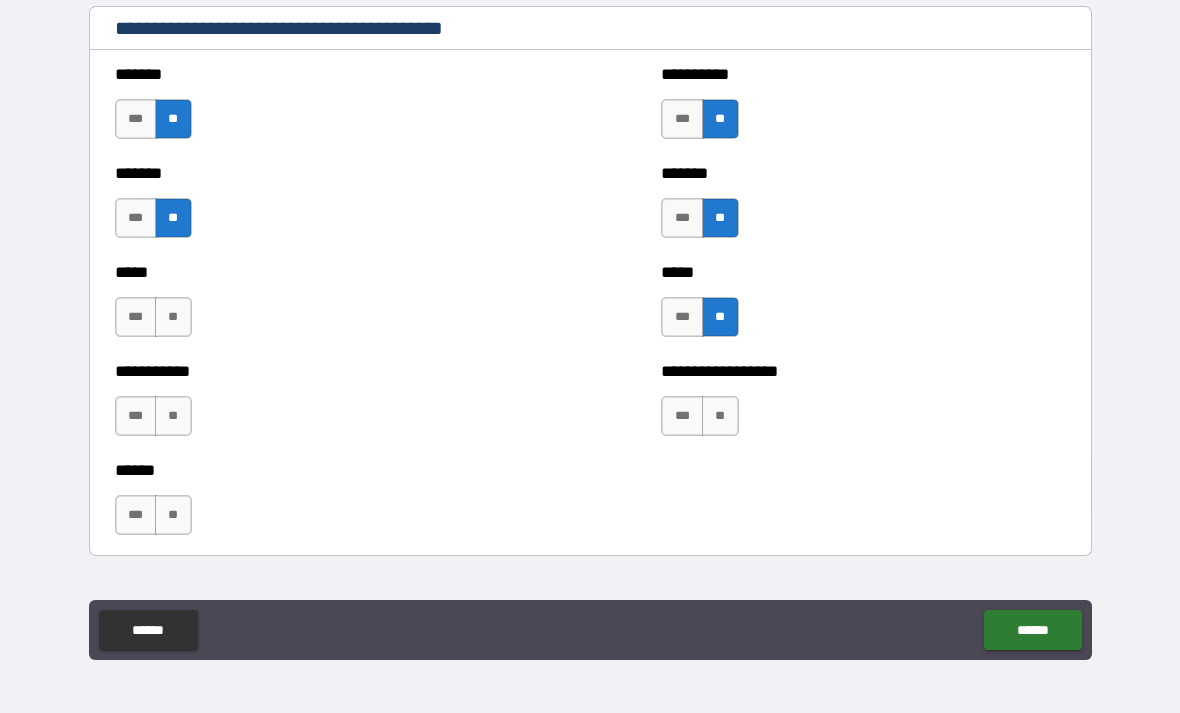 click on "**" at bounding box center [173, 317] 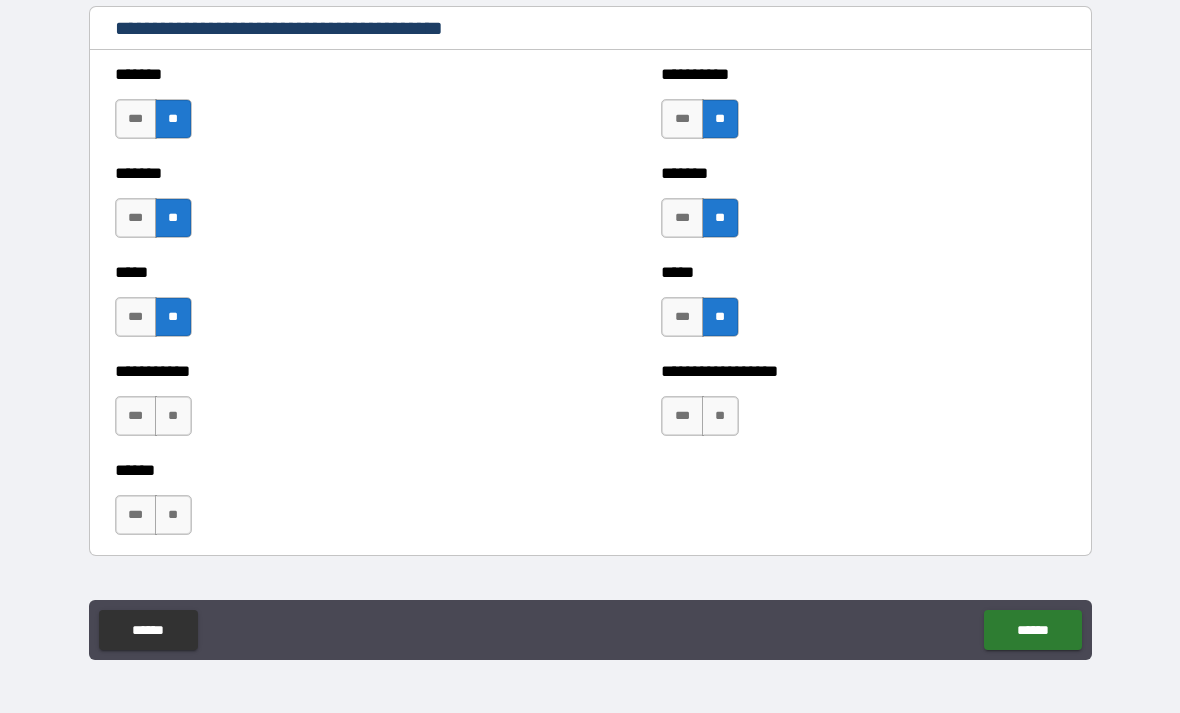click on "**" at bounding box center (173, 416) 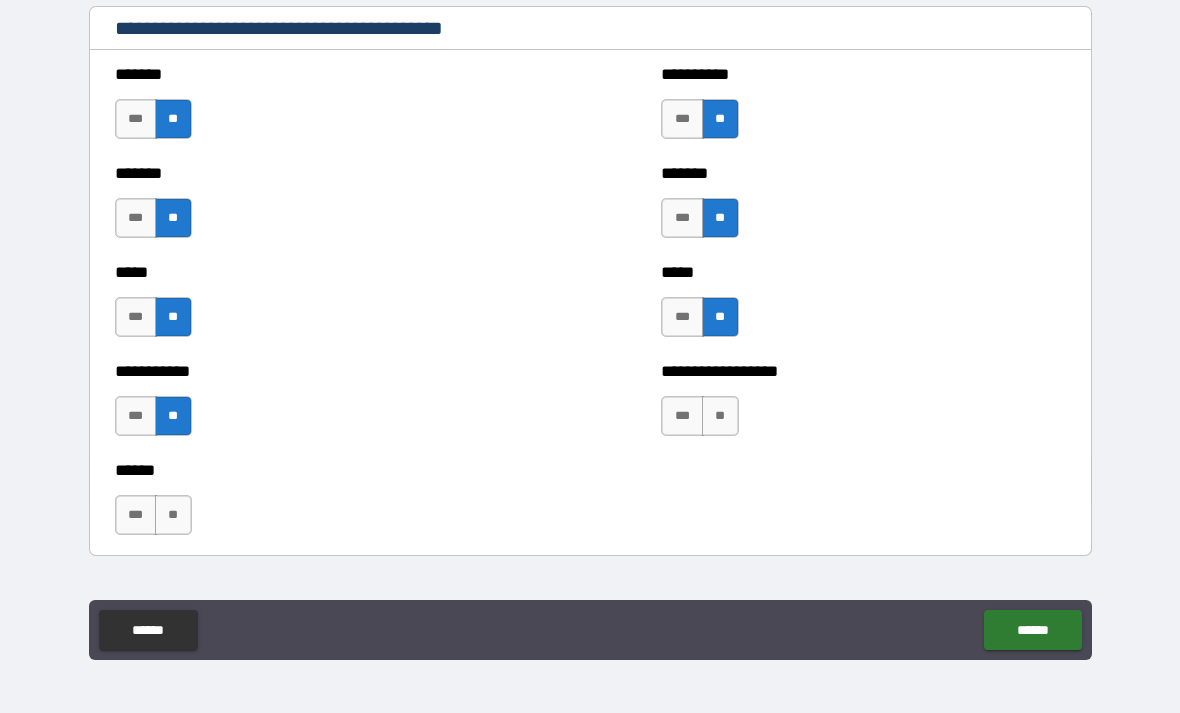 click on "**" at bounding box center (173, 515) 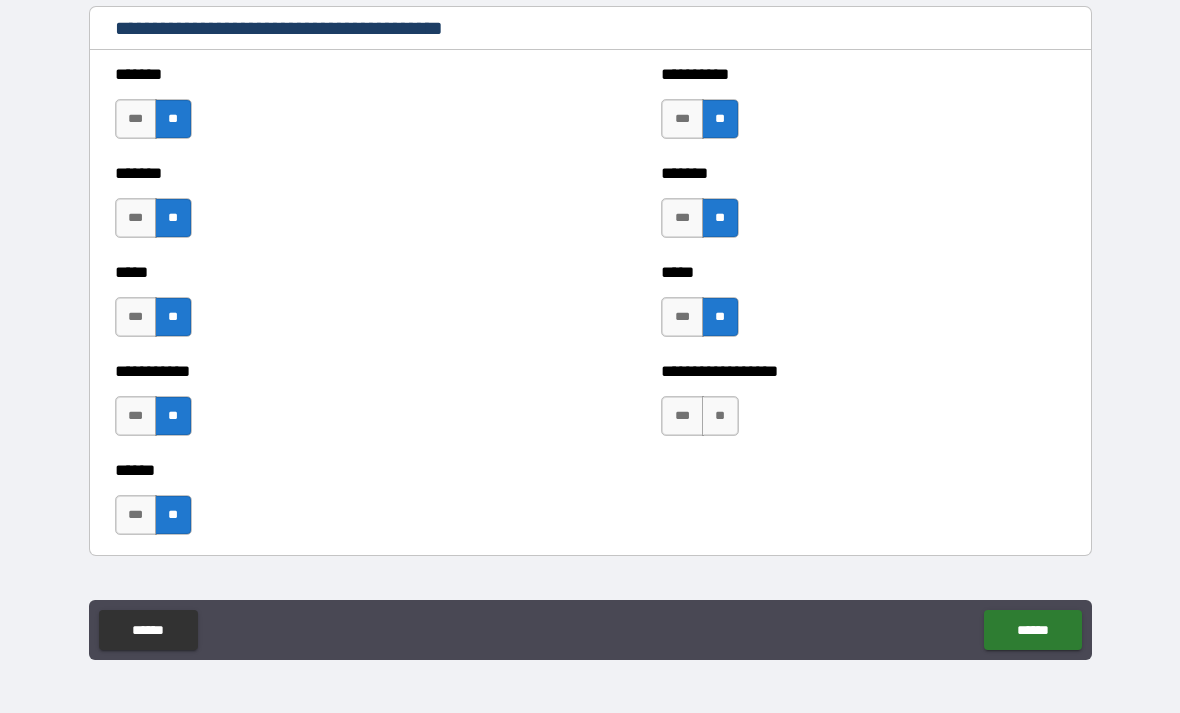 click on "**" at bounding box center (720, 416) 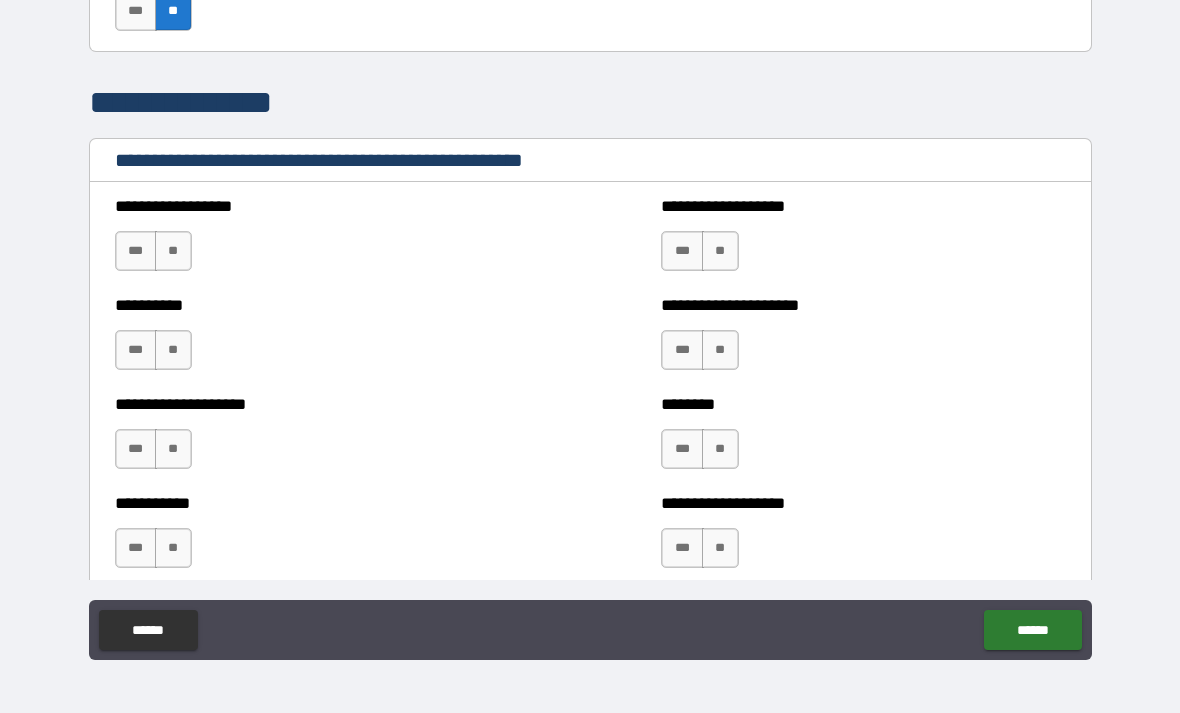 scroll, scrollTop: 2201, scrollLeft: 0, axis: vertical 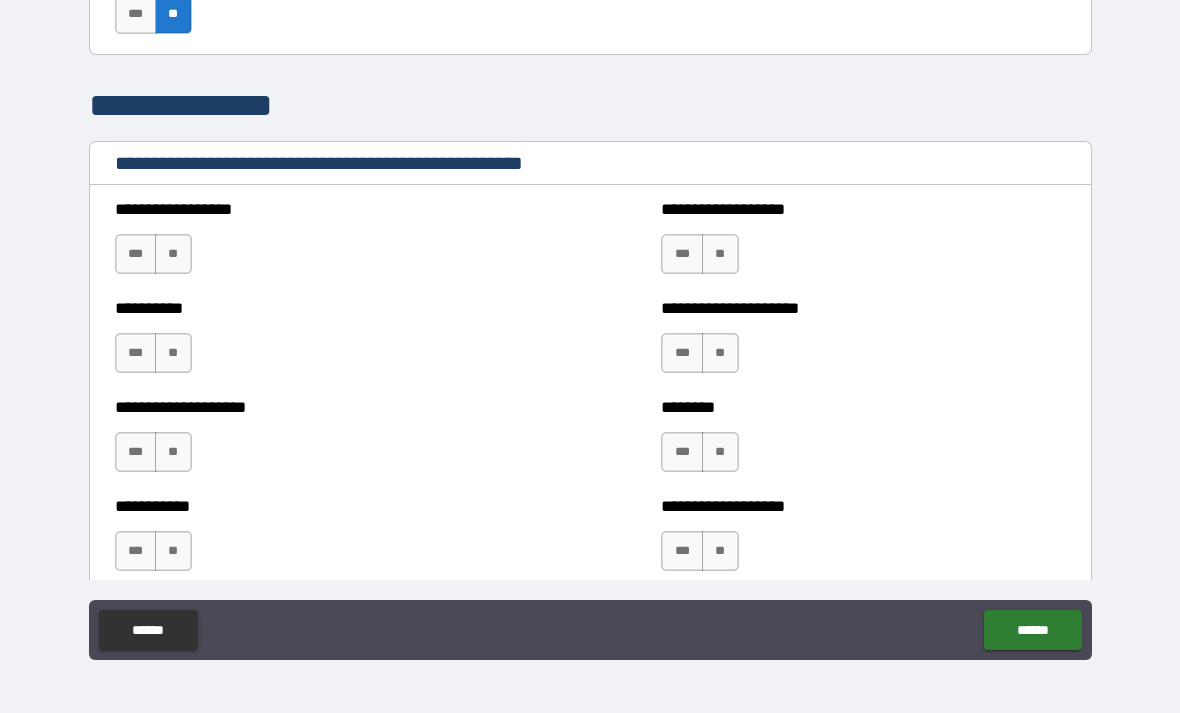 click on "**" at bounding box center [173, 254] 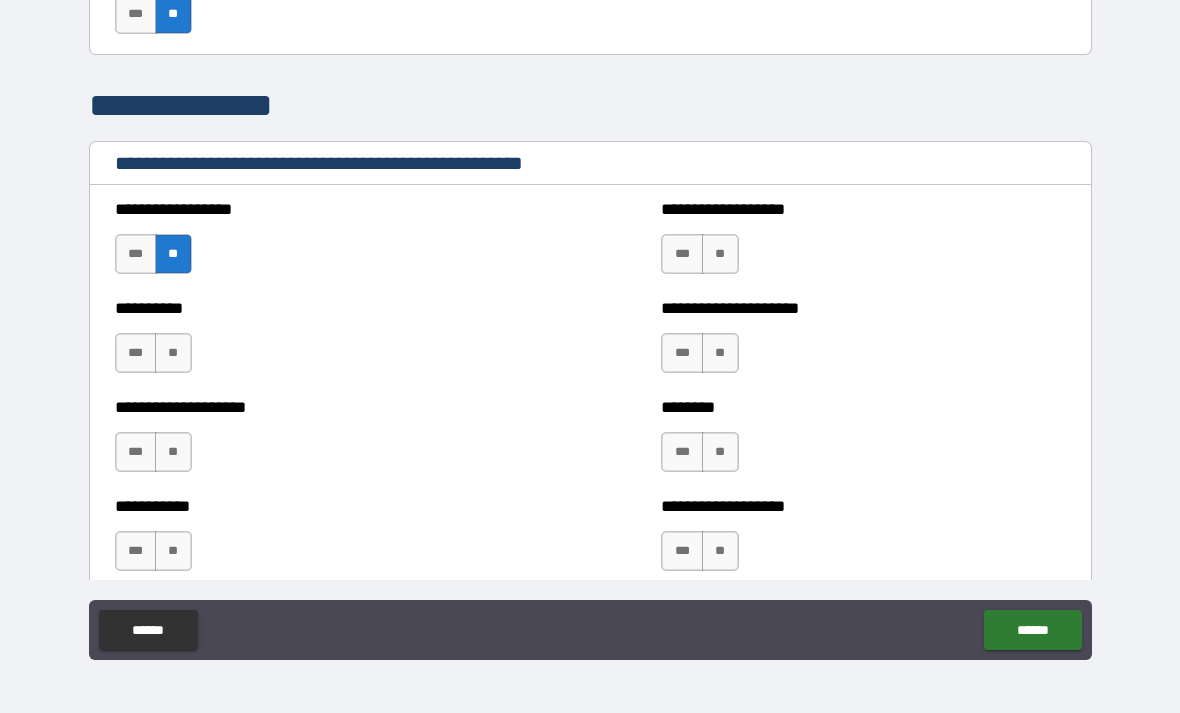 click on "**" at bounding box center (173, 353) 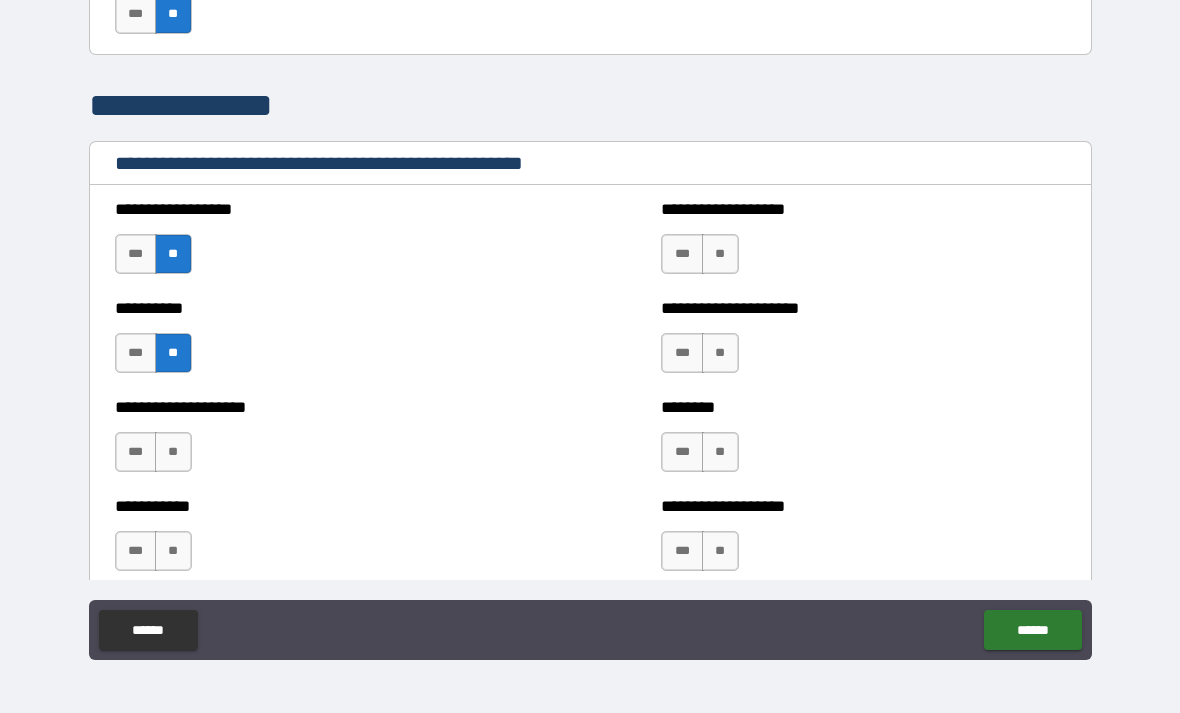 click on "**" at bounding box center (173, 452) 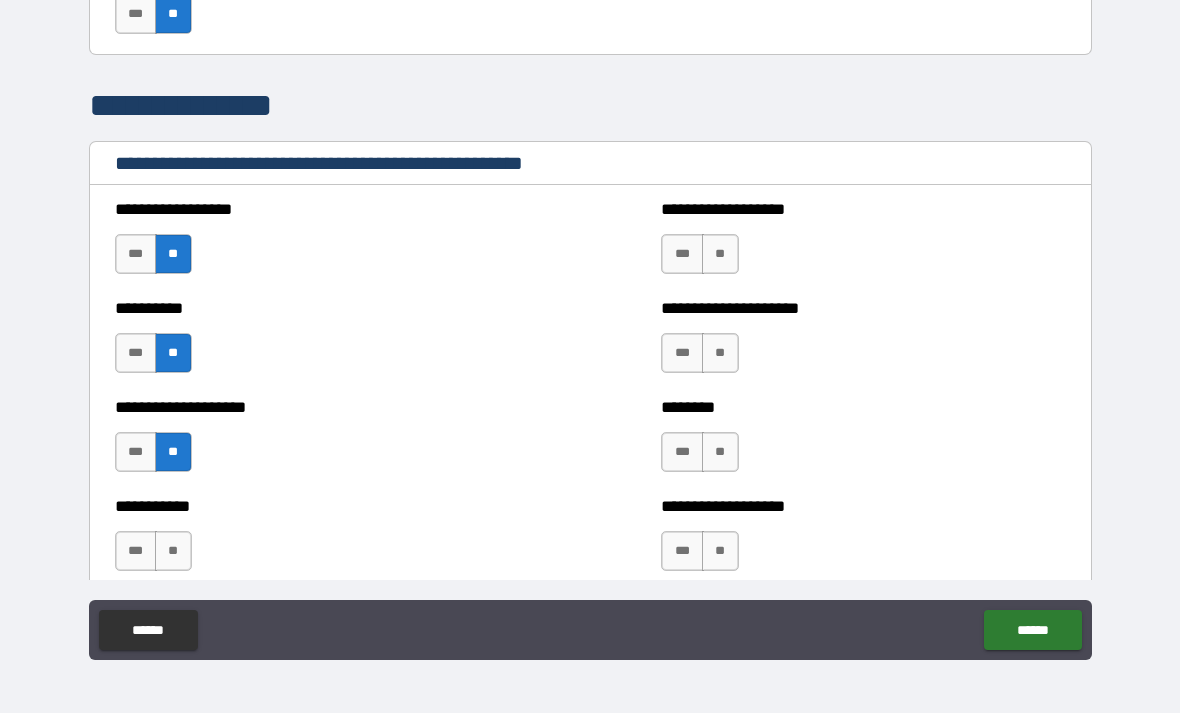 click on "**" at bounding box center [173, 551] 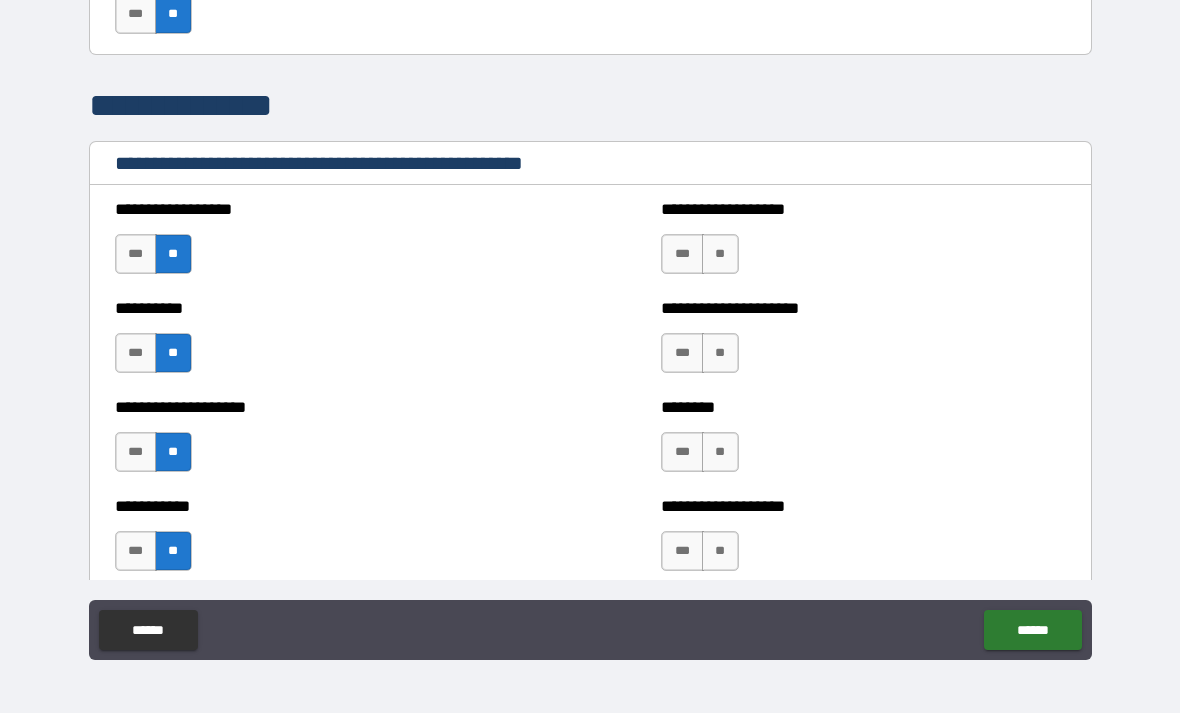 click on "**" at bounding box center [720, 254] 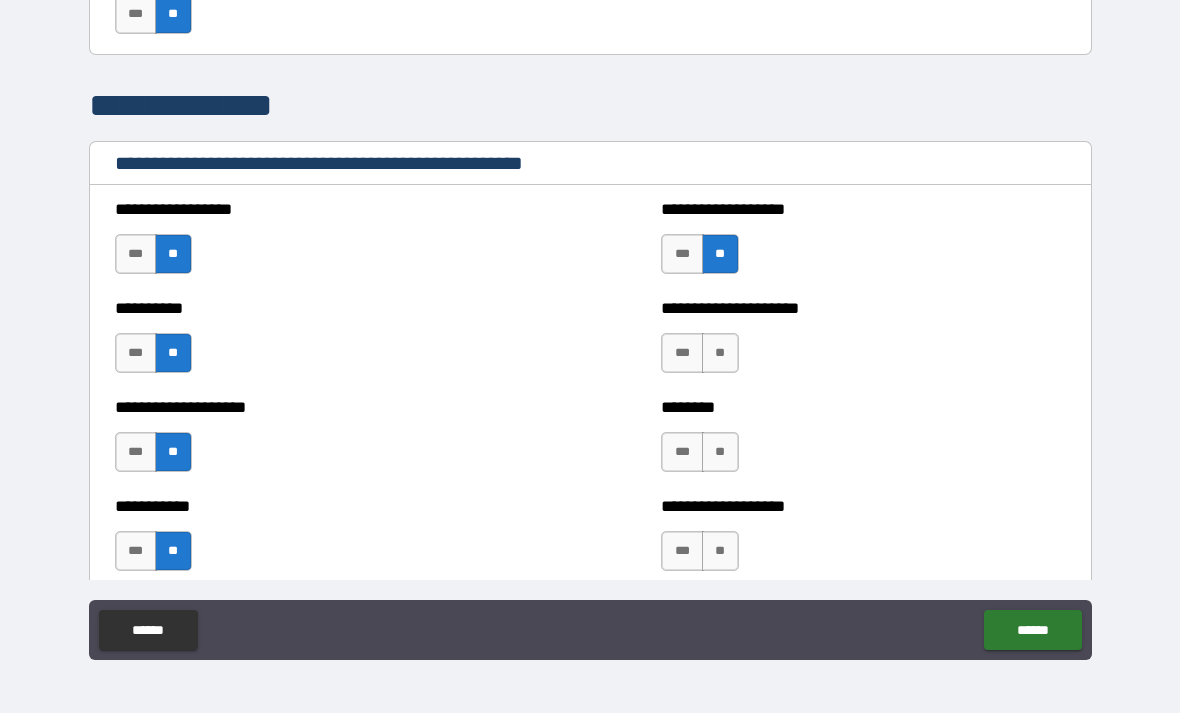 click on "**" at bounding box center (720, 353) 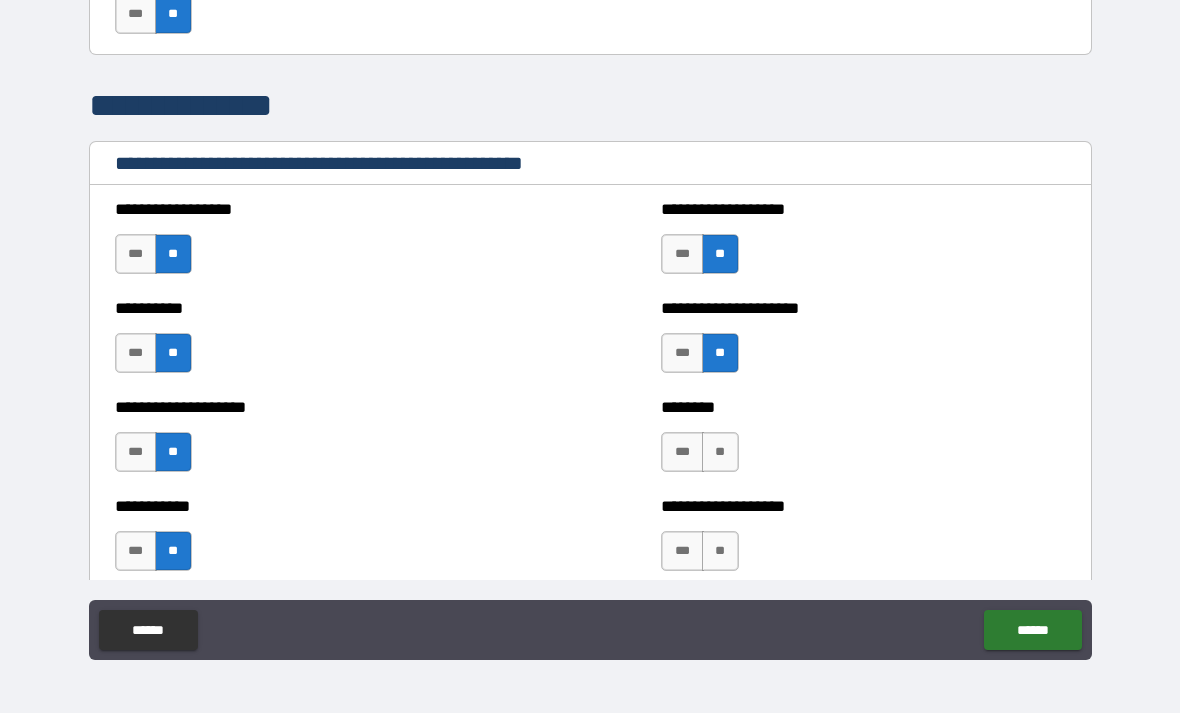 click on "**" at bounding box center (720, 452) 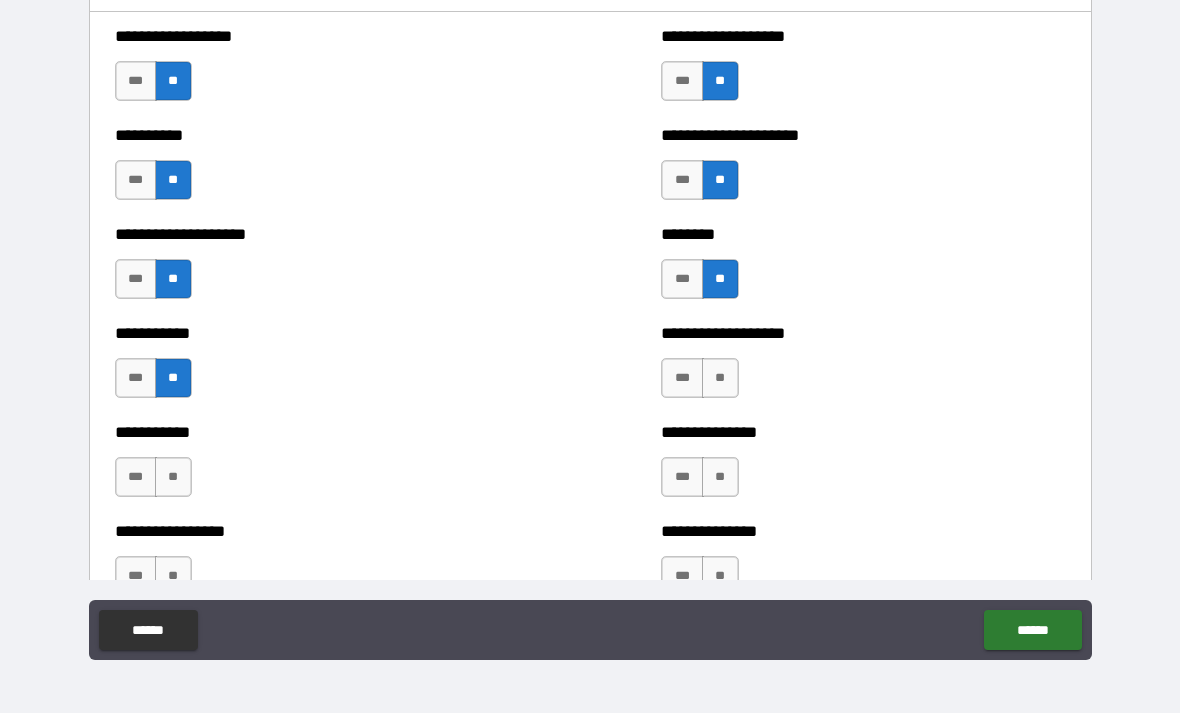 scroll, scrollTop: 2405, scrollLeft: 0, axis: vertical 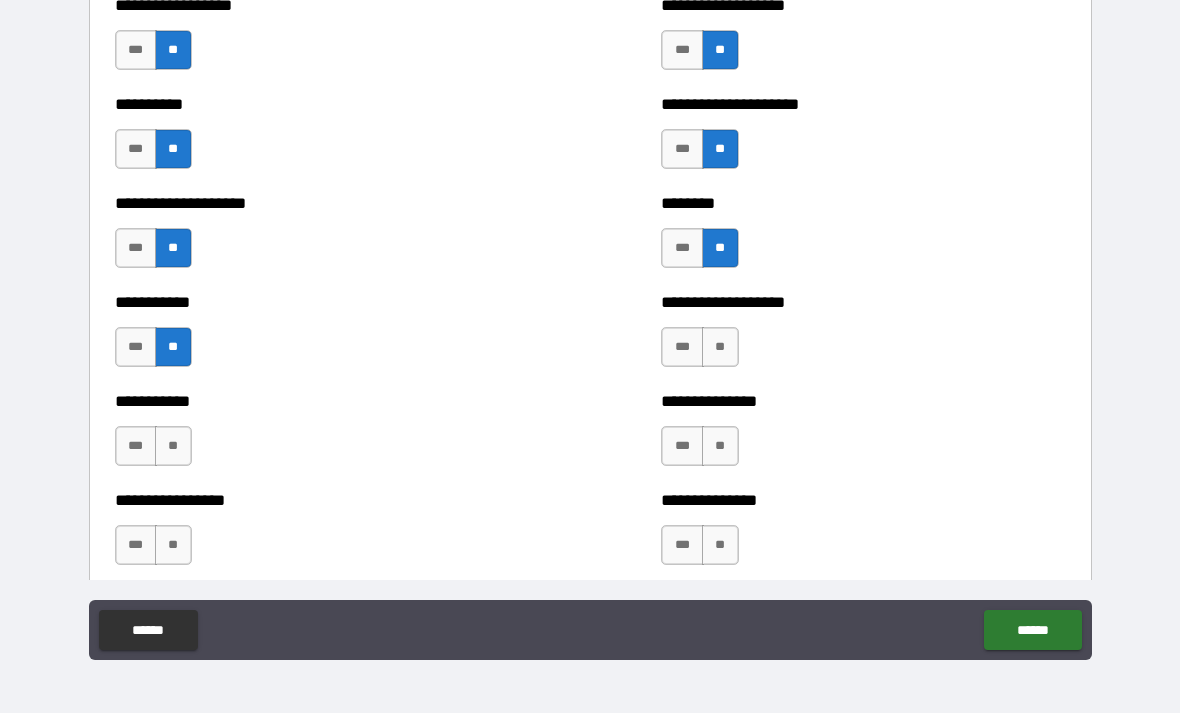 click on "**" at bounding box center (720, 347) 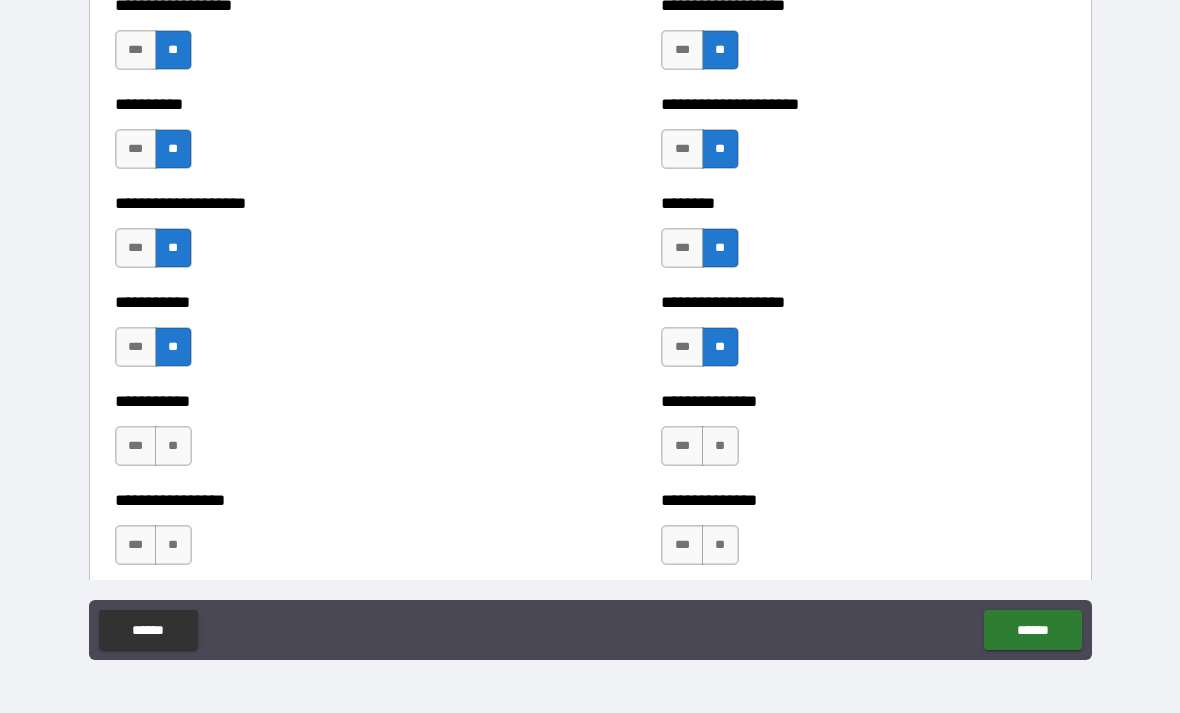 click on "**" at bounding box center (720, 446) 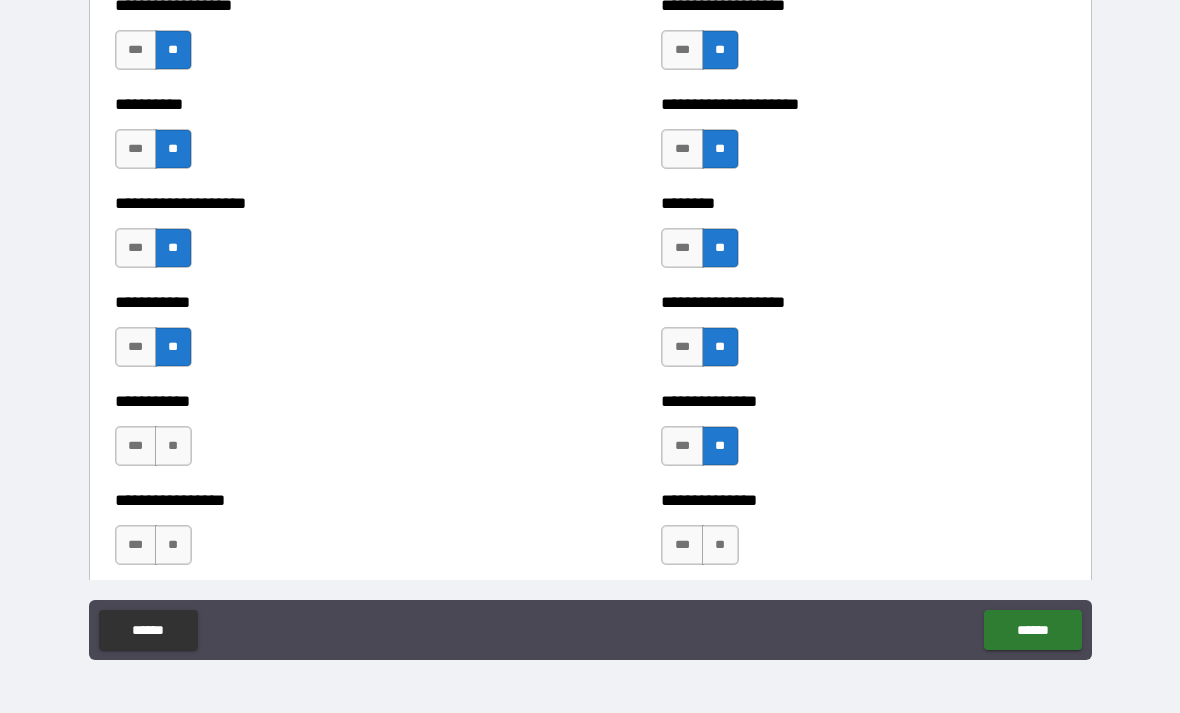 click on "**" at bounding box center (173, 446) 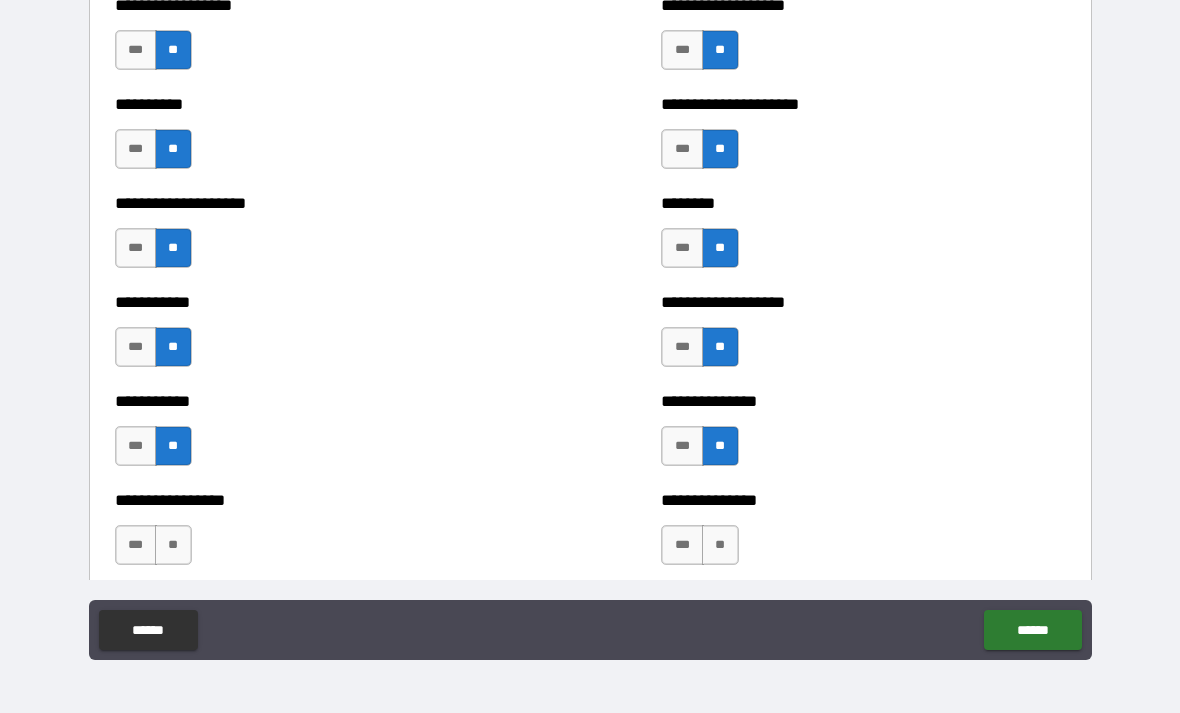 click on "**" at bounding box center [173, 545] 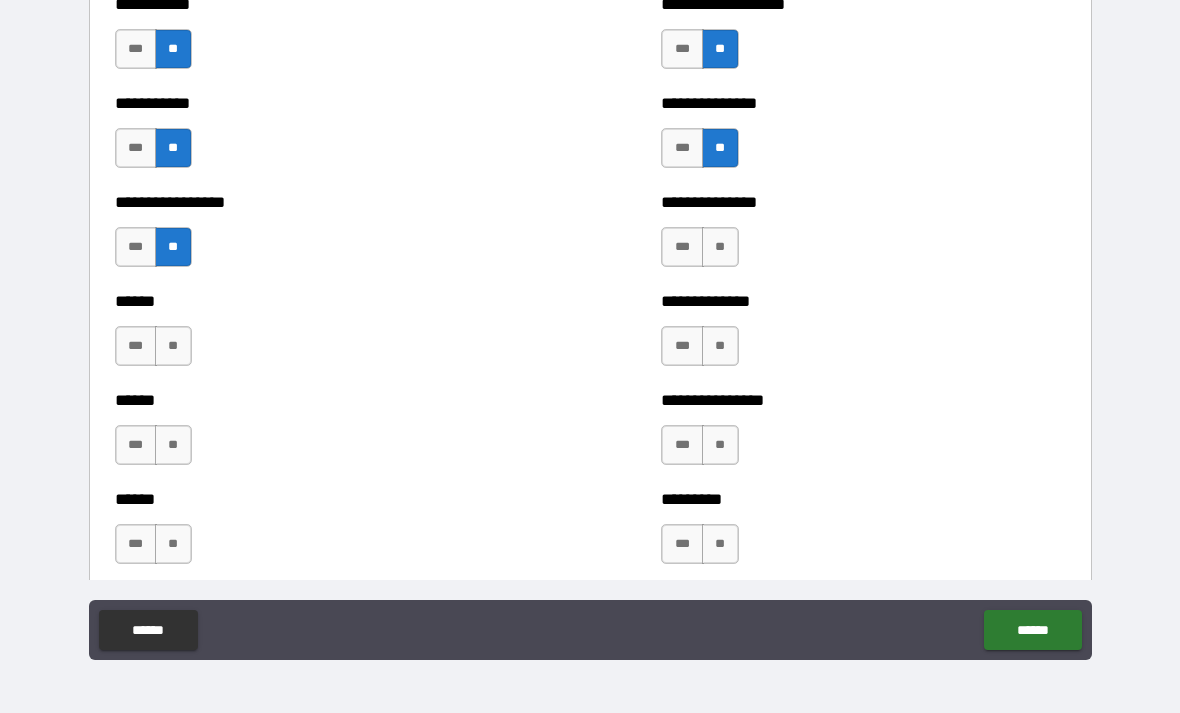 scroll, scrollTop: 2714, scrollLeft: 0, axis: vertical 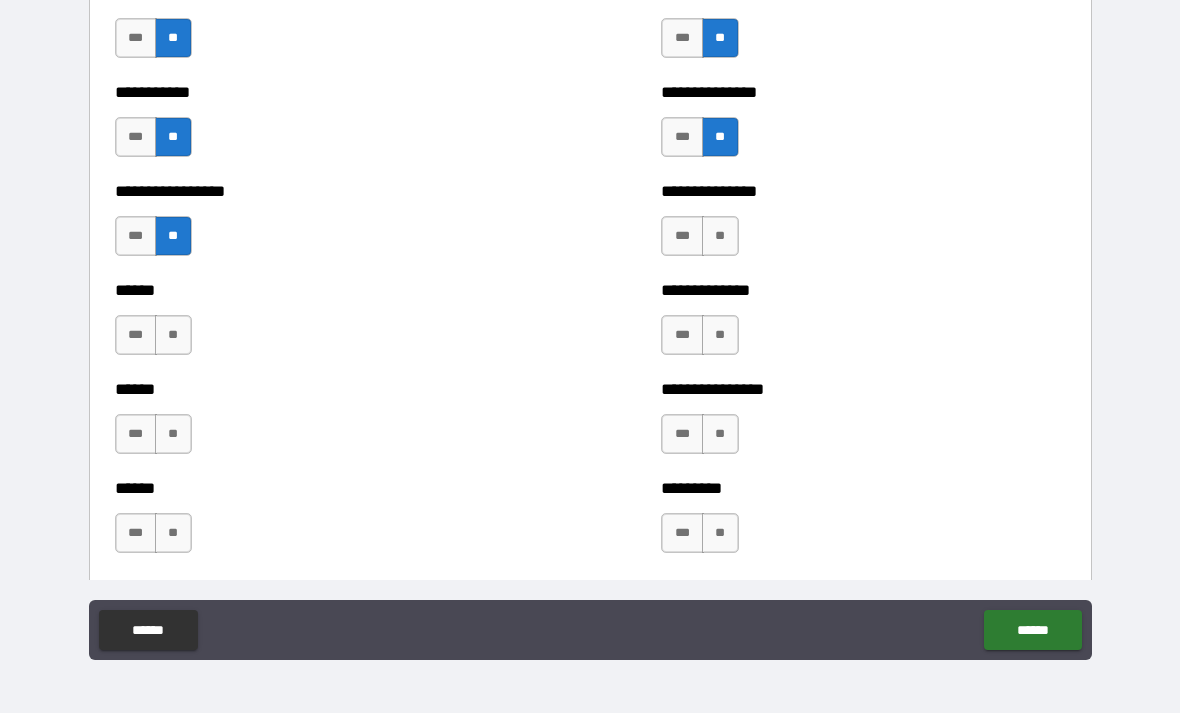 click on "**" at bounding box center (720, 236) 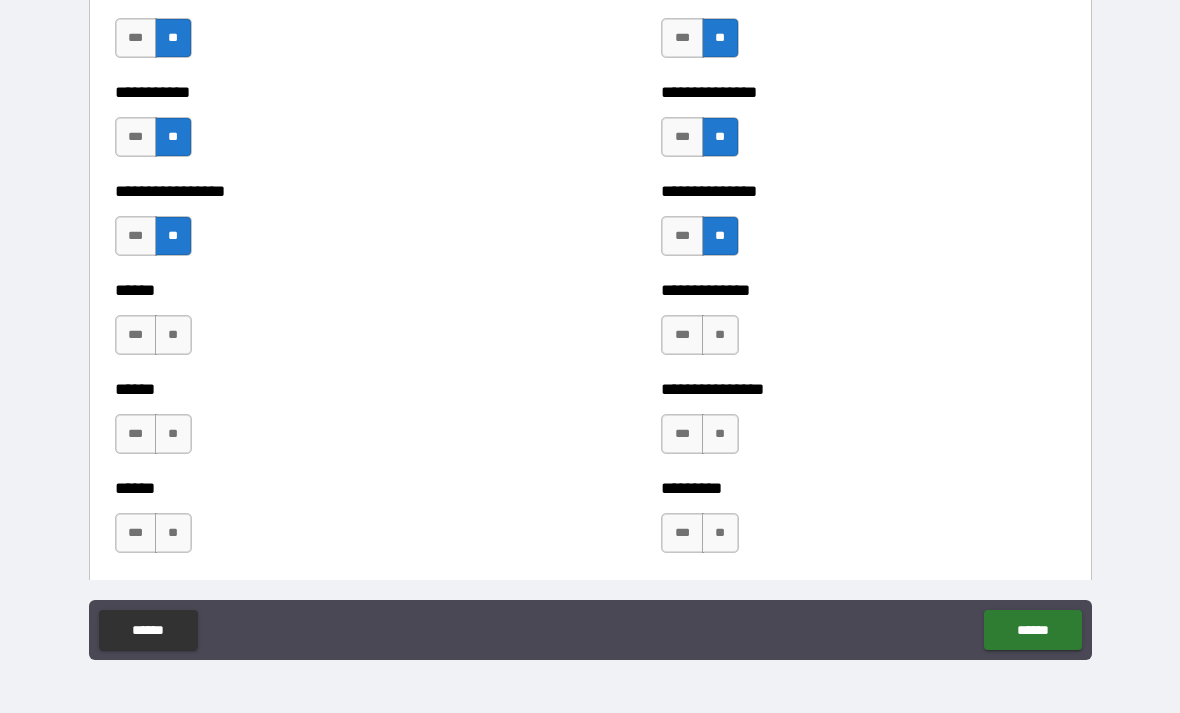 click on "**" at bounding box center (720, 335) 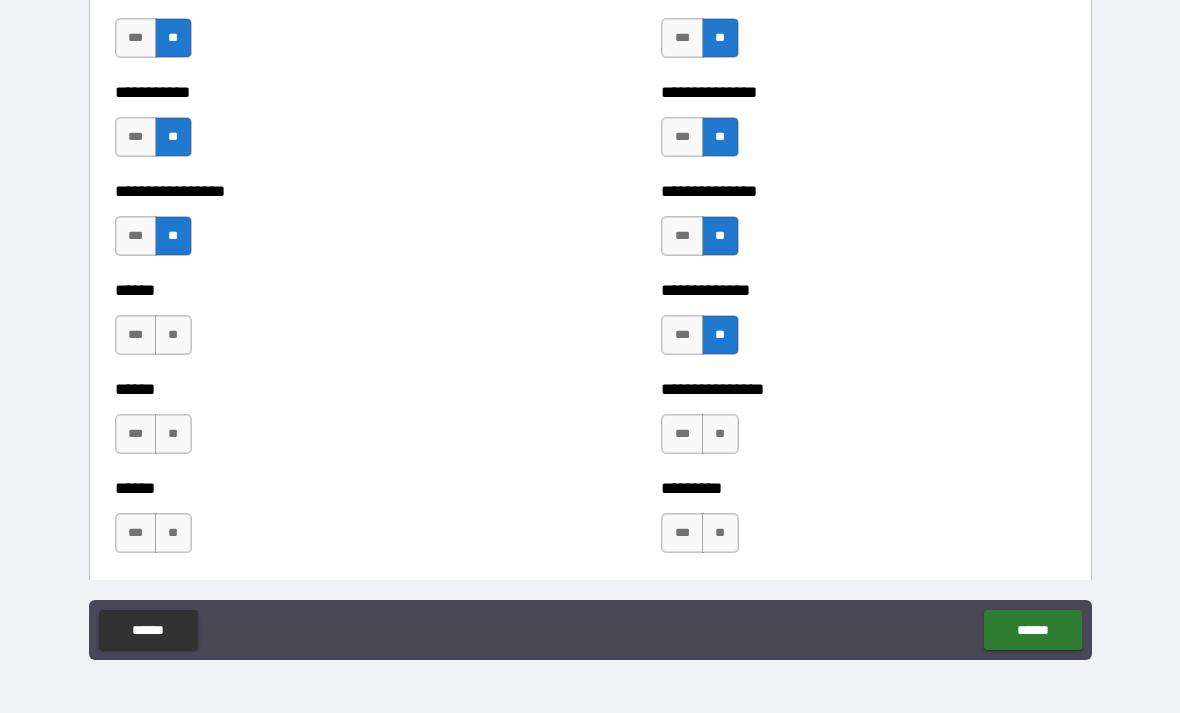 click on "**" at bounding box center [173, 335] 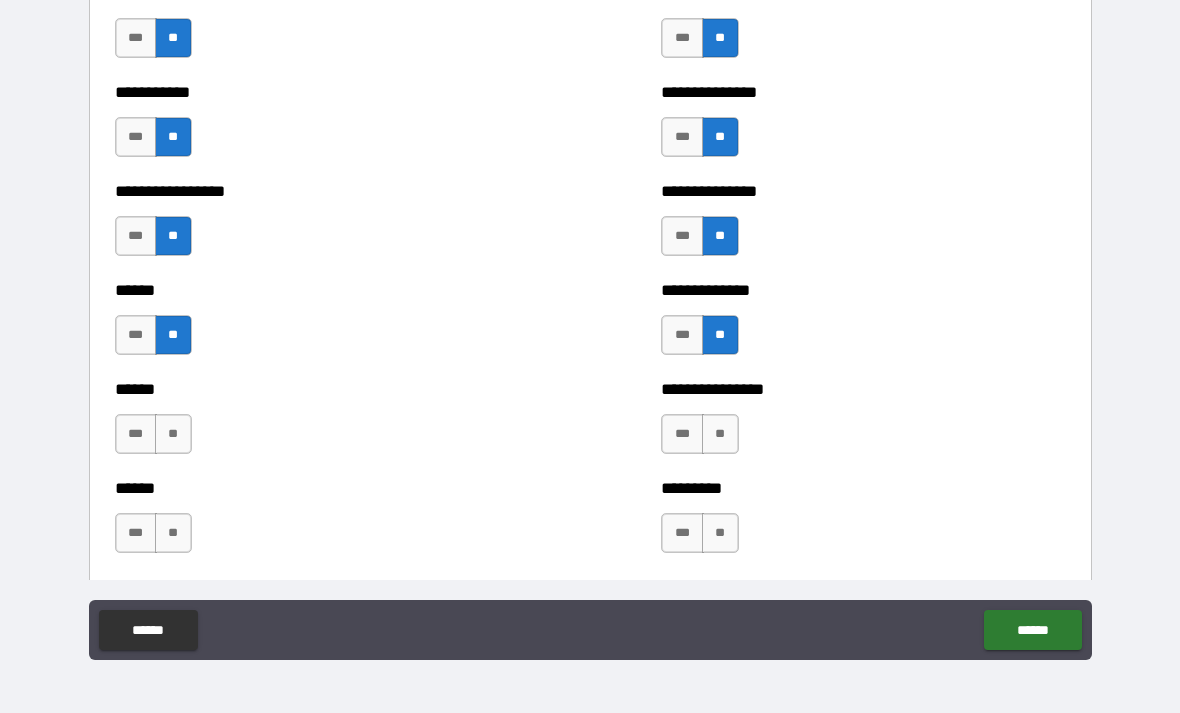 click on "**" at bounding box center (173, 434) 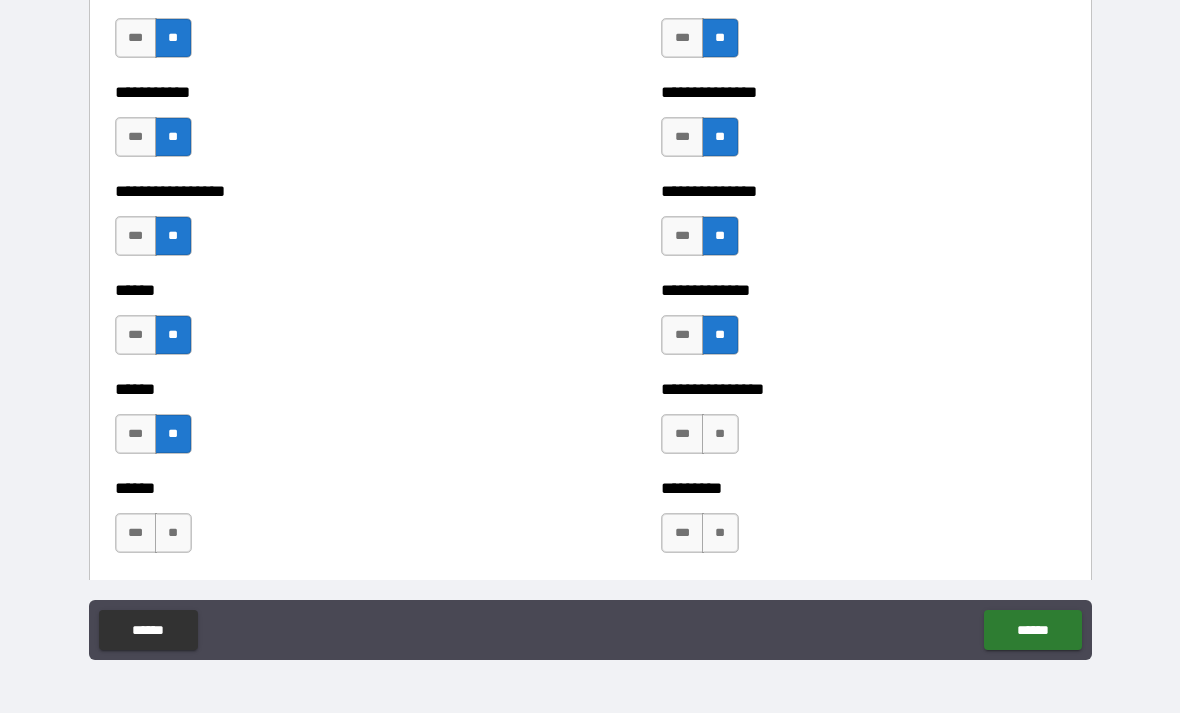 click on "**" at bounding box center [173, 533] 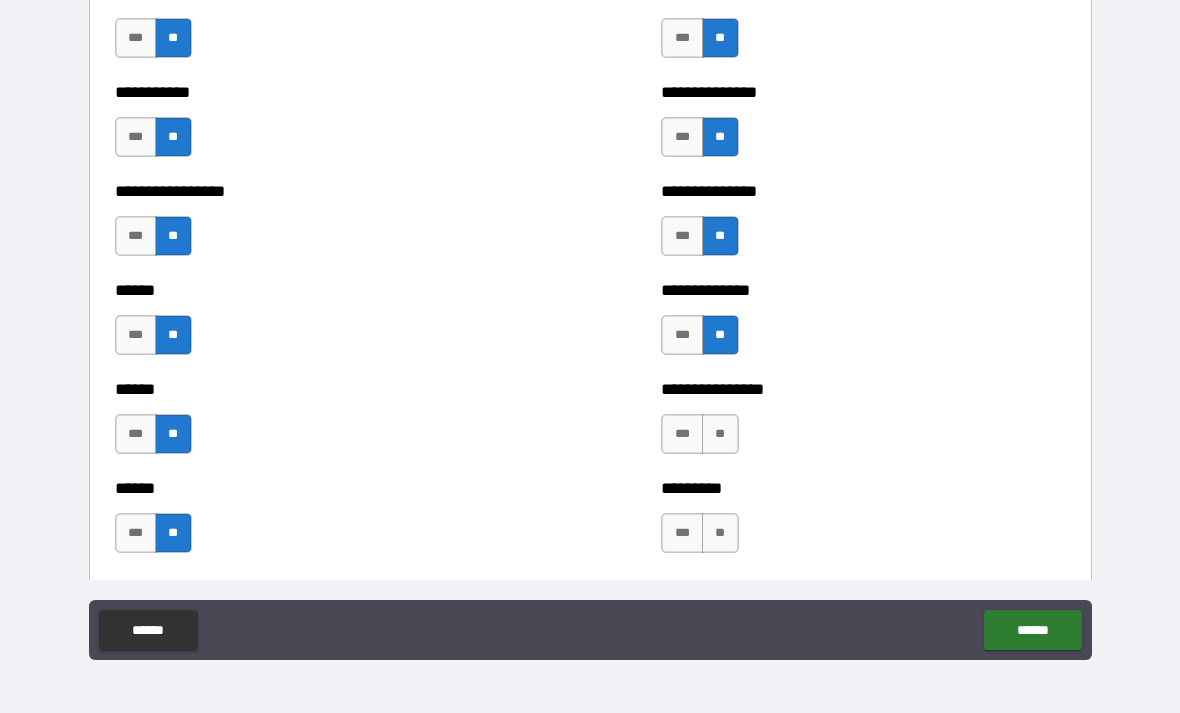 click on "**" at bounding box center (720, 434) 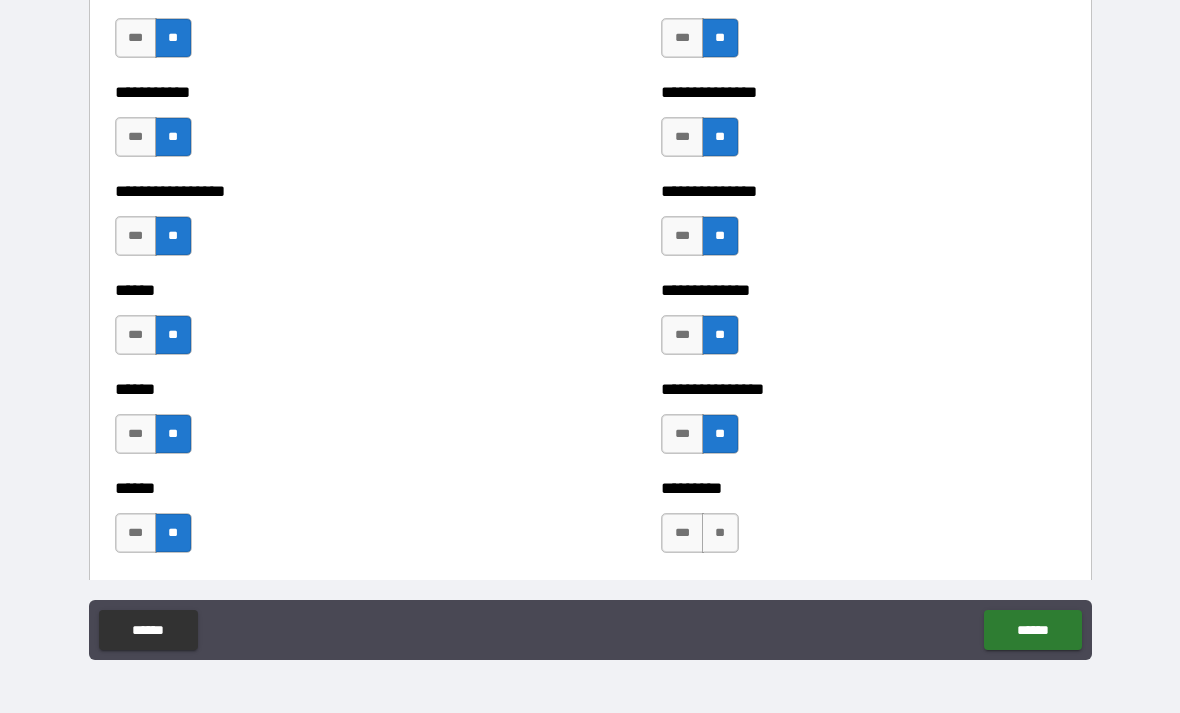 click on "**" at bounding box center (720, 533) 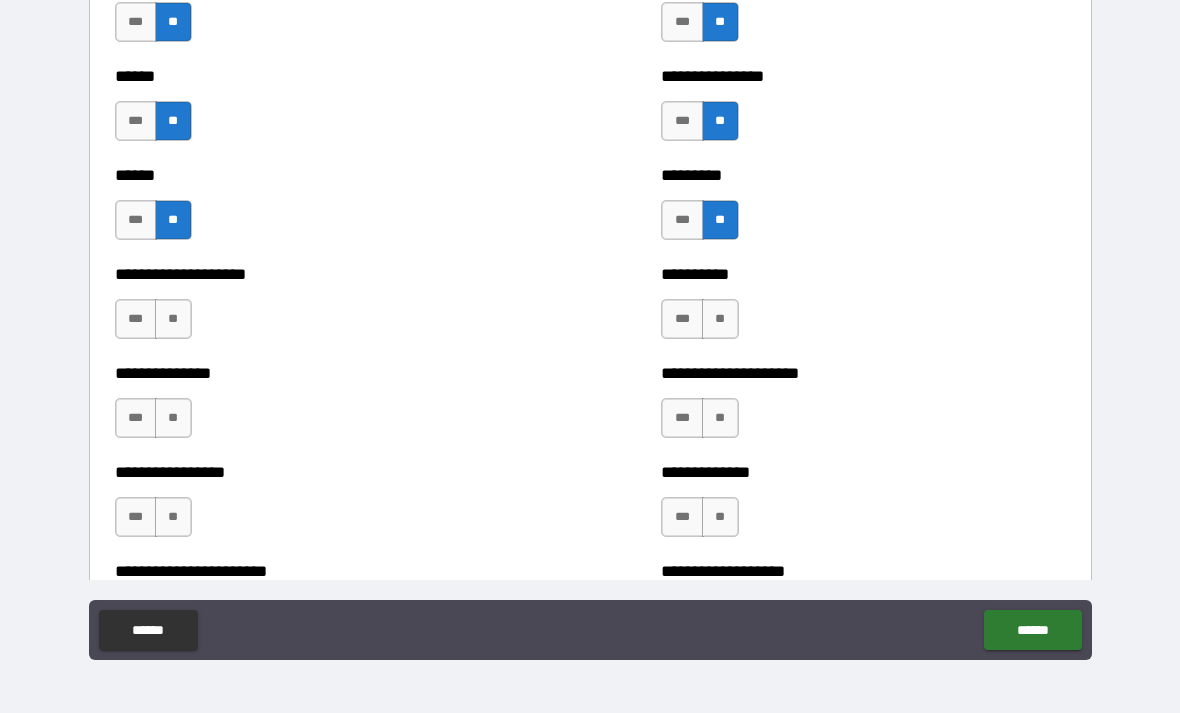 scroll, scrollTop: 3028, scrollLeft: 0, axis: vertical 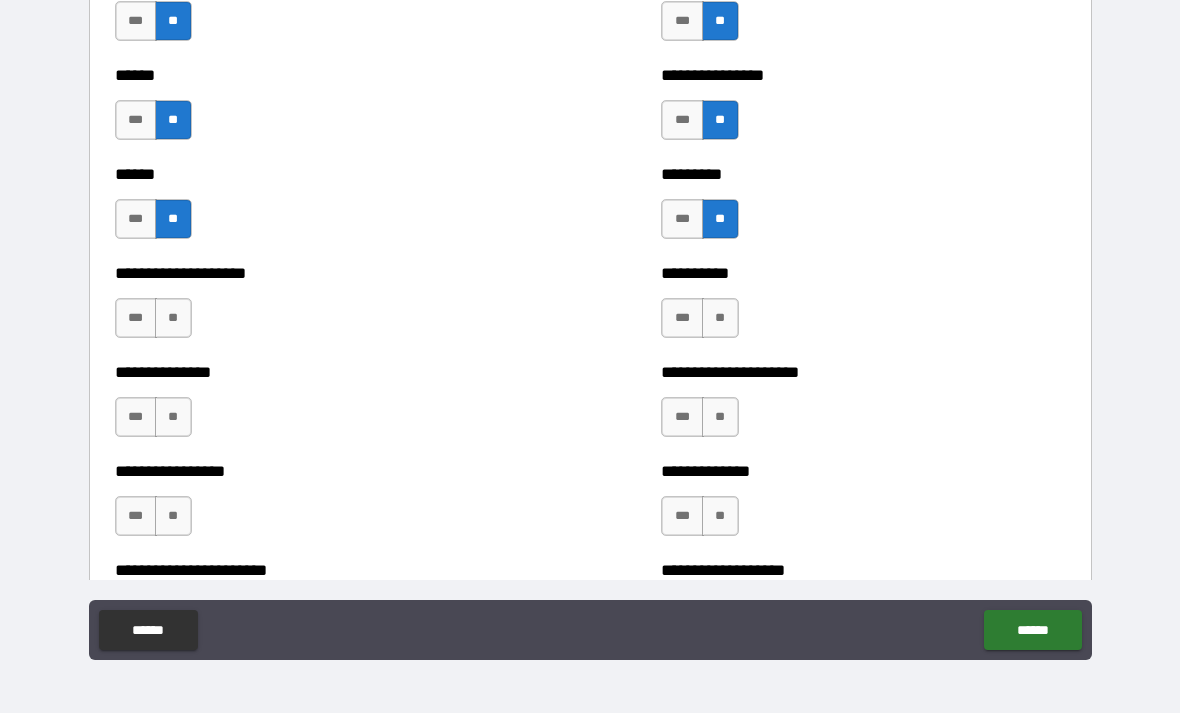 click on "**" at bounding box center (173, 318) 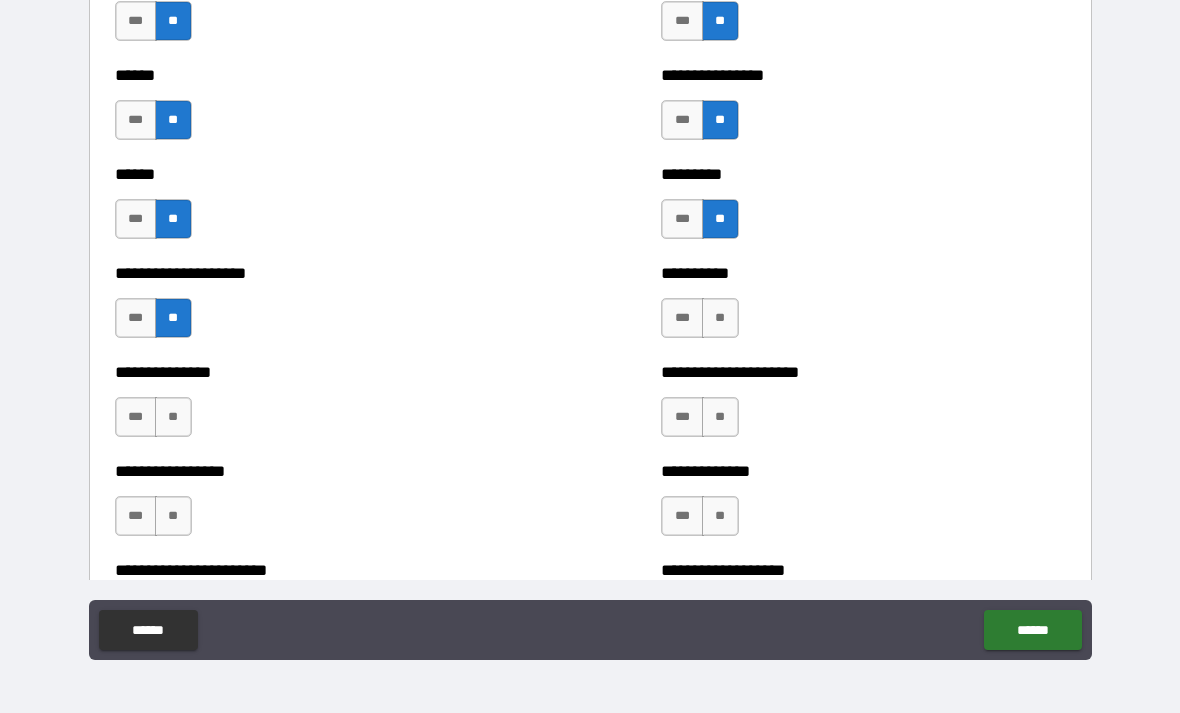 click on "**" at bounding box center [173, 417] 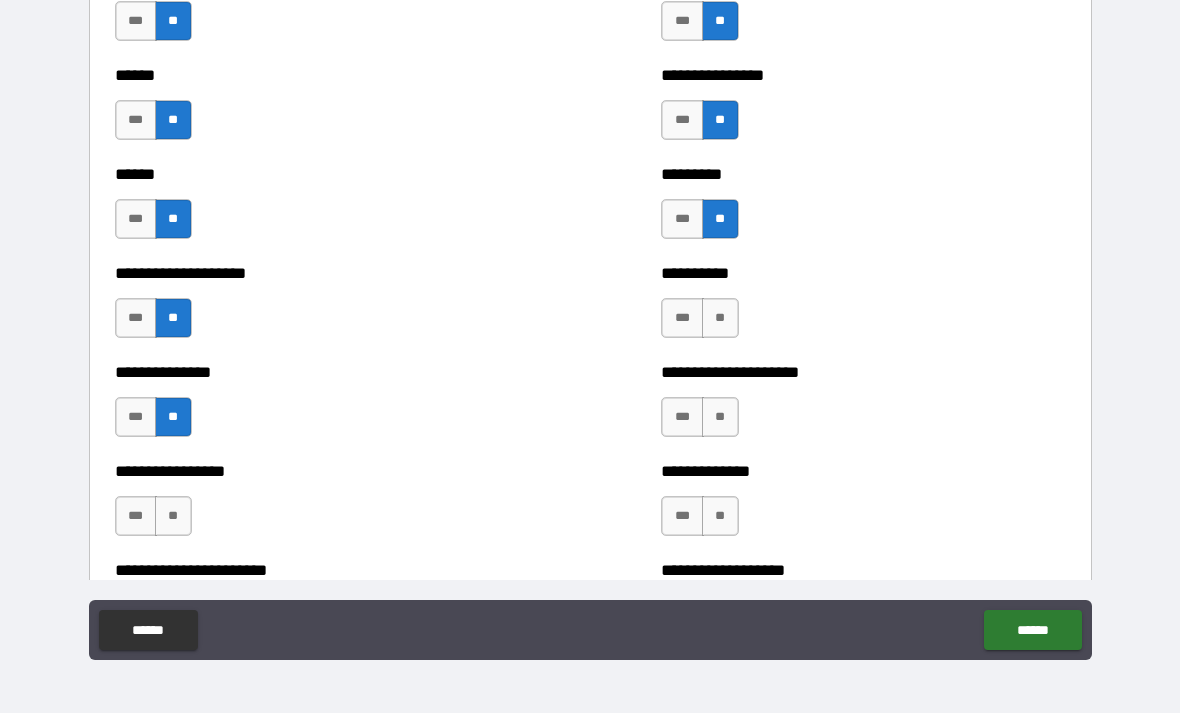 click on "**" at bounding box center (720, 318) 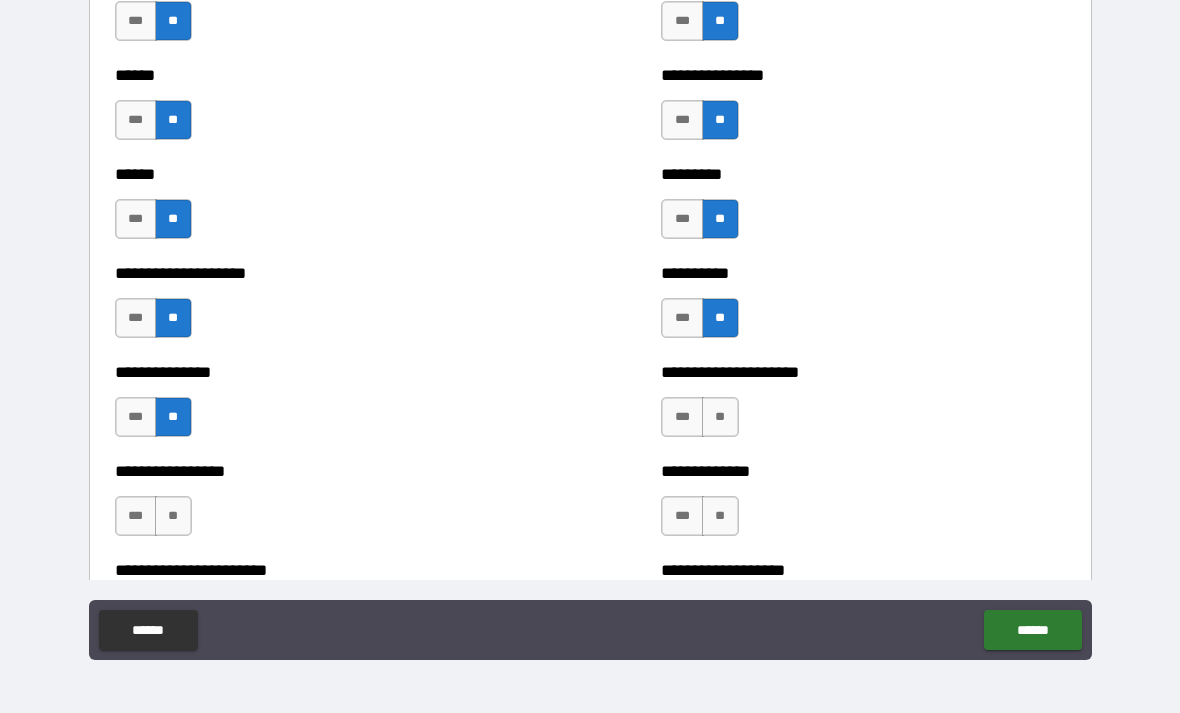 click on "**" at bounding box center [720, 417] 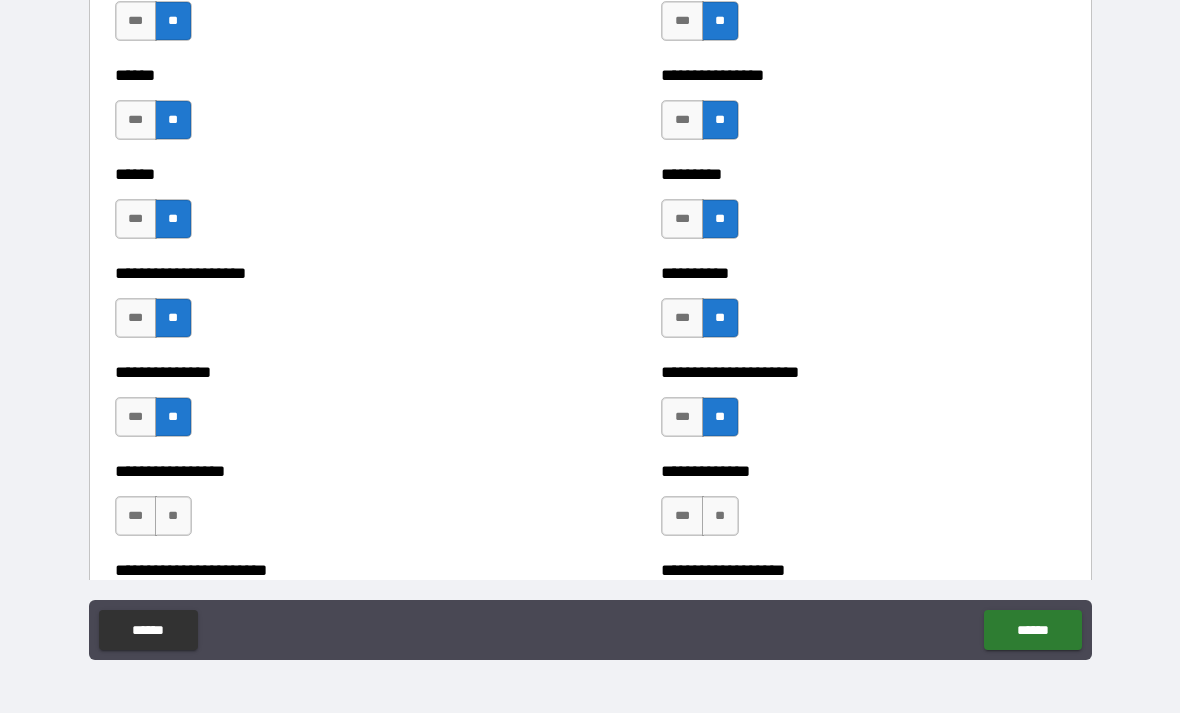 click on "**" at bounding box center (720, 516) 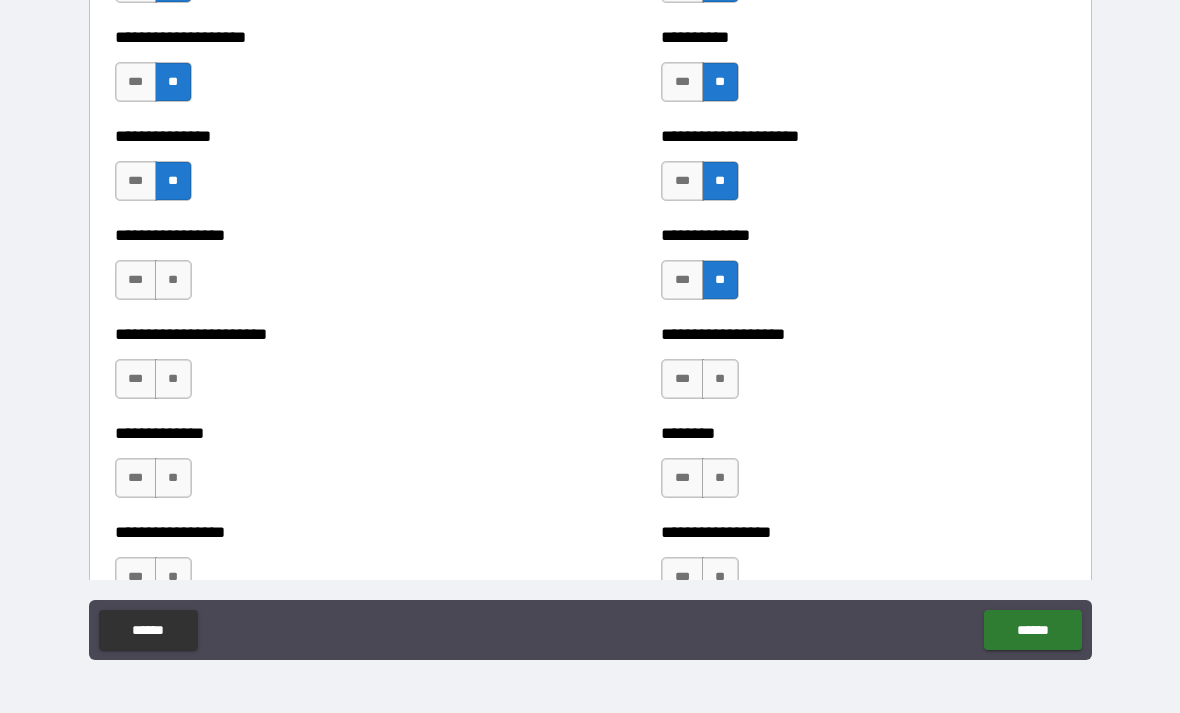 scroll, scrollTop: 3281, scrollLeft: 0, axis: vertical 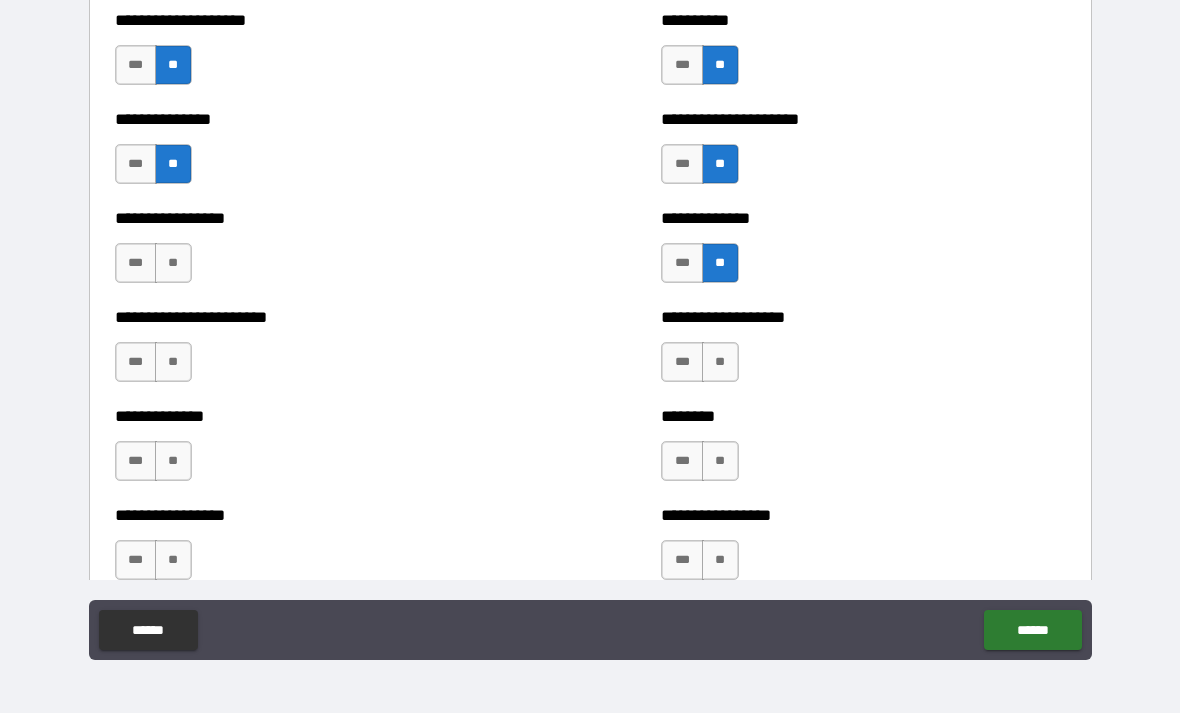 click on "***" at bounding box center [136, 263] 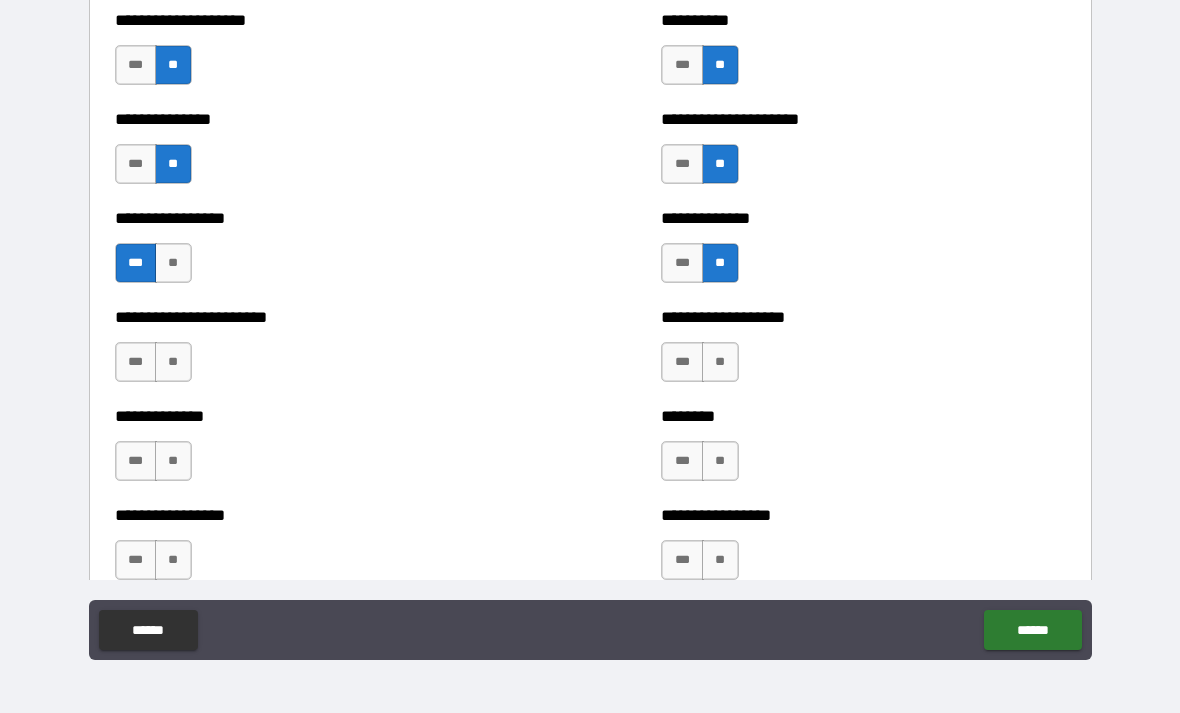 click on "**" at bounding box center (173, 362) 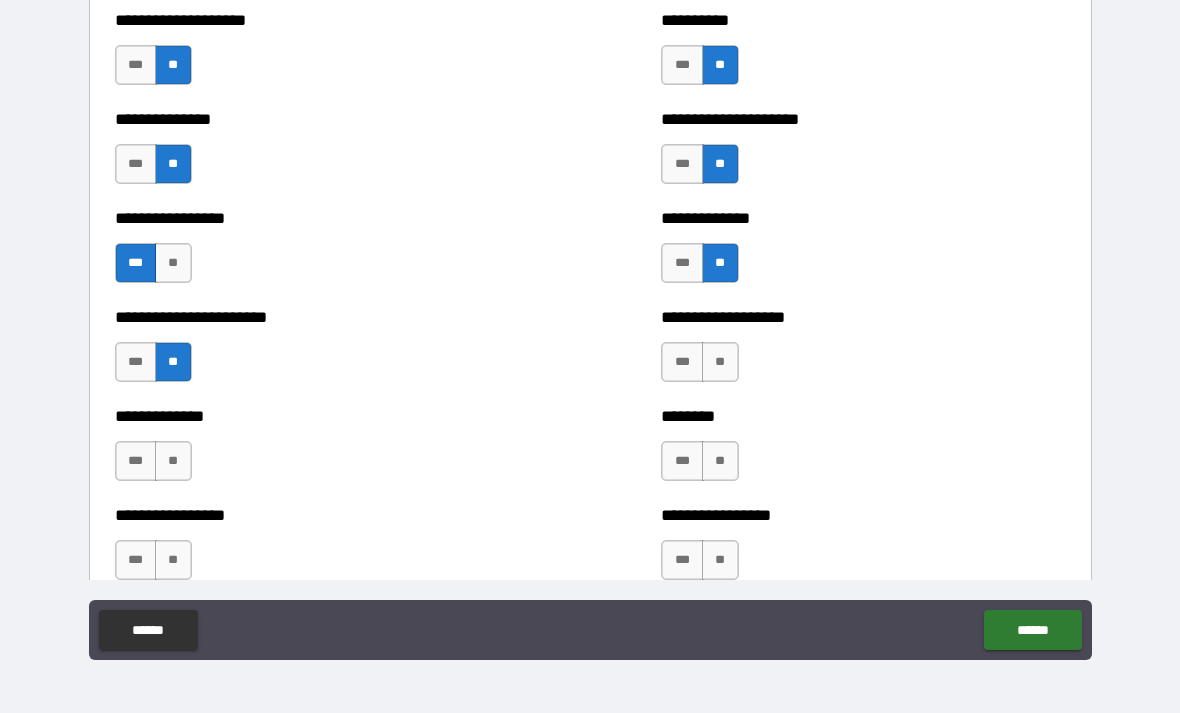 click on "**" at bounding box center (173, 461) 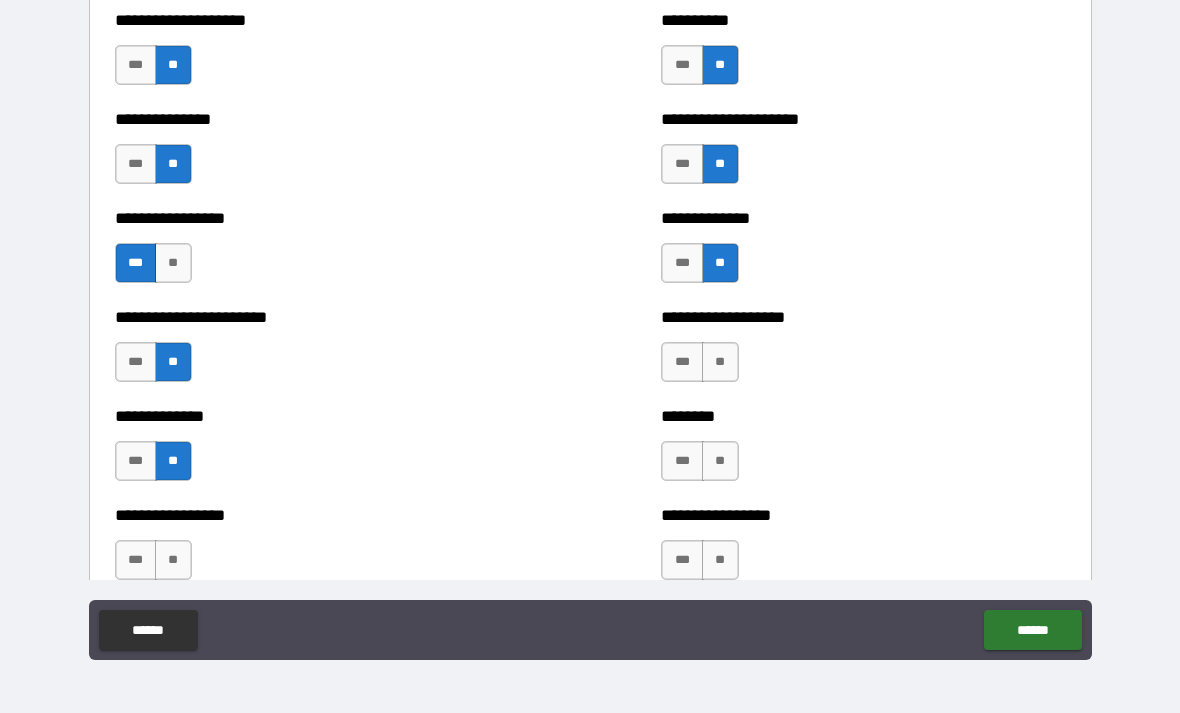 click on "**" at bounding box center [173, 560] 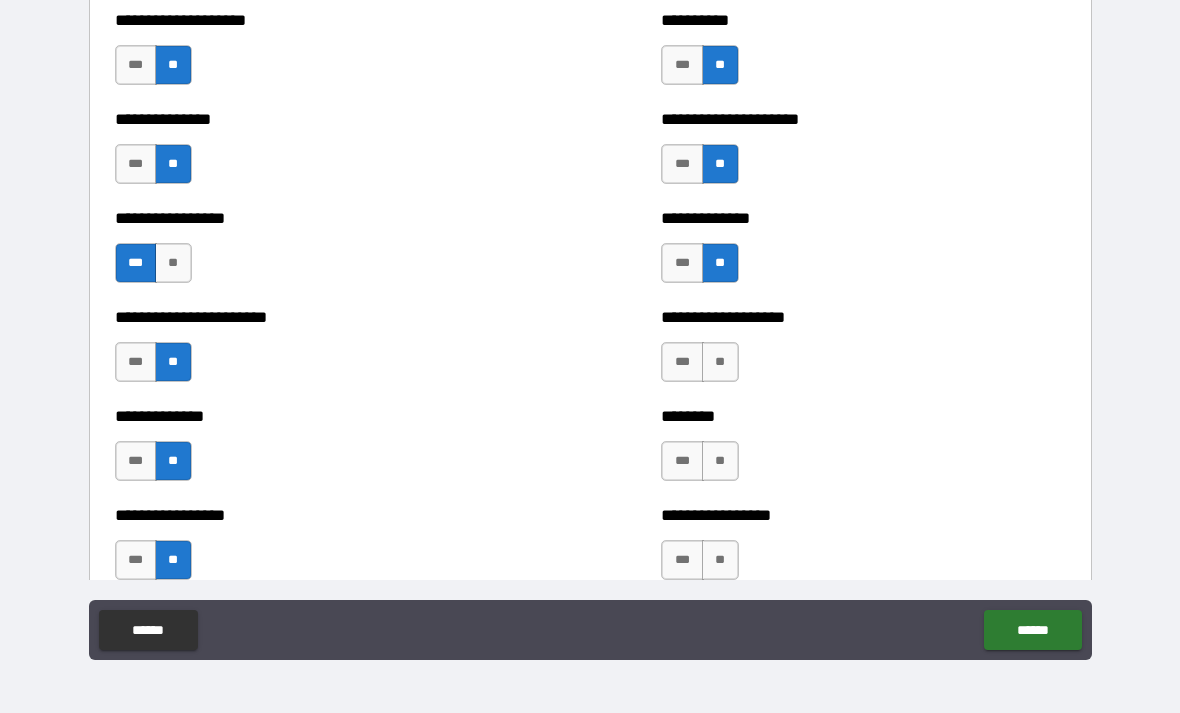 click on "**" at bounding box center [720, 362] 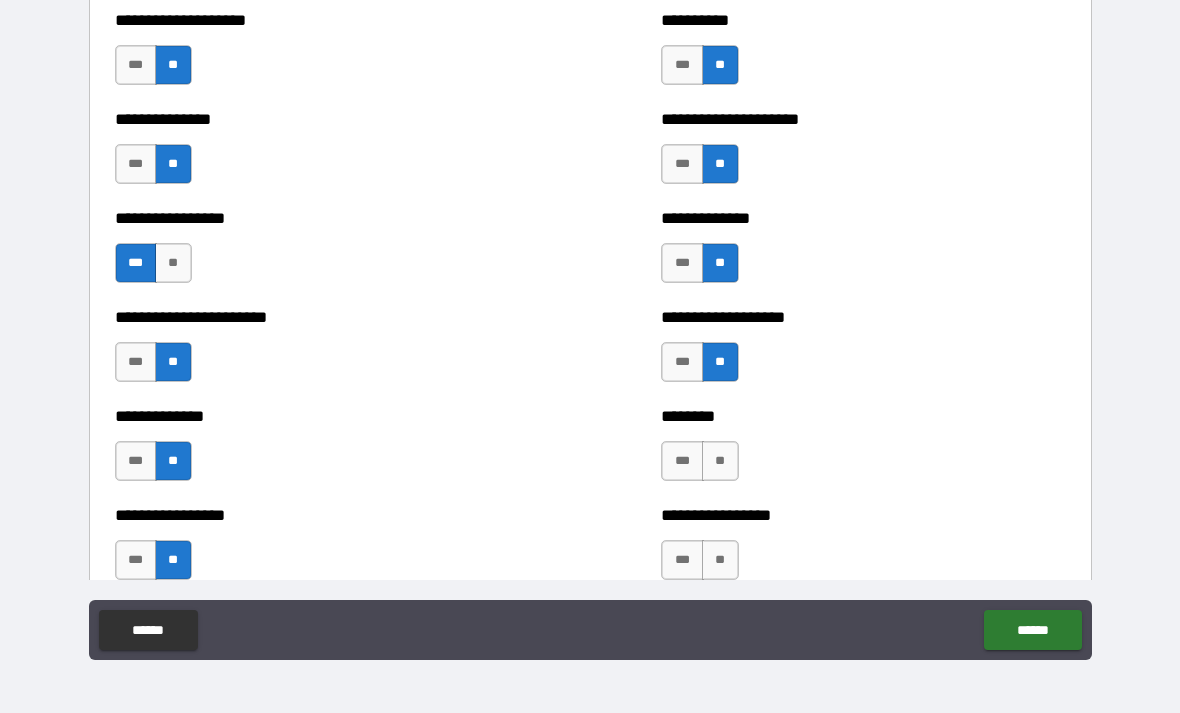 click on "**" at bounding box center (720, 461) 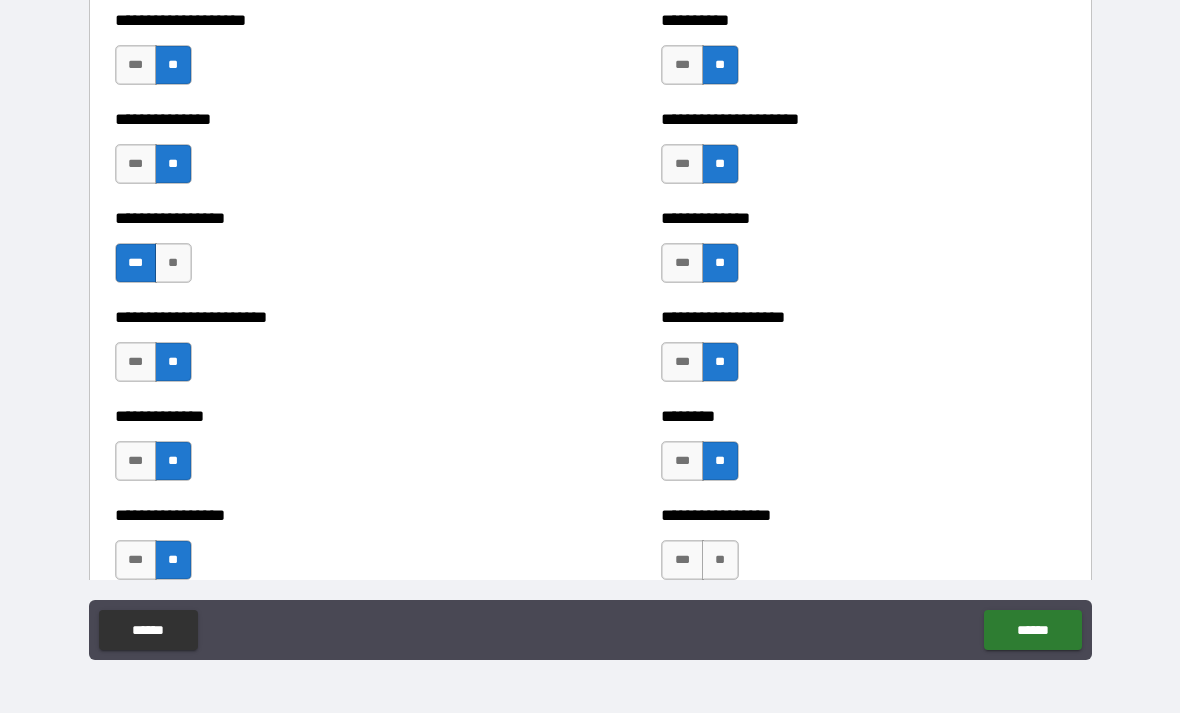 click on "**********" at bounding box center [863, 550] 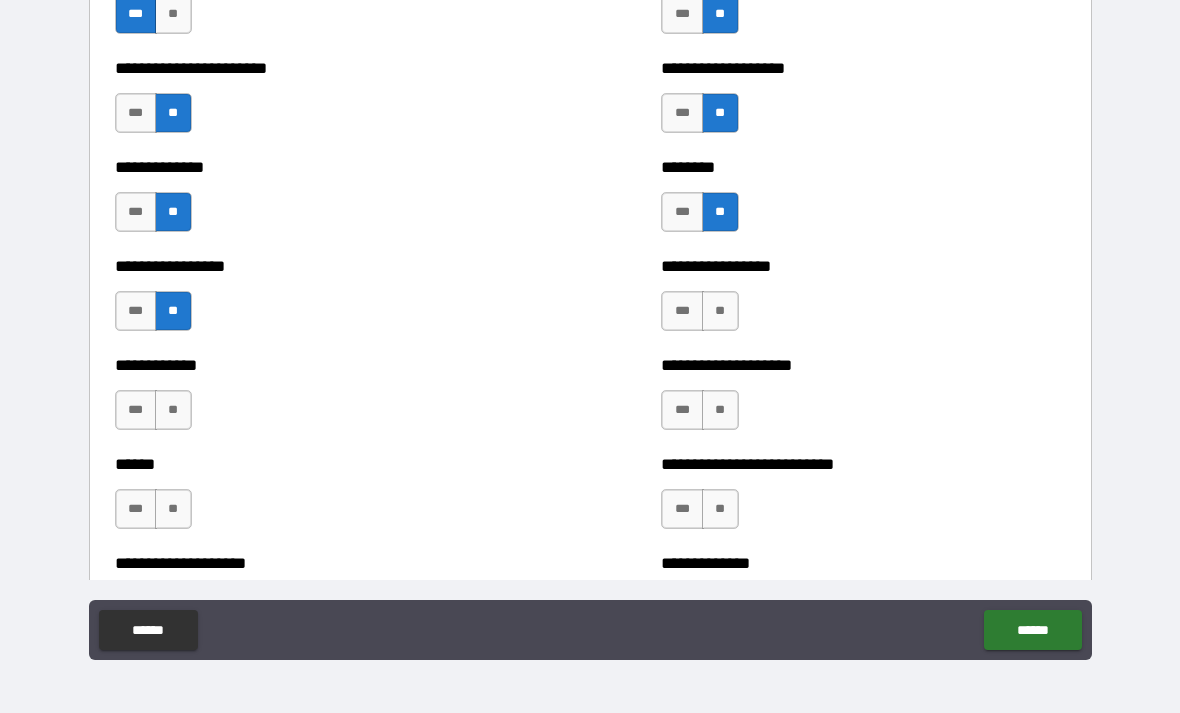 scroll, scrollTop: 3533, scrollLeft: 0, axis: vertical 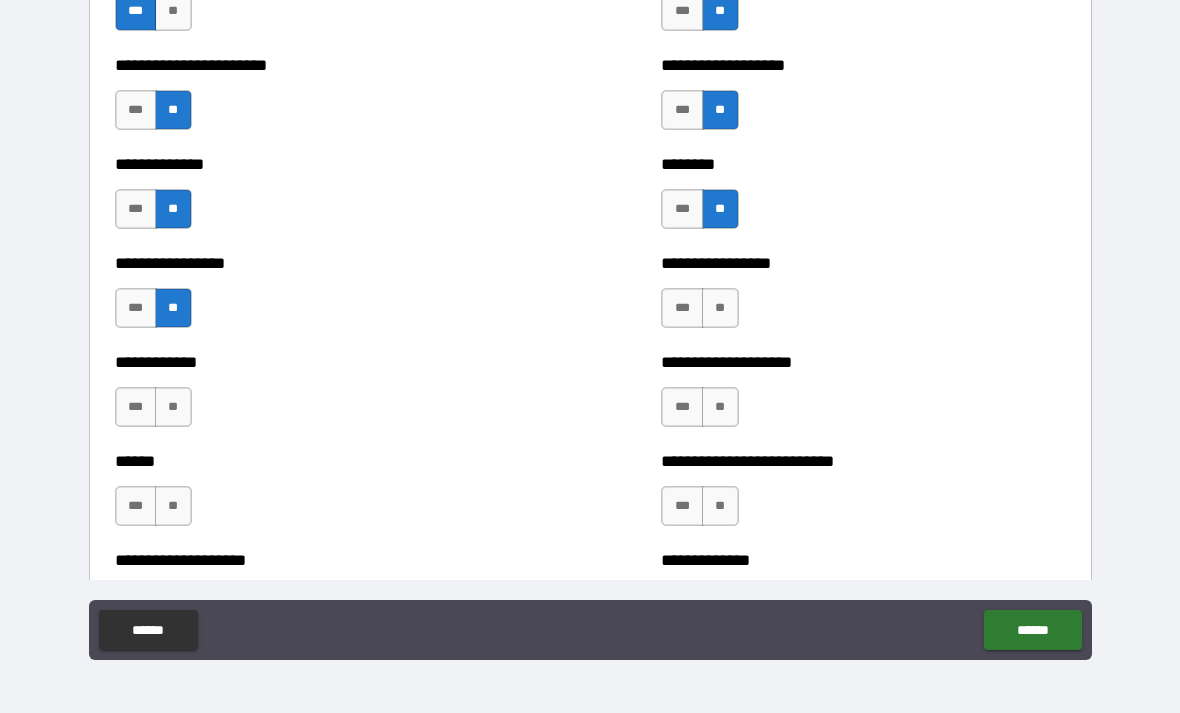click on "**" at bounding box center [720, 308] 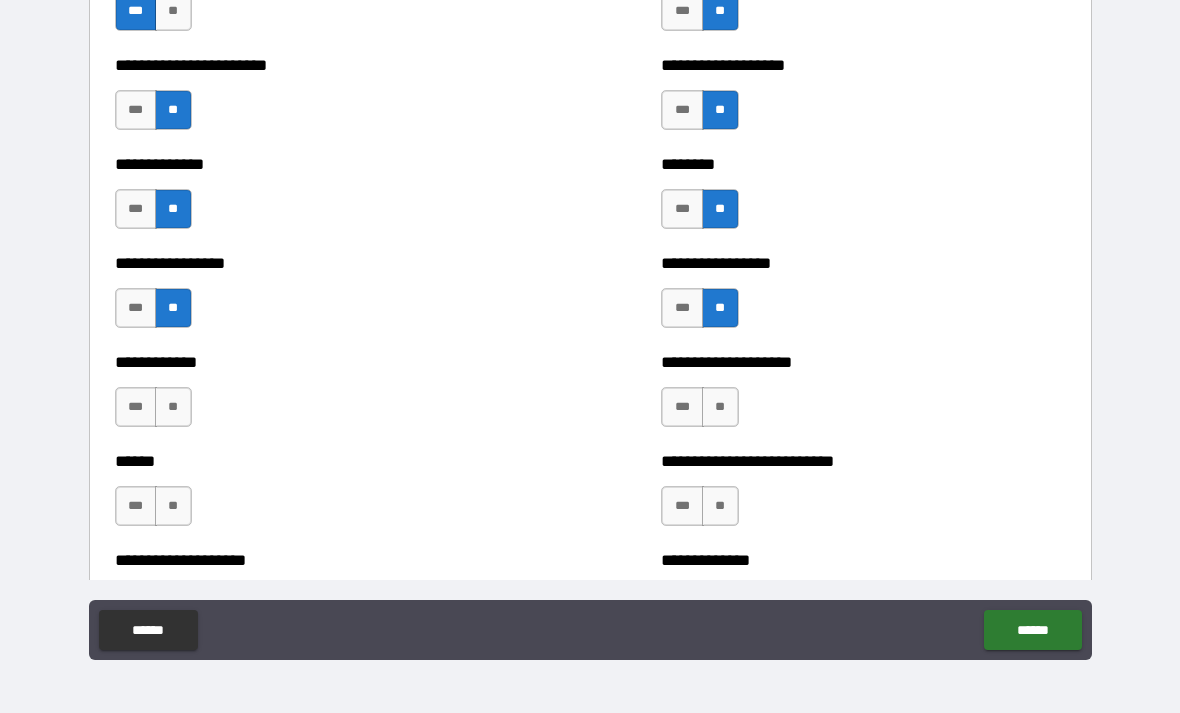 click on "**" at bounding box center (720, 407) 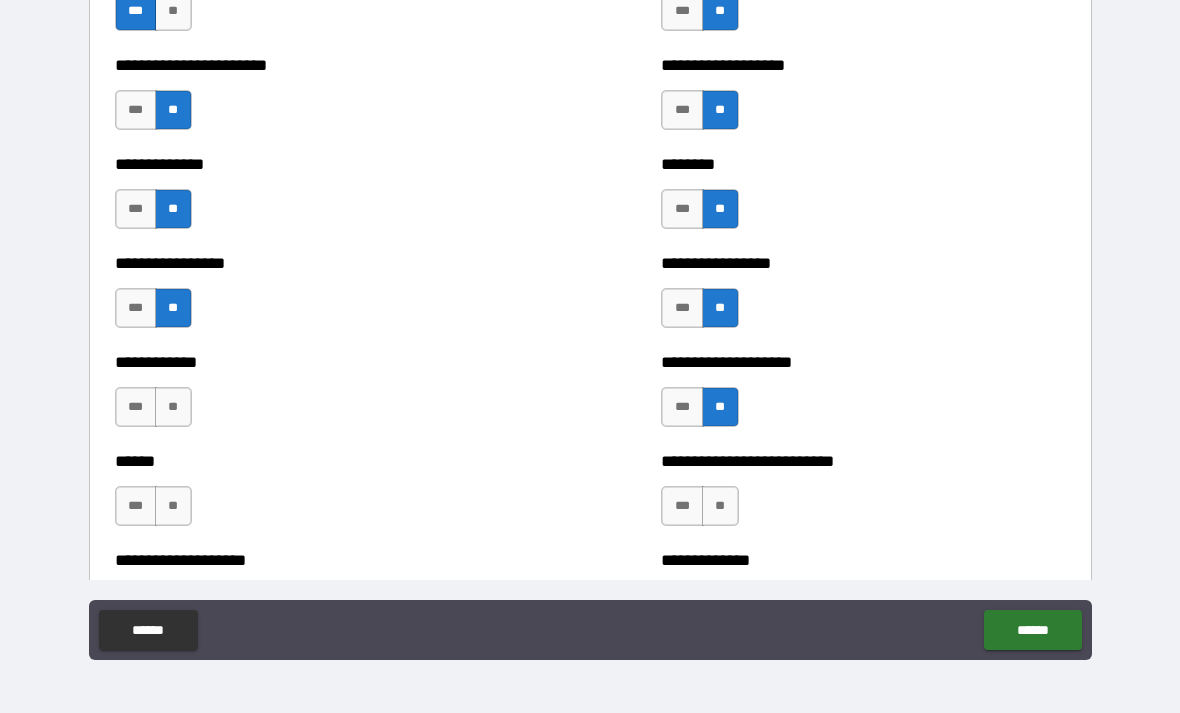 click on "**" at bounding box center [173, 407] 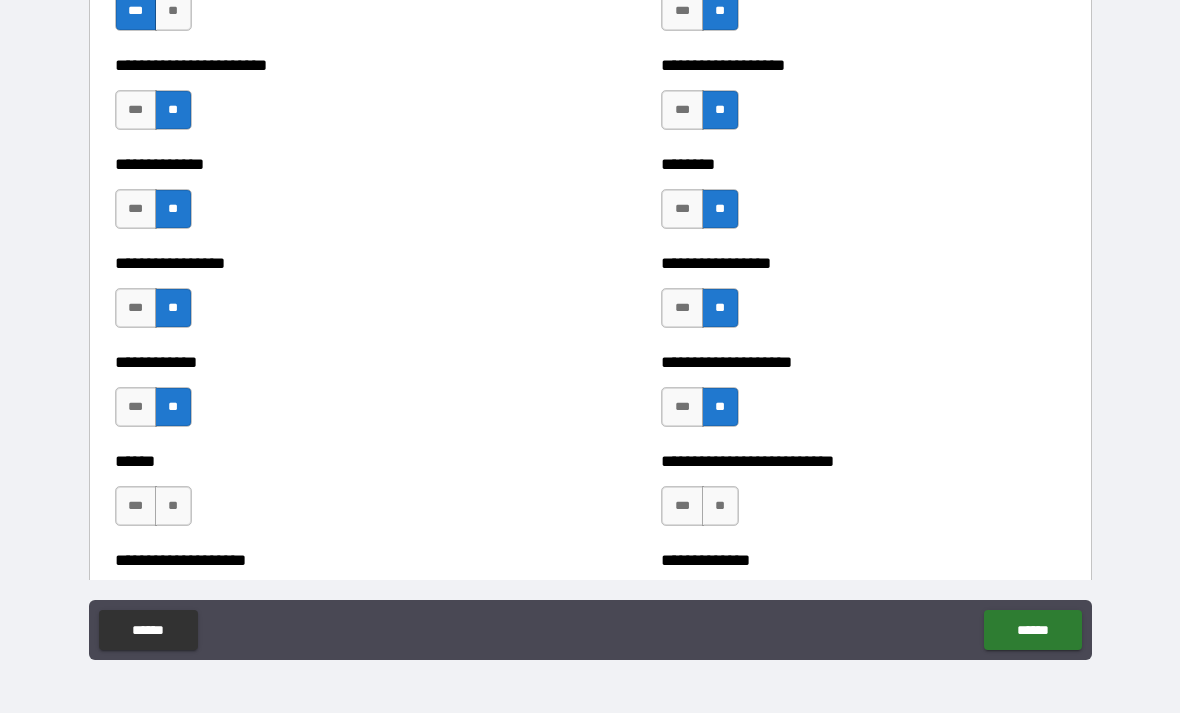 click on "**" at bounding box center [173, 506] 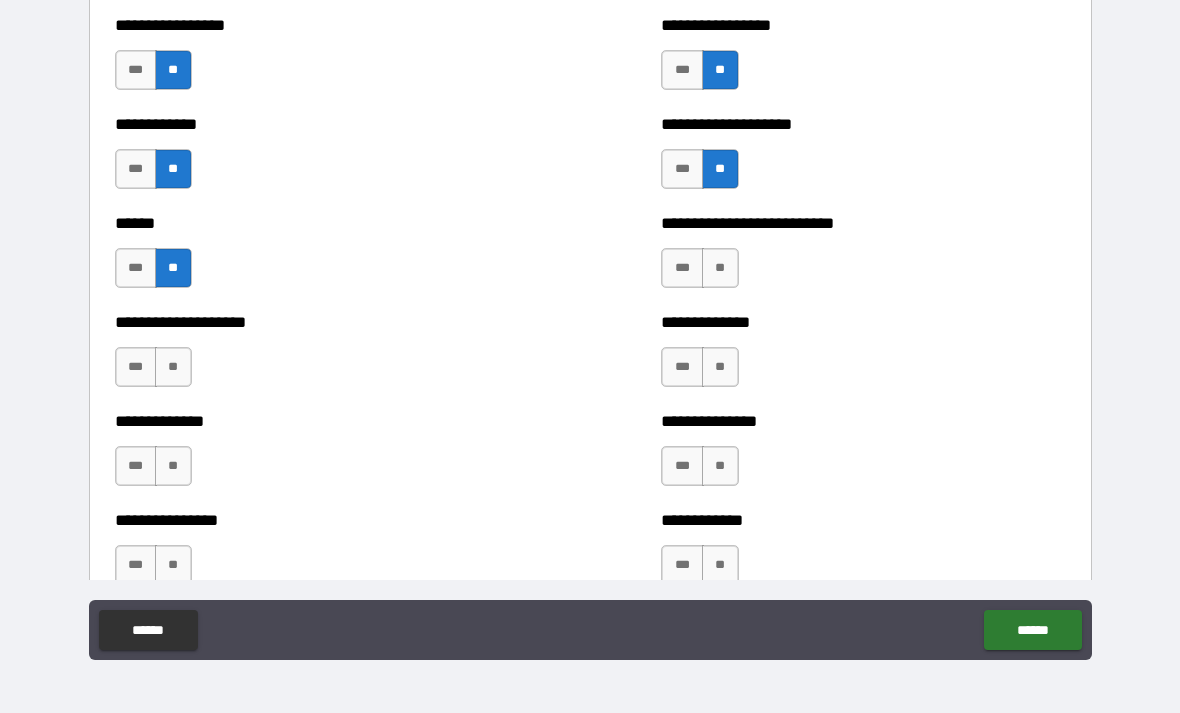 scroll, scrollTop: 3770, scrollLeft: 0, axis: vertical 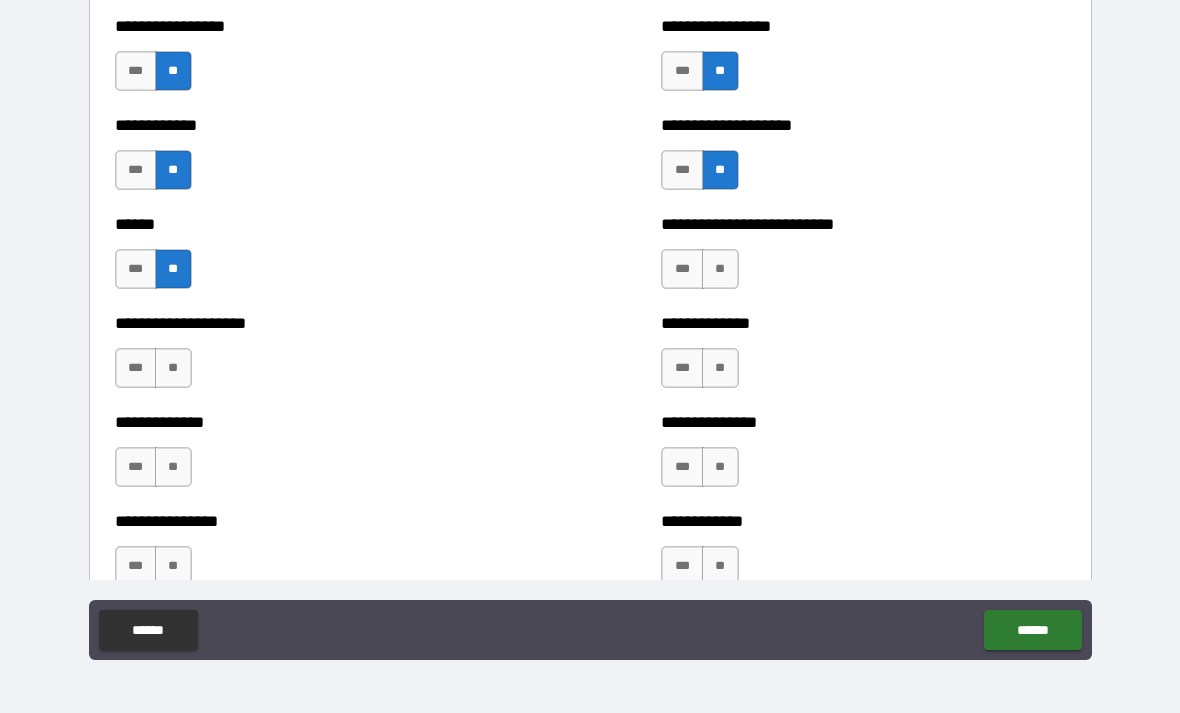 click on "**" at bounding box center [720, 269] 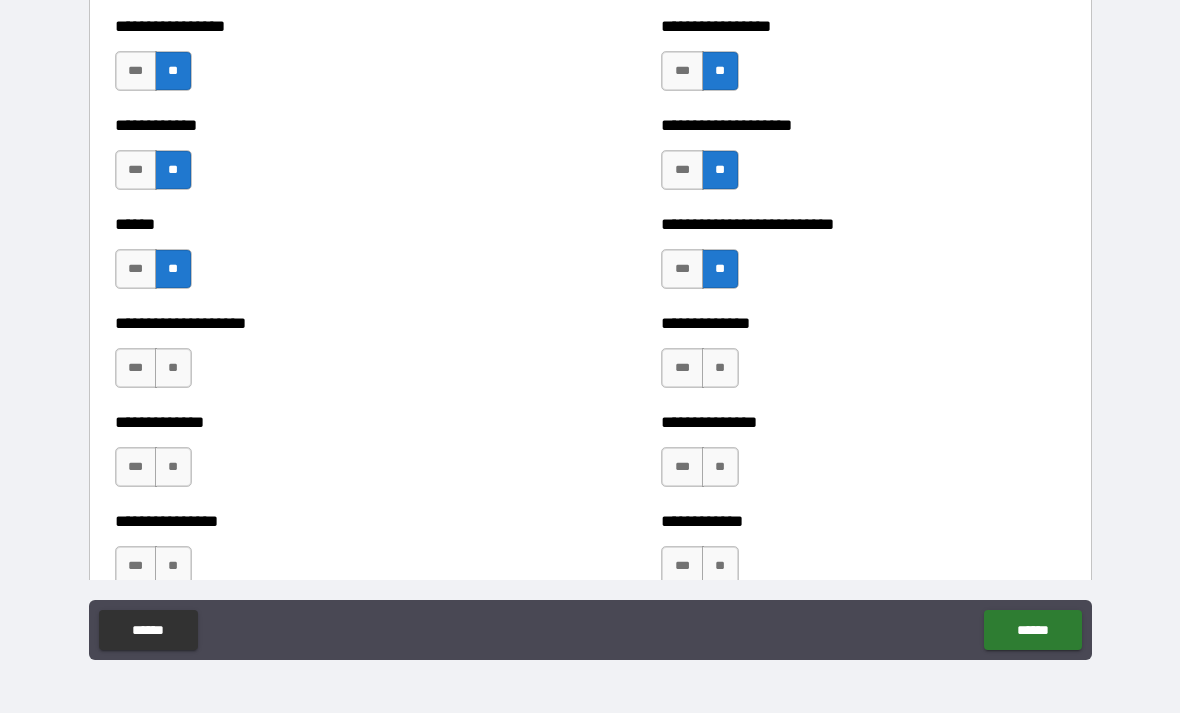 click on "**" at bounding box center (720, 368) 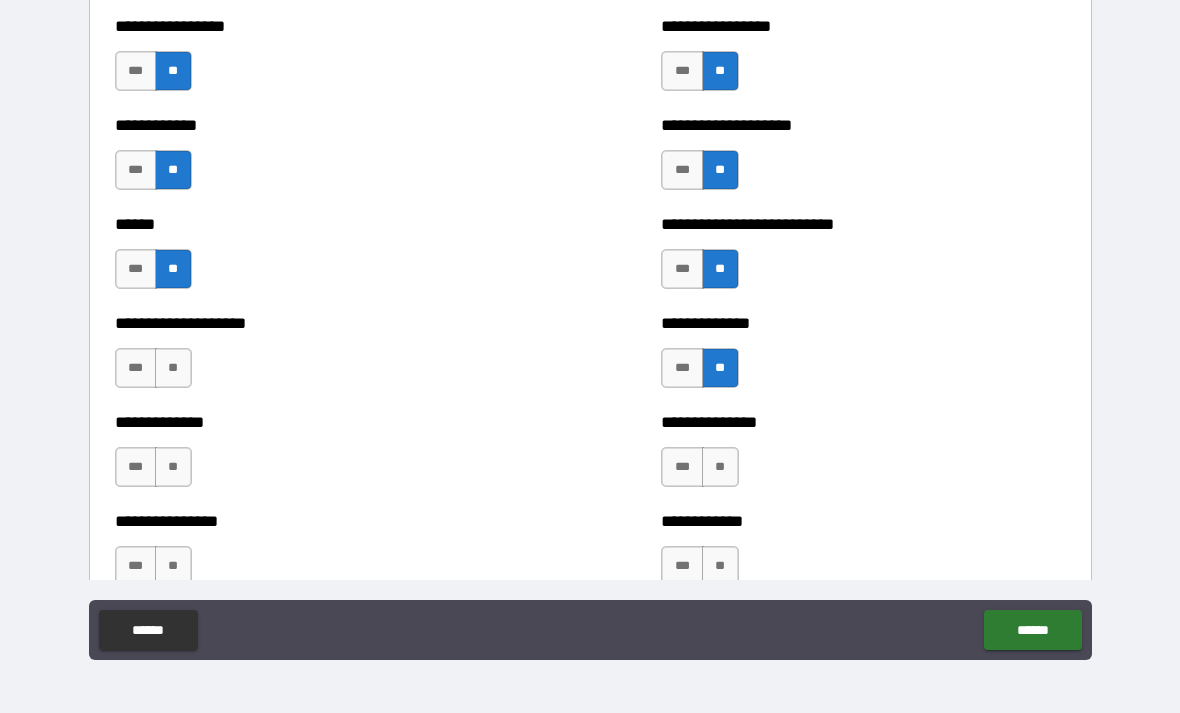 click on "**" at bounding box center [720, 467] 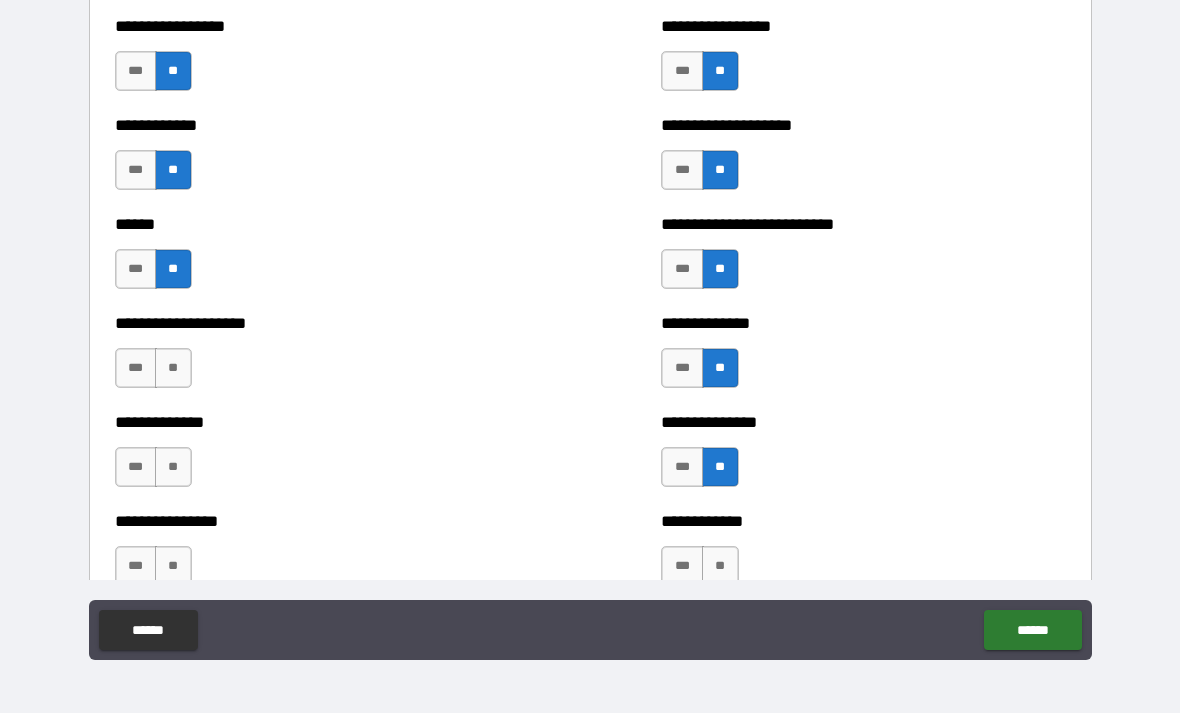 click on "**" at bounding box center [720, 566] 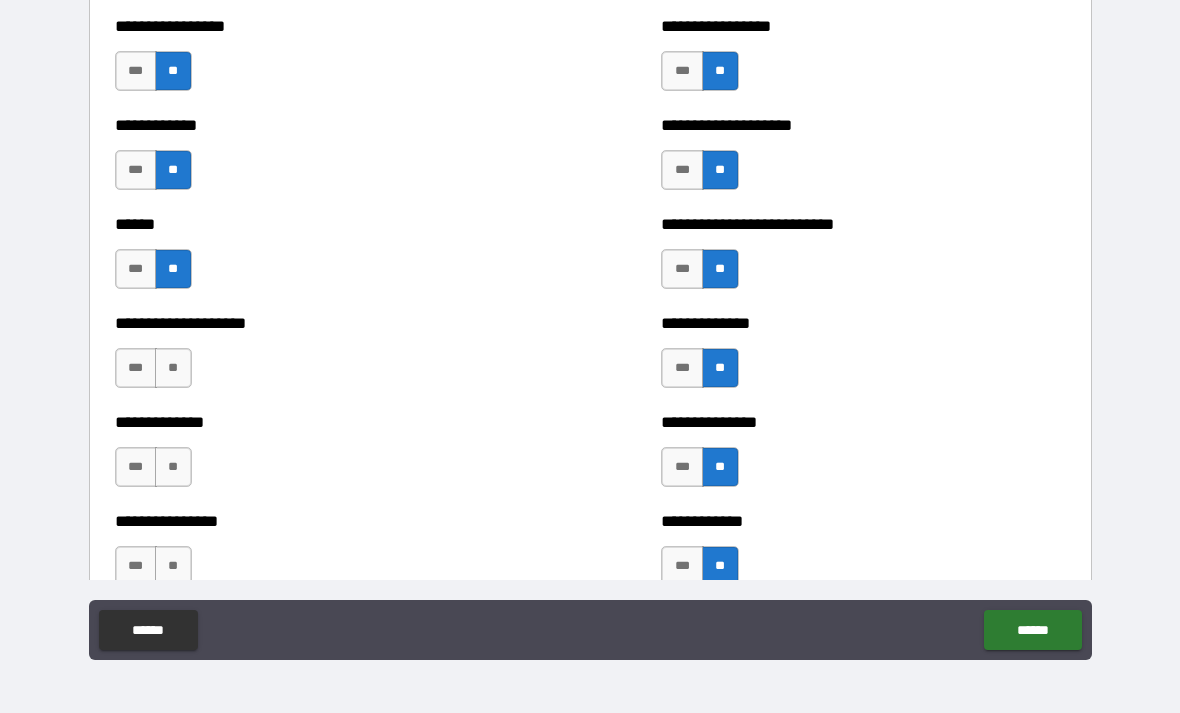 click on "**" at bounding box center [173, 566] 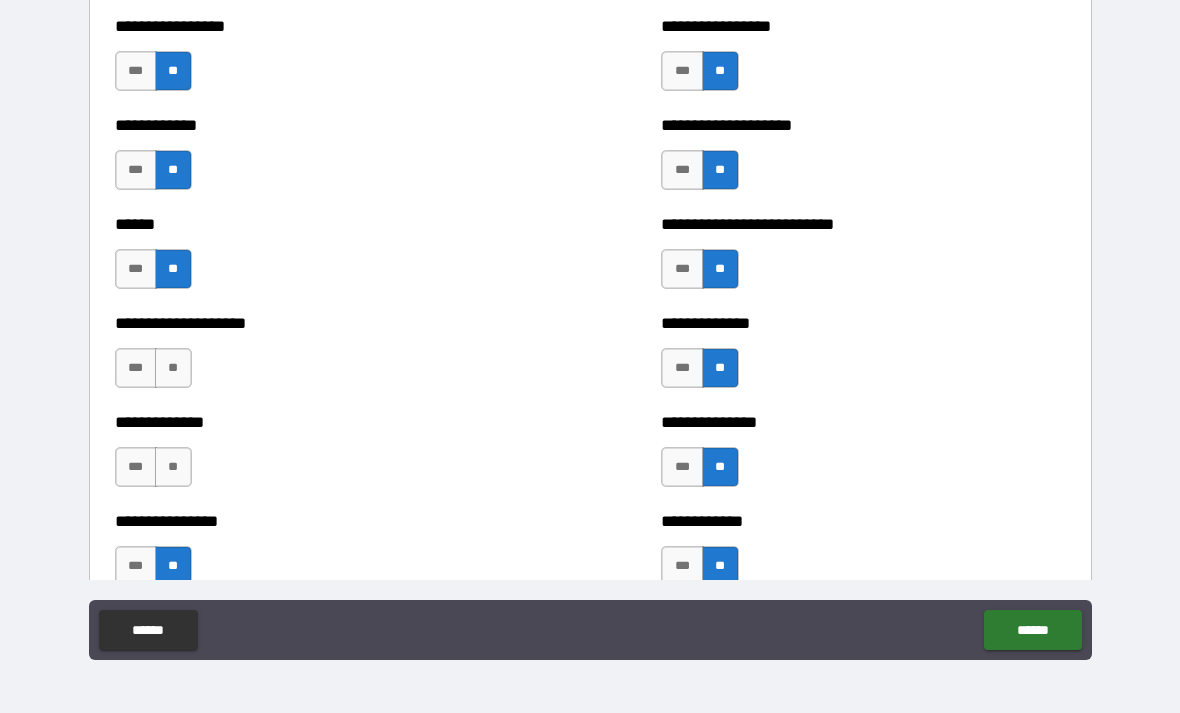 click on "**" at bounding box center (173, 467) 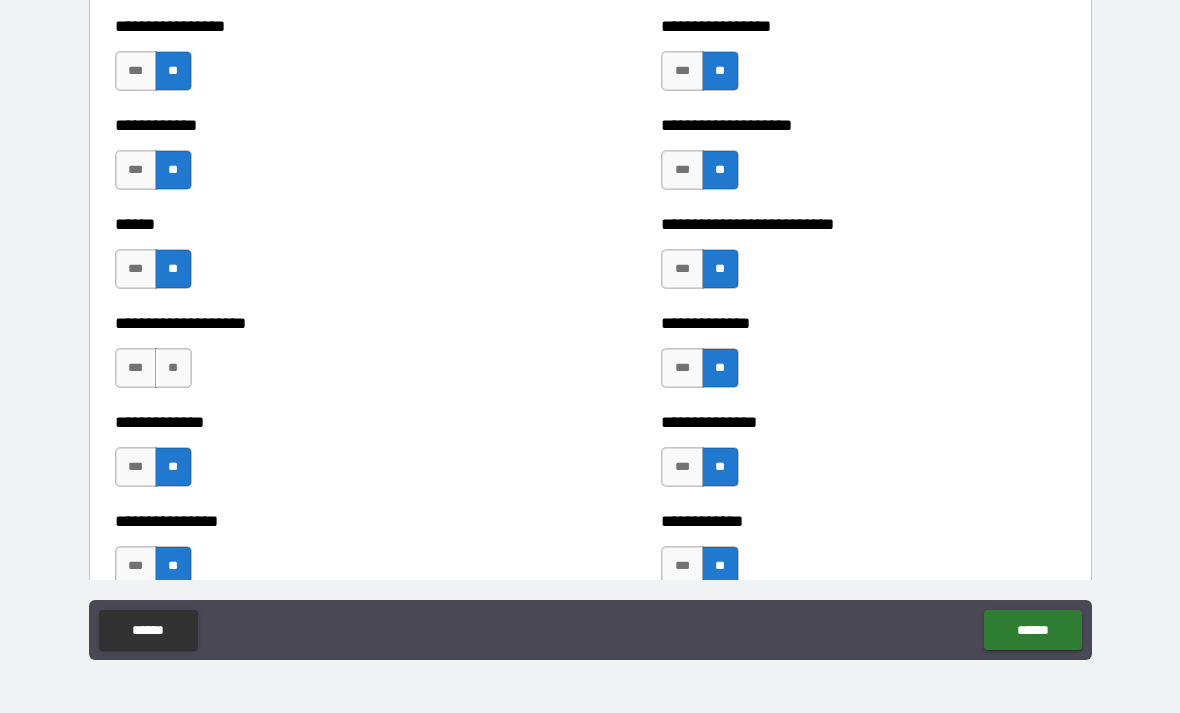 click on "**" at bounding box center [173, 368] 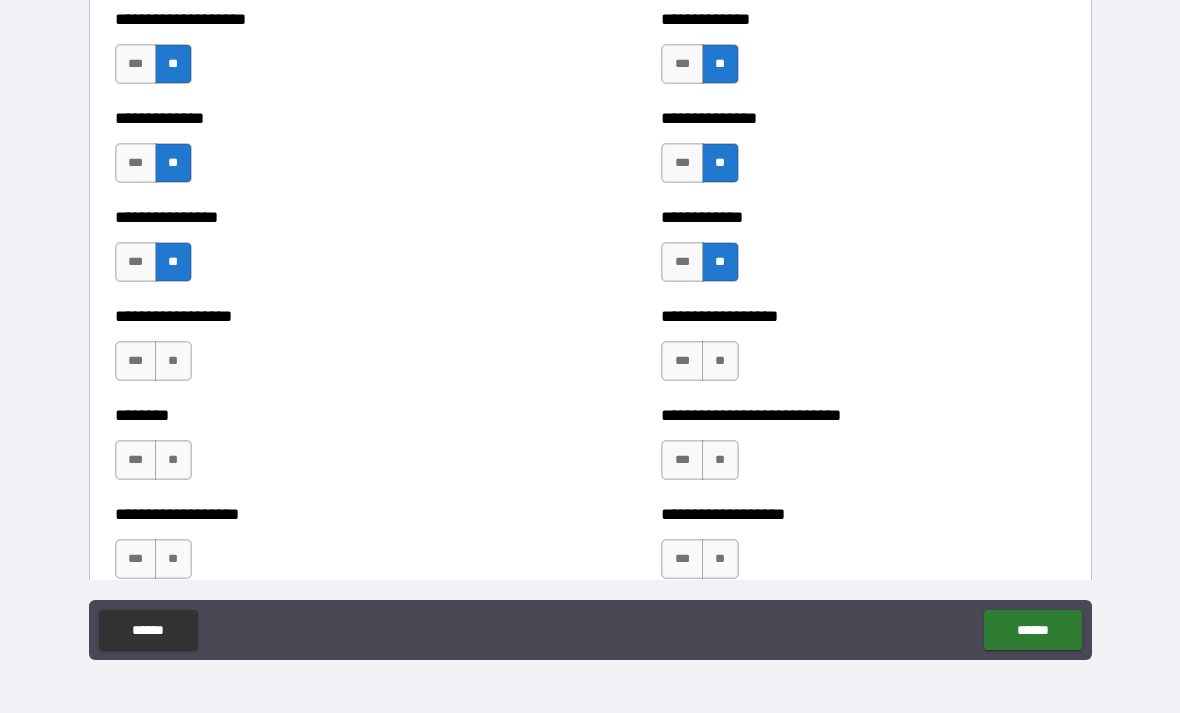 scroll, scrollTop: 4080, scrollLeft: 0, axis: vertical 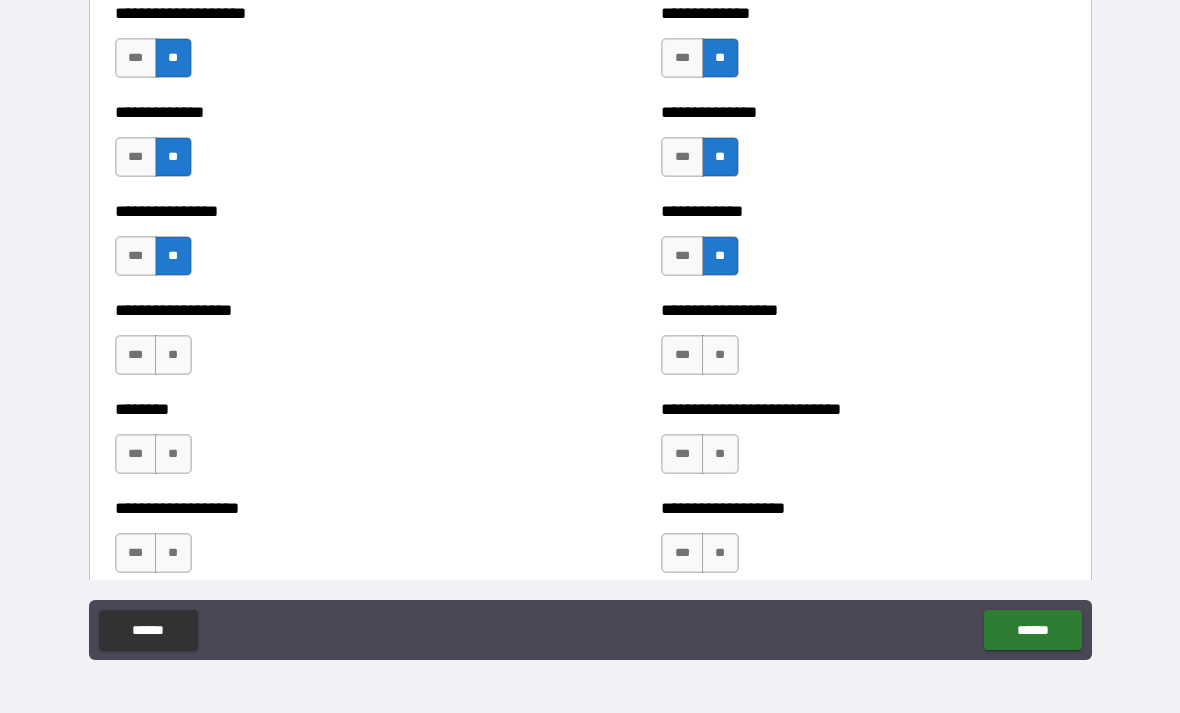 click on "**" at bounding box center (173, 355) 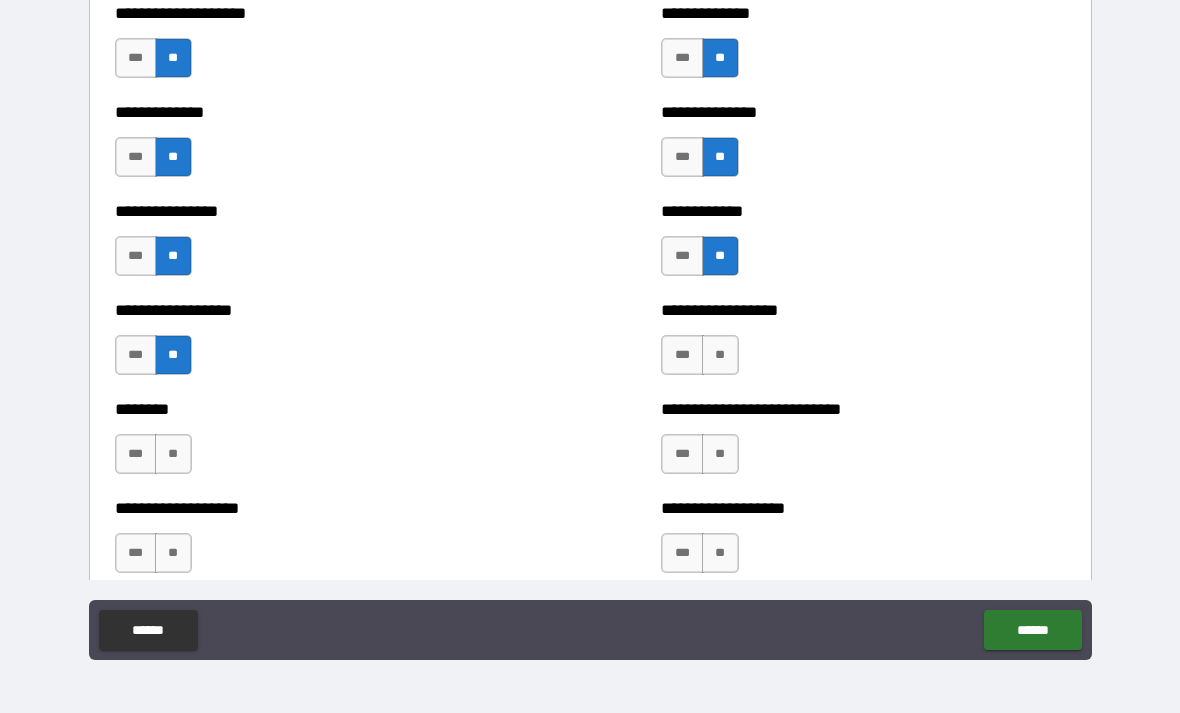 click on "**" at bounding box center [173, 454] 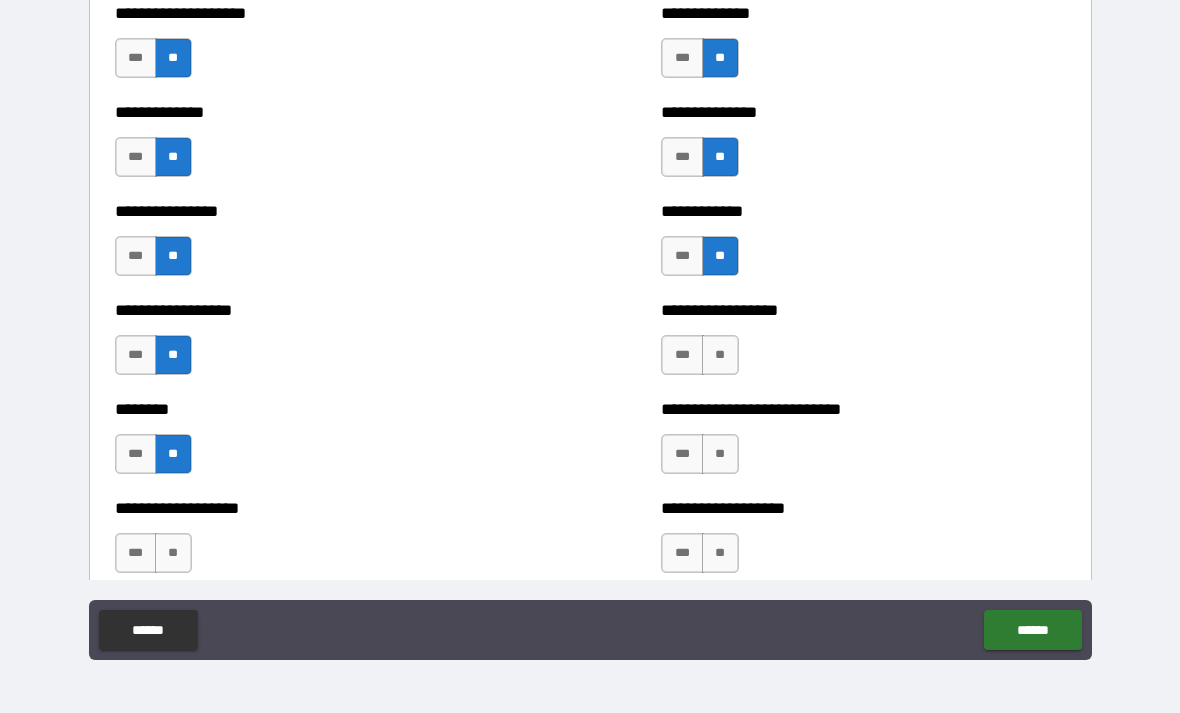 click on "**" at bounding box center (173, 553) 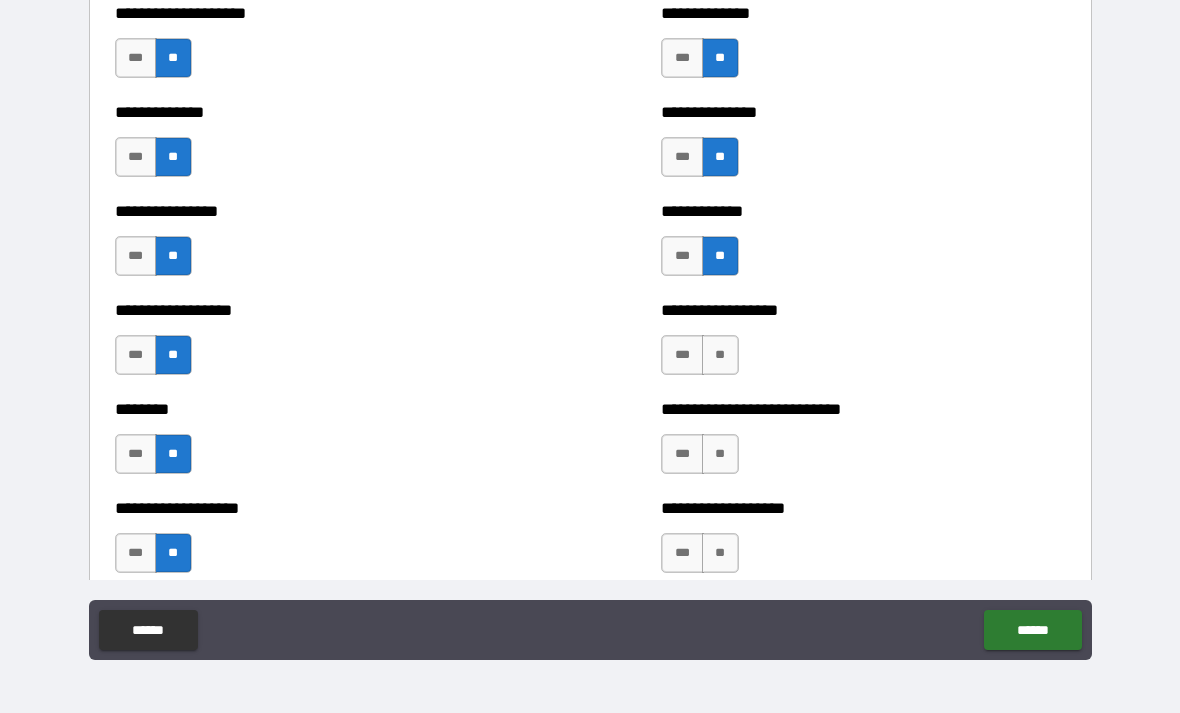 click on "**" at bounding box center (720, 355) 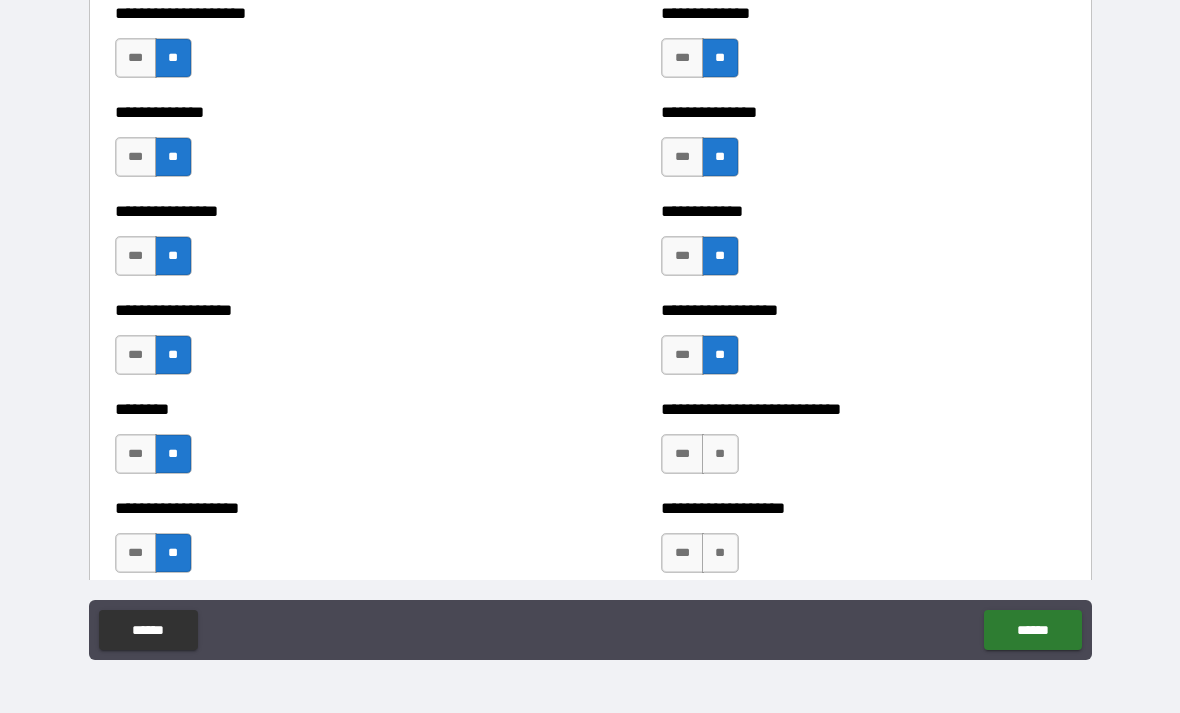 click on "**" at bounding box center (720, 454) 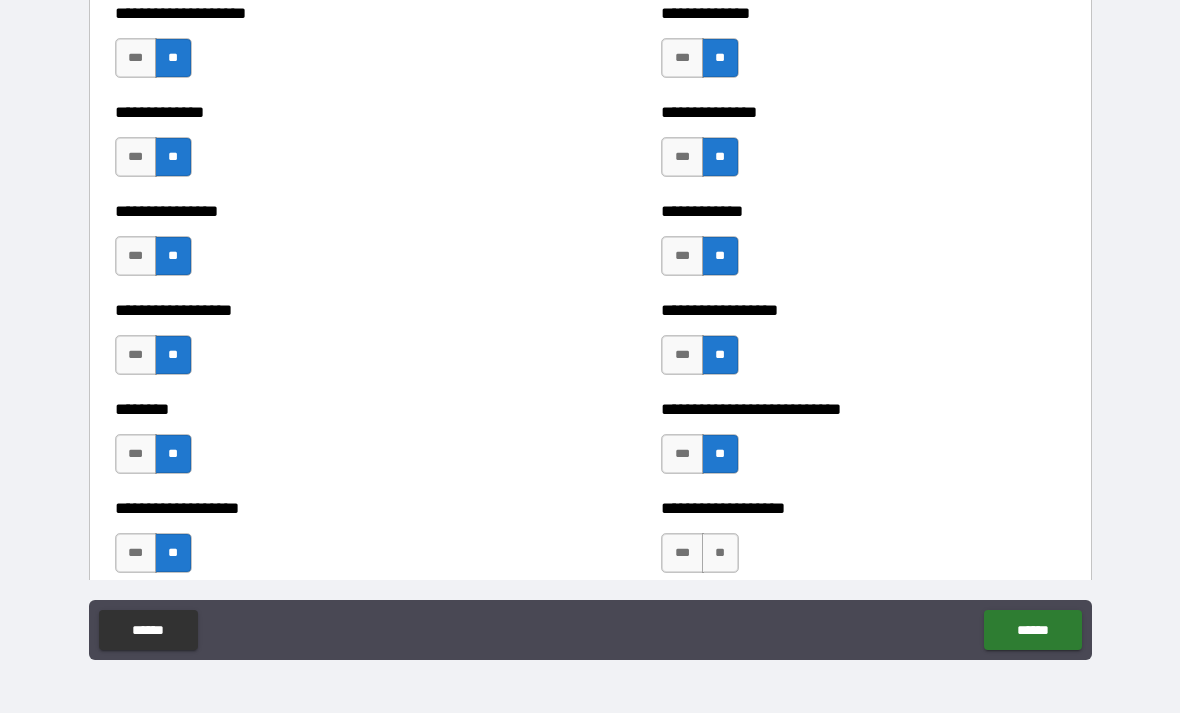 click on "**" at bounding box center [720, 553] 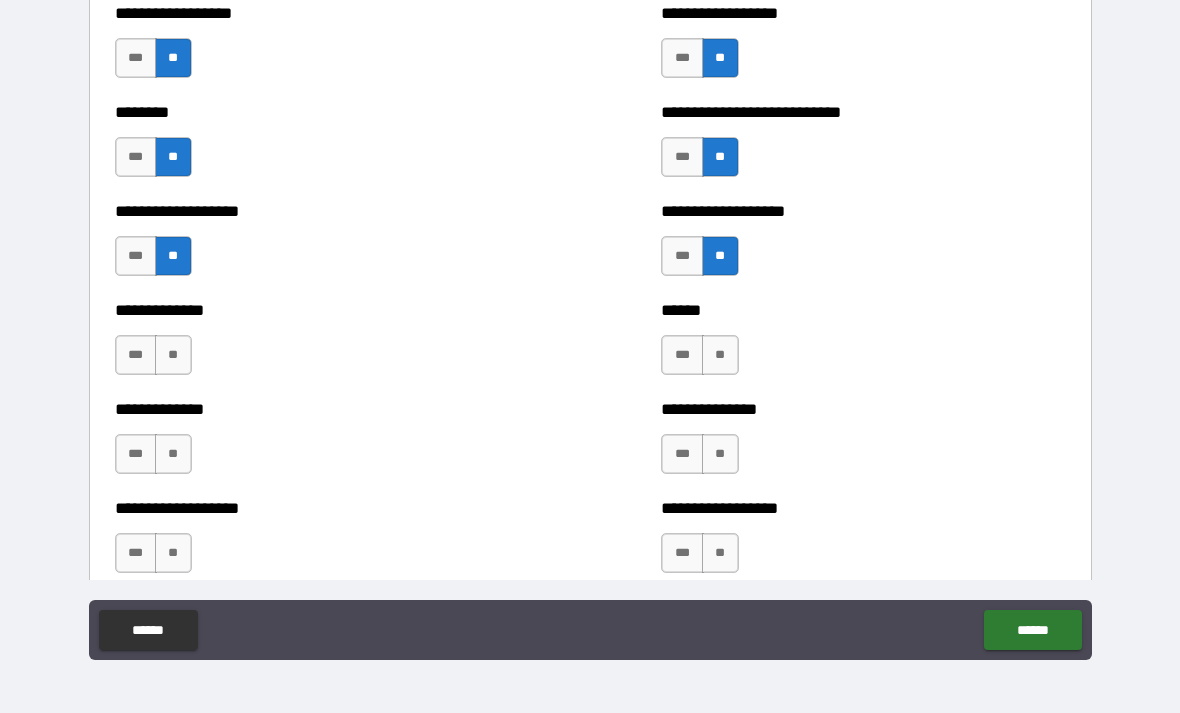 scroll, scrollTop: 4378, scrollLeft: 0, axis: vertical 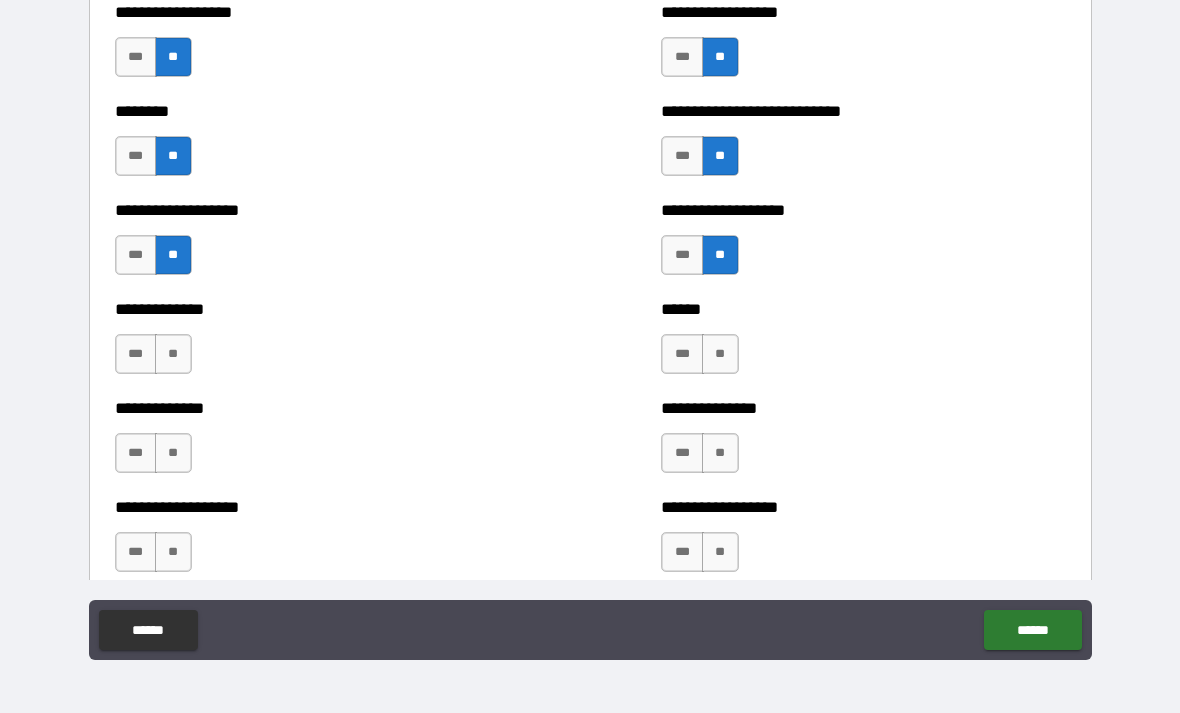 click on "**" at bounding box center [173, 354] 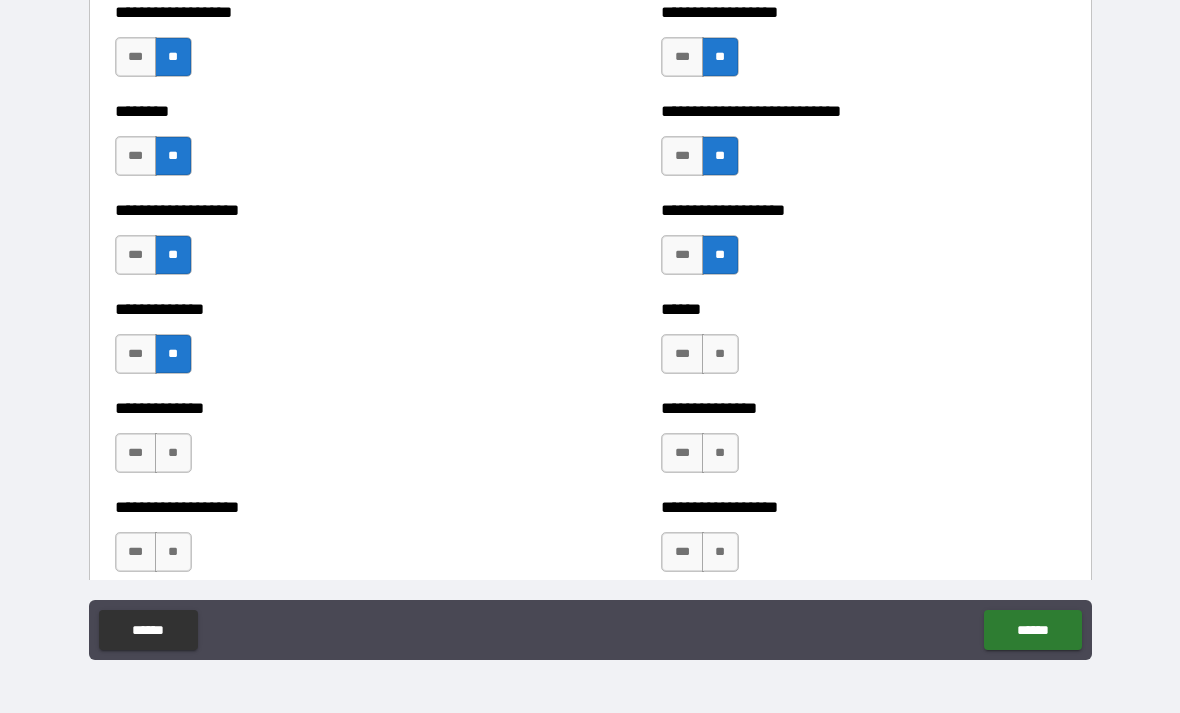 click on "**" at bounding box center (173, 453) 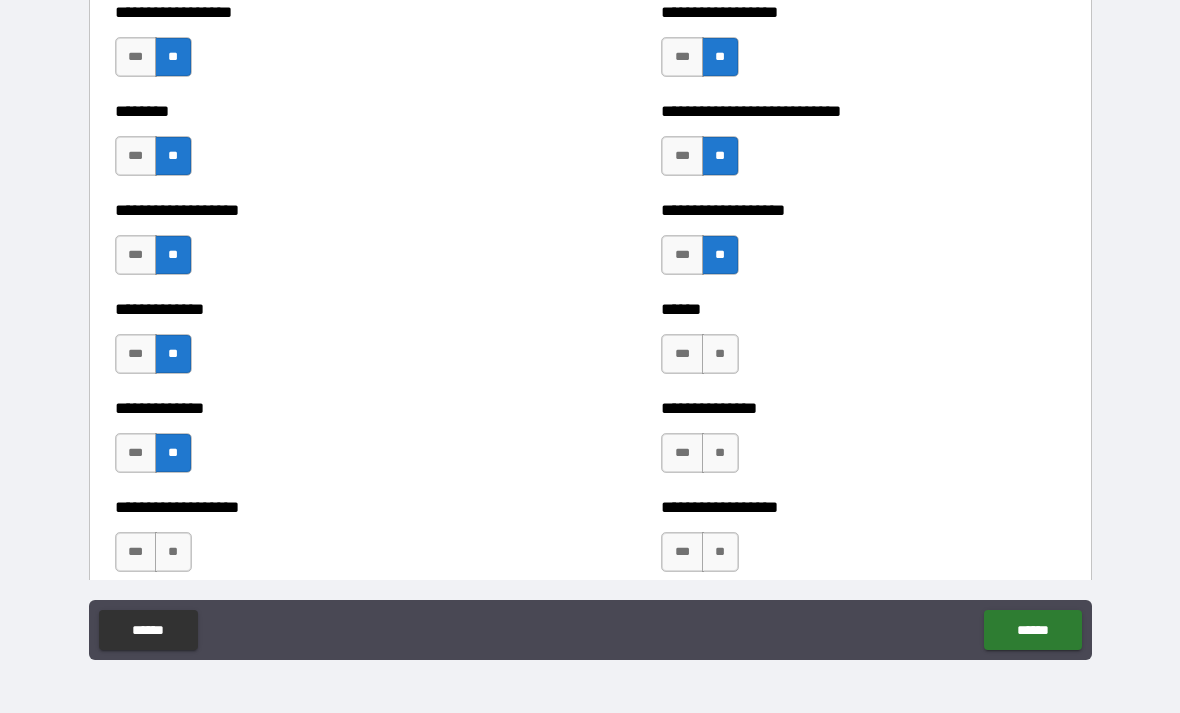 click on "***" at bounding box center (136, 453) 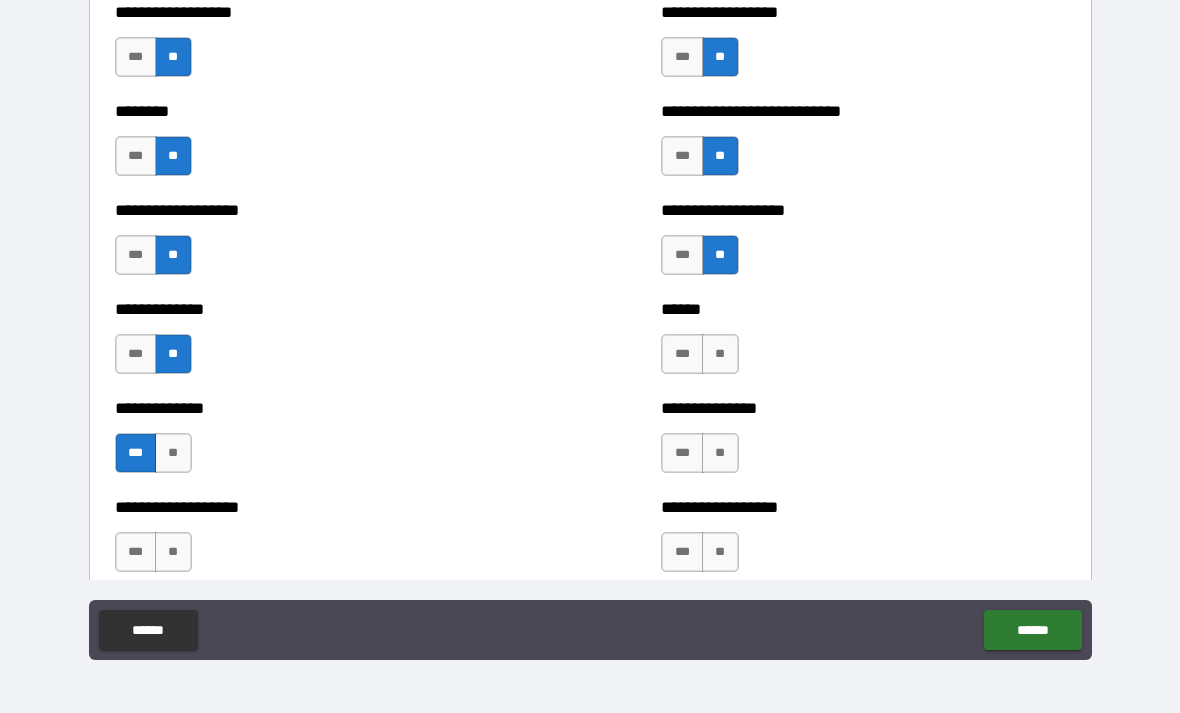 click on "**" at bounding box center [173, 552] 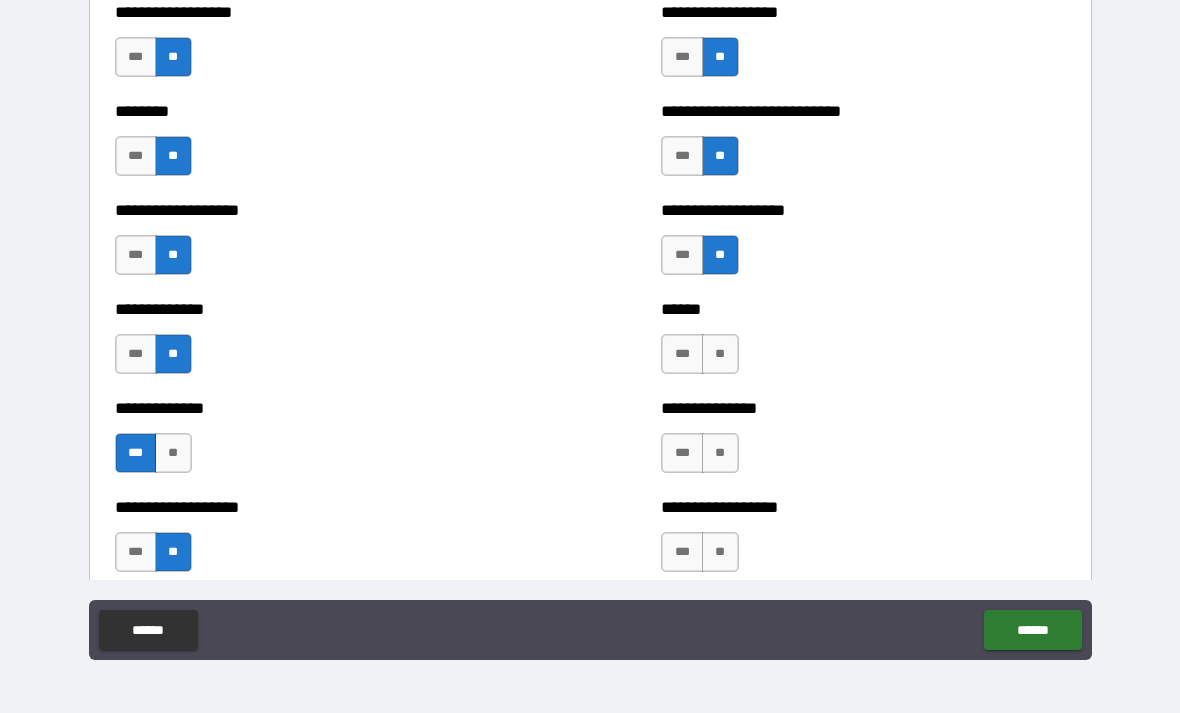 click on "**" at bounding box center [720, 354] 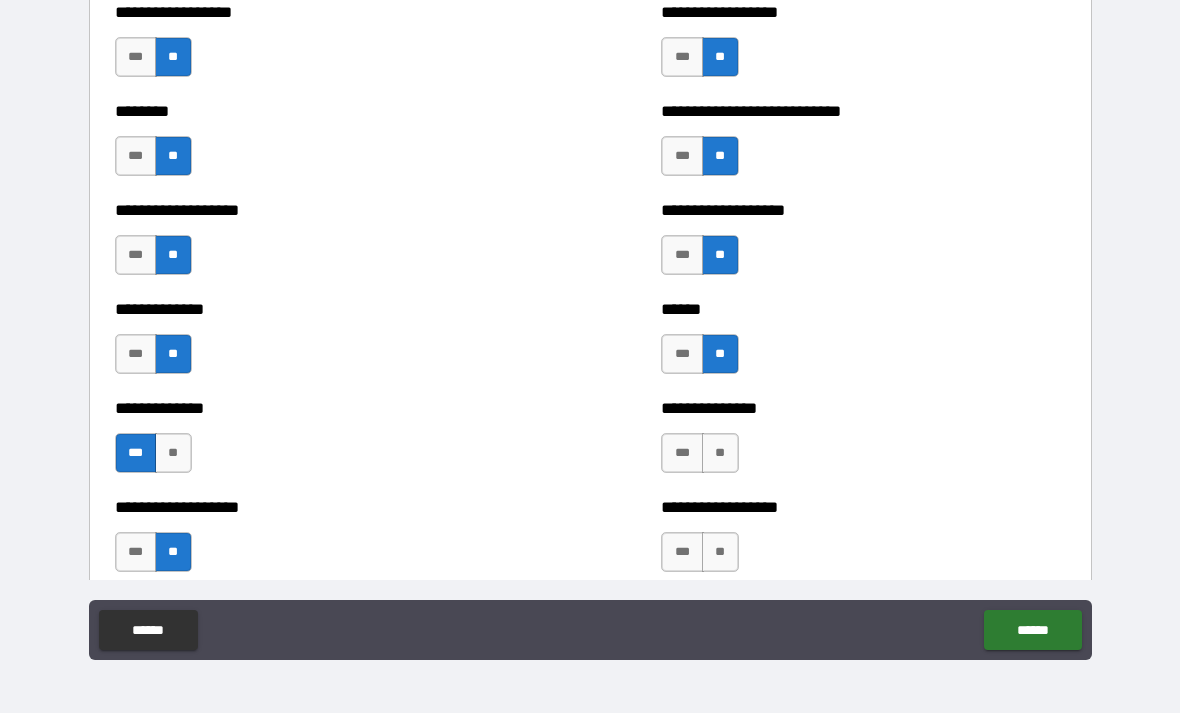 click on "**" at bounding box center [720, 453] 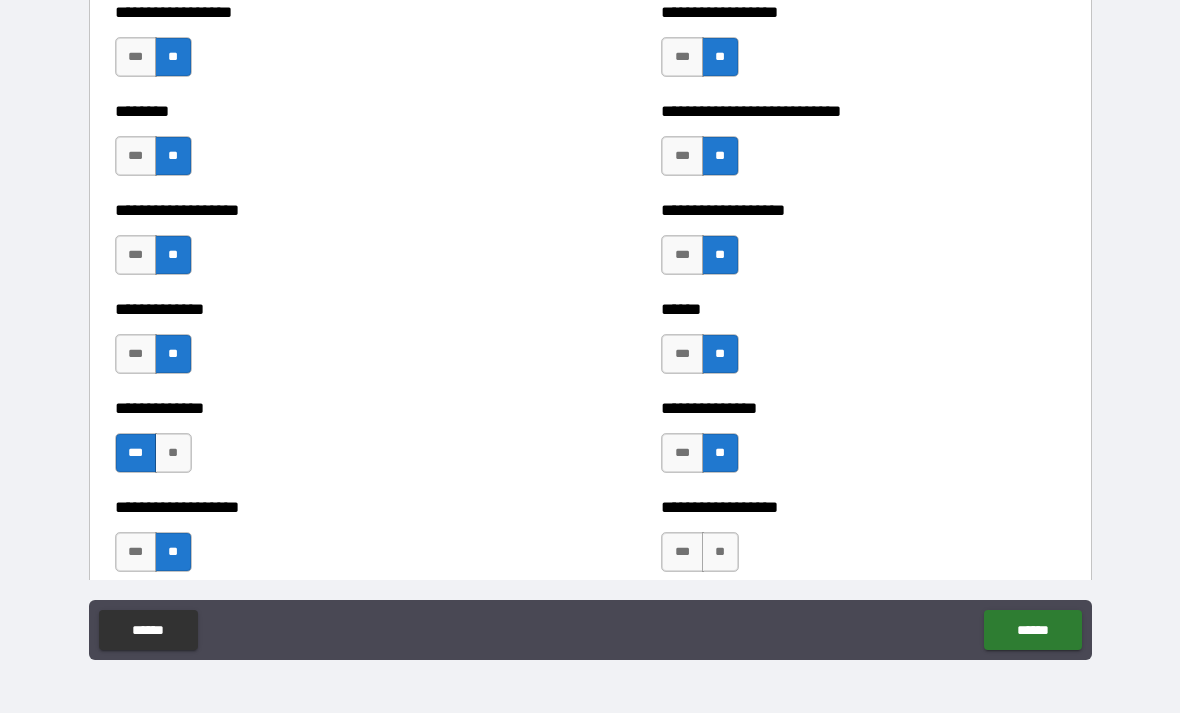 click on "**" at bounding box center (720, 552) 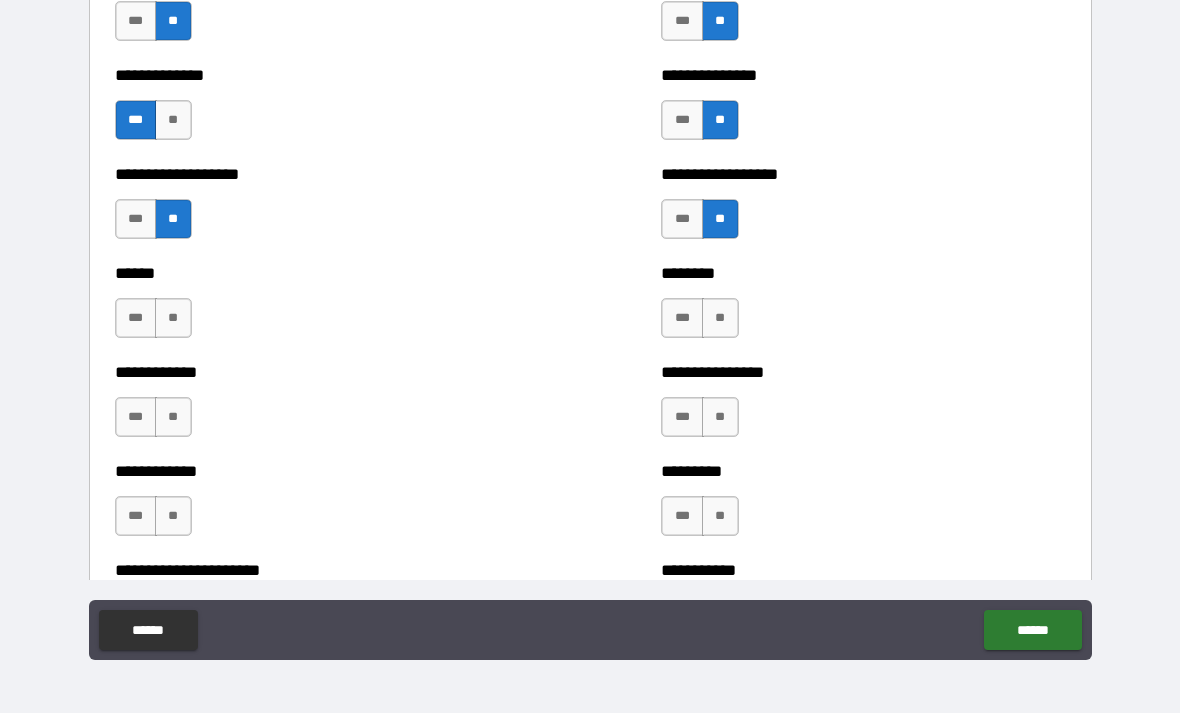 scroll, scrollTop: 4713, scrollLeft: 0, axis: vertical 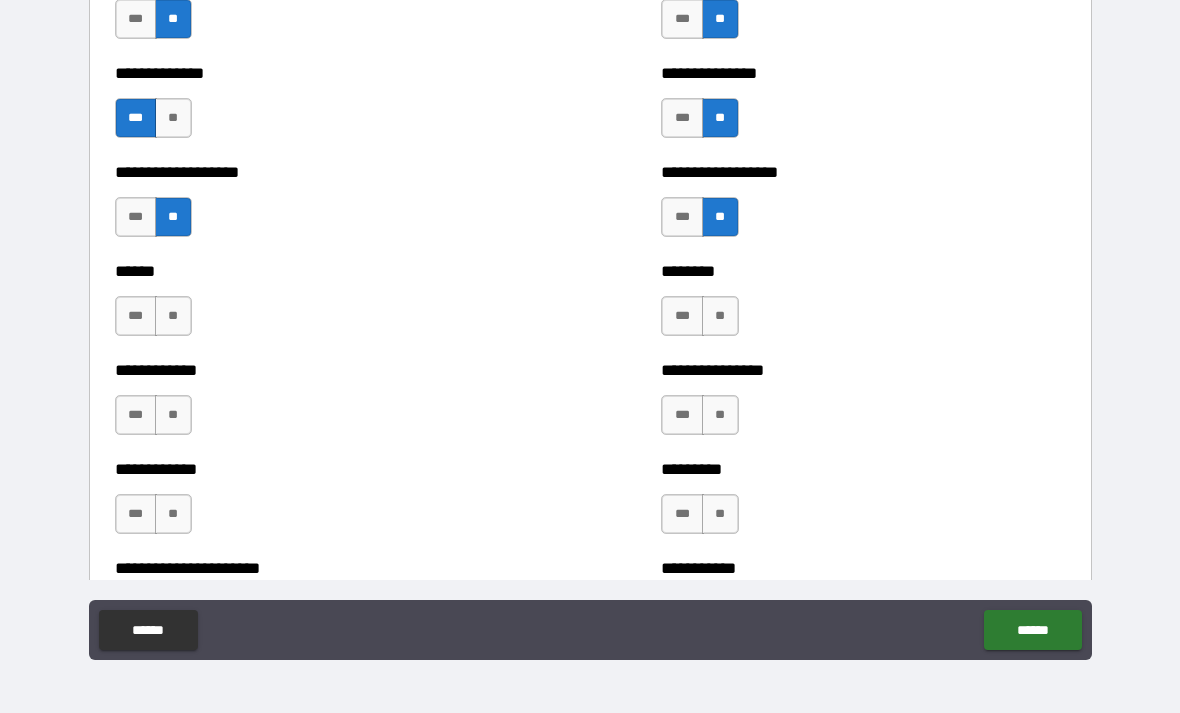 click on "**" at bounding box center (720, 316) 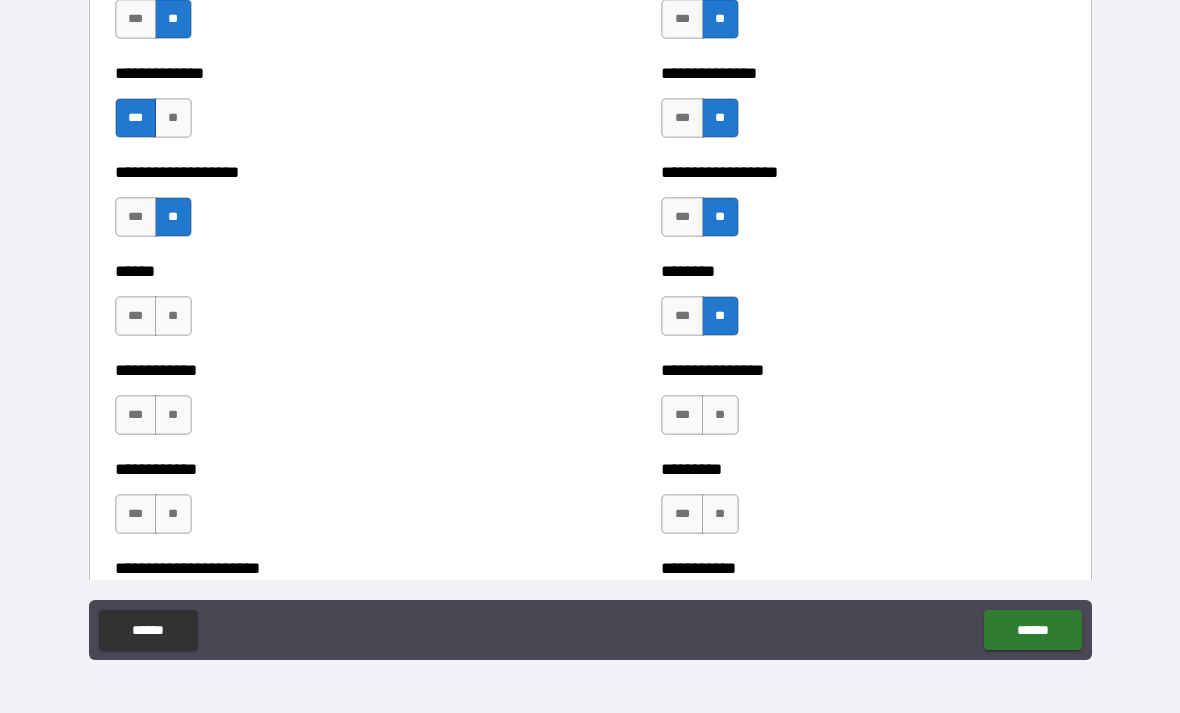 click on "***" at bounding box center [682, 415] 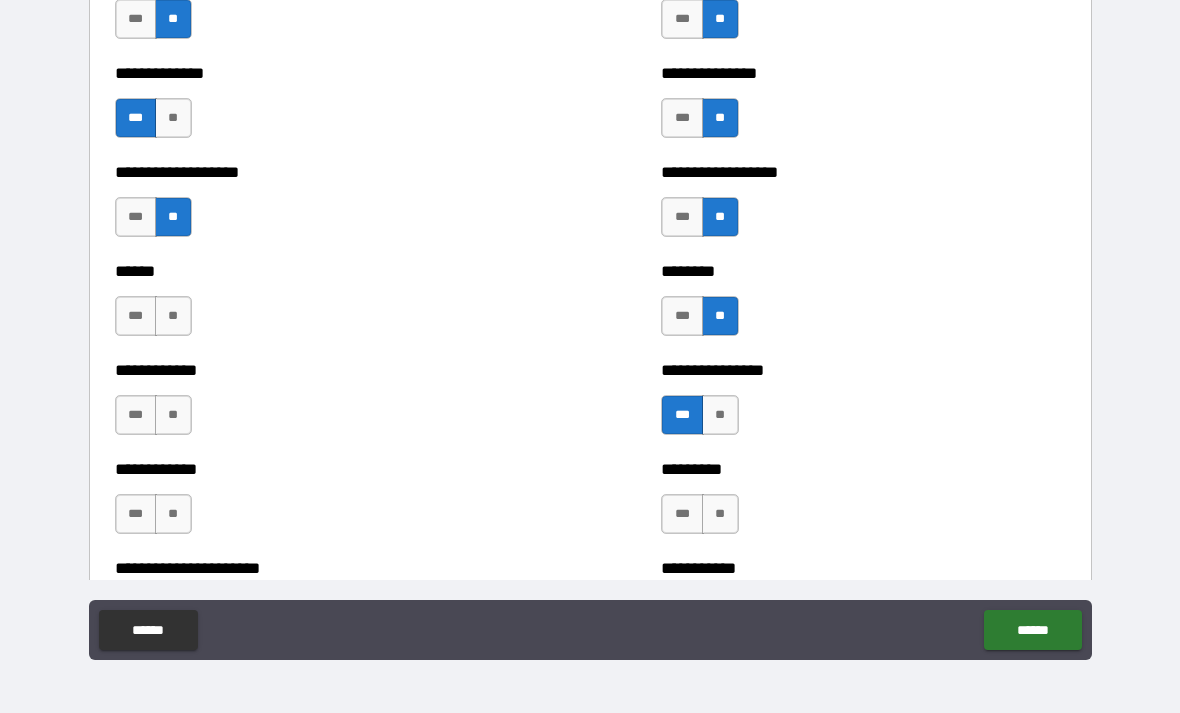 click on "**" at bounding box center [173, 316] 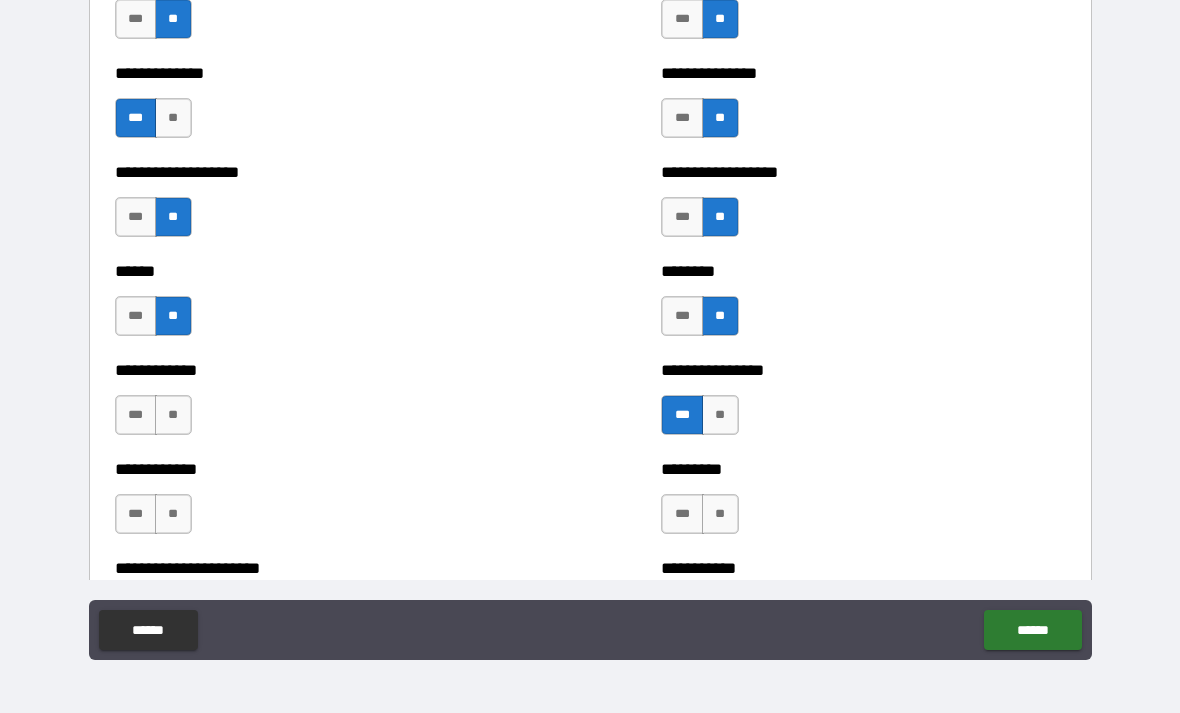 click on "**" at bounding box center [173, 415] 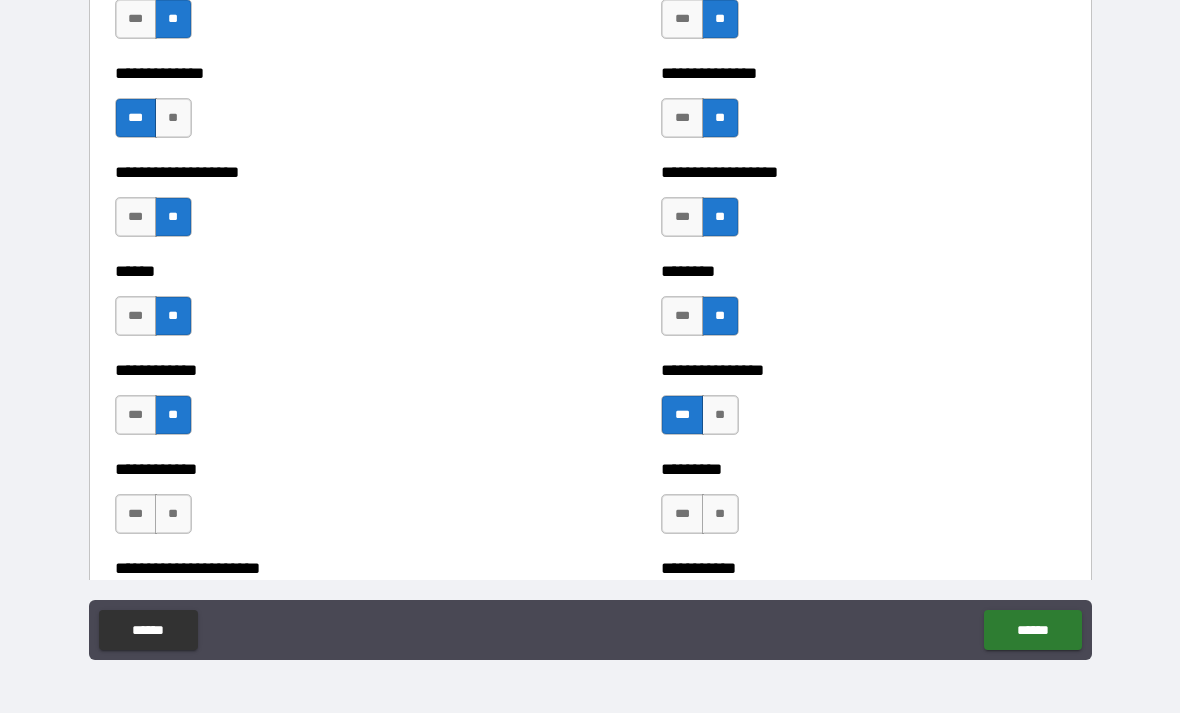 click on "**" at bounding box center [173, 514] 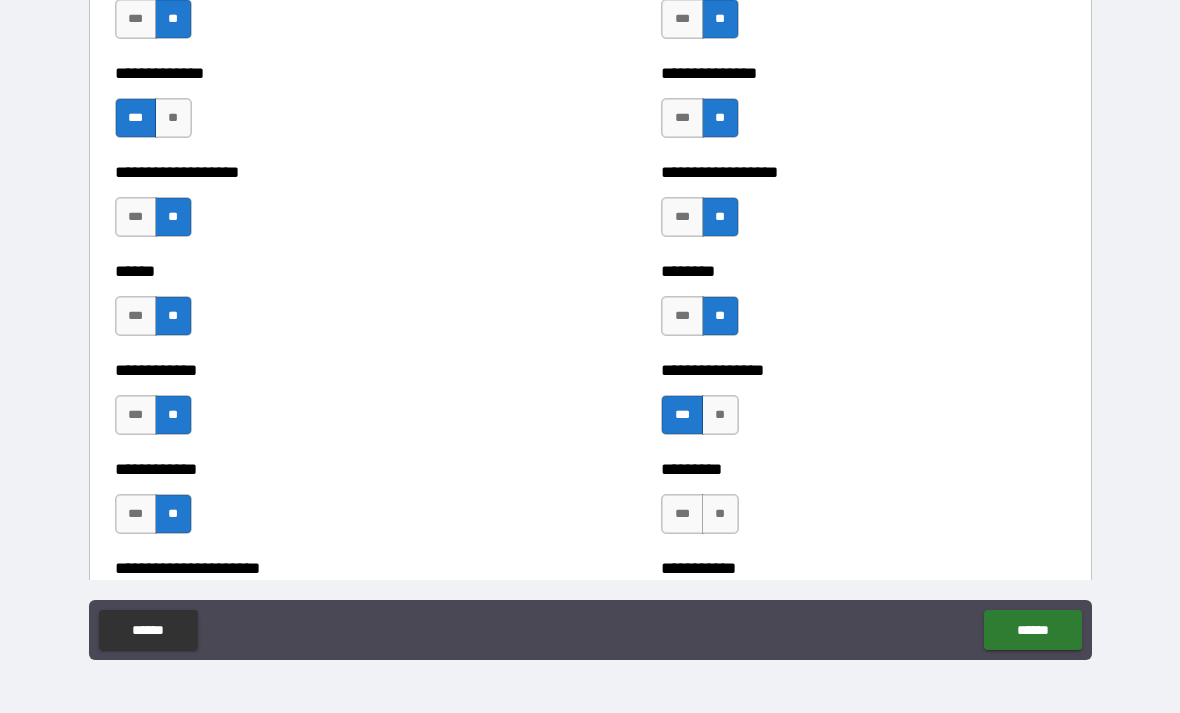 click on "**" at bounding box center [720, 514] 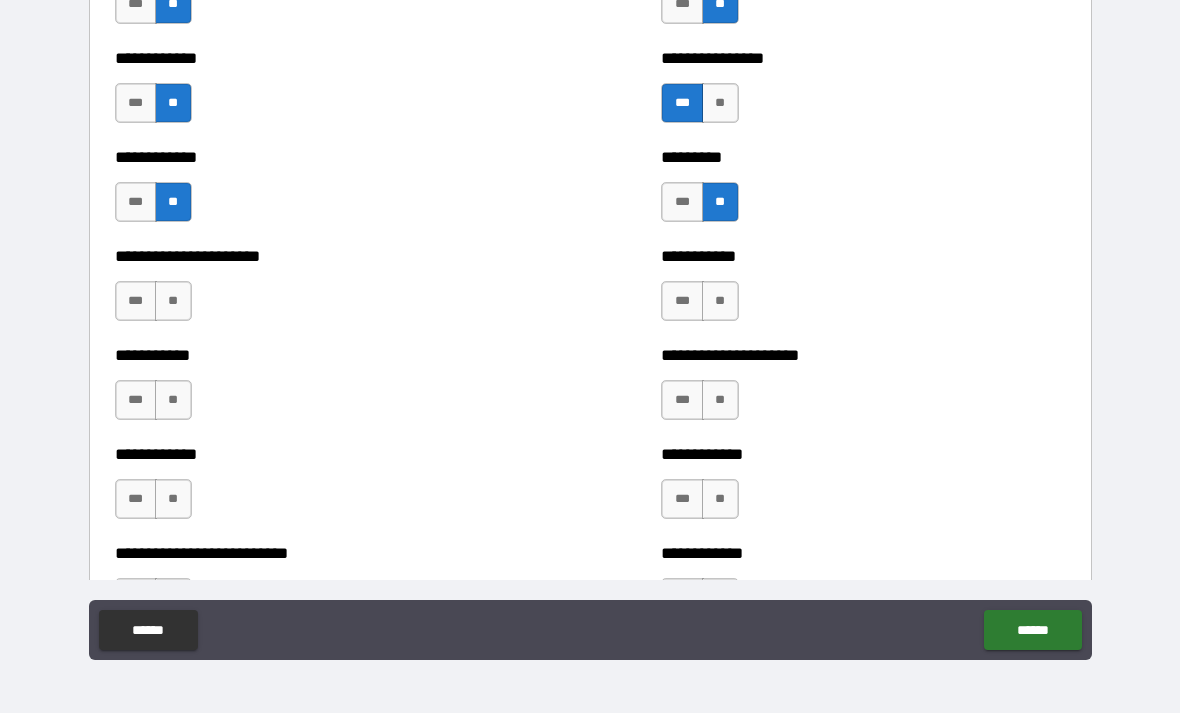 scroll, scrollTop: 5057, scrollLeft: 0, axis: vertical 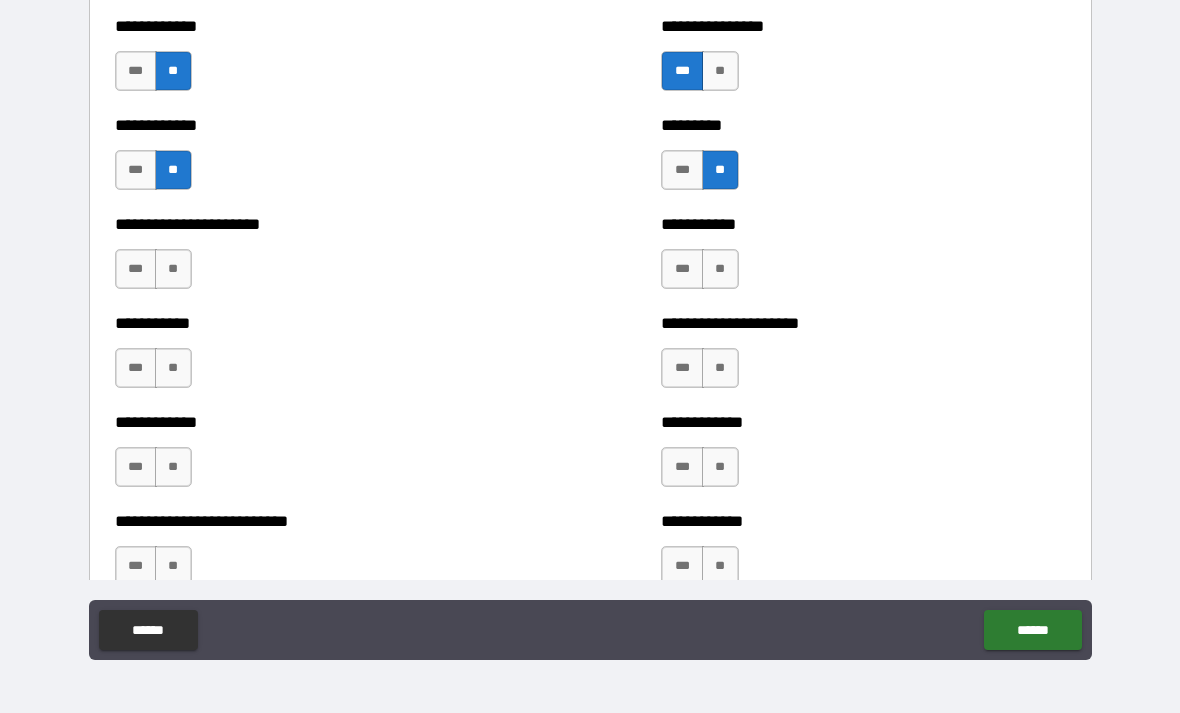 click on "**" at bounding box center (720, 269) 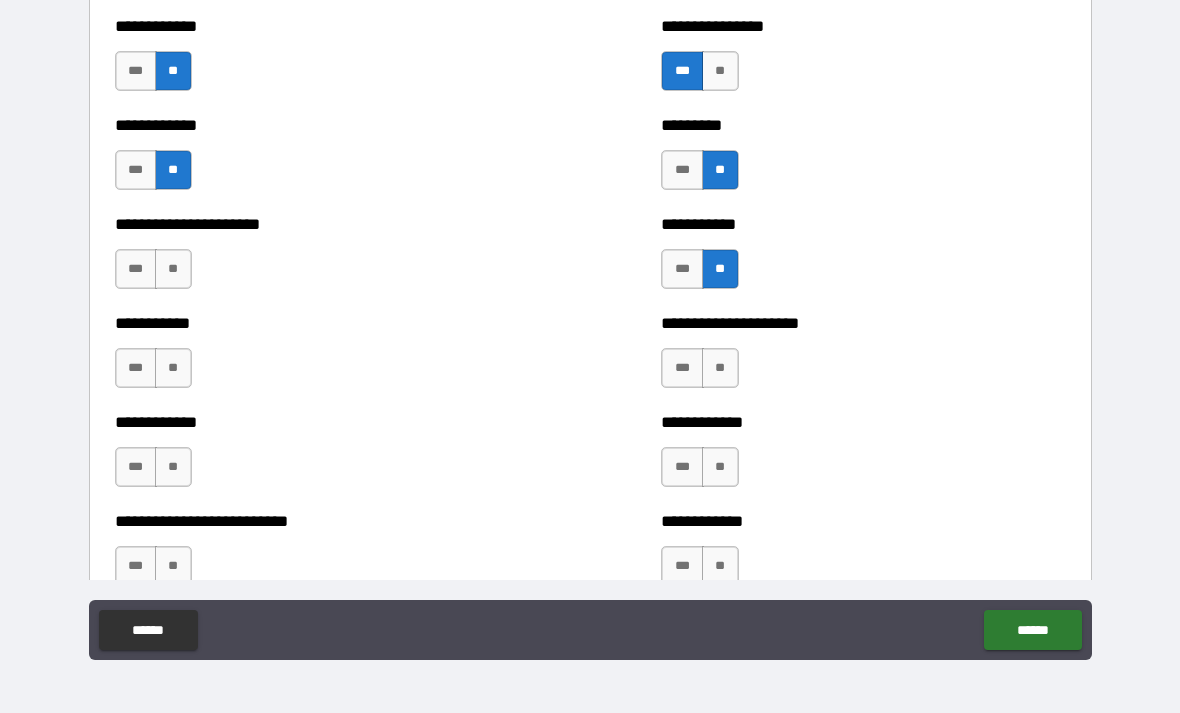 click on "**" at bounding box center (720, 368) 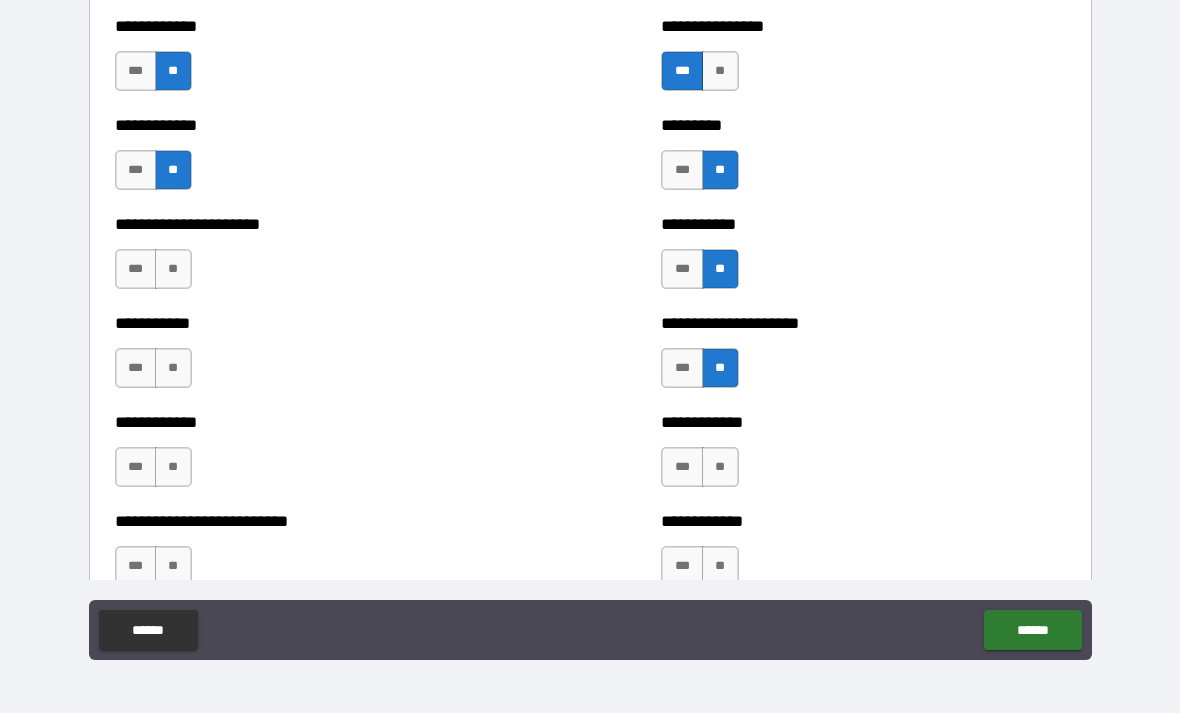 click on "**" at bounding box center (720, 467) 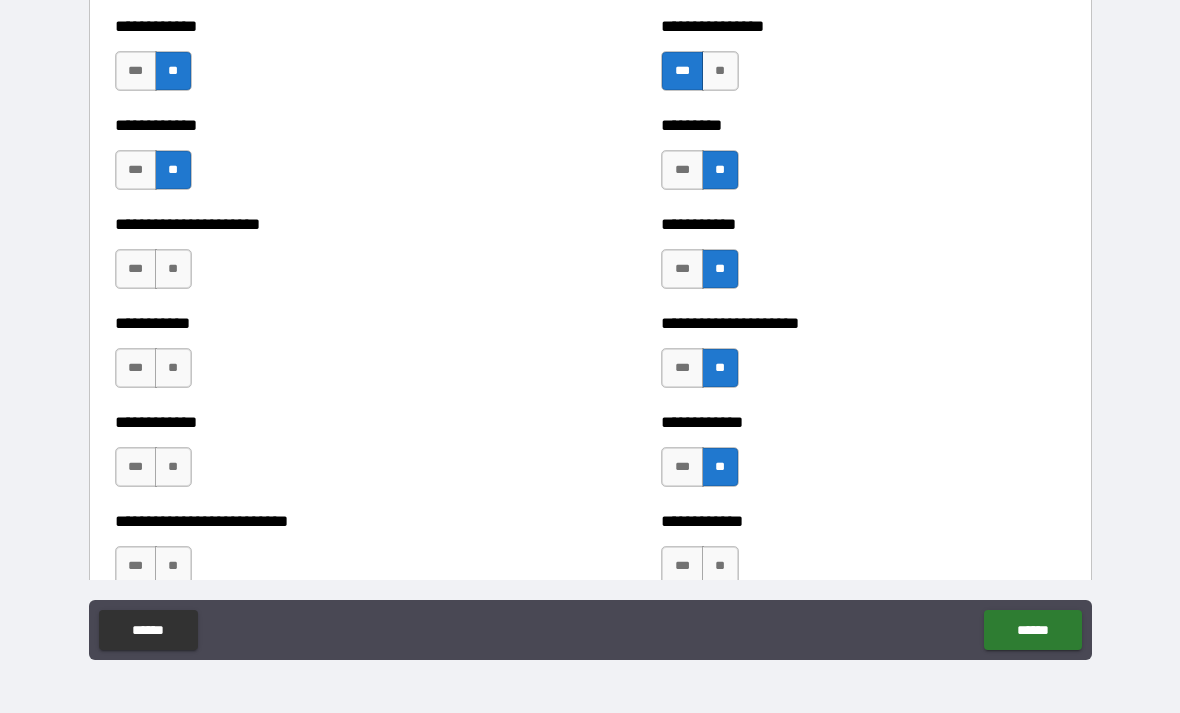 click on "**" at bounding box center (173, 269) 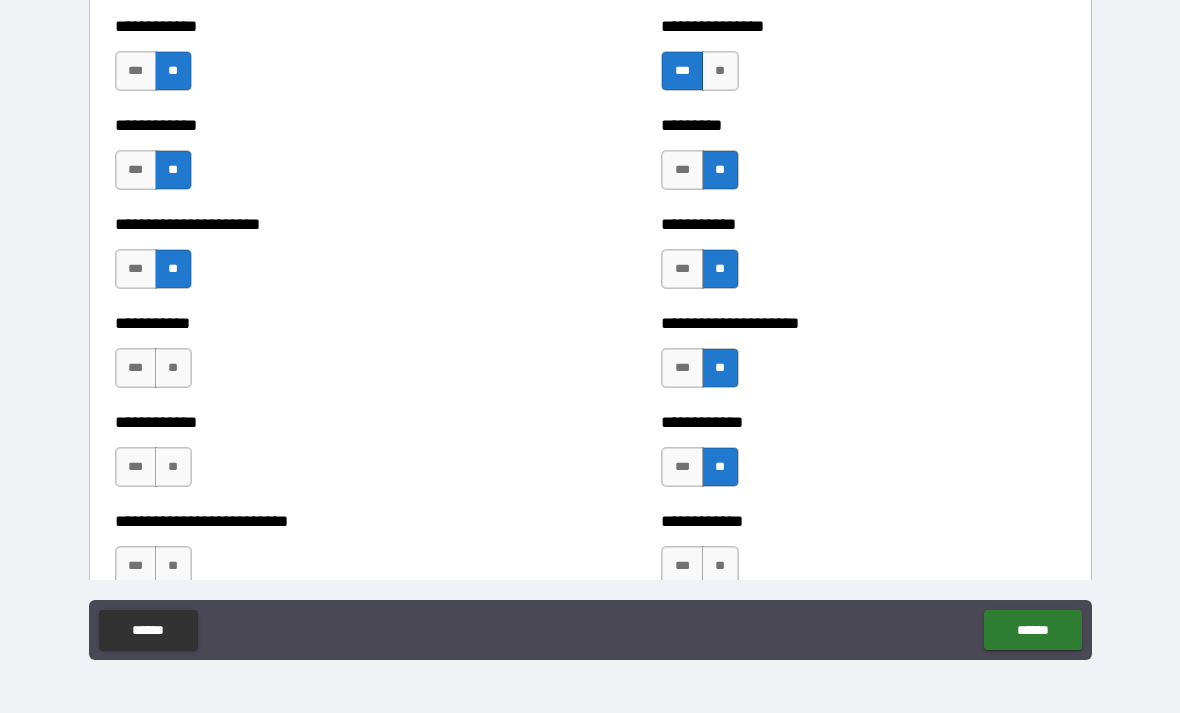 click on "**" at bounding box center [173, 368] 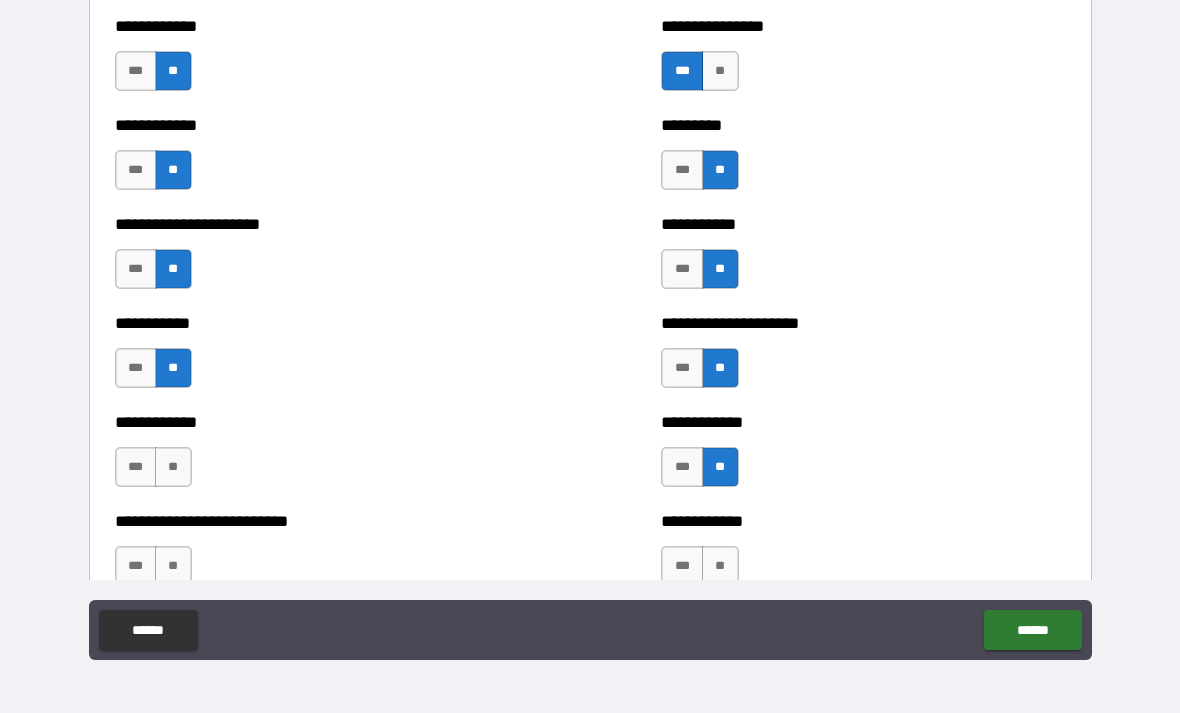 click on "**" at bounding box center [173, 467] 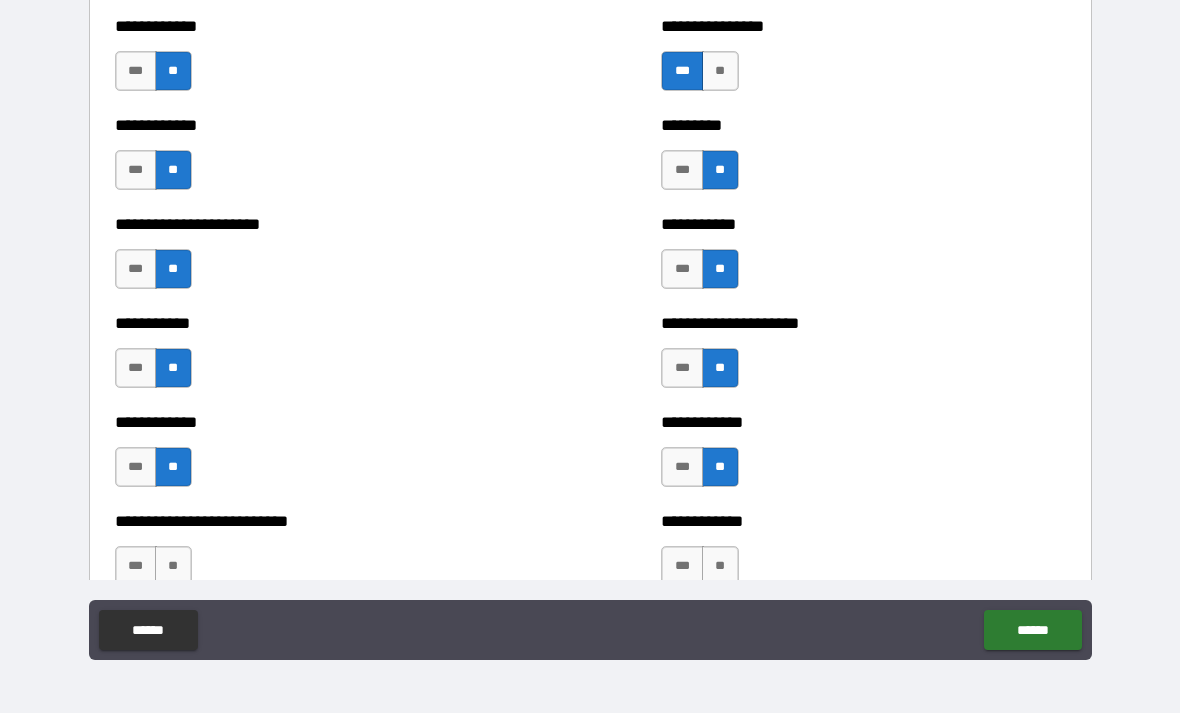 click on "**" at bounding box center [173, 566] 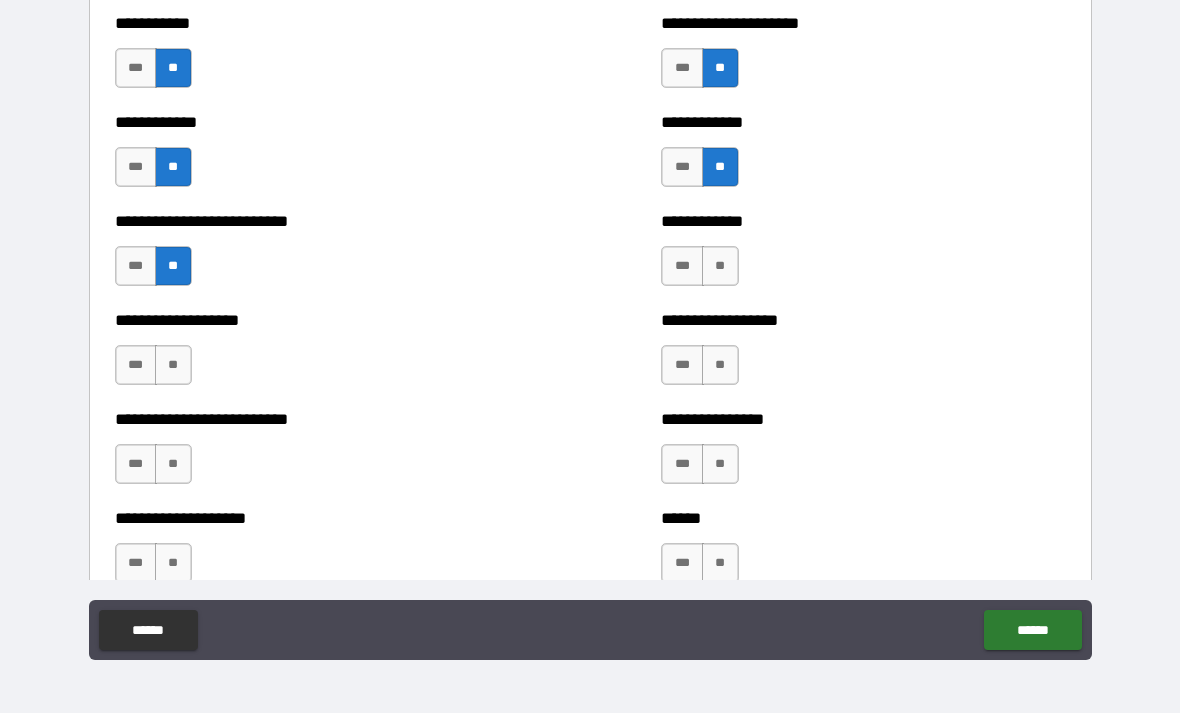 scroll, scrollTop: 5358, scrollLeft: 0, axis: vertical 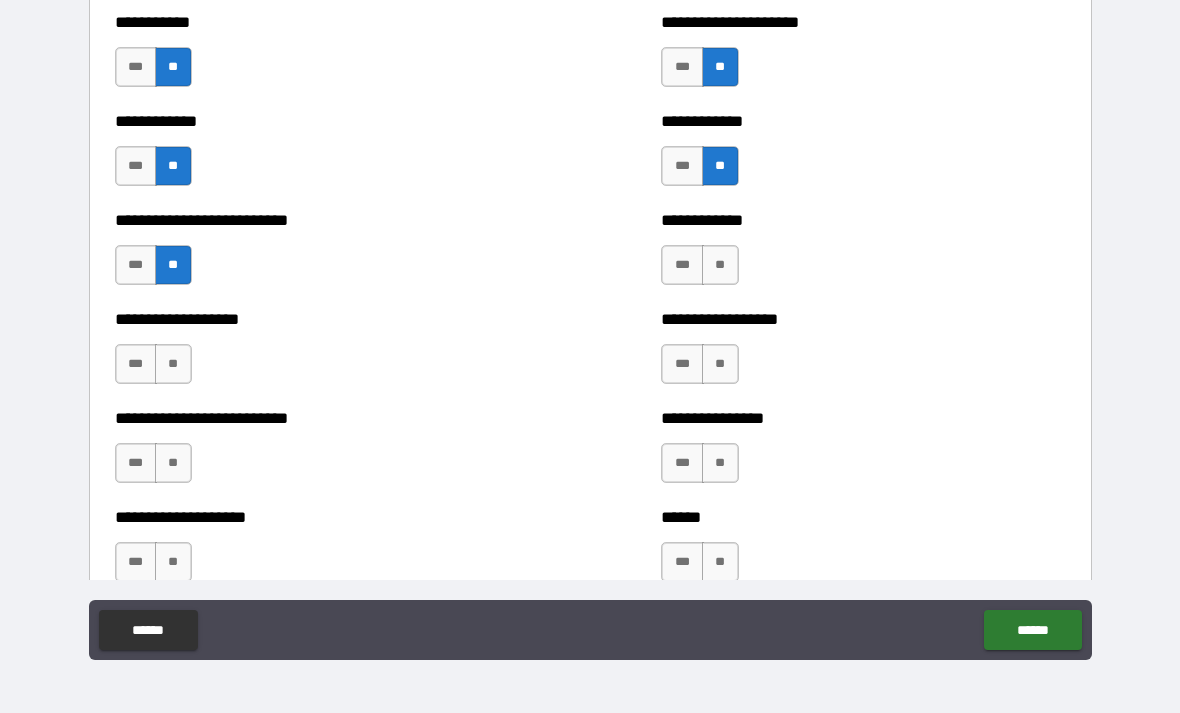 click on "**" at bounding box center (720, 265) 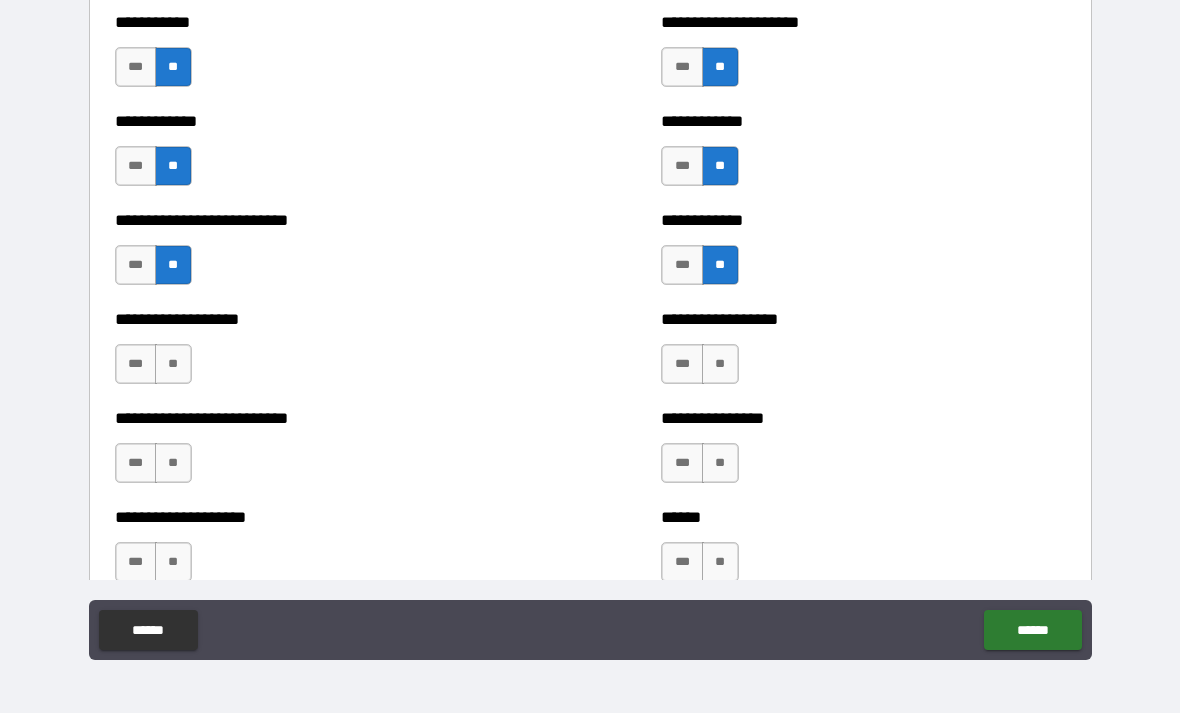 click on "**" at bounding box center [720, 364] 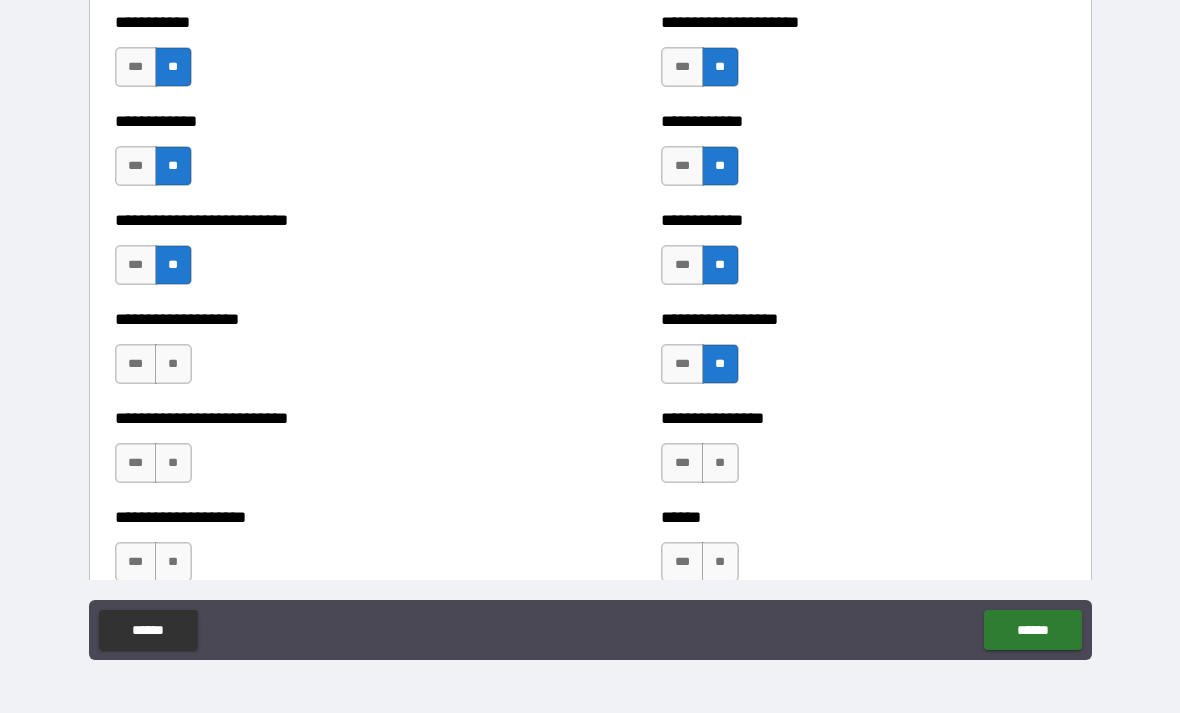click on "**" at bounding box center (720, 463) 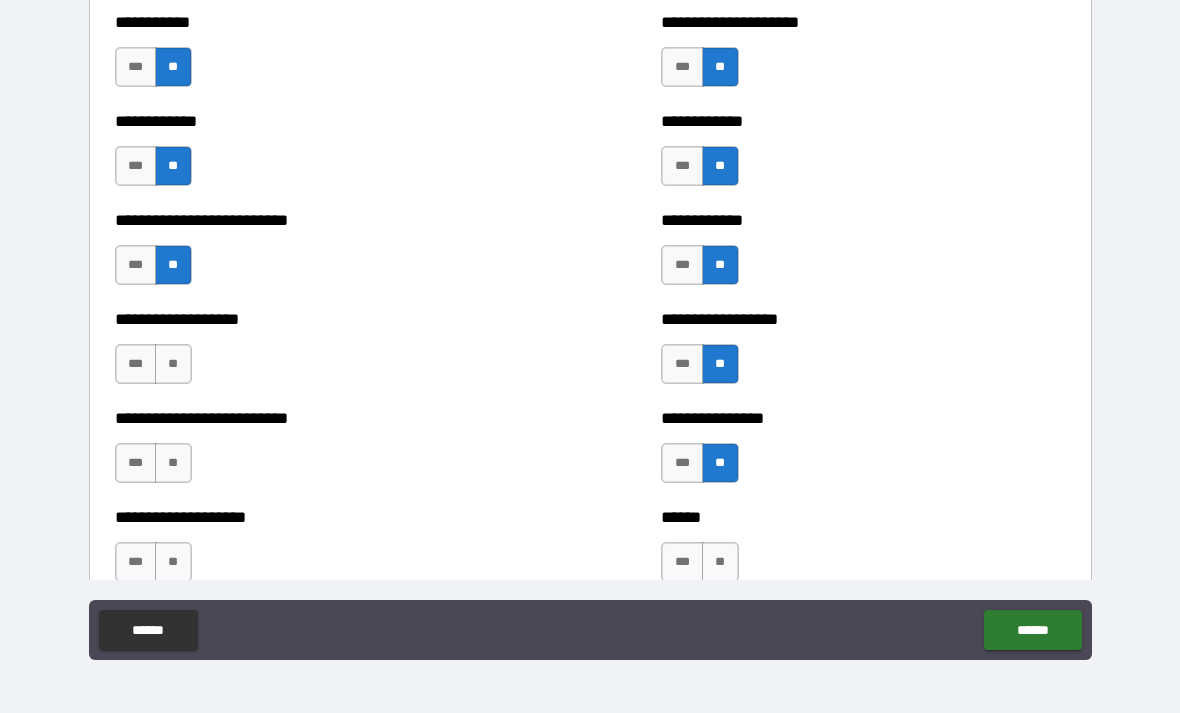 click on "**" at bounding box center [173, 364] 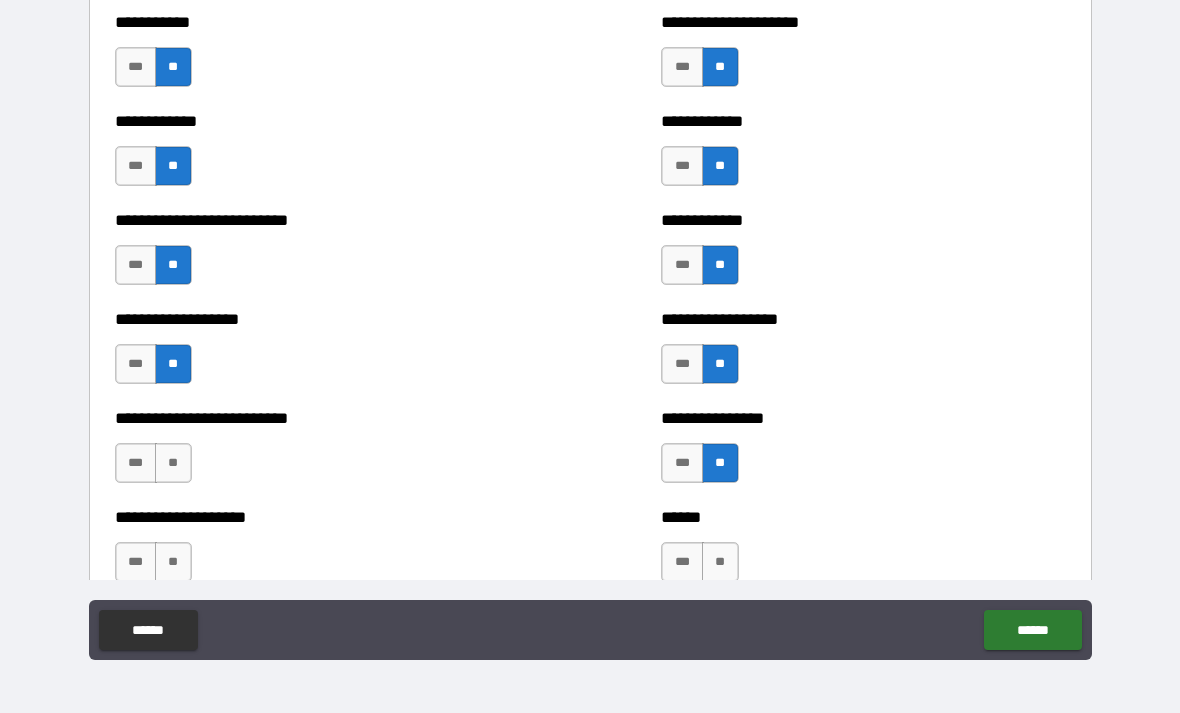click on "**" at bounding box center [173, 463] 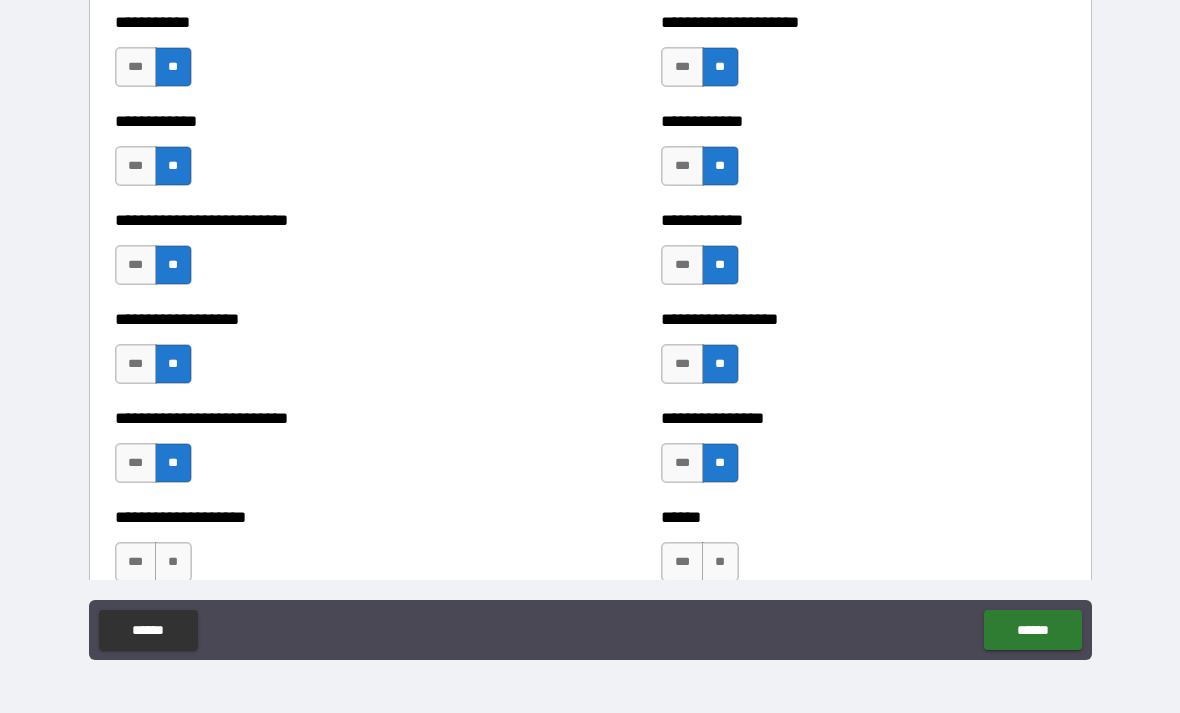 click on "**" at bounding box center [173, 562] 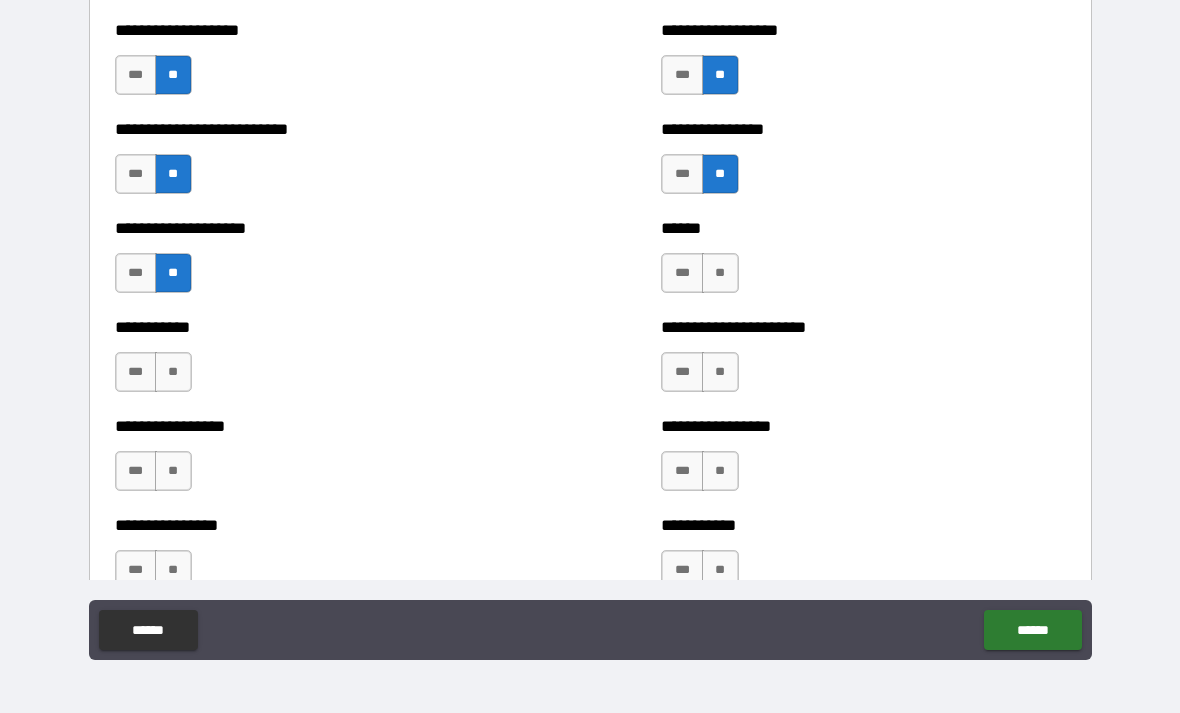 scroll, scrollTop: 5652, scrollLeft: 0, axis: vertical 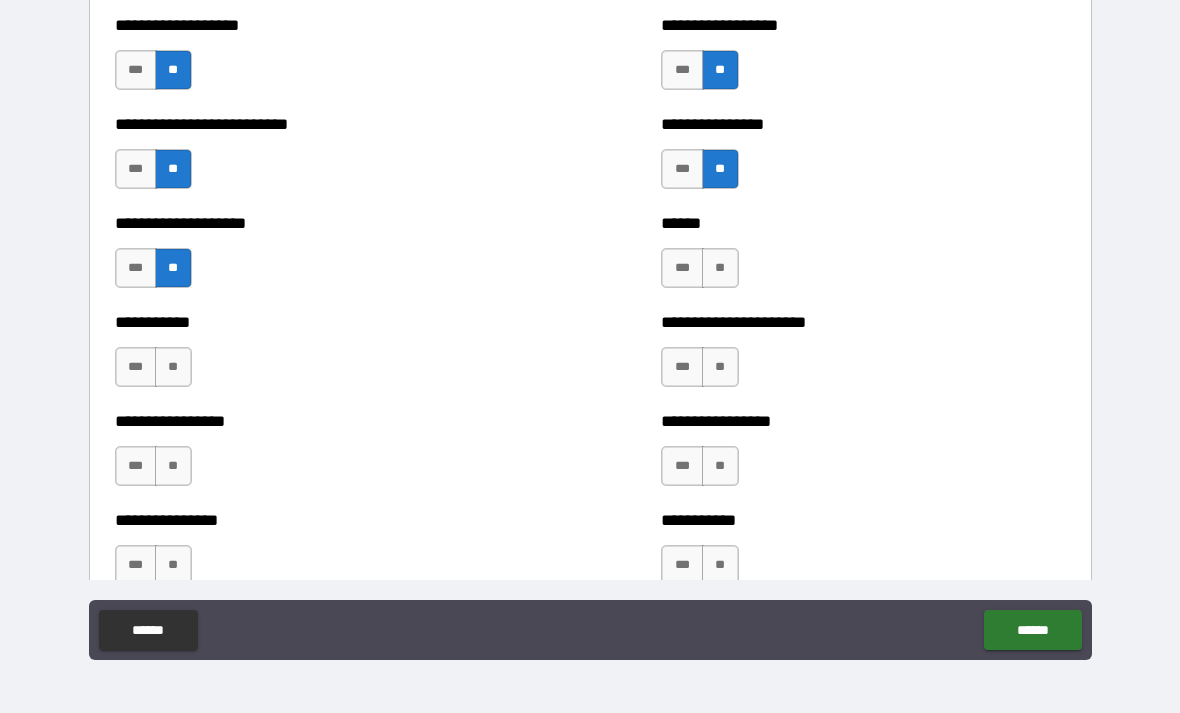 click on "**" at bounding box center (720, 268) 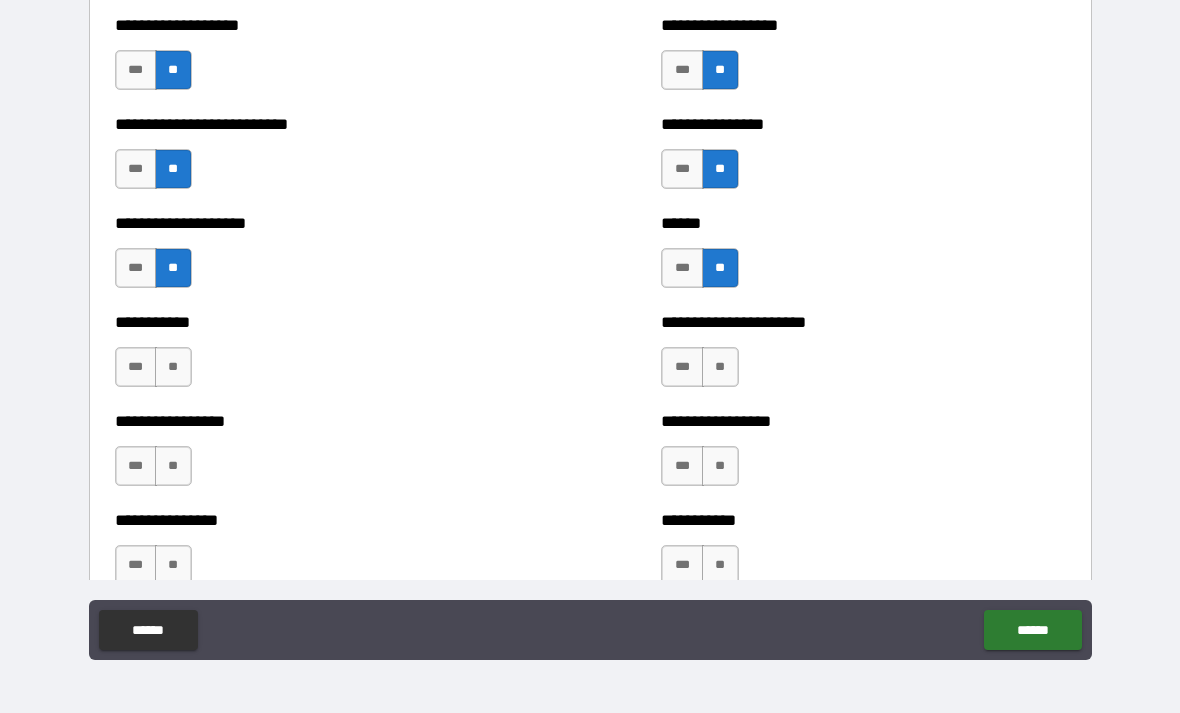 click on "**" at bounding box center [720, 367] 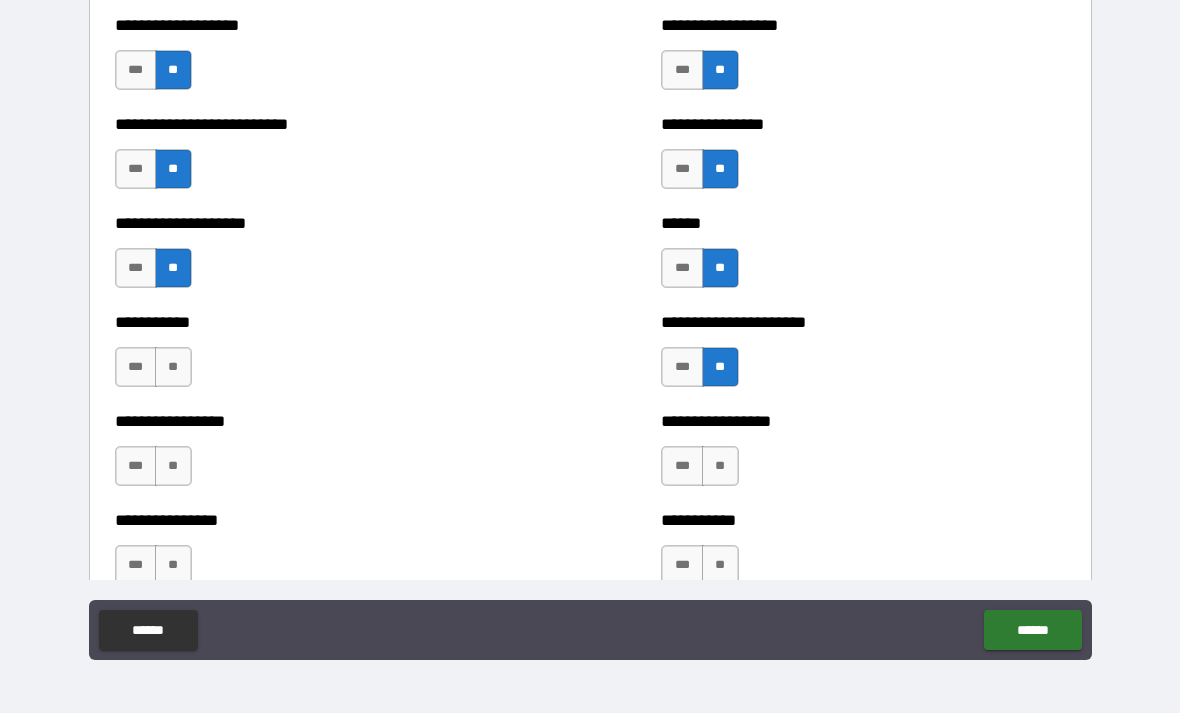 click on "**" at bounding box center (720, 466) 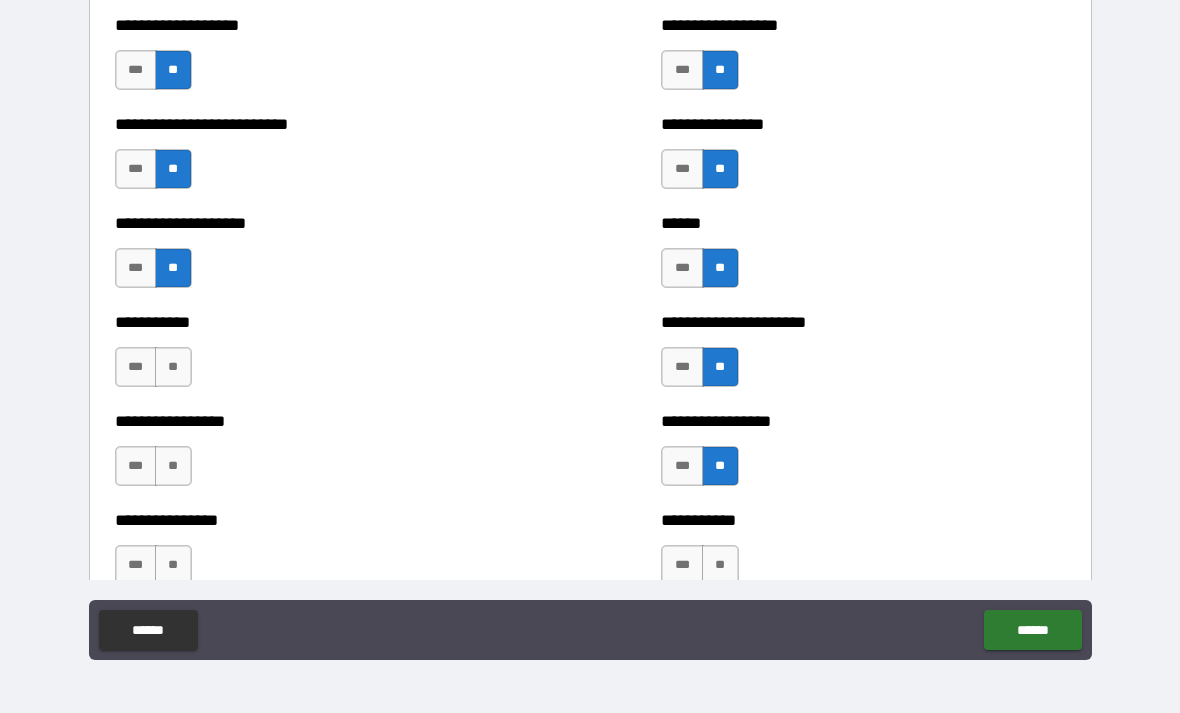 click on "**" at bounding box center [173, 367] 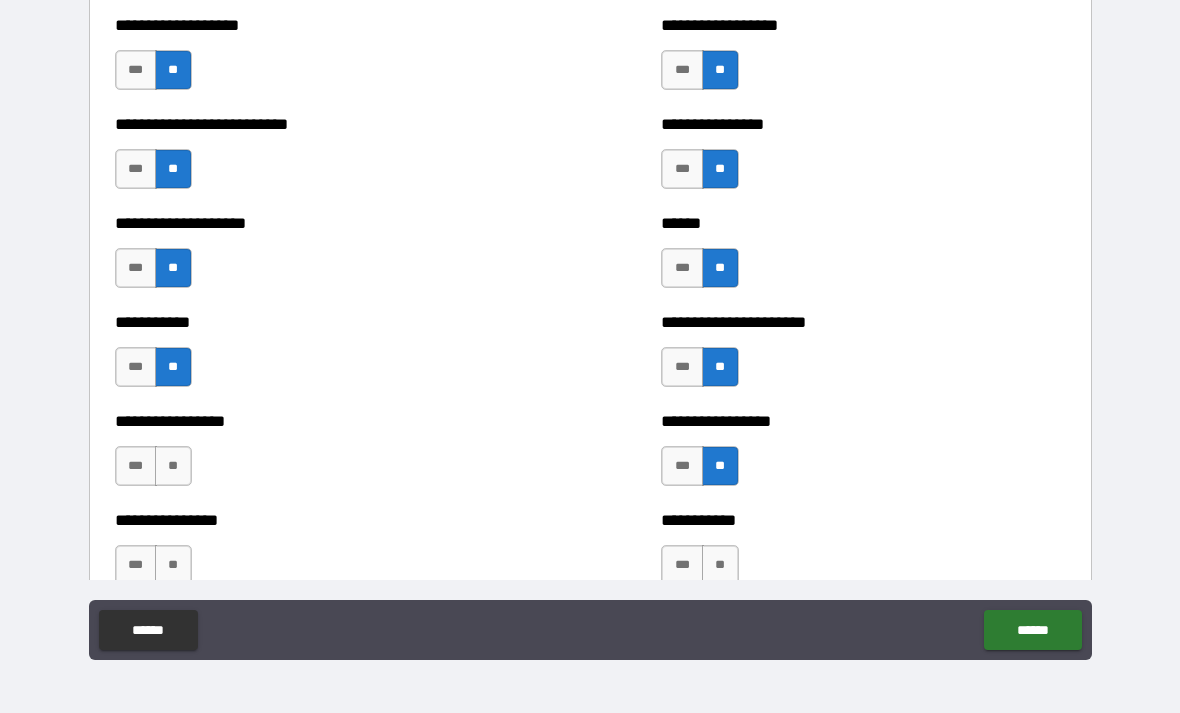 click on "**" at bounding box center [173, 466] 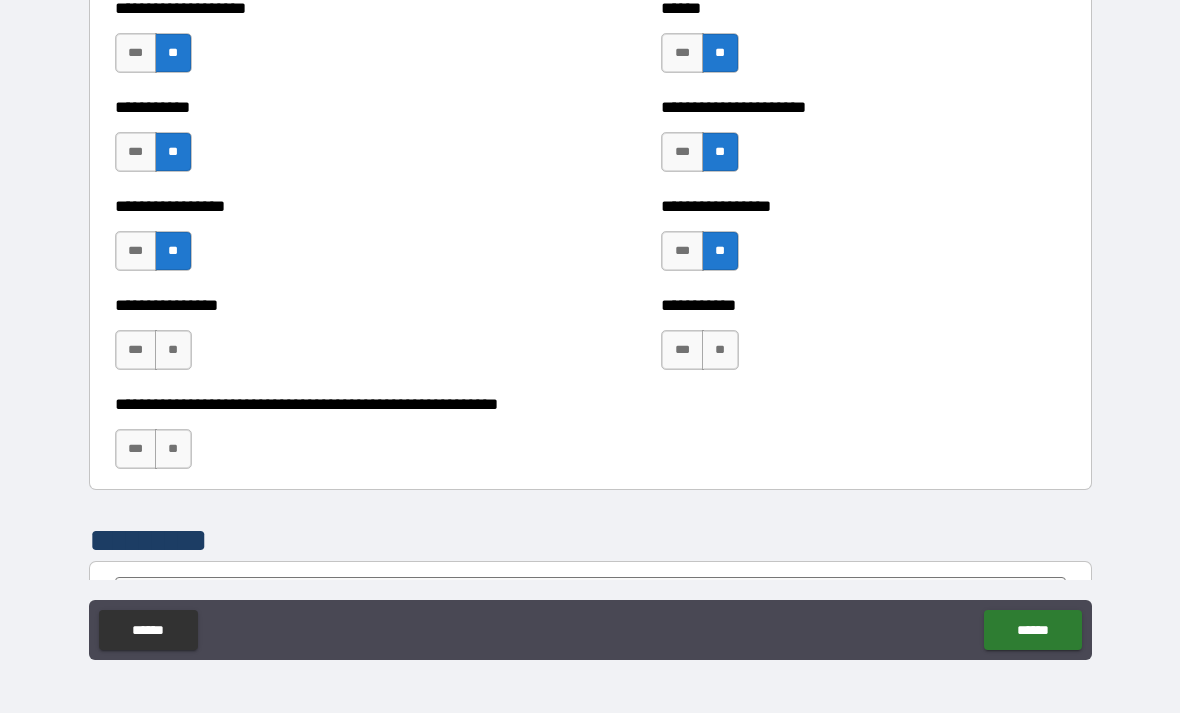 scroll, scrollTop: 5892, scrollLeft: 0, axis: vertical 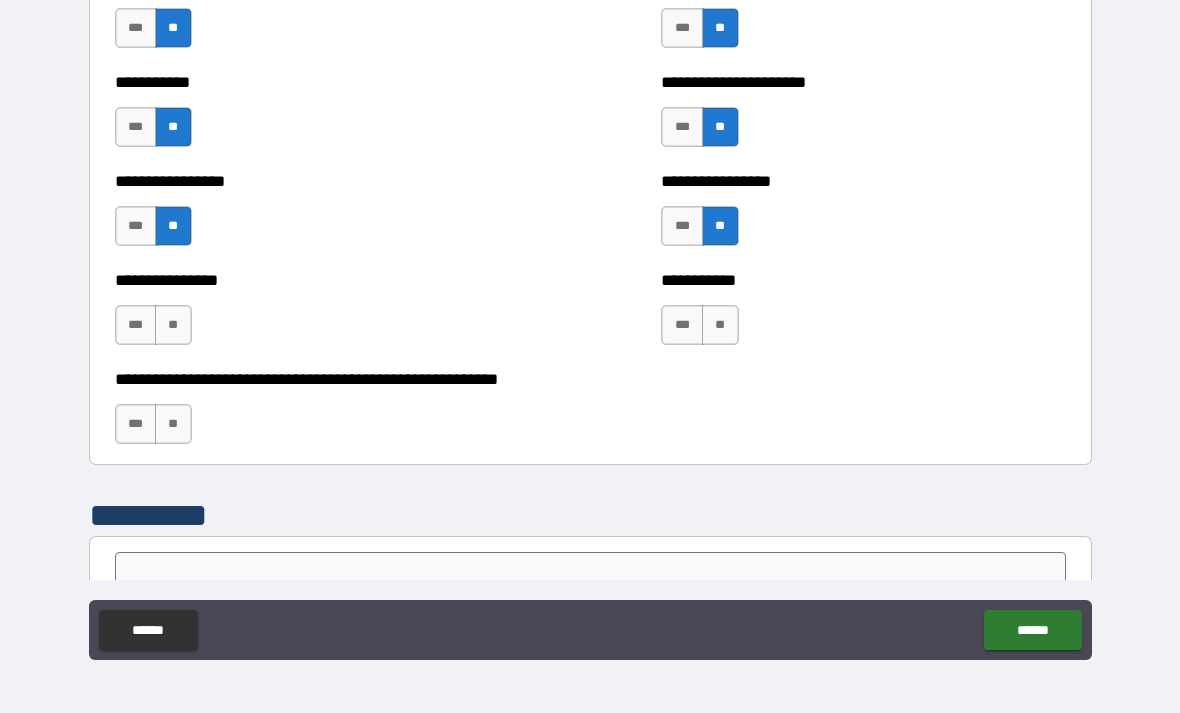click on "**" at bounding box center [173, 325] 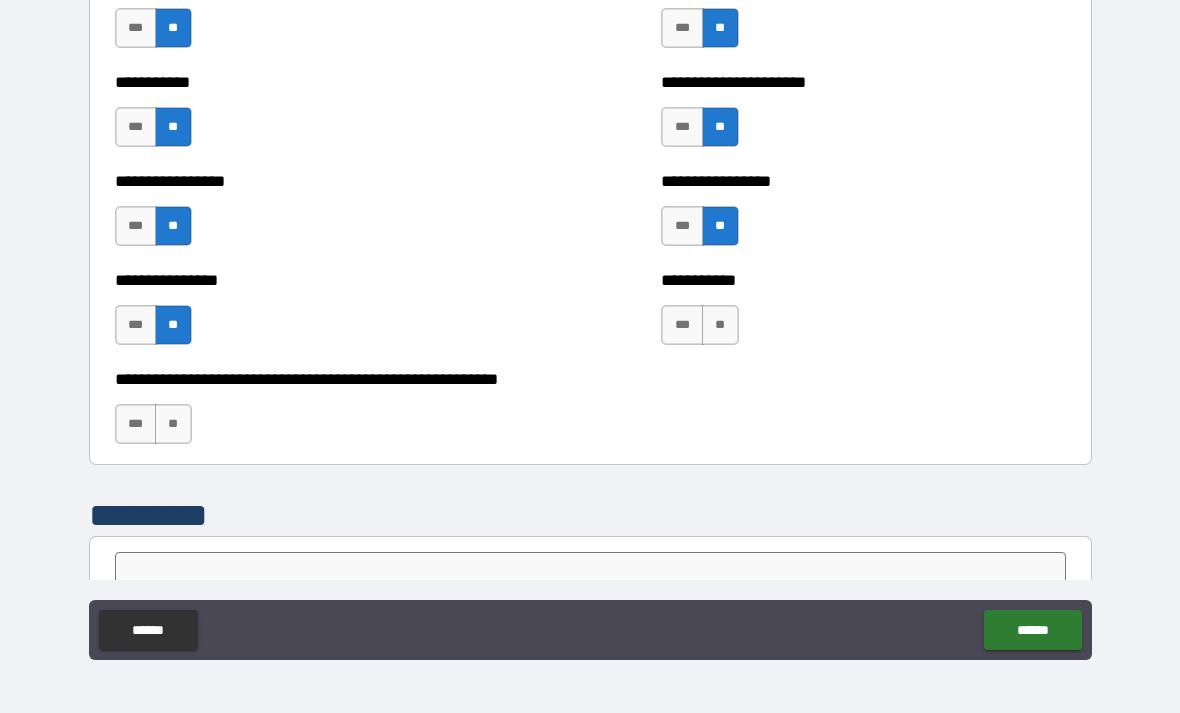 click on "***" at bounding box center (682, 325) 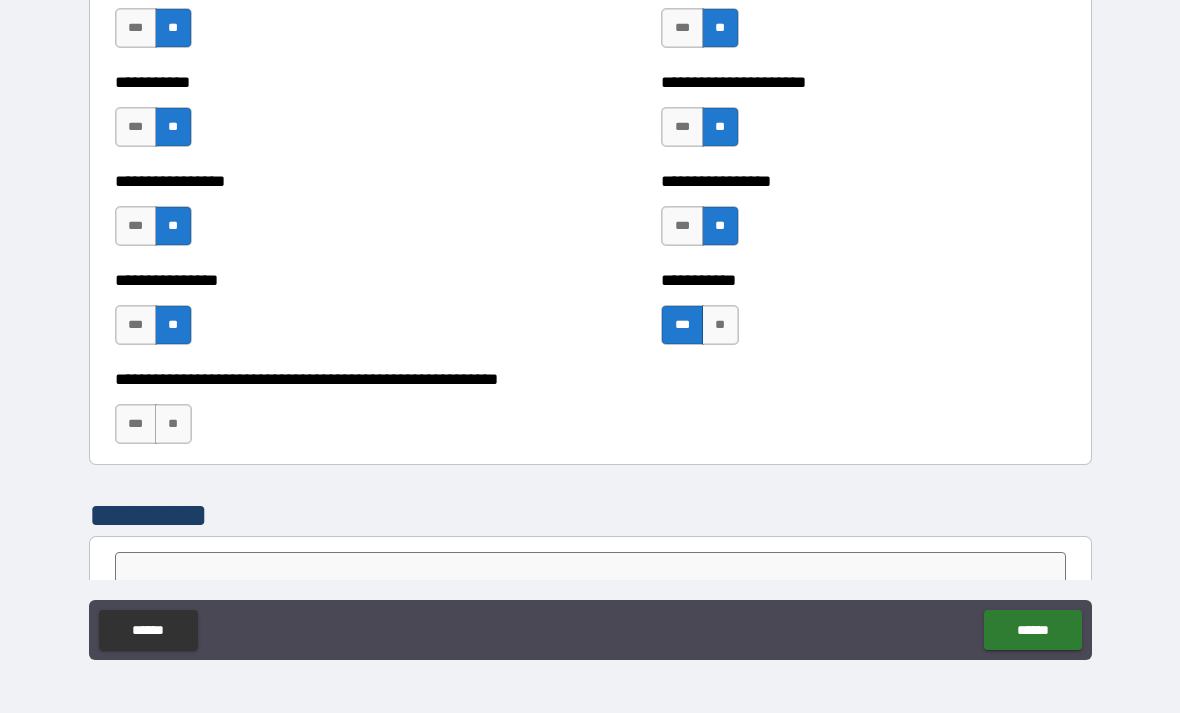 click on "**" at bounding box center [173, 424] 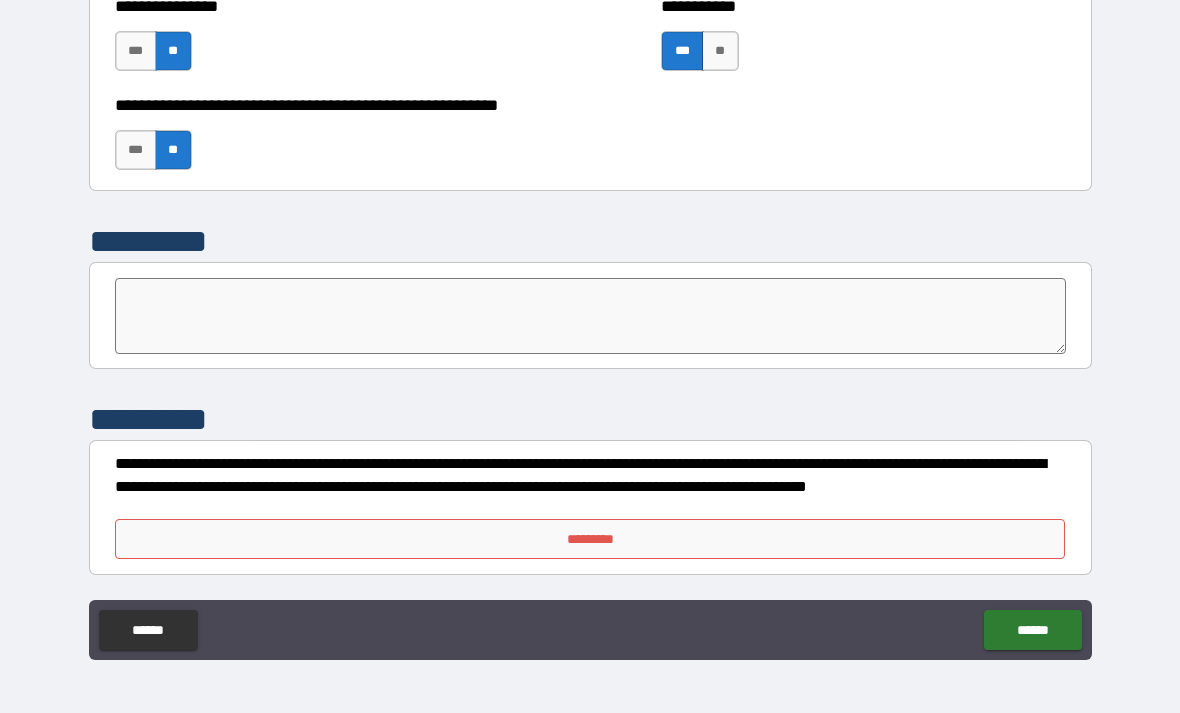 scroll, scrollTop: 6166, scrollLeft: 0, axis: vertical 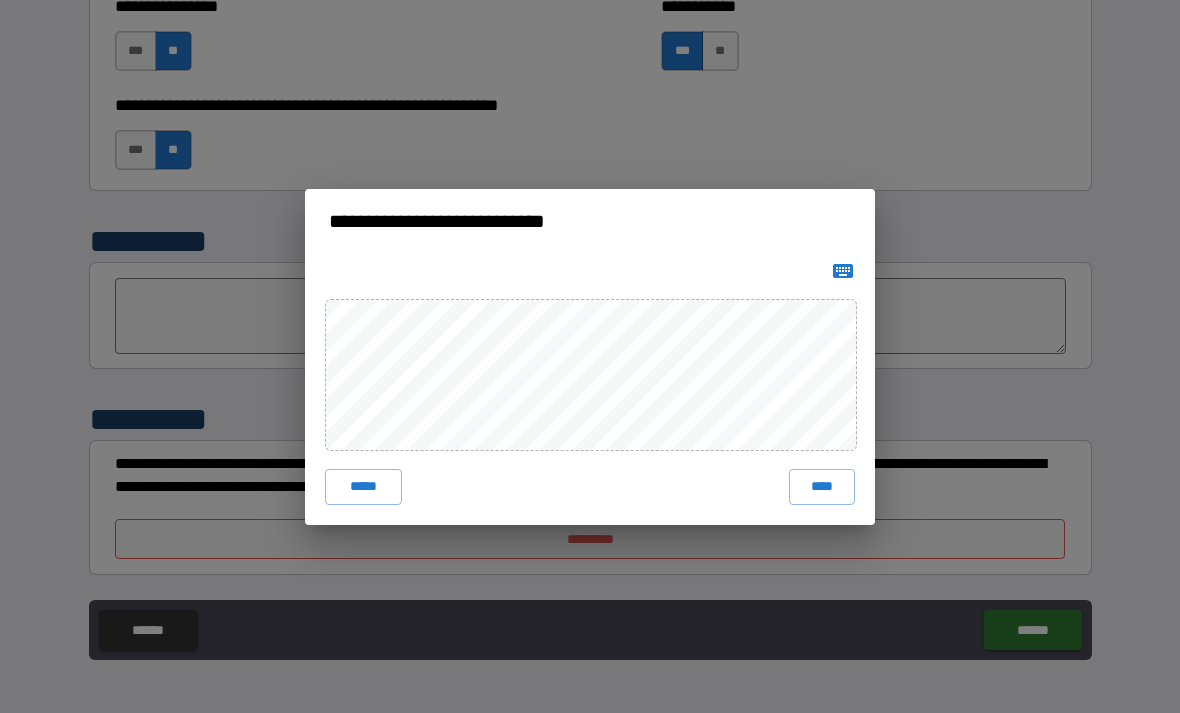 click on "****" at bounding box center (822, 487) 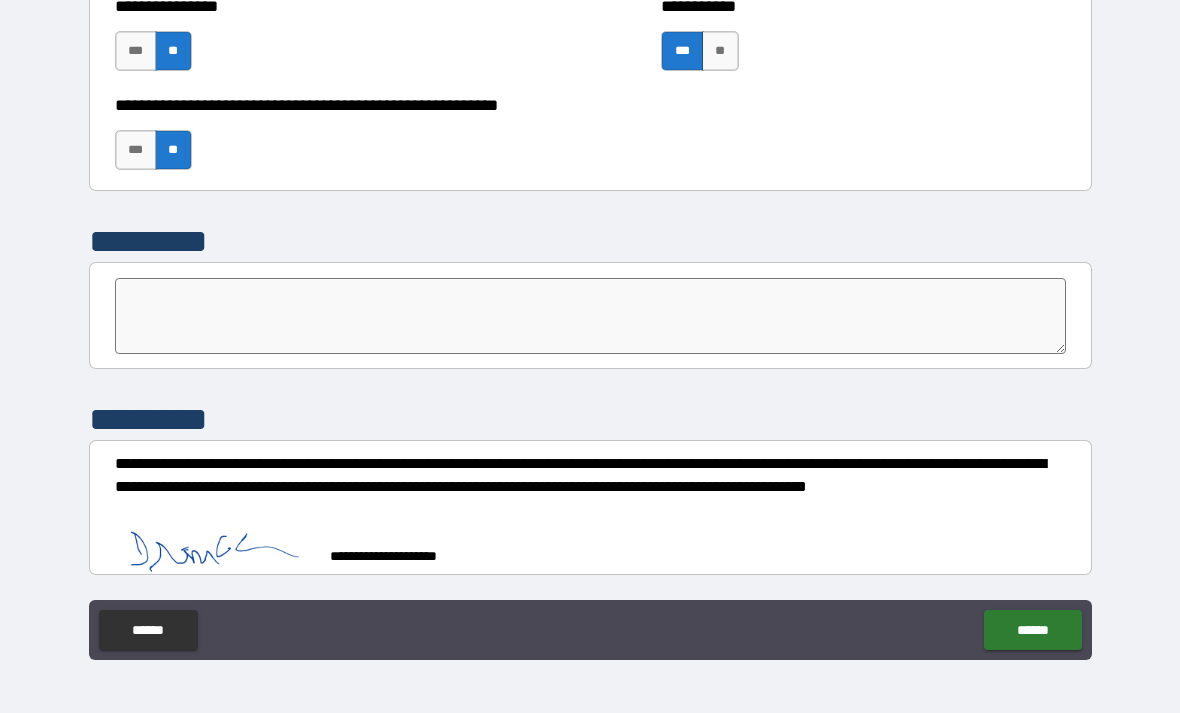 scroll, scrollTop: 6156, scrollLeft: 0, axis: vertical 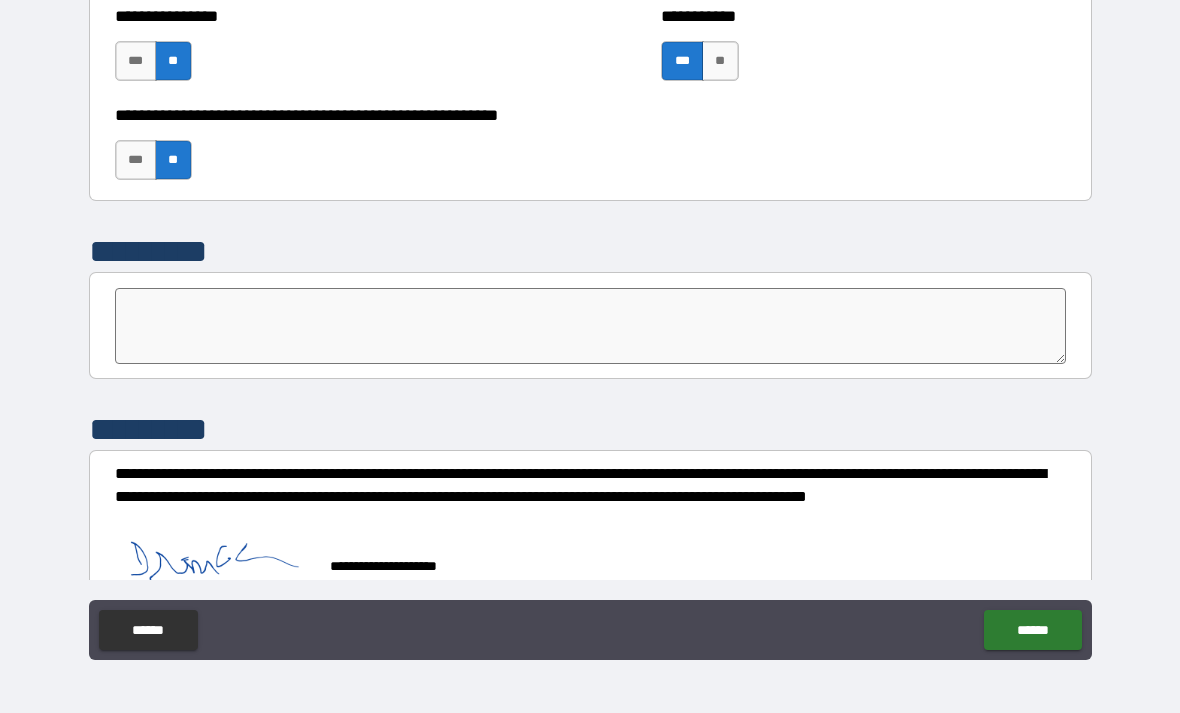click on "******" at bounding box center (1032, 630) 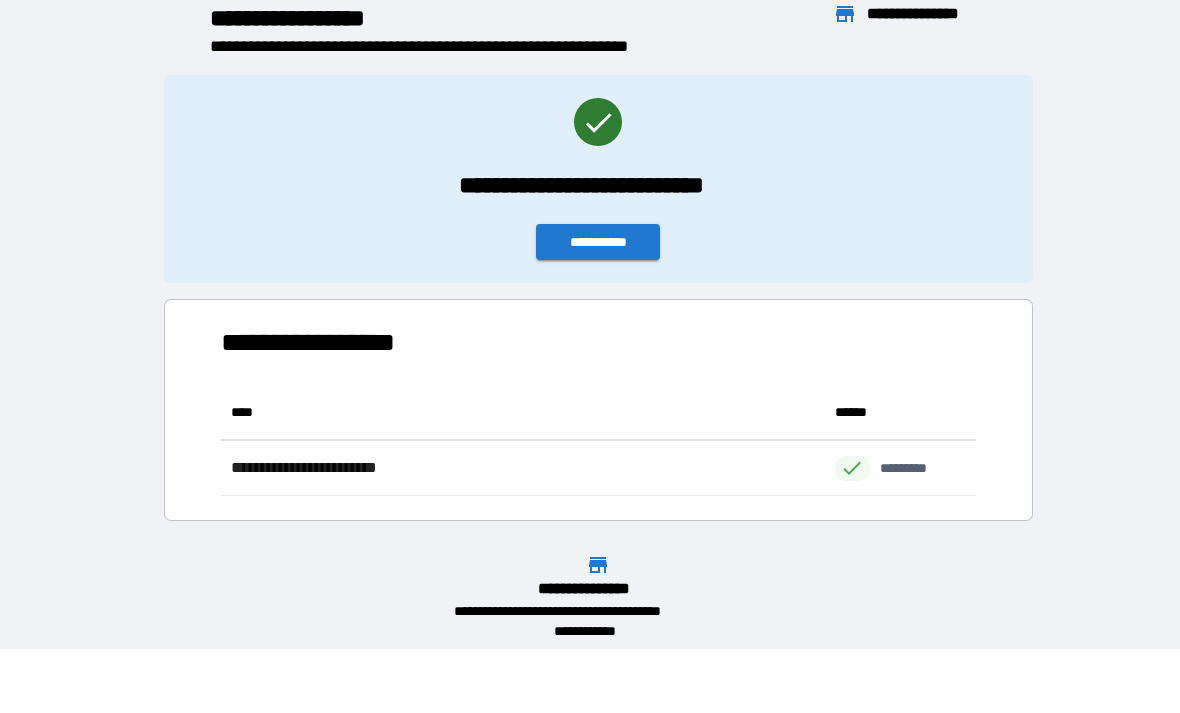 scroll, scrollTop: 1, scrollLeft: 1, axis: both 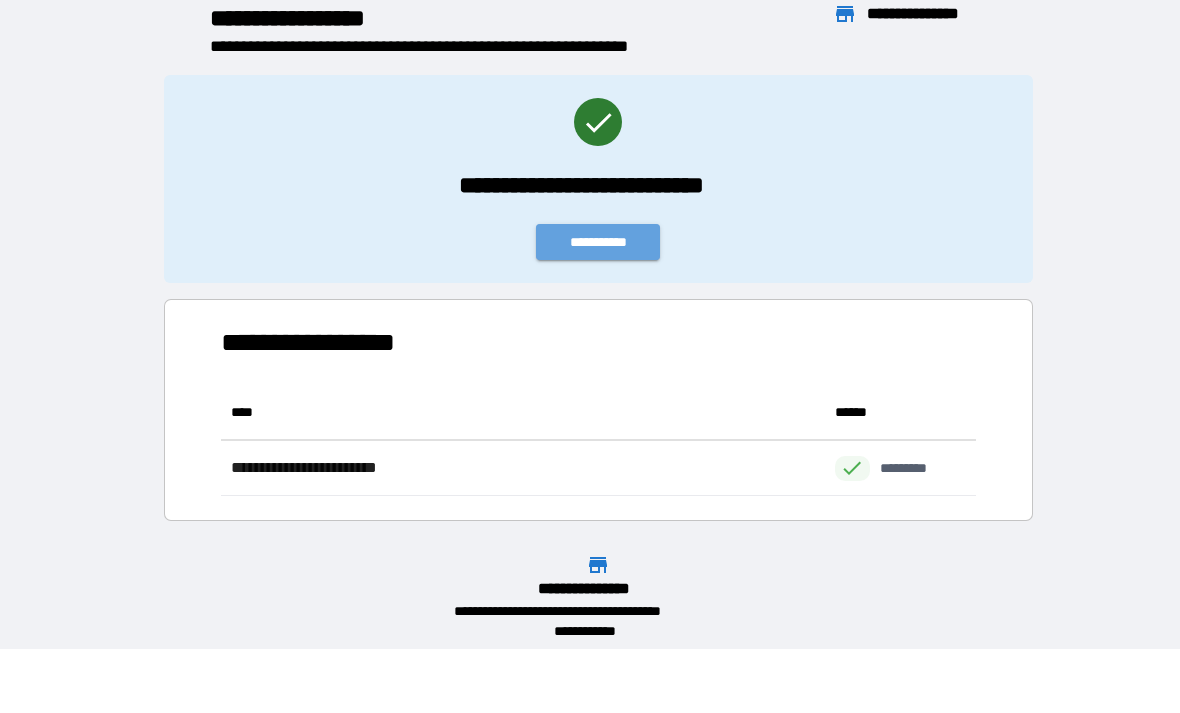 click on "**********" at bounding box center (598, 242) 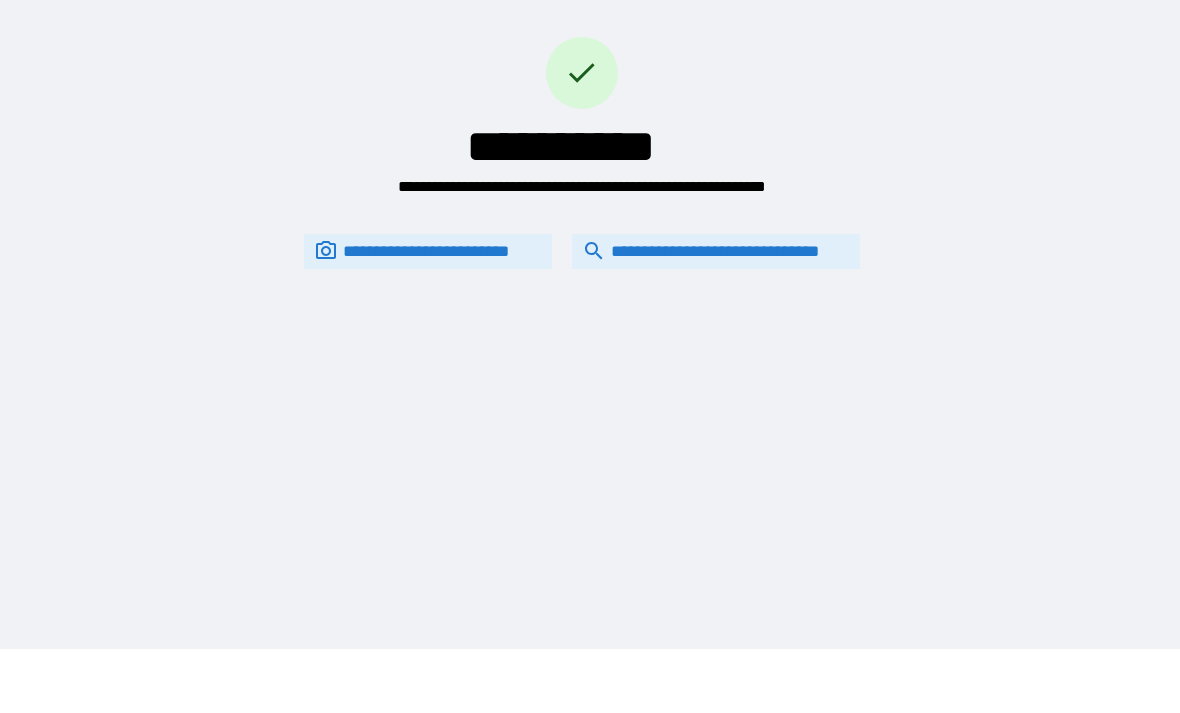 click on "**********" at bounding box center (716, 251) 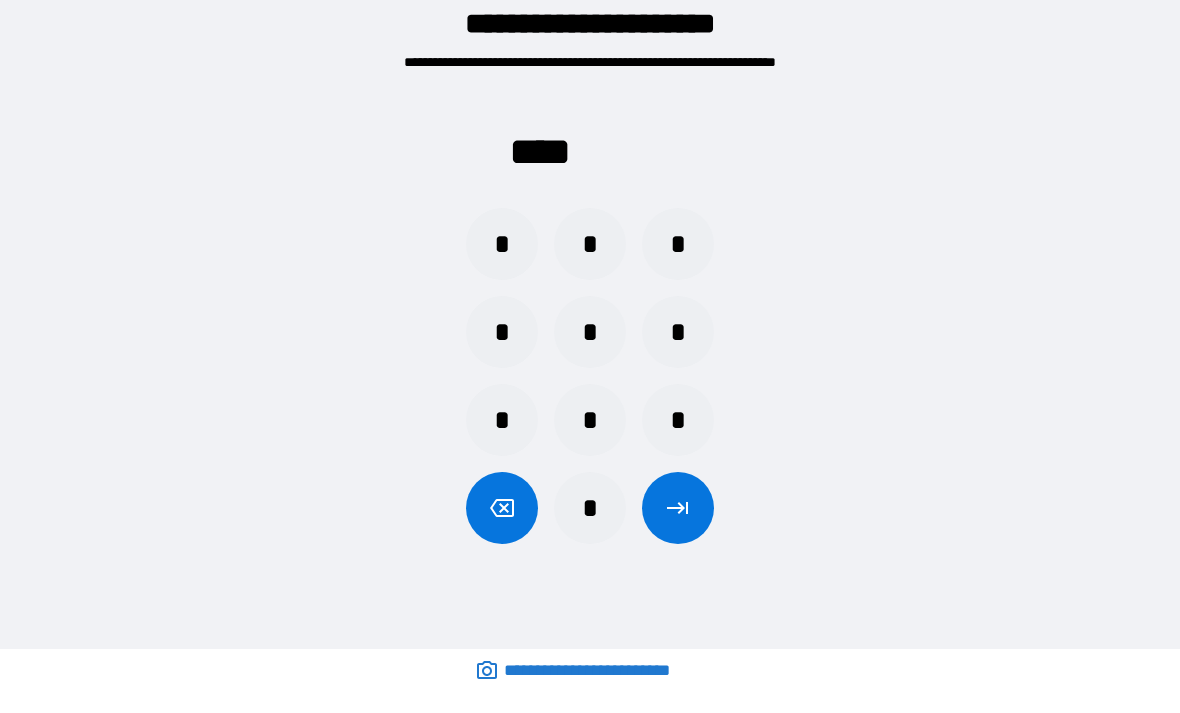 click on "*" at bounding box center (590, 244) 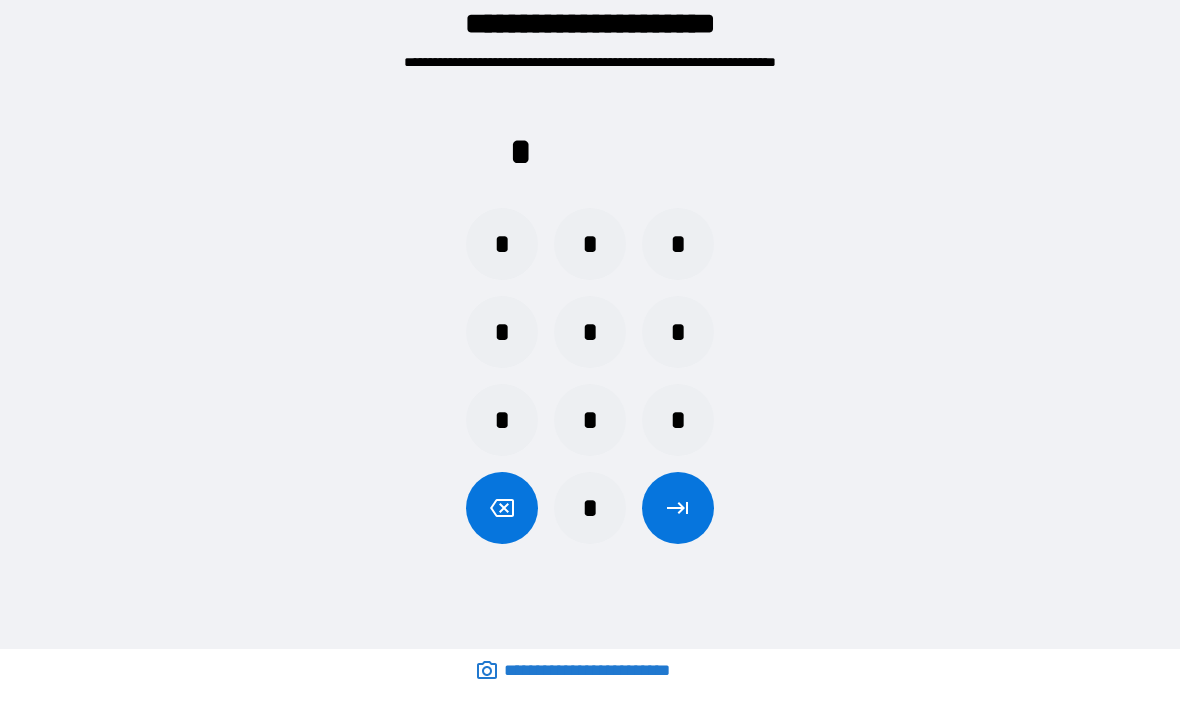 click on "*" at bounding box center [590, 332] 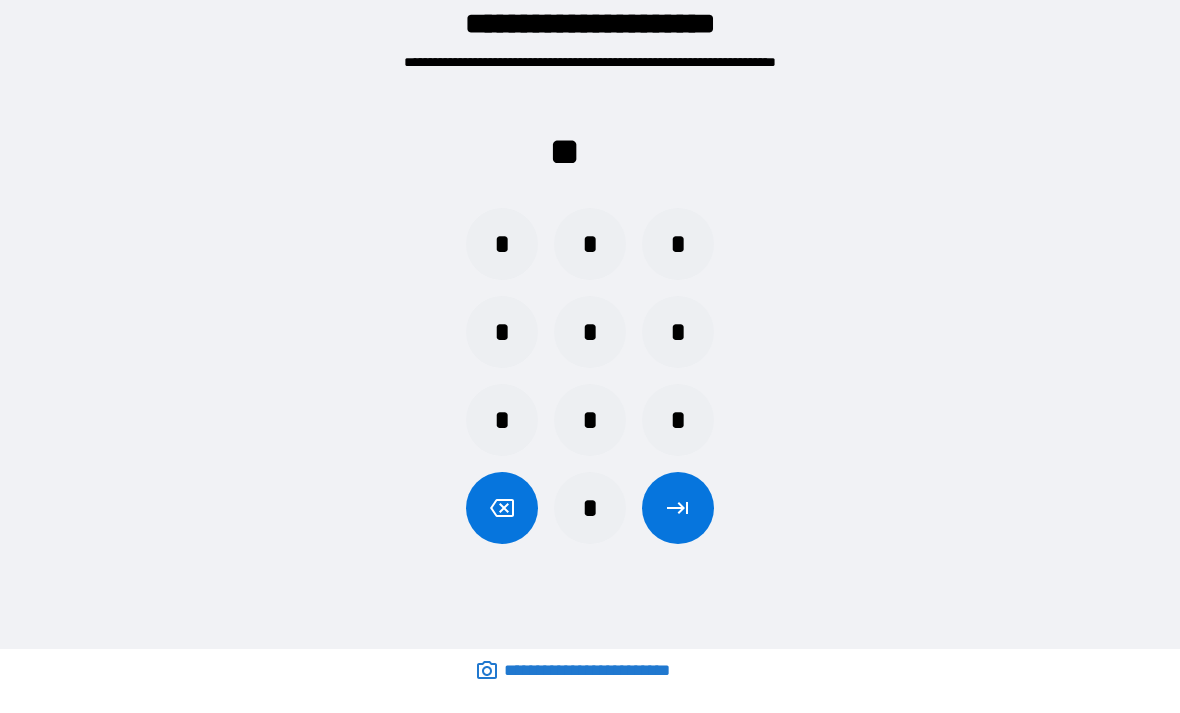 click on "*" at bounding box center (502, 244) 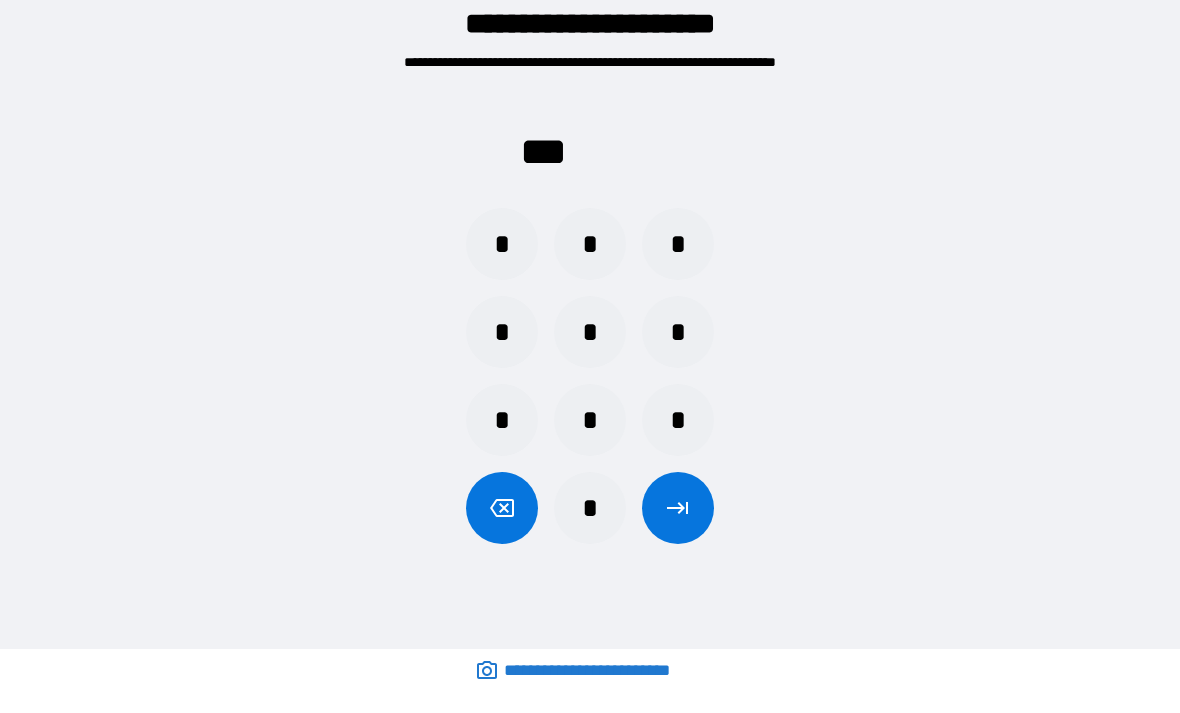 click on "*" at bounding box center [678, 420] 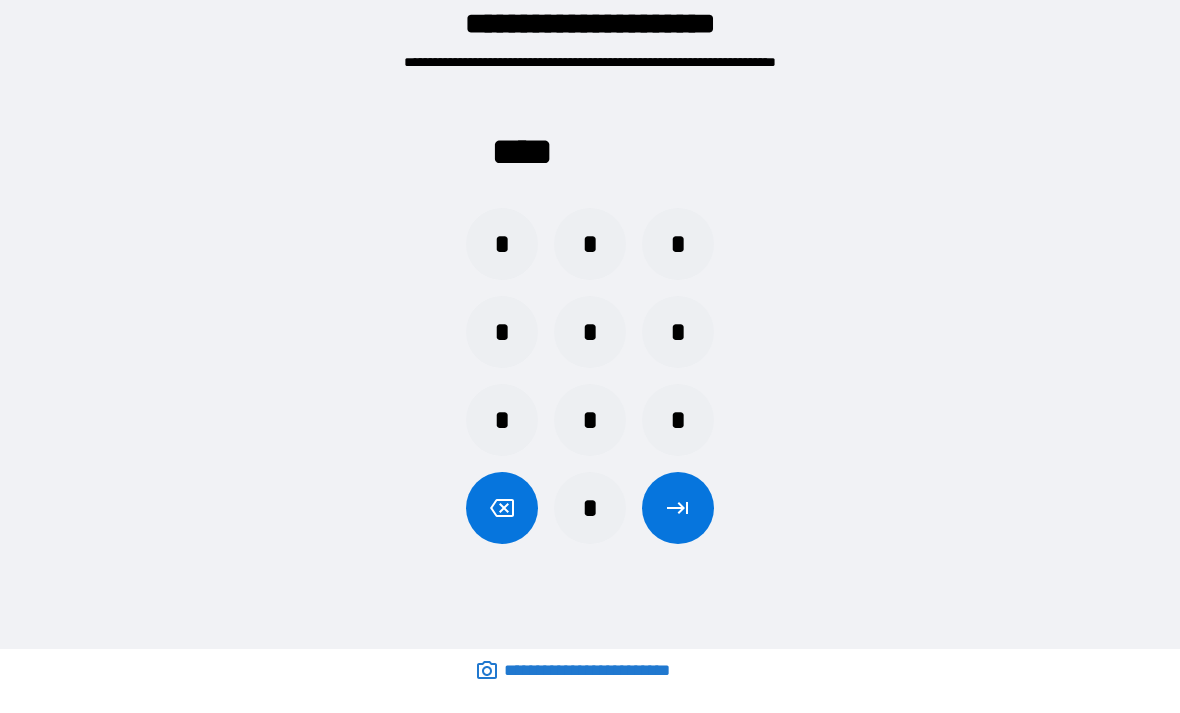click at bounding box center (678, 508) 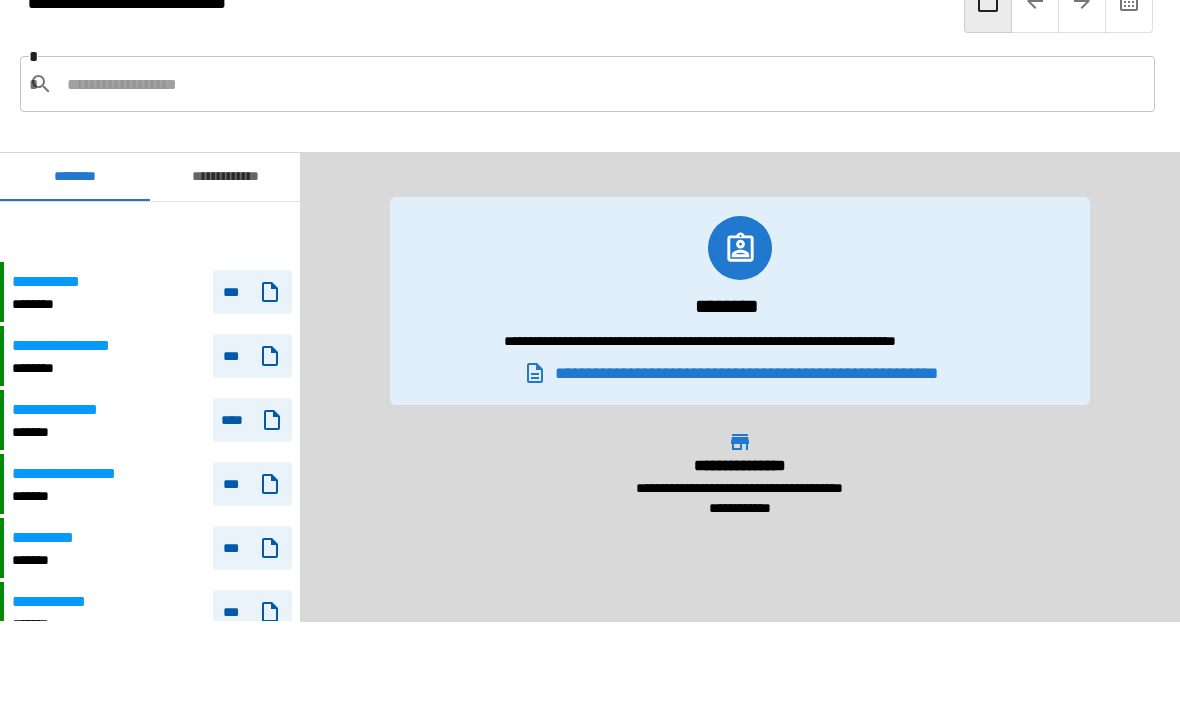 scroll, scrollTop: 60, scrollLeft: 0, axis: vertical 